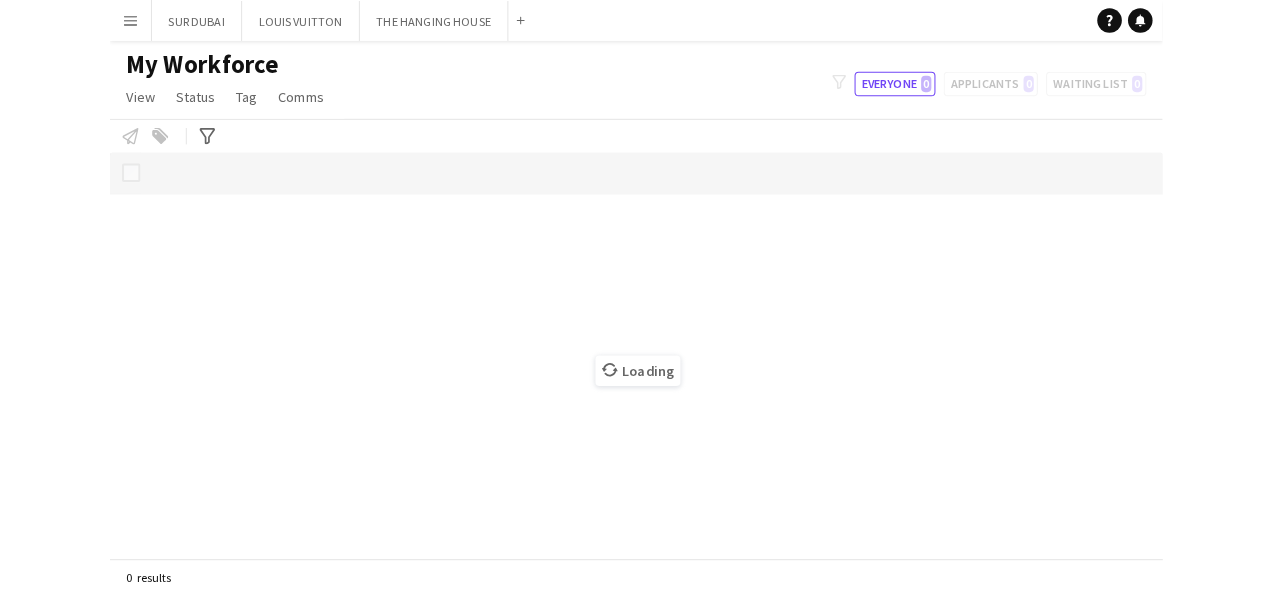 scroll, scrollTop: 0, scrollLeft: 0, axis: both 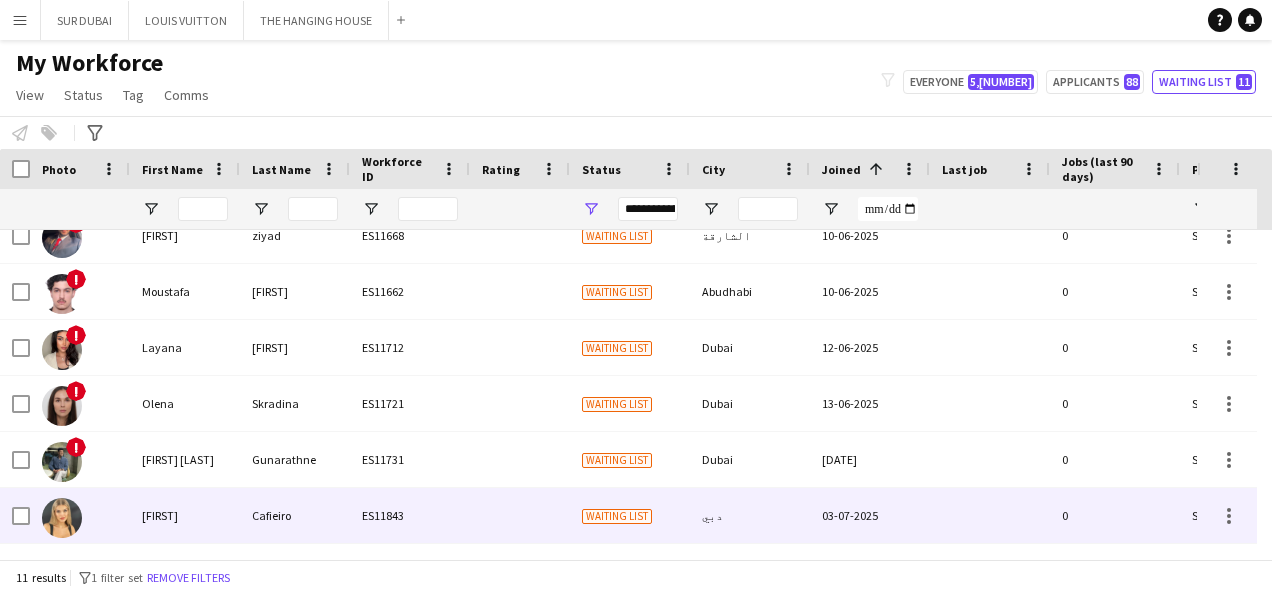 click on "Waiting list" at bounding box center (630, 515) 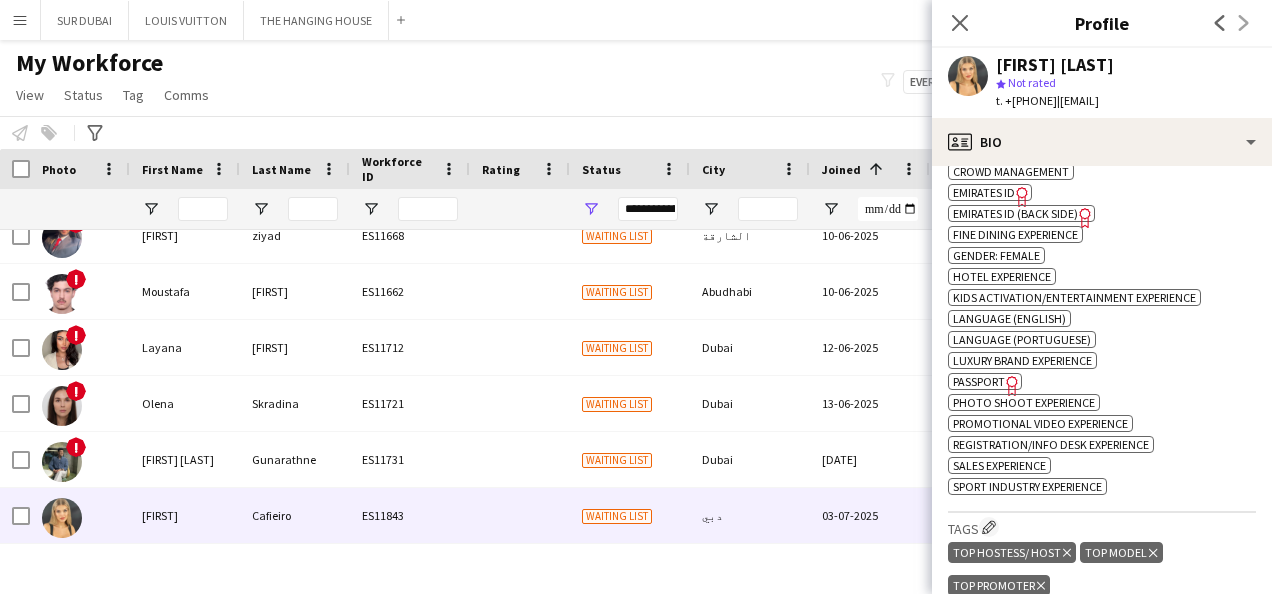 scroll, scrollTop: 770, scrollLeft: 0, axis: vertical 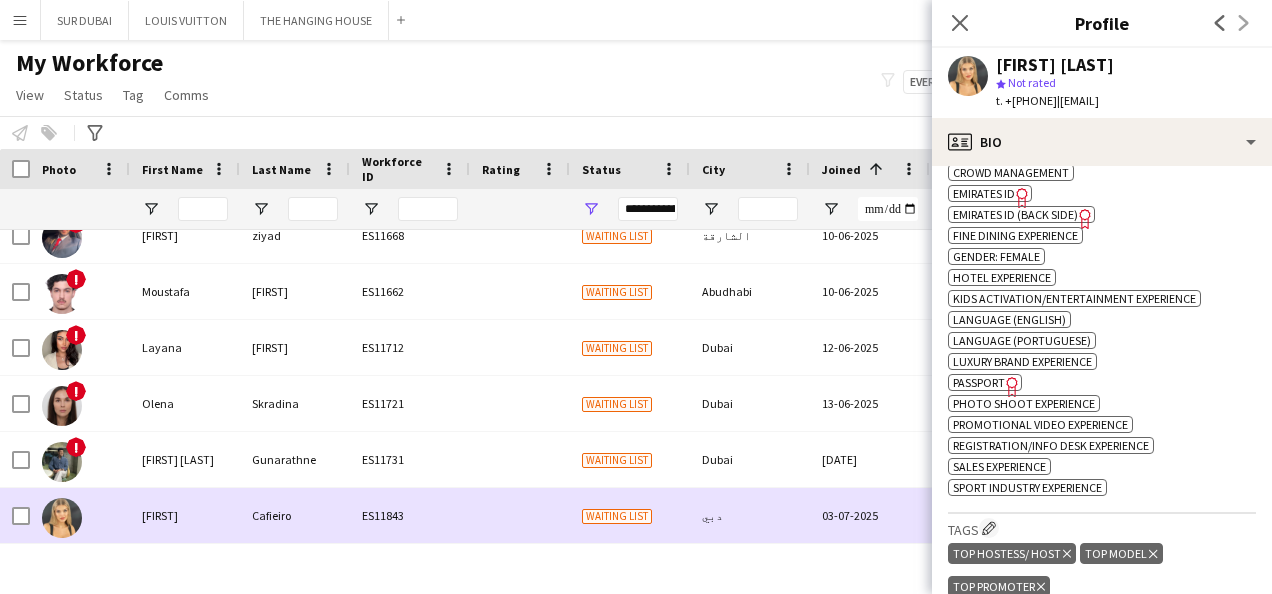 click on "Waiting list" at bounding box center (630, 515) 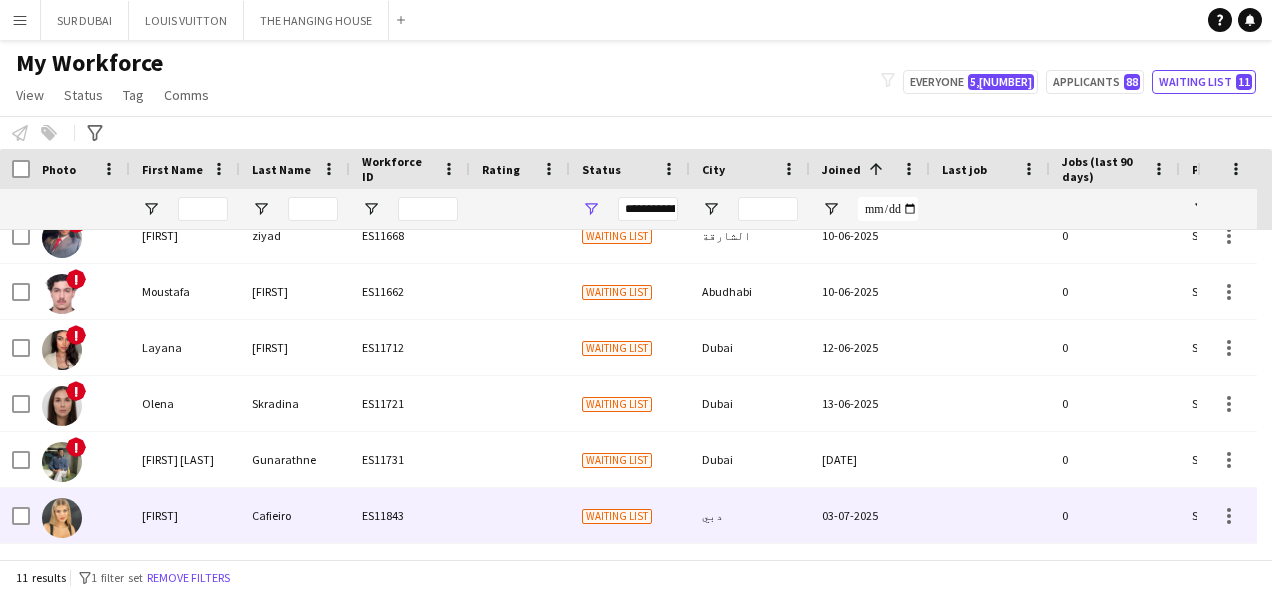 scroll, scrollTop: 202, scrollLeft: 0, axis: vertical 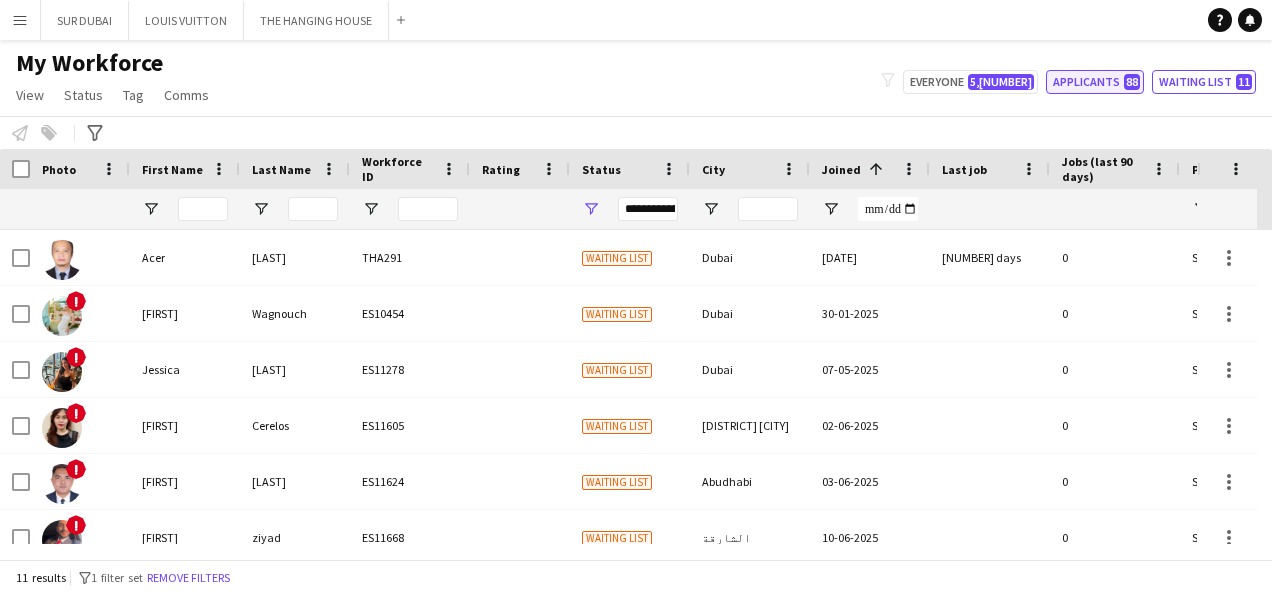 click on "Applicants   88" 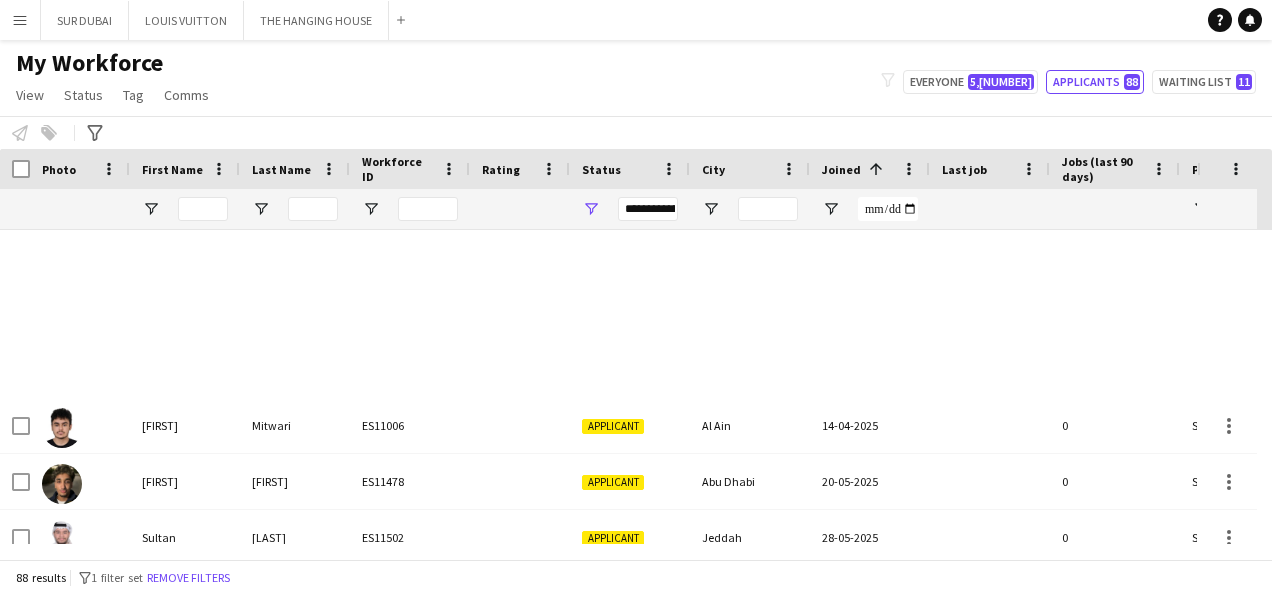 scroll, scrollTop: 1106, scrollLeft: 0, axis: vertical 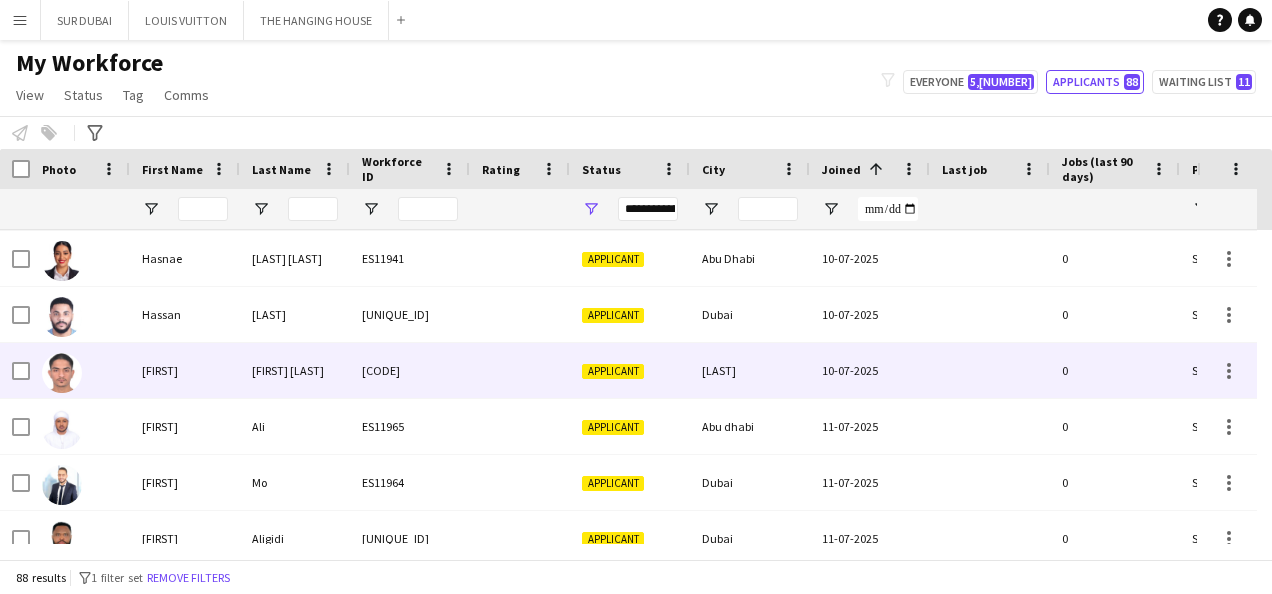 click on "كابر" at bounding box center [750, 370] 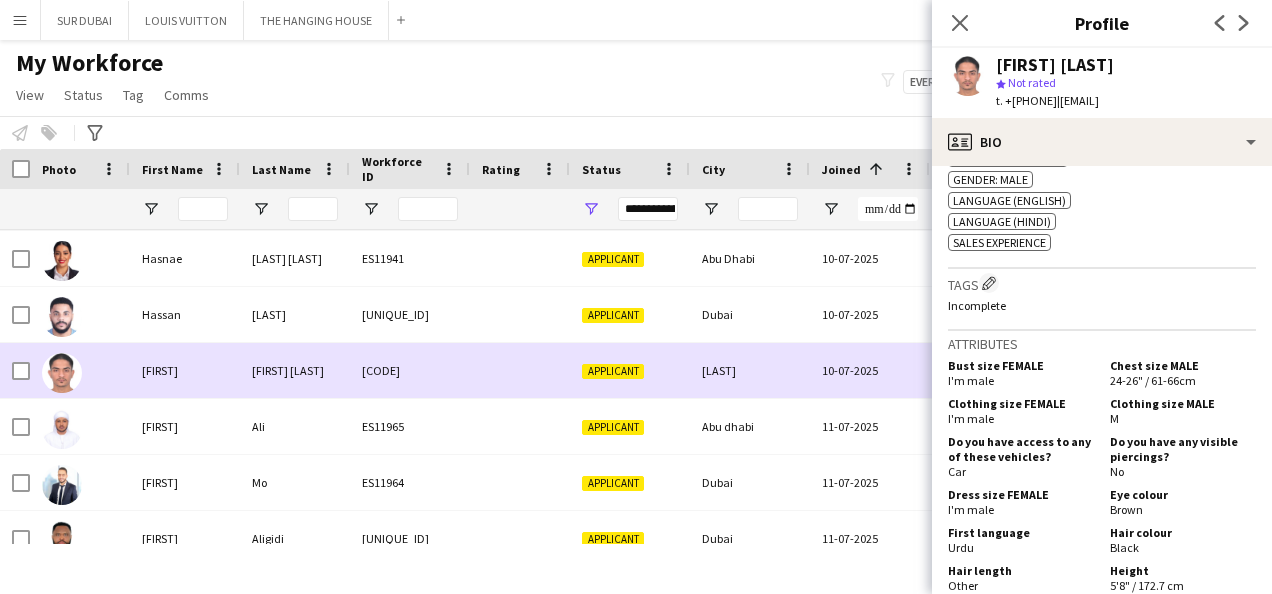 click on "كابر" at bounding box center (750, 370) 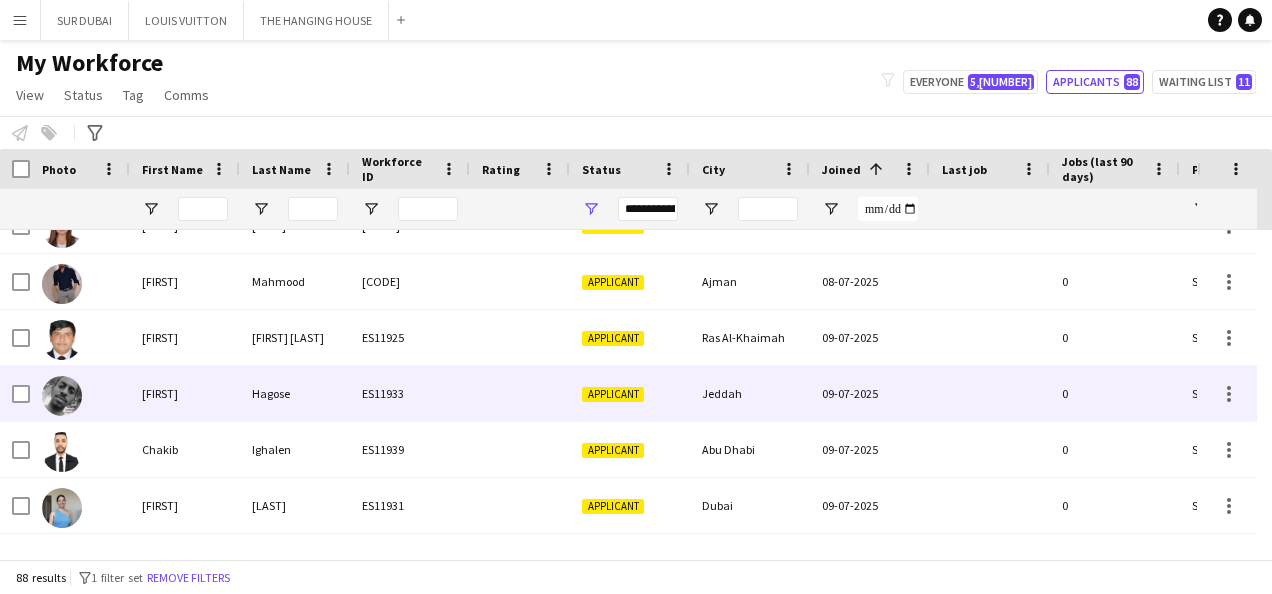 click on "Jeddah" at bounding box center (750, 393) 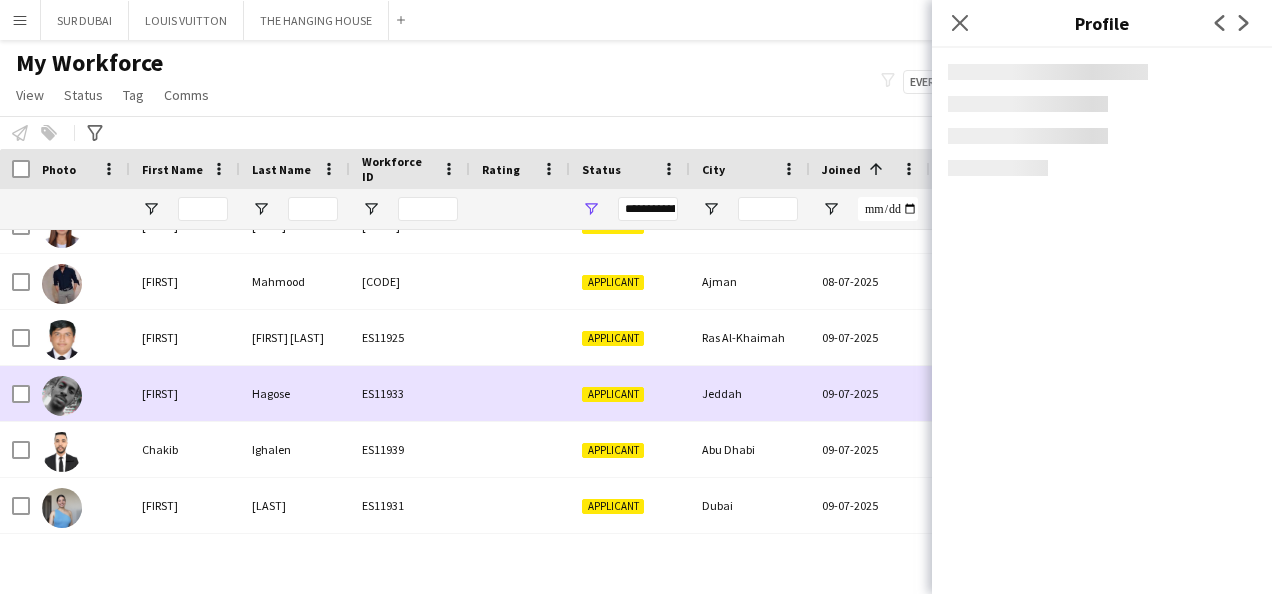 click on "Jeddah" at bounding box center (750, 393) 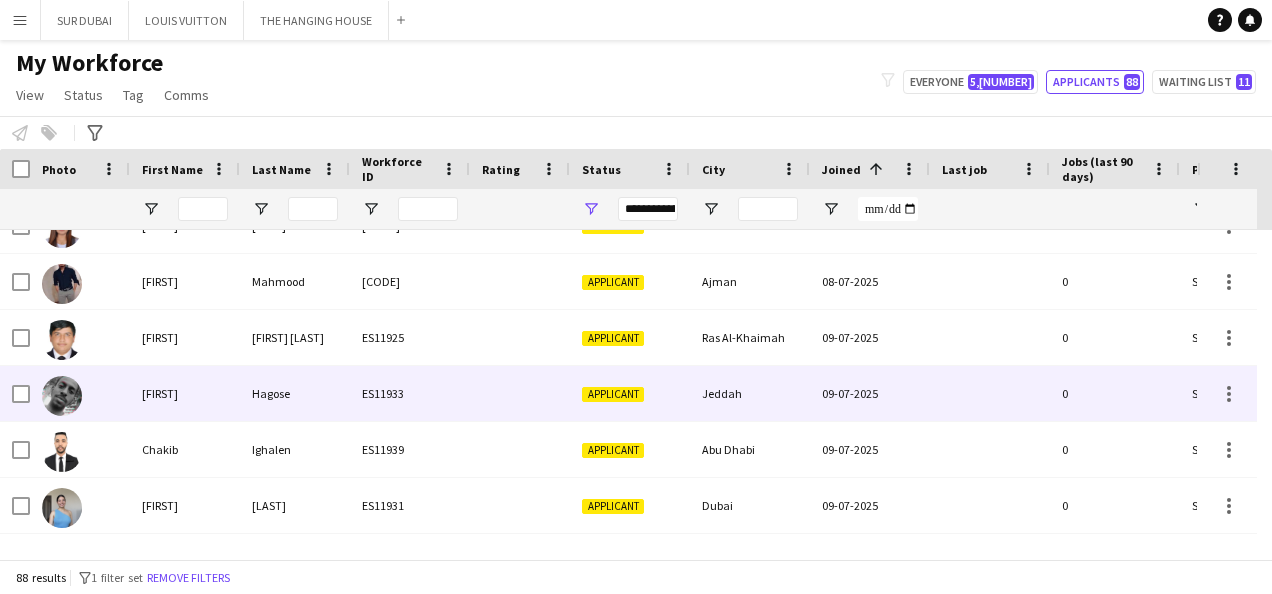 click on "Jeddah" at bounding box center [750, 393] 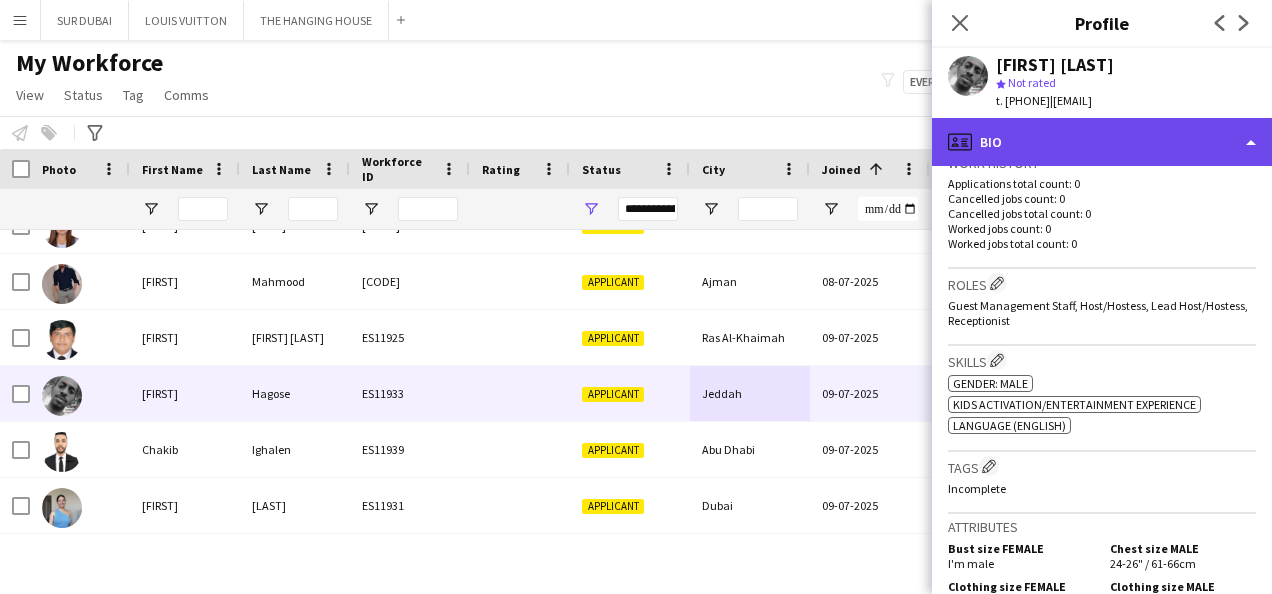 click on "profile
Bio" 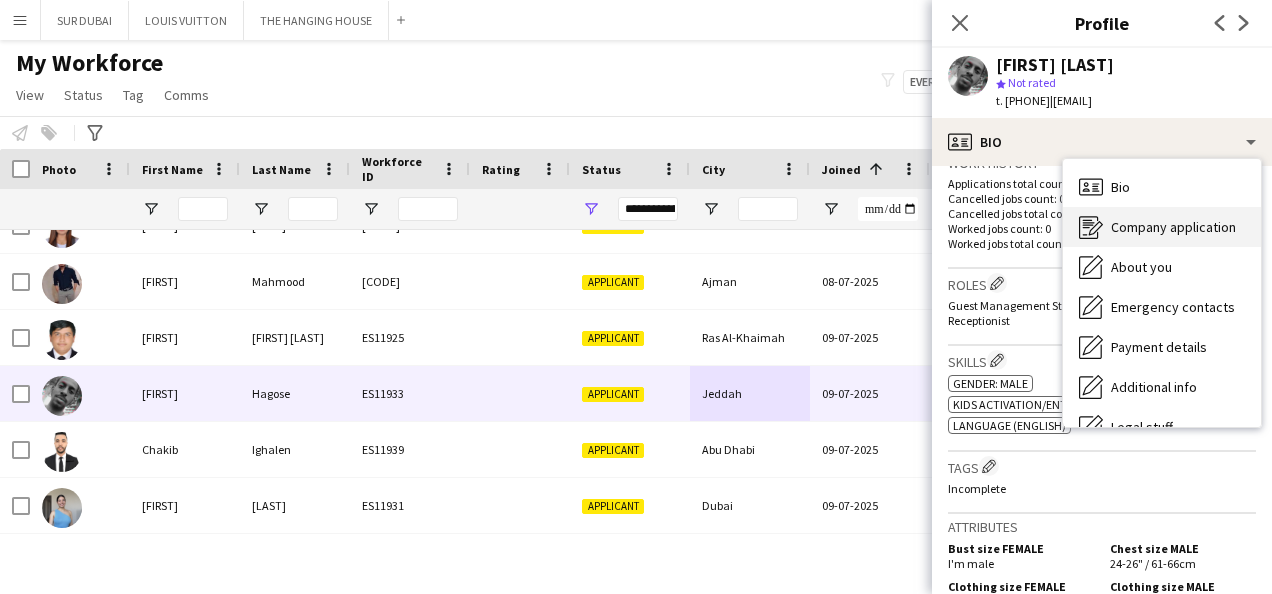 click on "Company application
Company application" at bounding box center [1162, 227] 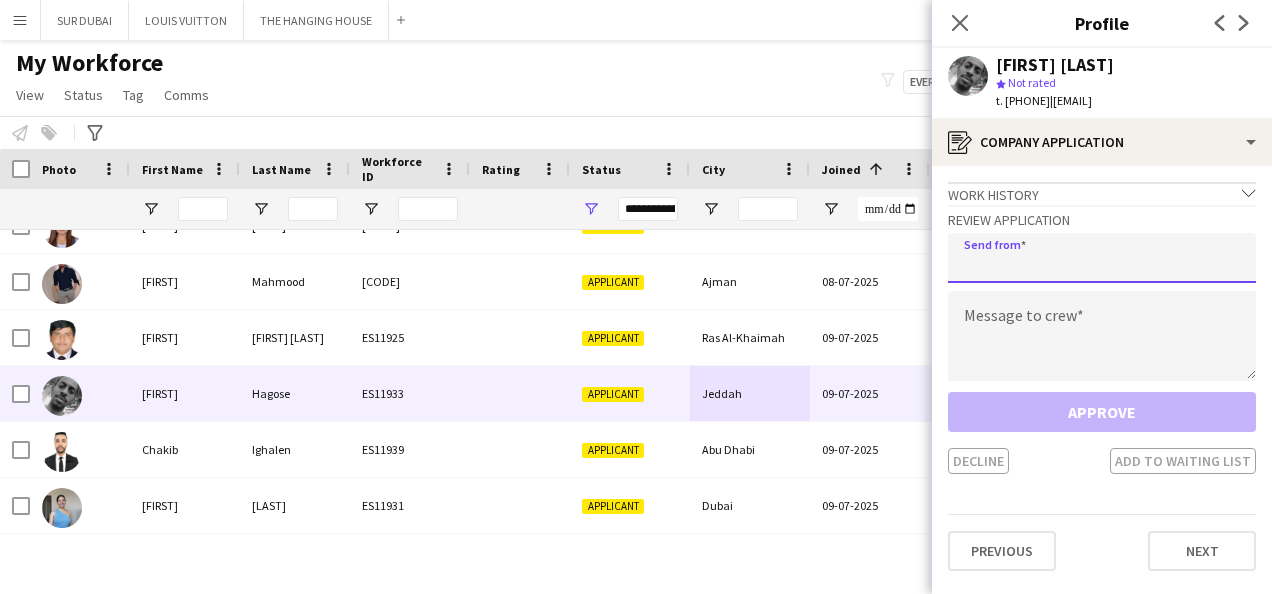 click 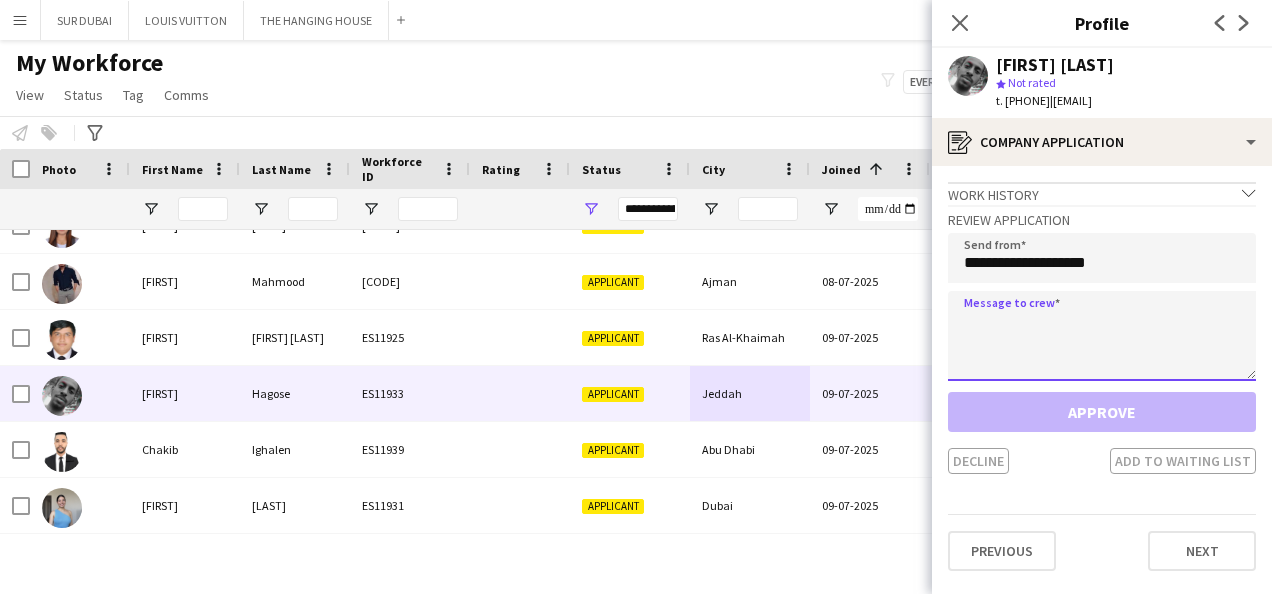 click 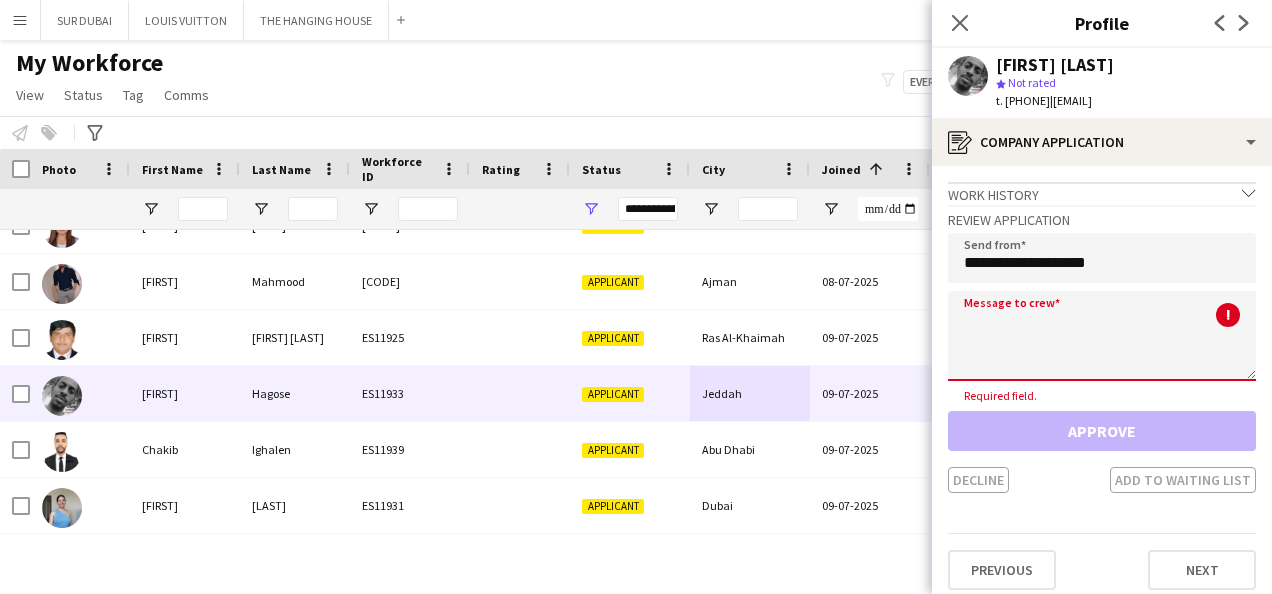 paste on "**********" 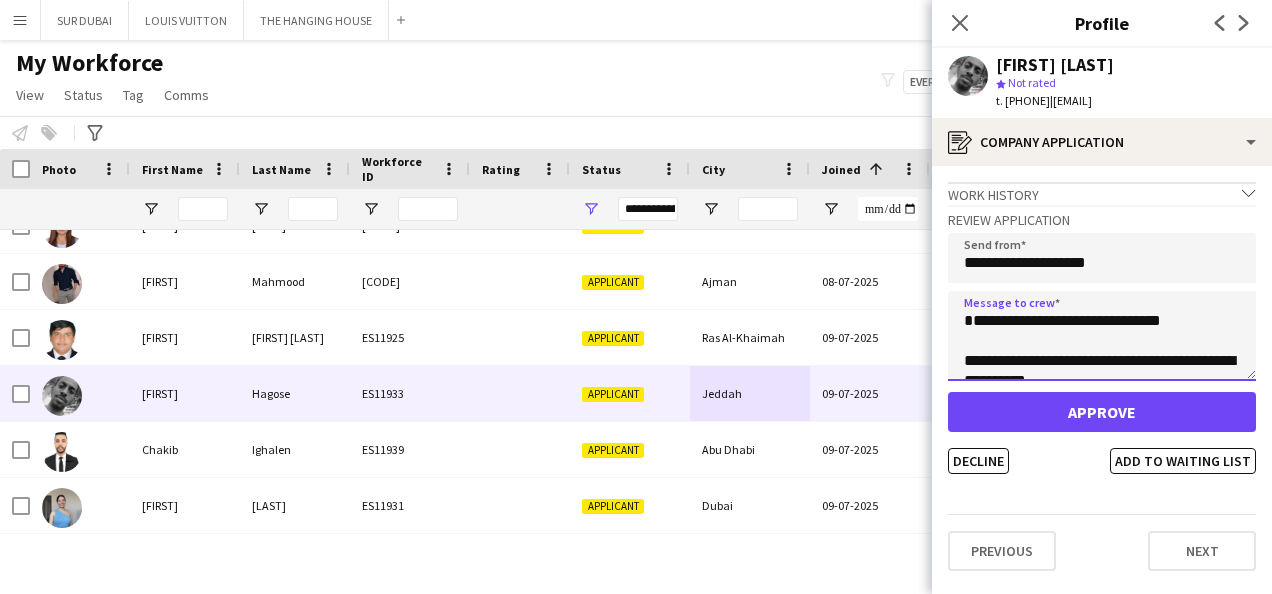 type on "**********" 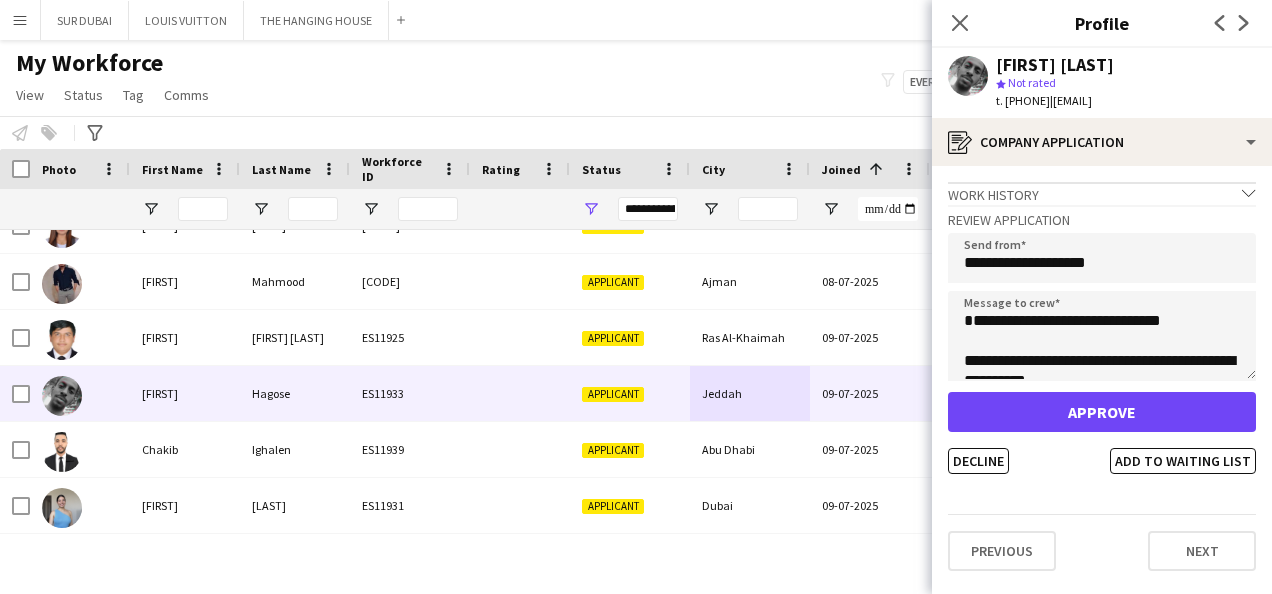drag, startPoint x: 1162, startPoint y: 60, endPoint x: 1000, endPoint y: 58, distance: 162.01234 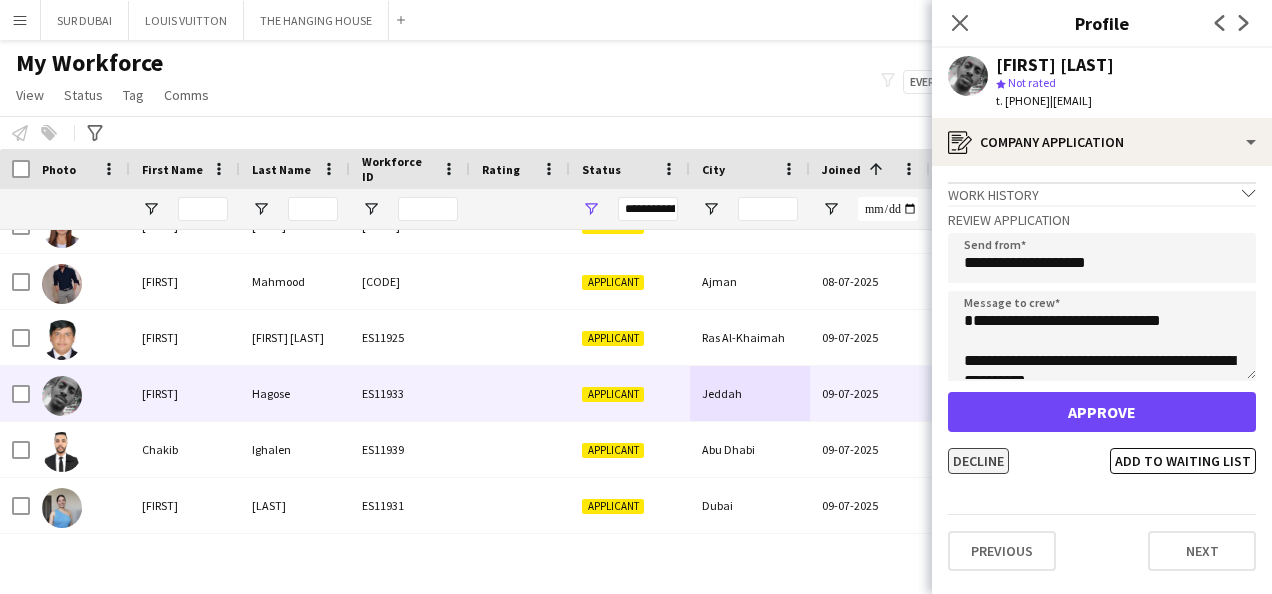 click on "Decline" 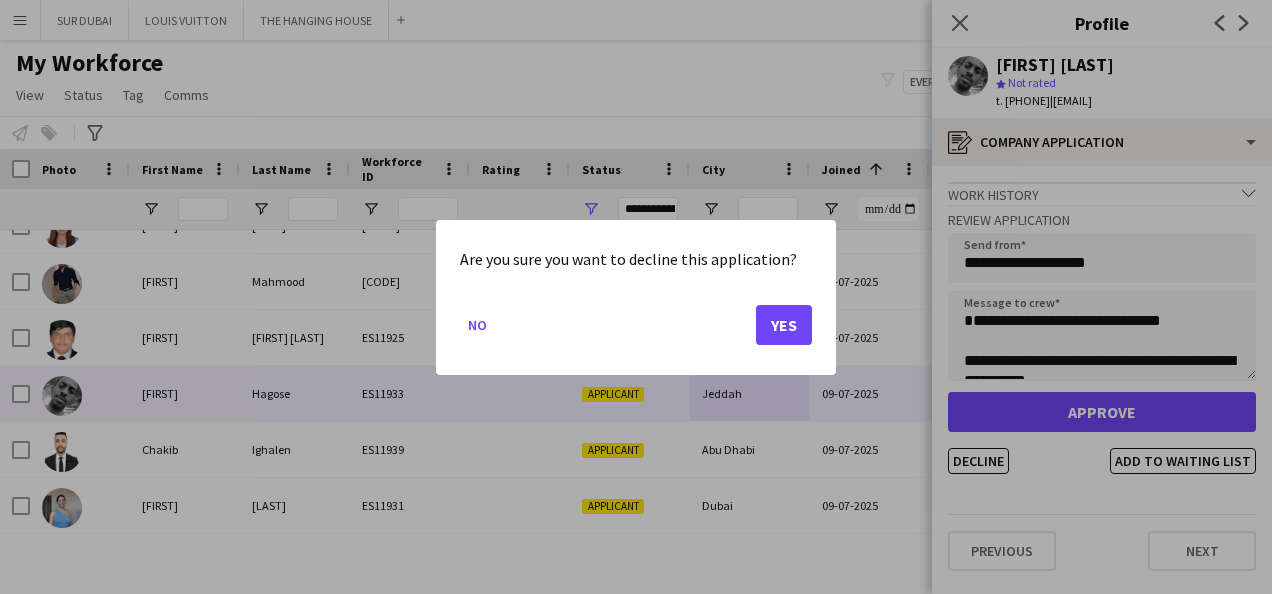 click on "No   Yes" 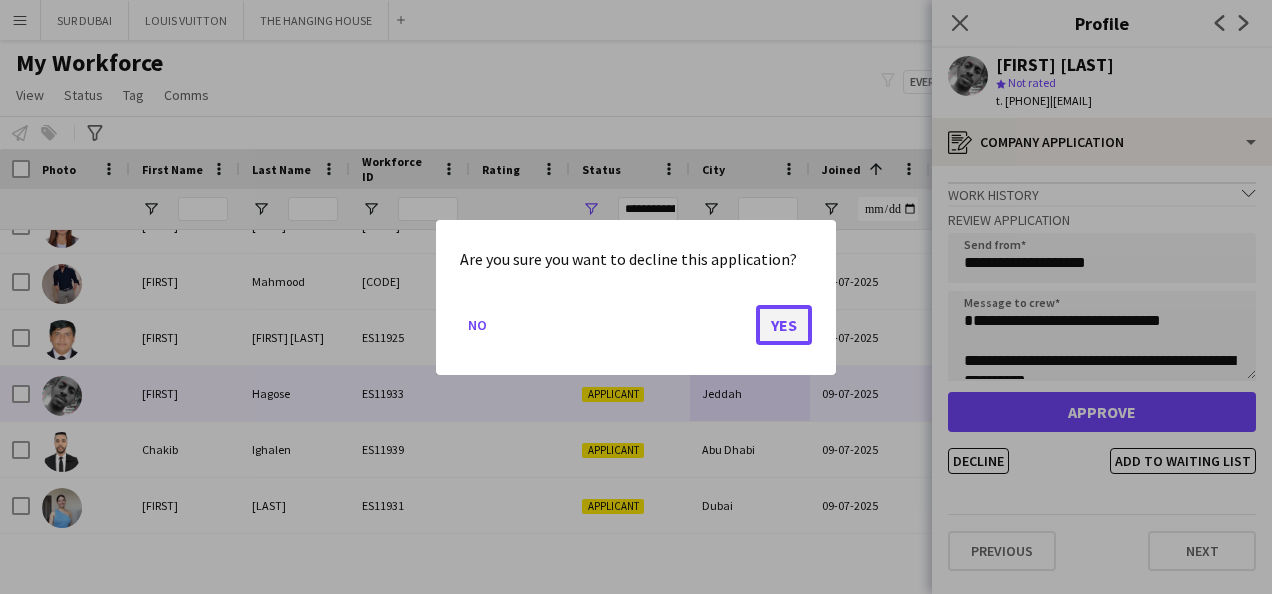 click on "Yes" 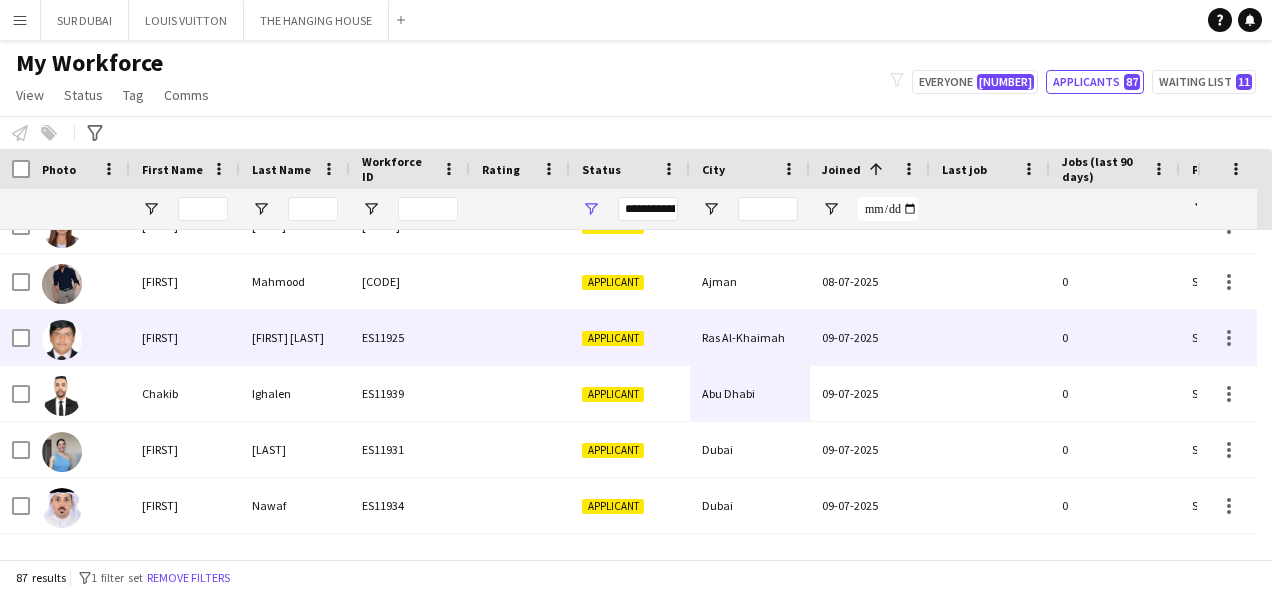 scroll, scrollTop: 3972, scrollLeft: 0, axis: vertical 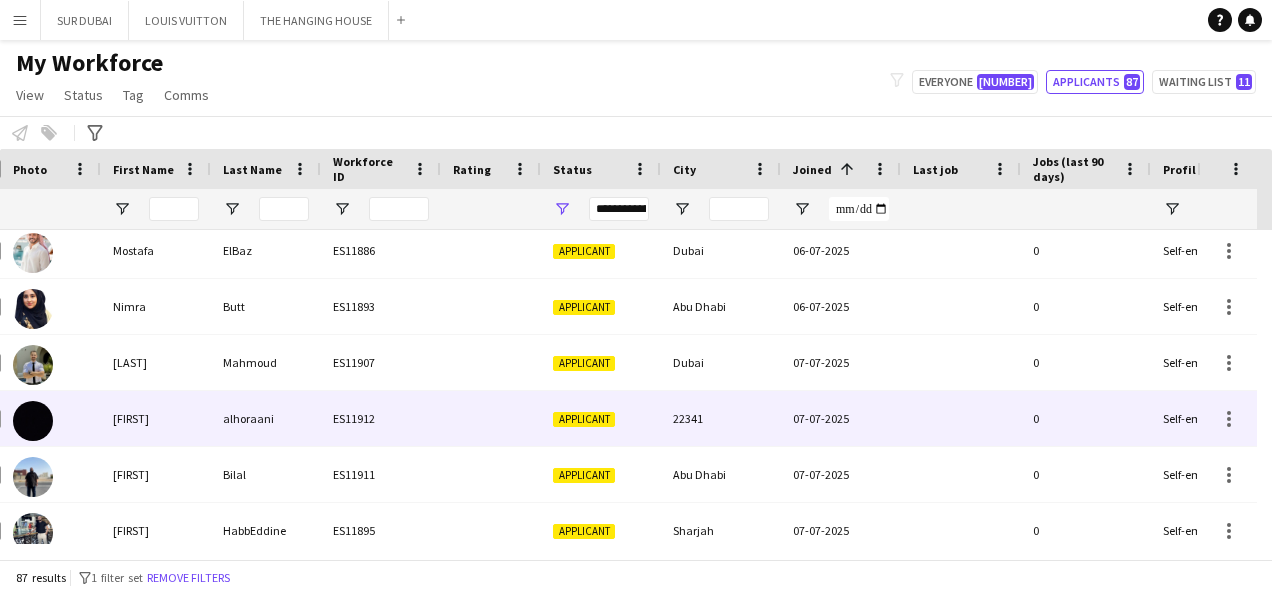 click on "22341" at bounding box center [721, 418] 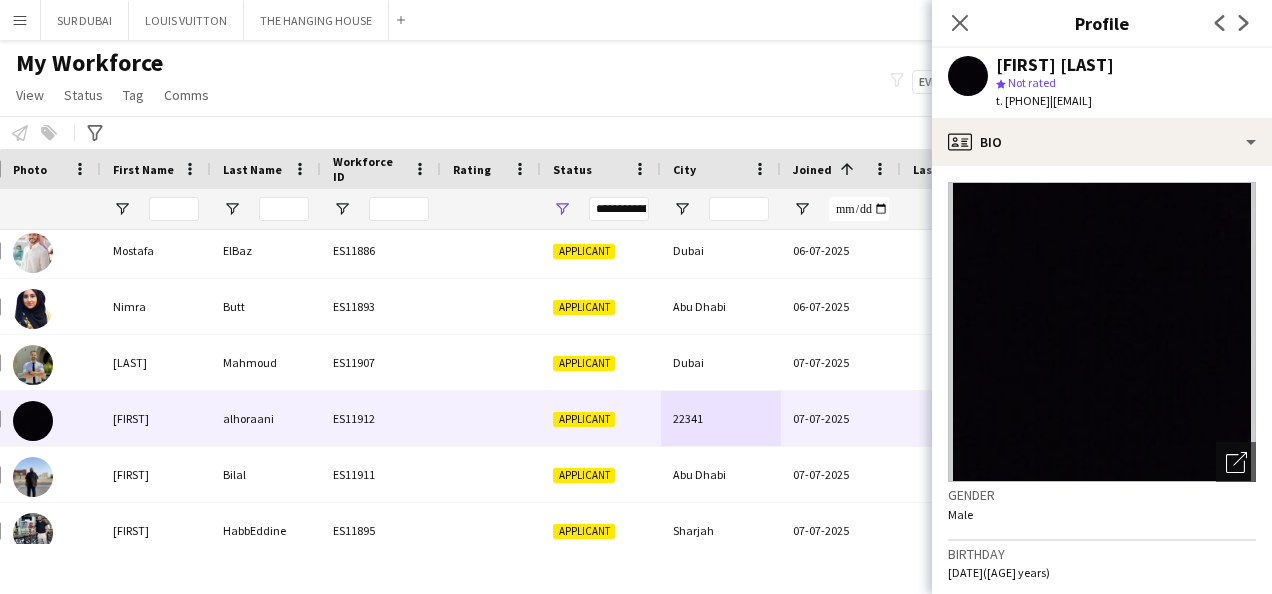 click 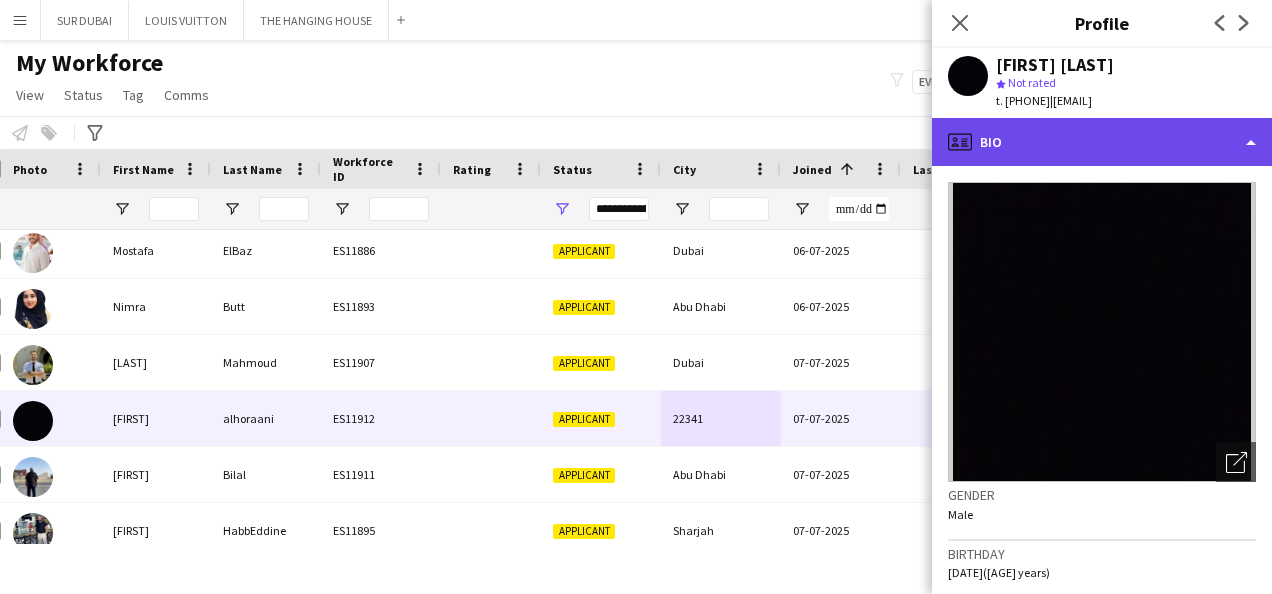 click on "profile
Bio" 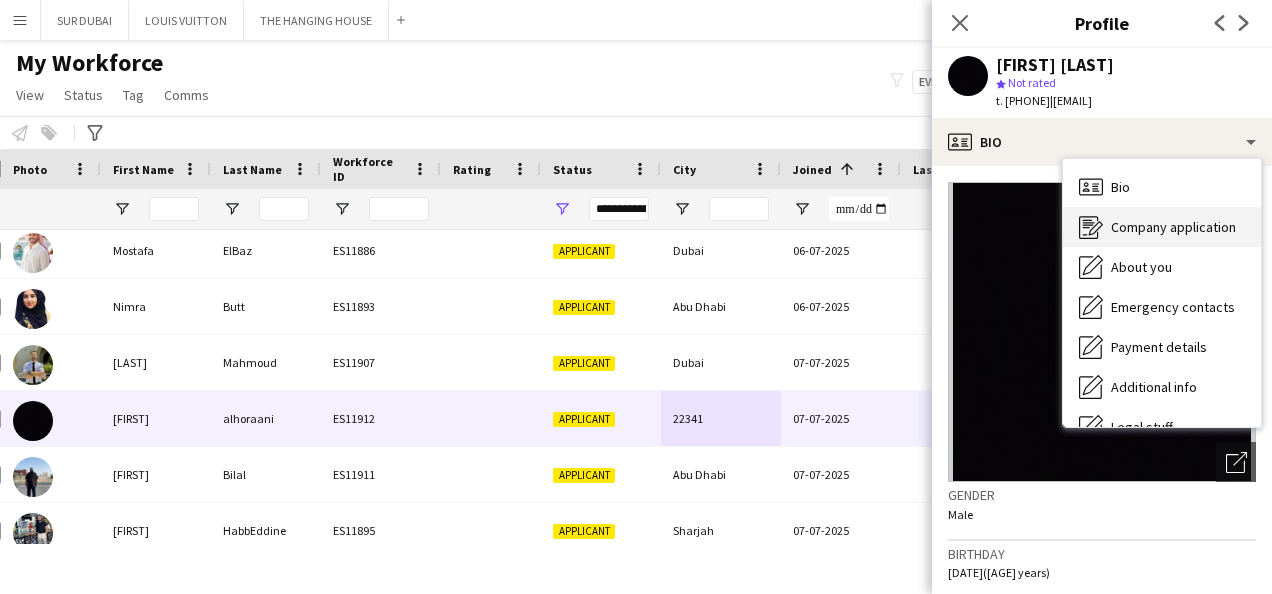 click on "Company application" at bounding box center (1173, 227) 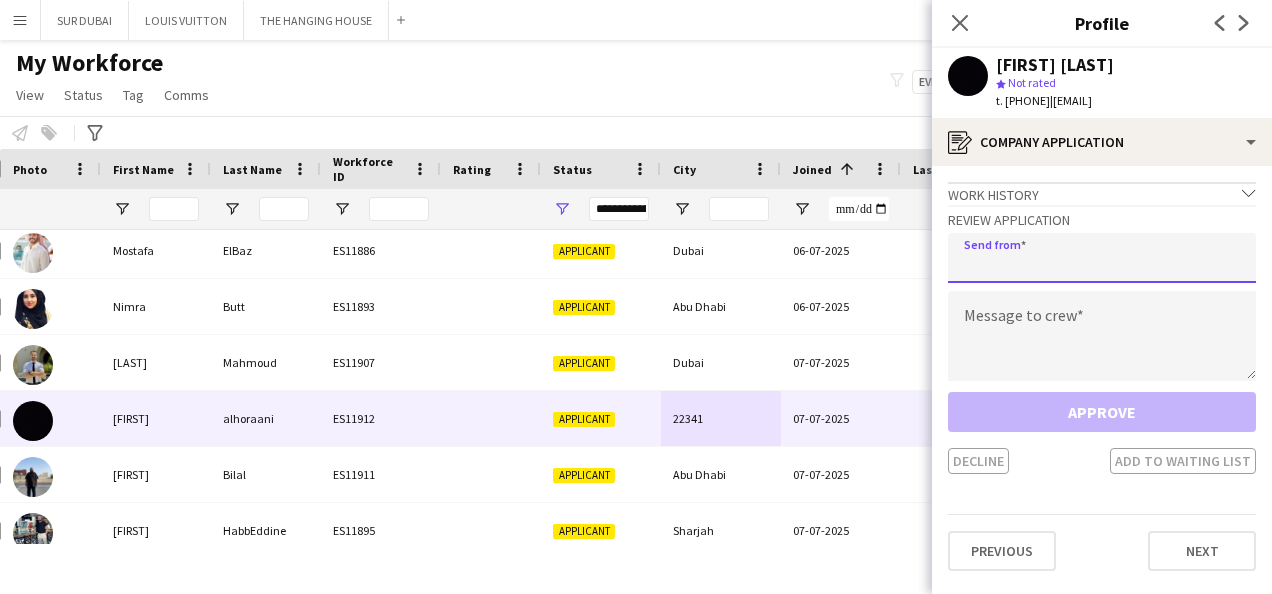 drag, startPoint x: 1094, startPoint y: 253, endPoint x: 1019, endPoint y: 338, distance: 113.35784 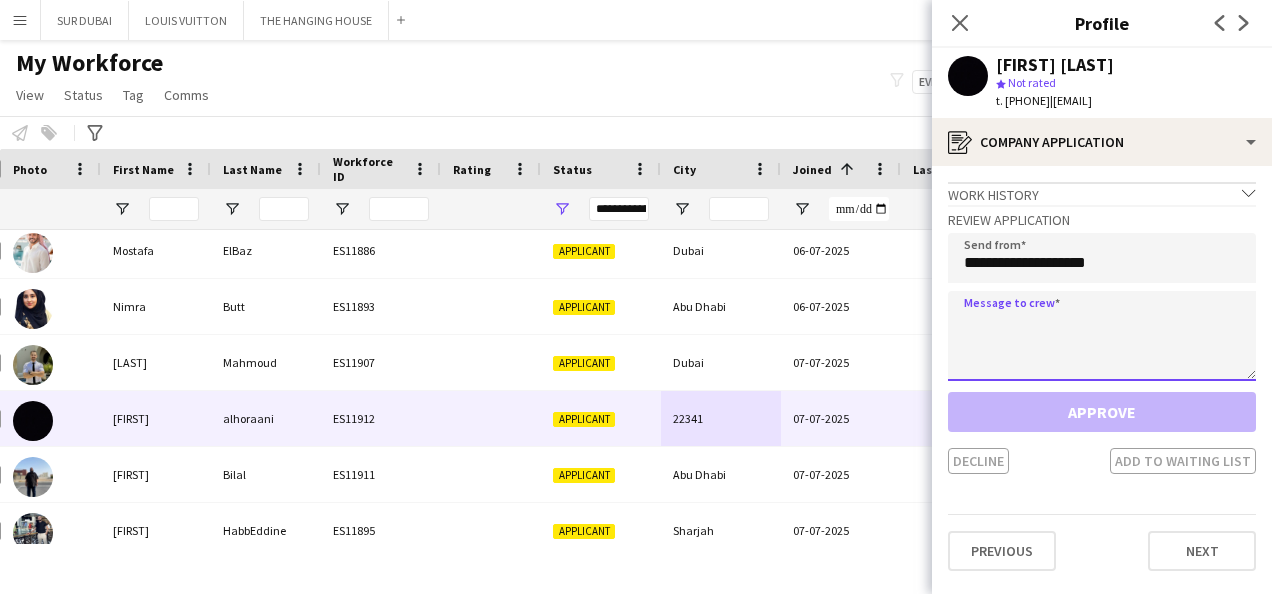 click 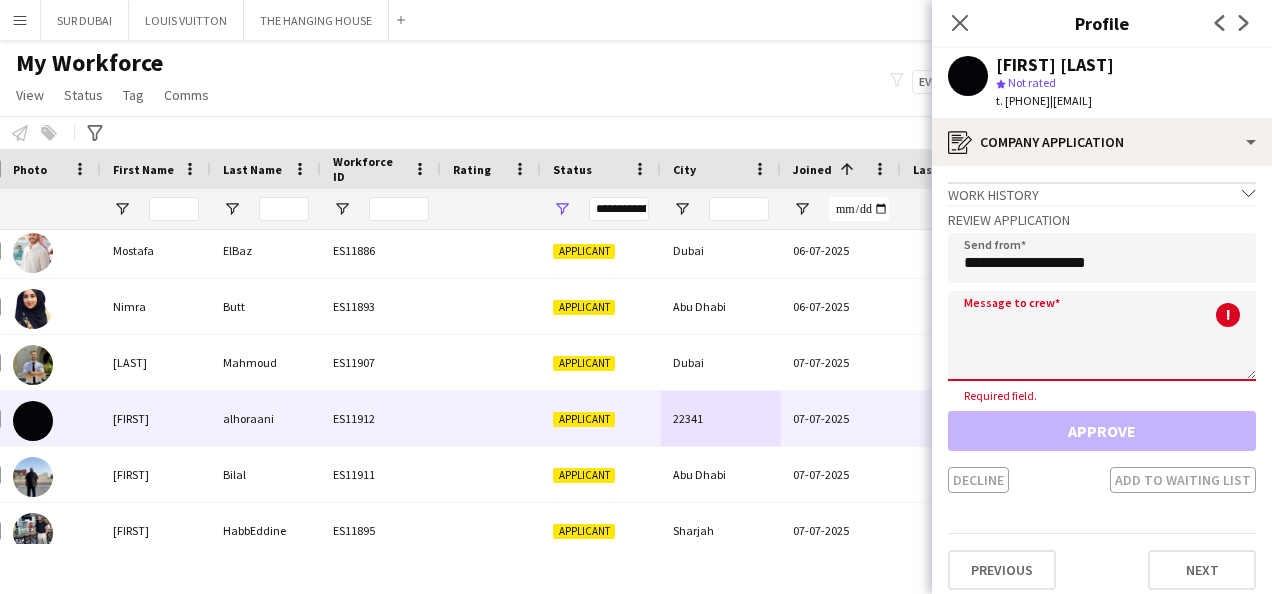 paste on "**********" 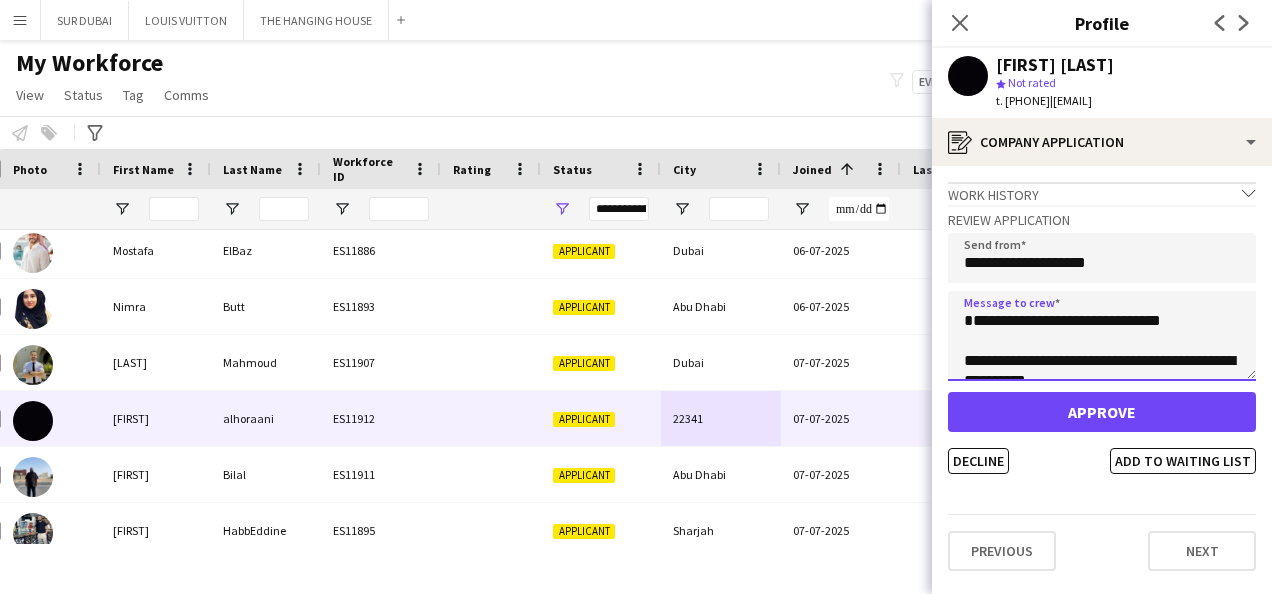 type on "**********" 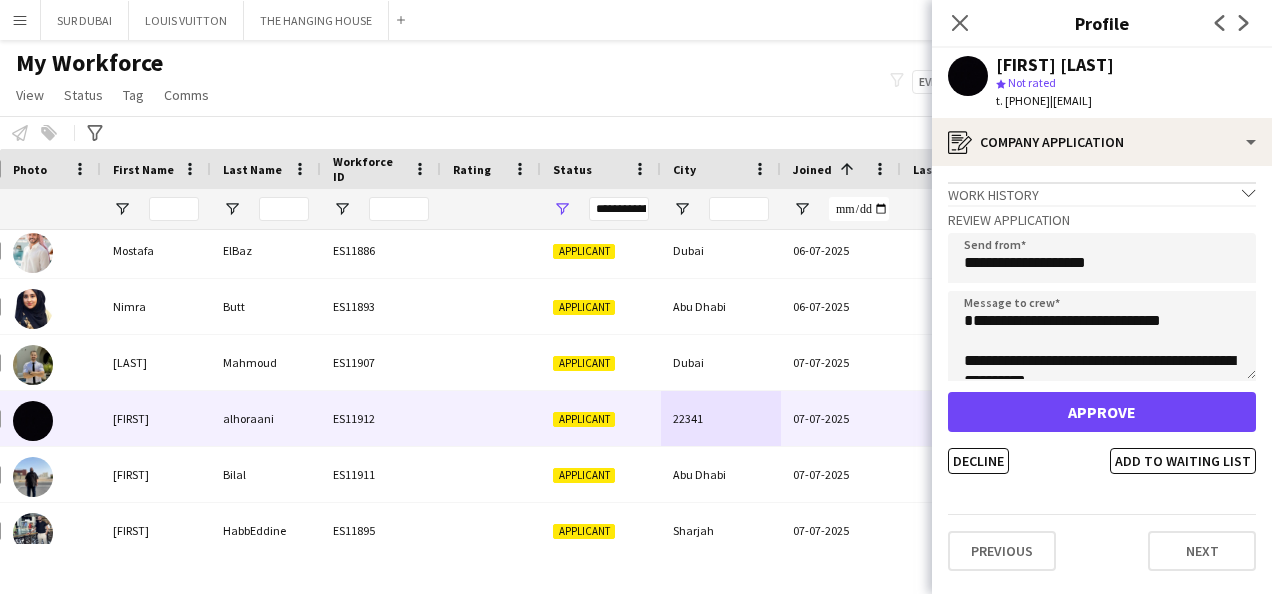 drag, startPoint x: 1172, startPoint y: 58, endPoint x: 990, endPoint y: 52, distance: 182.09888 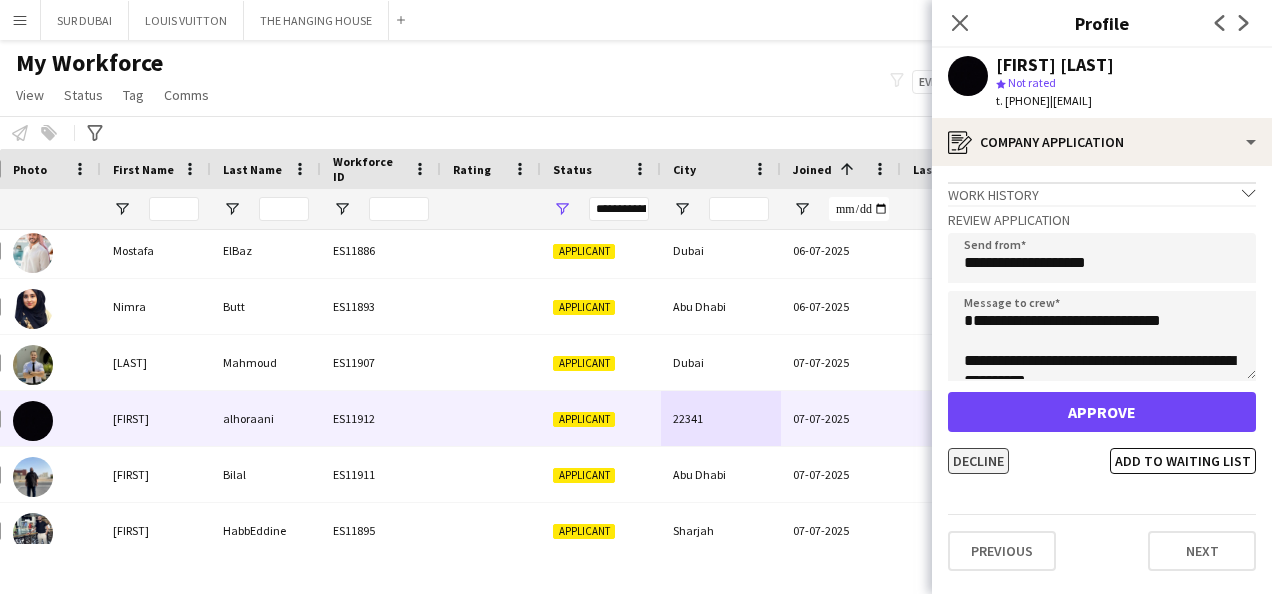 click on "Decline" 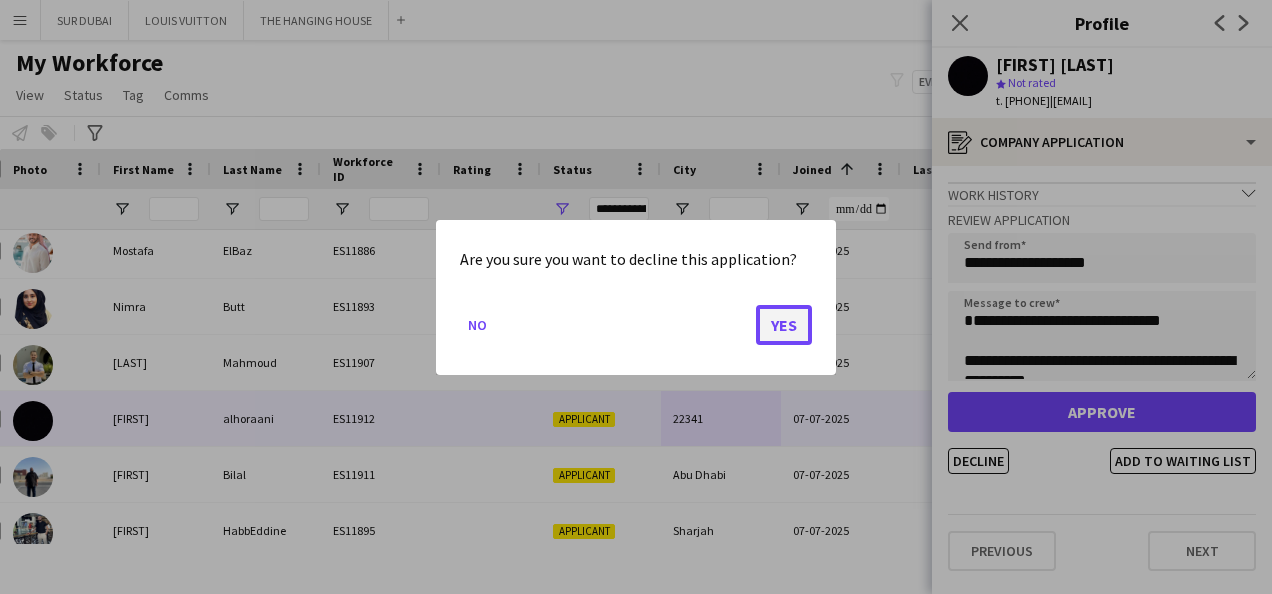 click on "Yes" 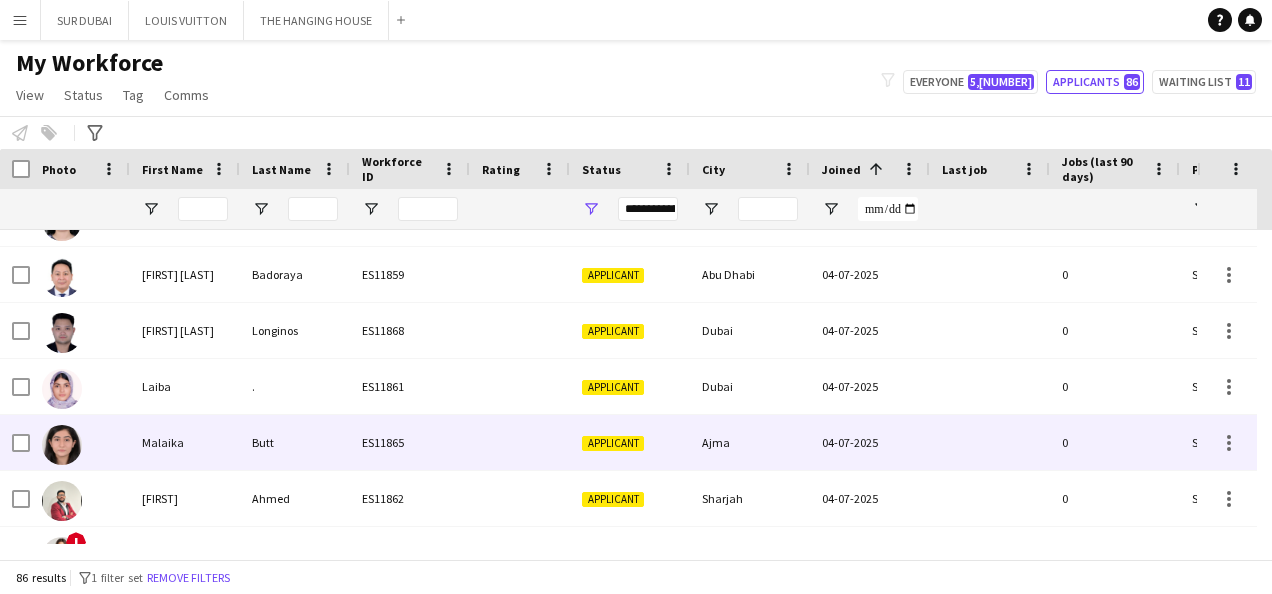click on "04-07-2025" at bounding box center [870, 442] 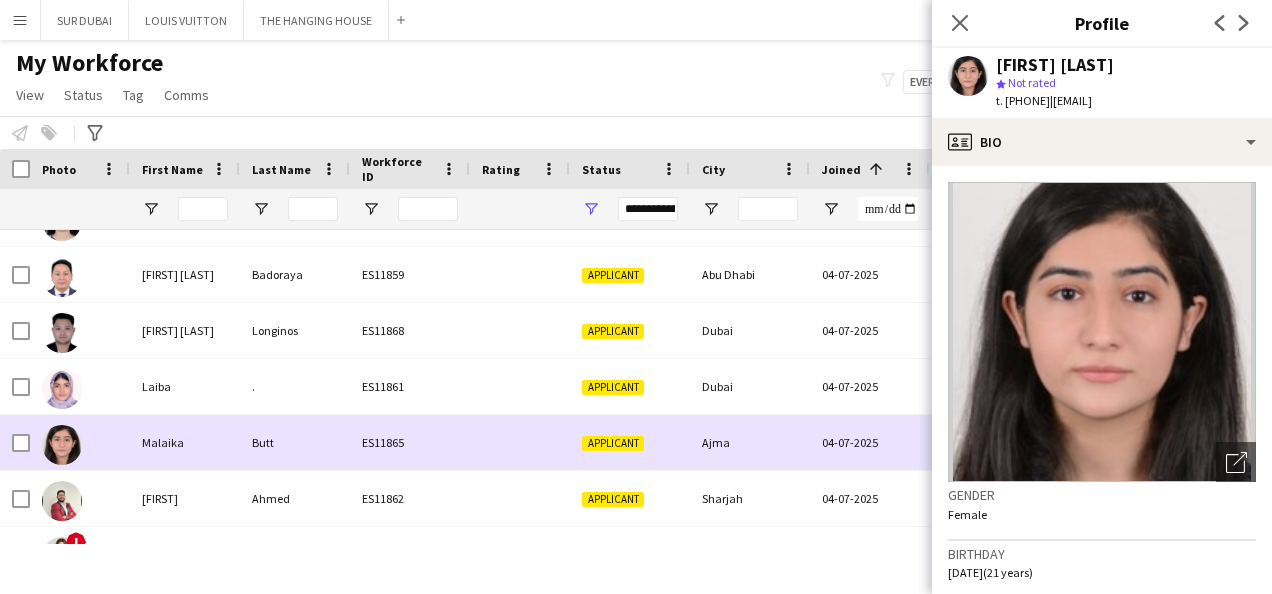 click on "04-07-2025" at bounding box center (870, 442) 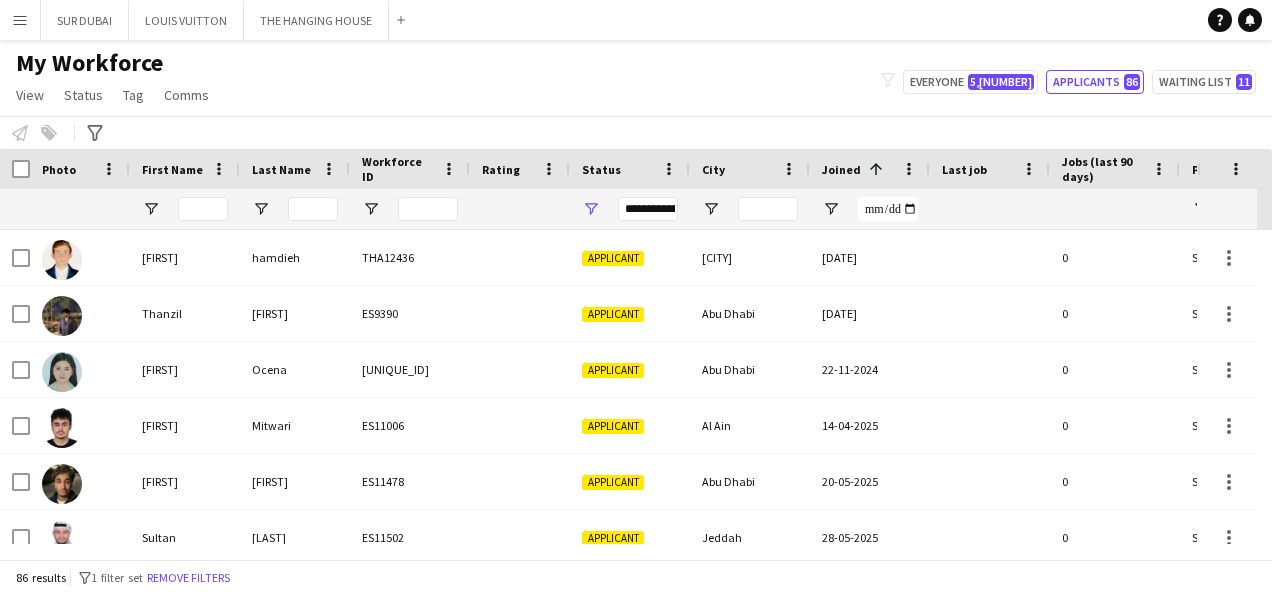 click on "**********" at bounding box center [648, 209] 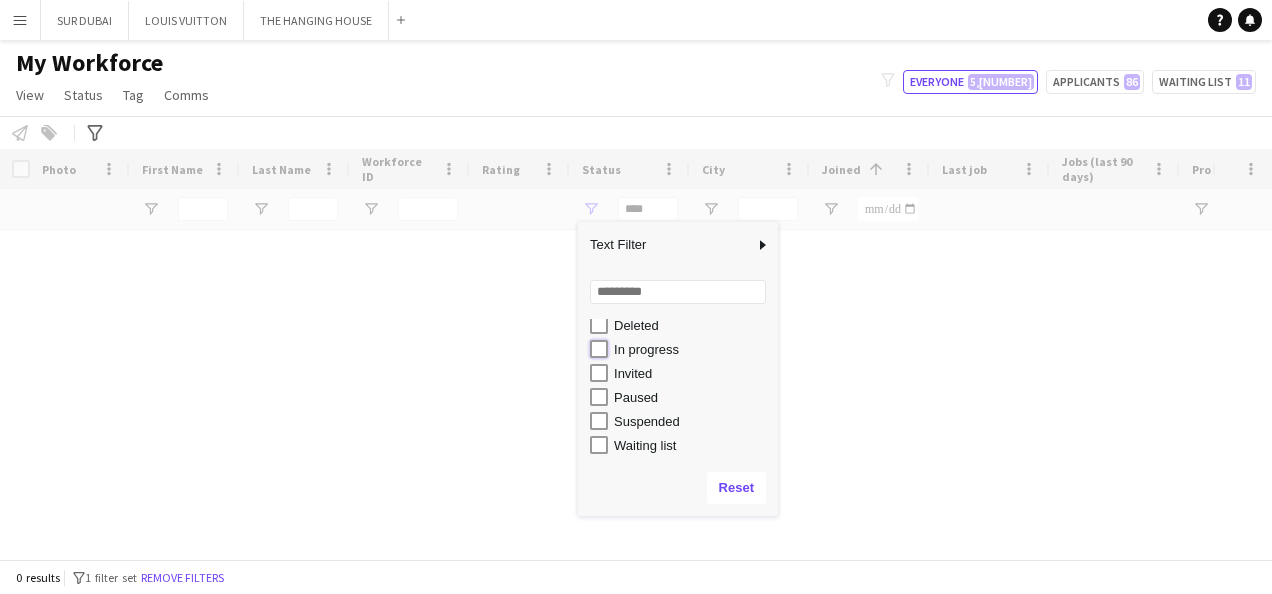 type on "**********" 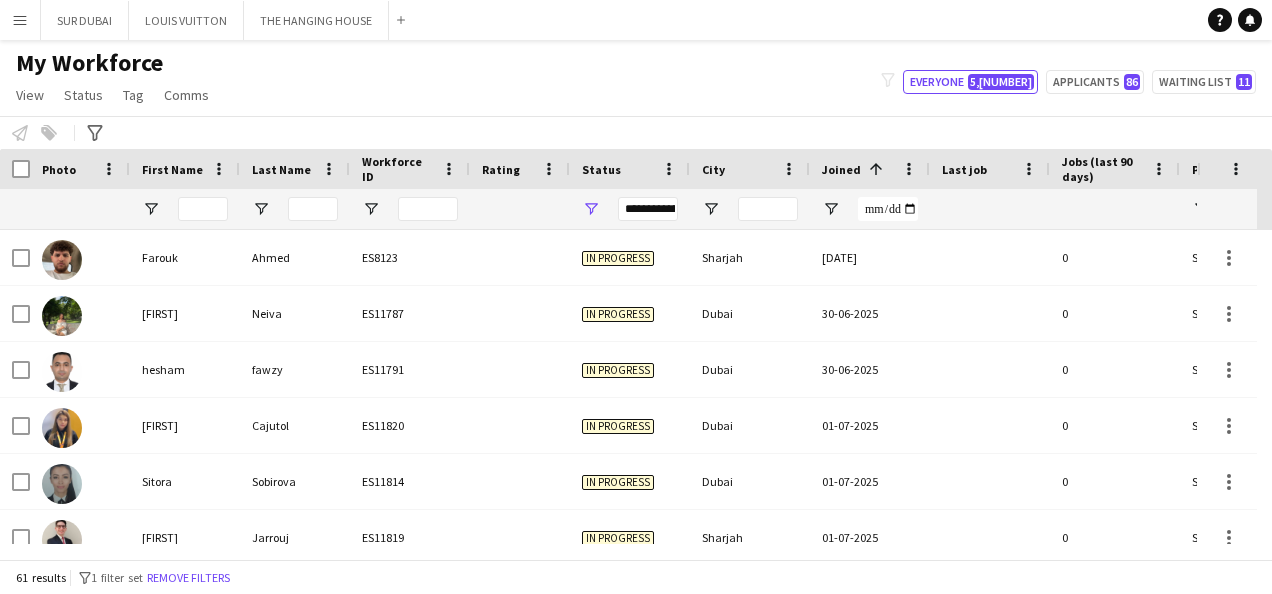 click on "My Workforce   View   Views  Default view New view Update view Delete view Edit name Customise view Customise filters Reset Filters Reset View Reset All  Status  Edit  Tag  New tag  Edit tag  ARABIC SPEAKER (2101) CABIN CREW (383) CHINESE SPEAKER (39) CONTACTED BY ANASTASIIA (7) CONTACTED BY MARIA (1) CONTACTED BY SARAH W (17) CONTACTED BY VIVIANE  (96) DRESSER (7) FOH EXPO (31) FOLLOW UP  (41) FRENCH SPEAKER (526) Generic Portfolio - Arabic Speaker  (7) Generic Portfolio - Jewerlly  Model (5) Generic Portfolio - Luxury  (23) Generic Portfolio - Models (14) Generic Portfolio - Promoters (20) Generic Portfolio - Supervisors (11) Generic Portfolio - Tall Hostess (21) Generic Portfolio - Ushers (16) Generic portfolio -VIP Hostess (25) ITALIAN SPEAKER (67) JAPANESE SPEAKER (8) KOREAN SPEAKER (5) LUXURY RETAIL (456) MANAGER LEVEL (119) MC (21) MUA (17) OPERATION (30) PRODUCTION (8) PROJECT MANAGER  (52) SPANISH SPEAKER (206) STAGE MANAGER (81) SUPERVISOR (194) THA HOSPITALITY (910) TOP BARISTA (69)  Add to tag" 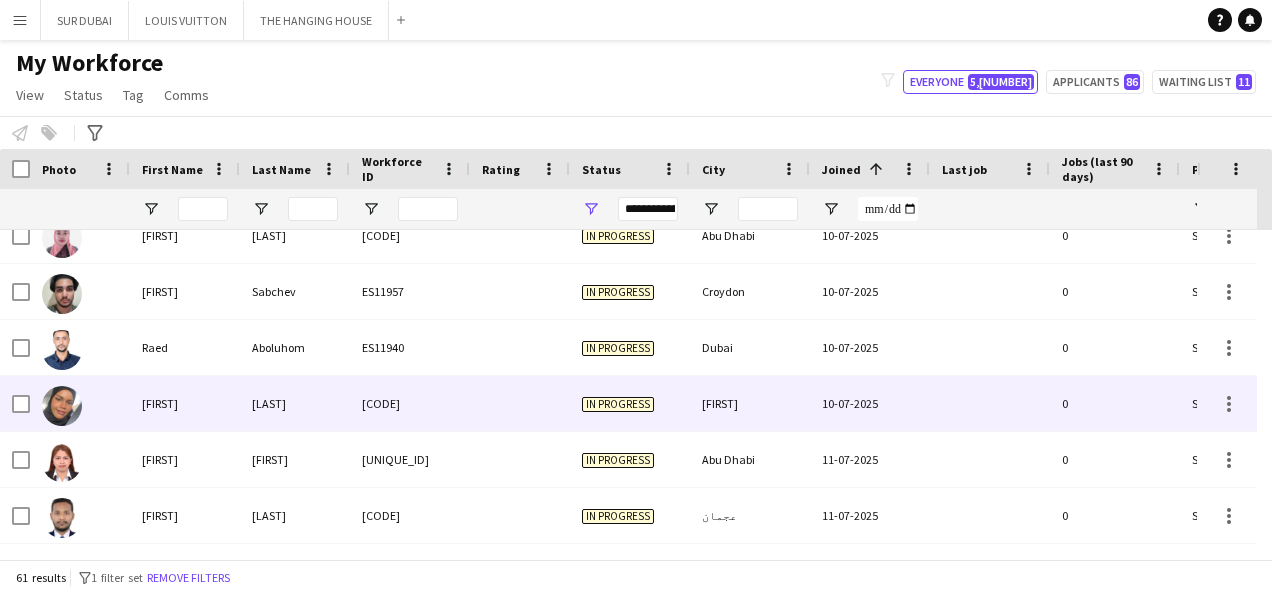 click on "In progress" at bounding box center [630, 403] 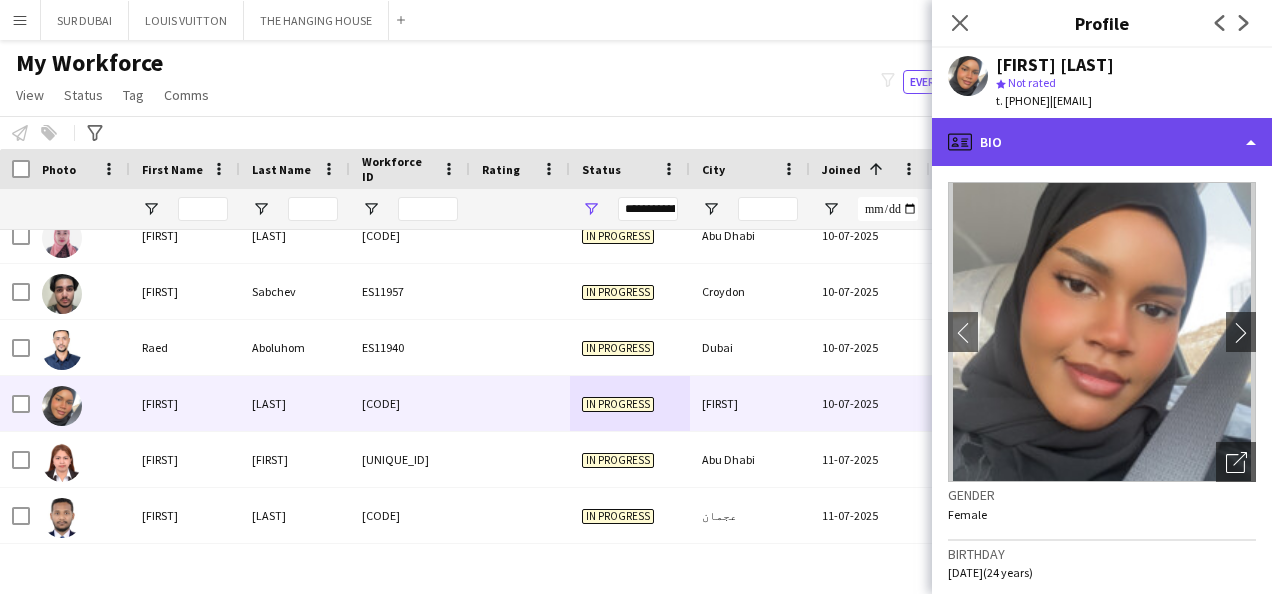 click on "profile
Bio" 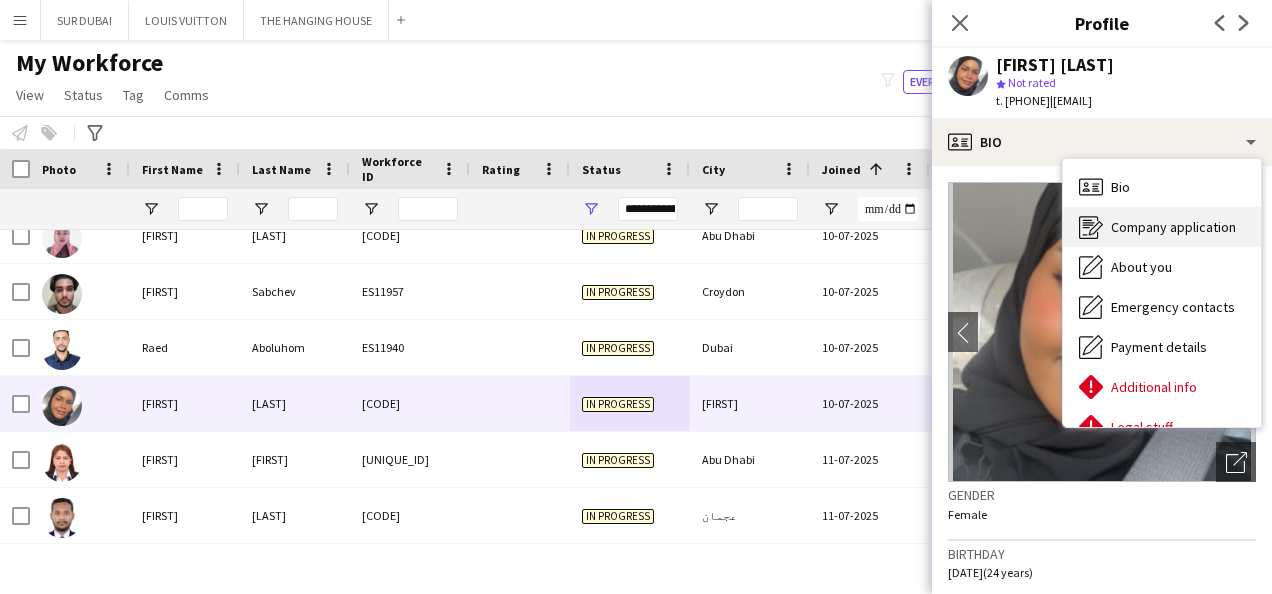 click on "Company application
Company application" at bounding box center [1162, 227] 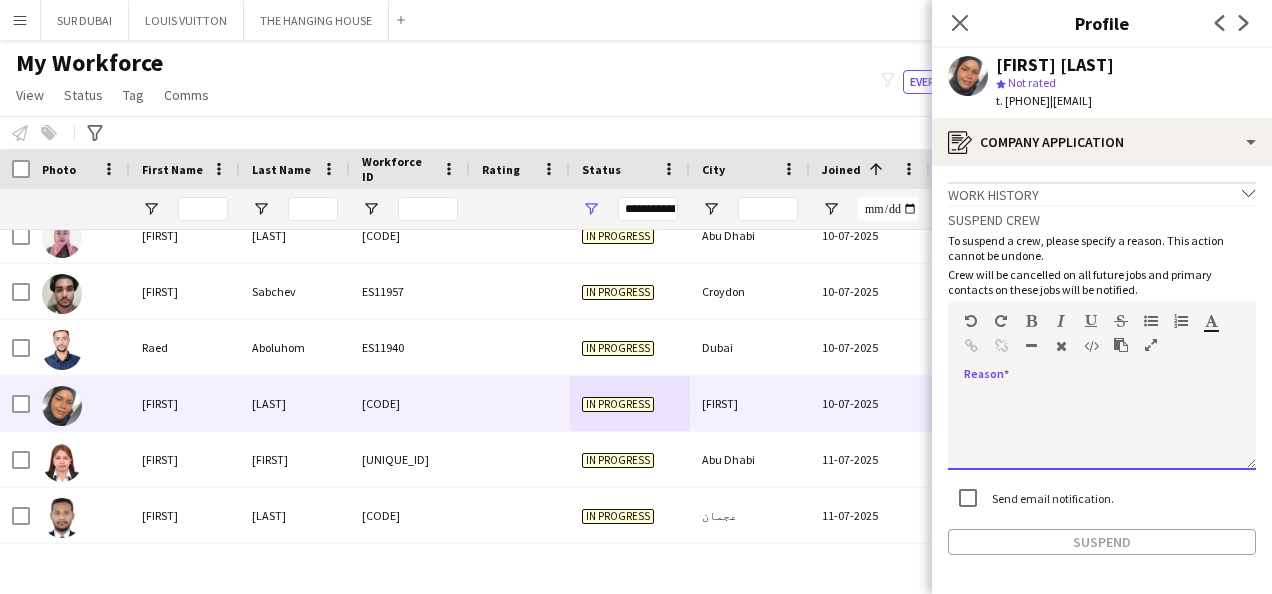 click at bounding box center [1102, 430] 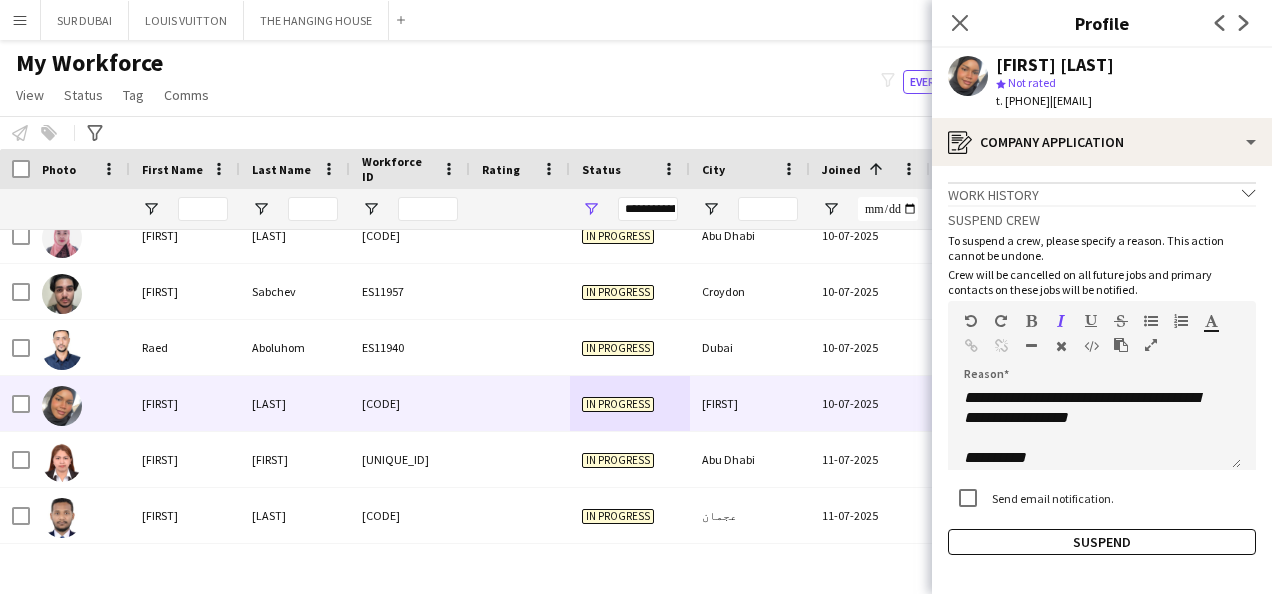 click on "star
Not rated" 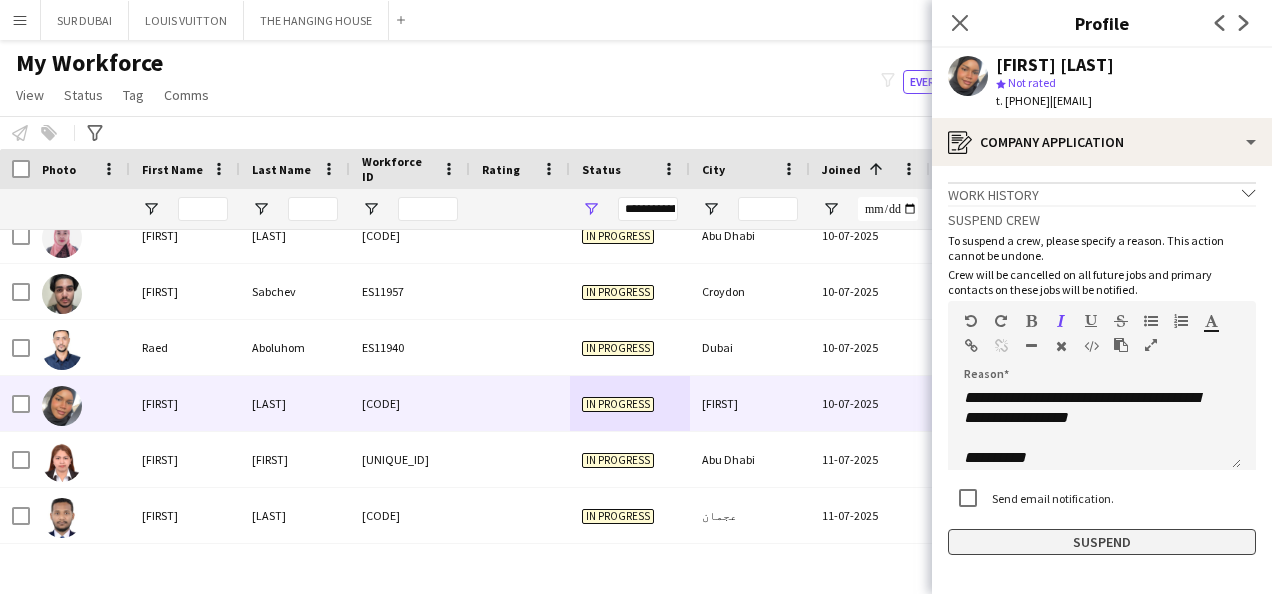 click on "Suspend" 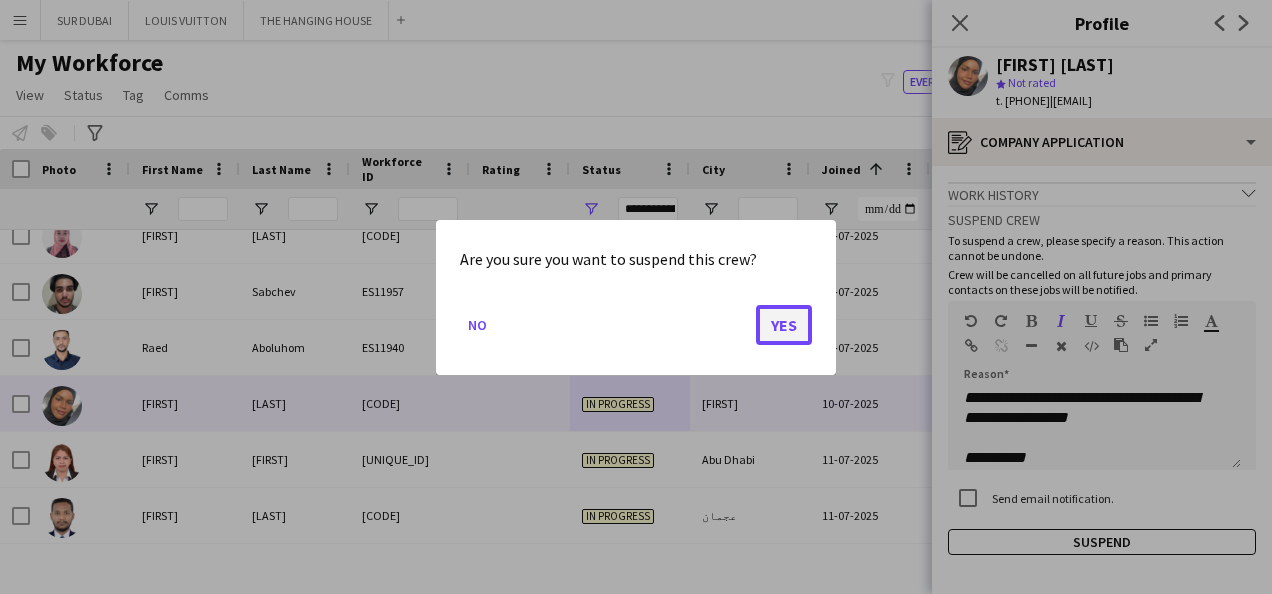 click on "Yes" 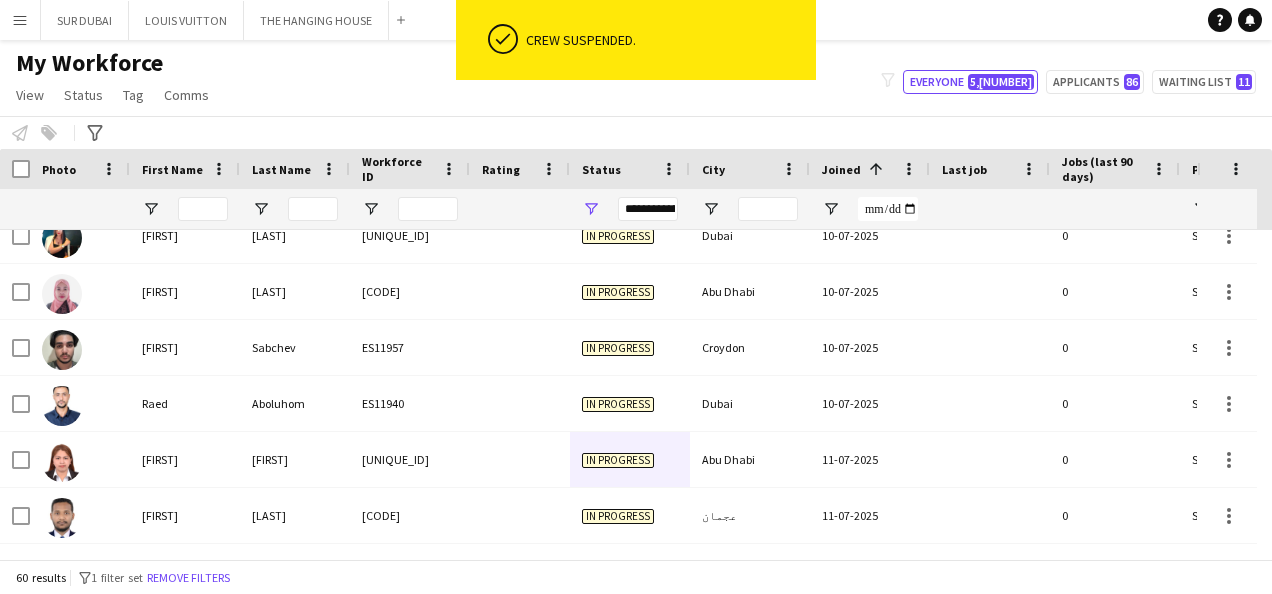 click on "60 results
filter-1
1 filter set   Remove filters" 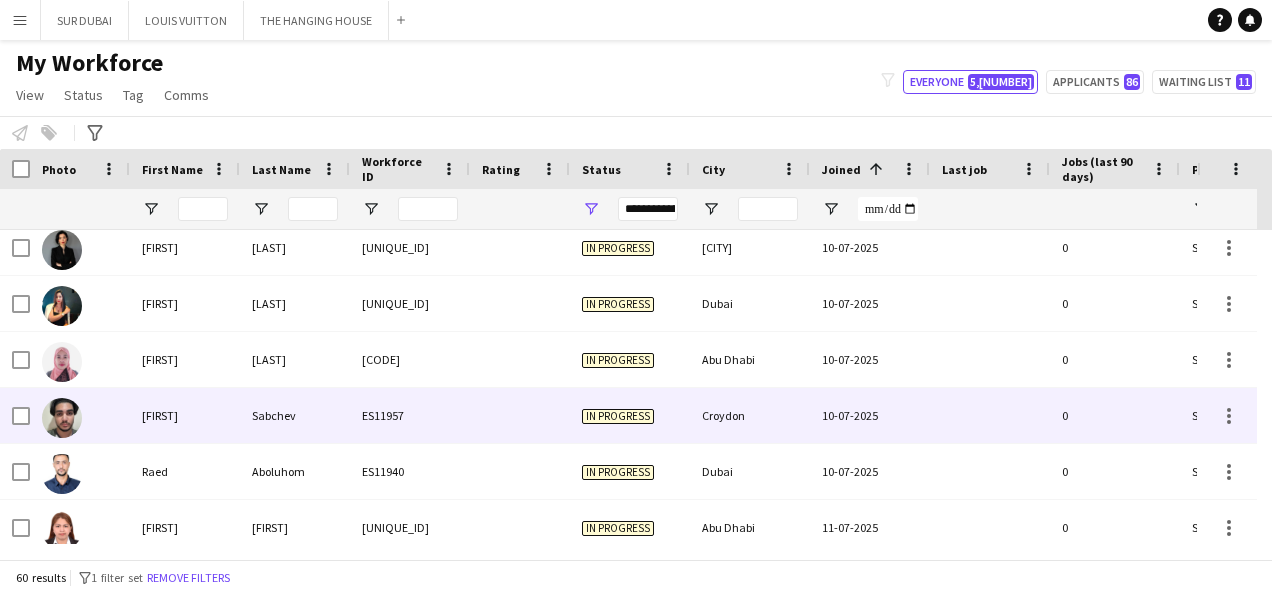 click on "10-07-2025" at bounding box center [870, 415] 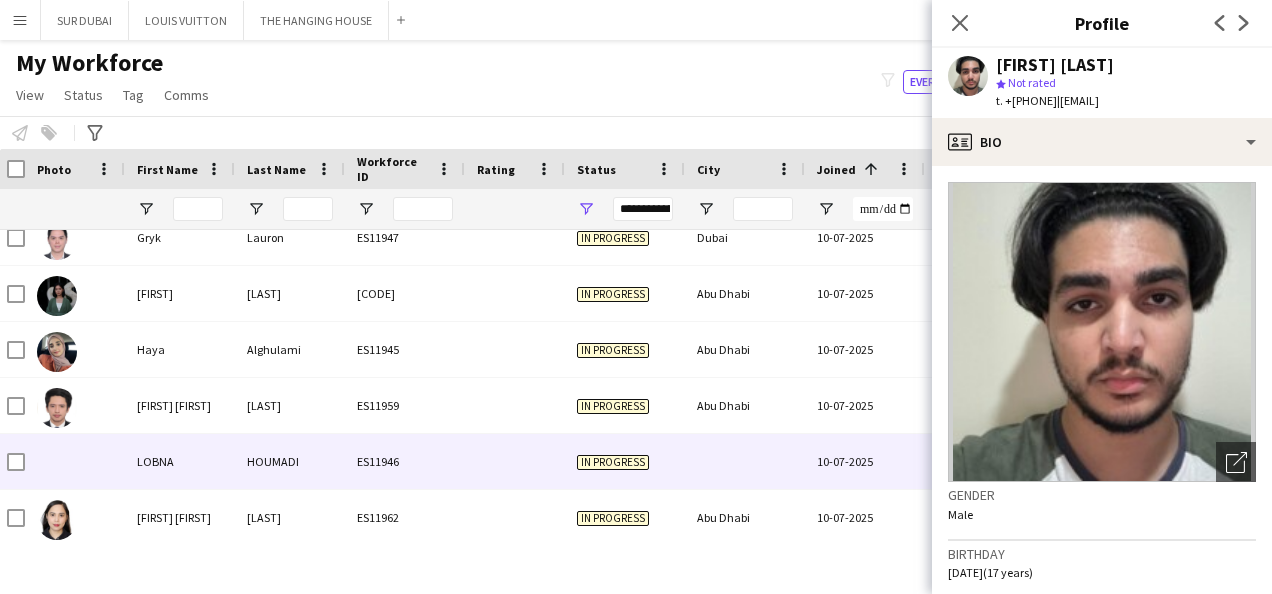 click at bounding box center [745, 461] 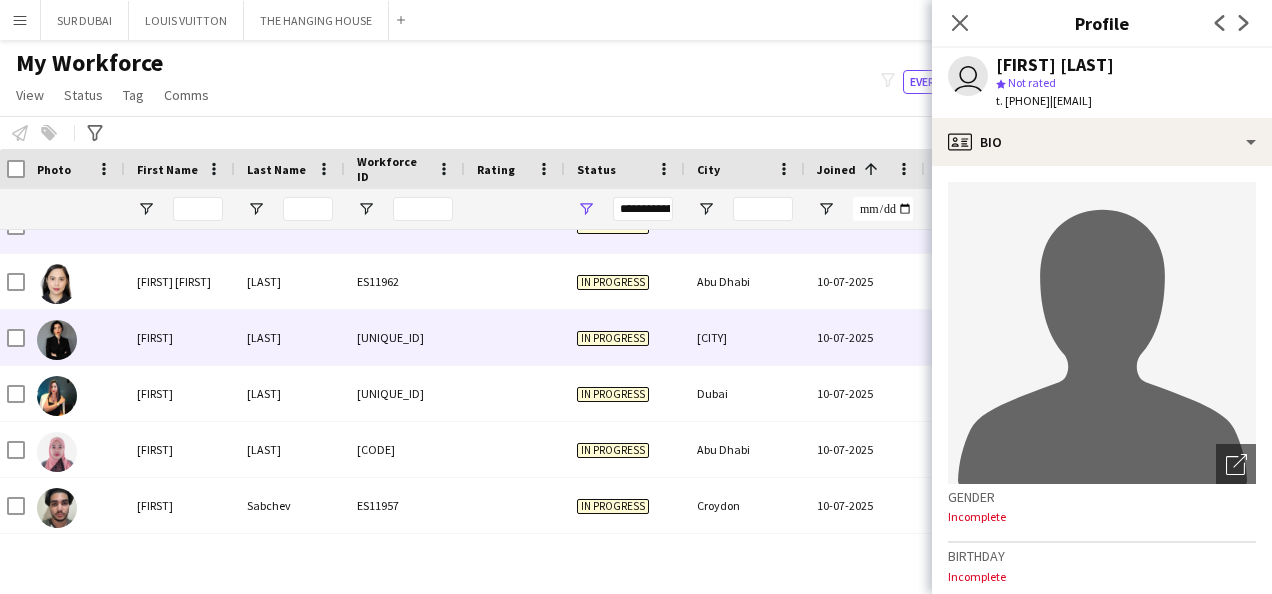 click on "10-07-2025" at bounding box center [865, 337] 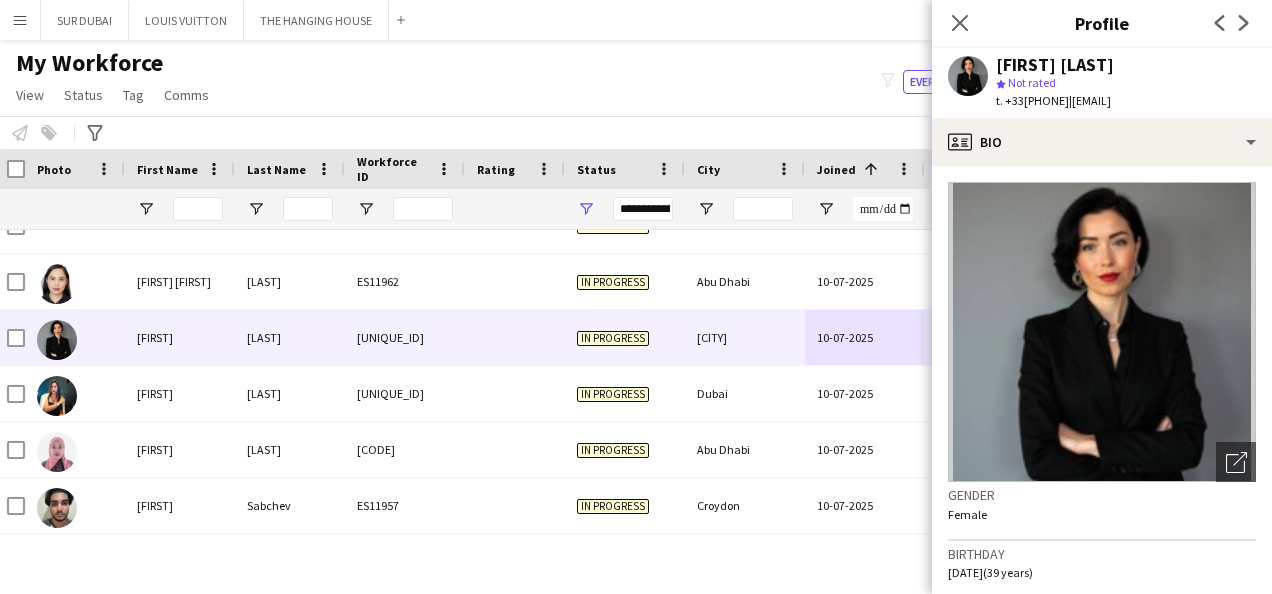 click on "Open photos pop-in
Gender   Female   Birthday   18-08-1985   (39 years)   Location   Avignon, Avignon, 84000   Work history   Applications total count: 0   Cancelled jobs count: 0   Cancelled jobs total count: 0   Worked jobs count: 0   Worked jobs total count: 0   Roles
Edit crew company roles
Incomplete   Skills
Edit crew company skills
Incomplete   Tags
Edit crew company tags
Incomplete   Attributes   Incomplete   Profile   Self-employed Crew   Unique ID   ES11955
Edit crew unique ID
Default fees   Default Hourly Fee 1
Edit this field
--   Default Hourly Fee 2
Edit this field
--   Default Fixed Fee 1
Edit this field
--   Default Fixed Fee 2
Edit this field
--" 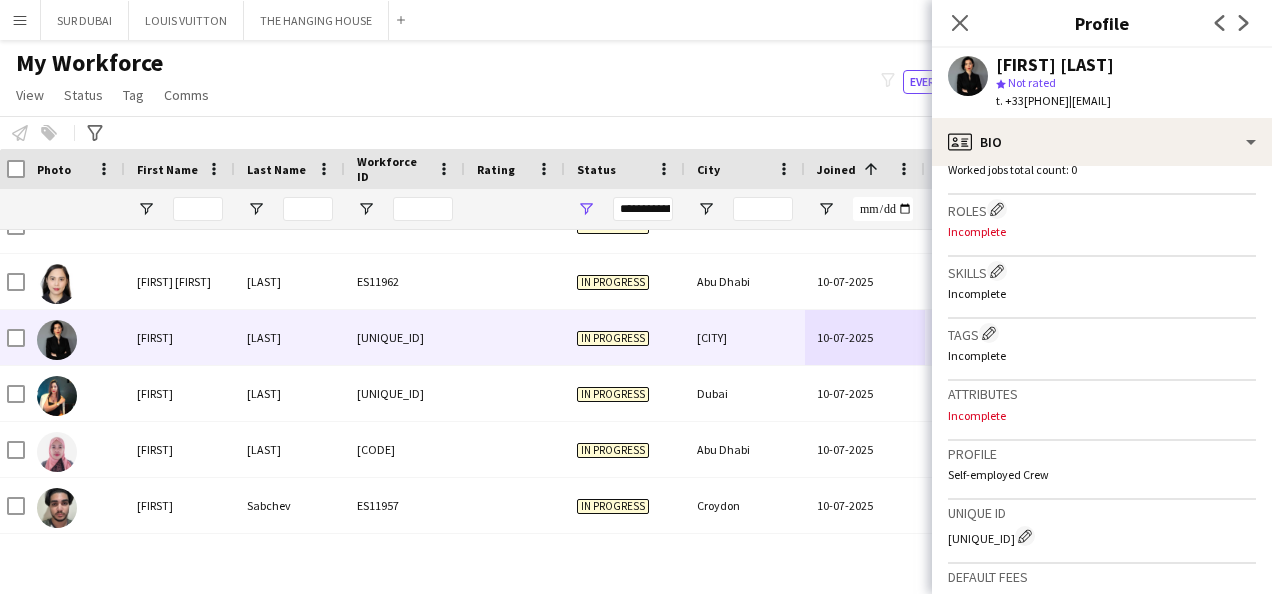 click on "Worked jobs total count: 0" 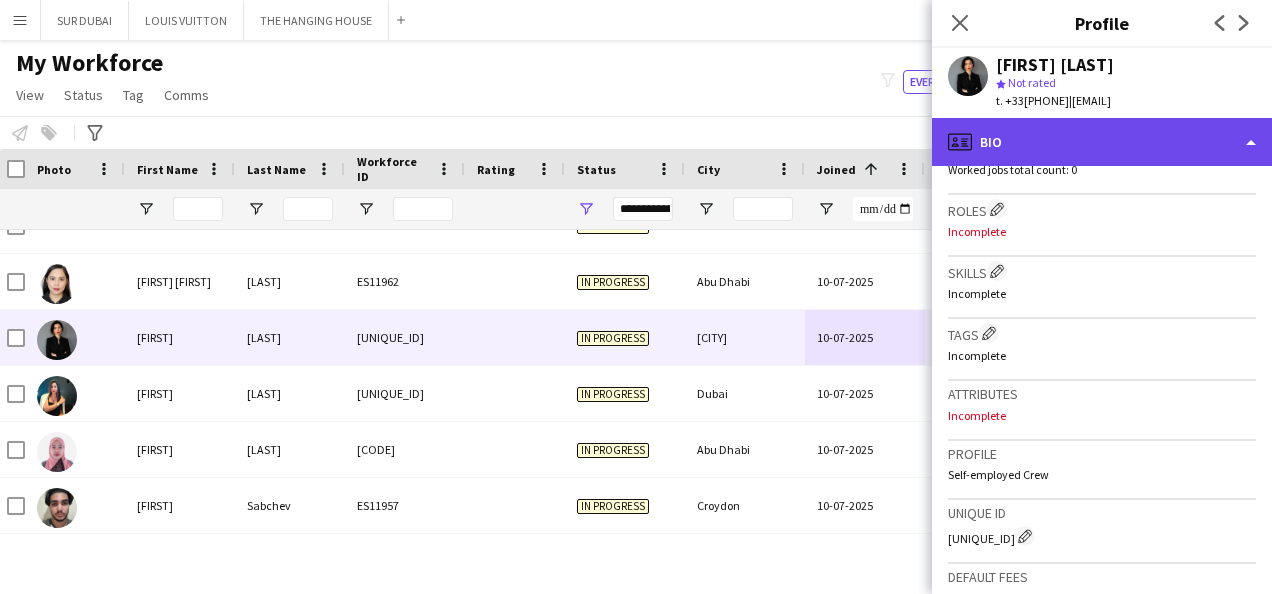 click on "profile
Bio" 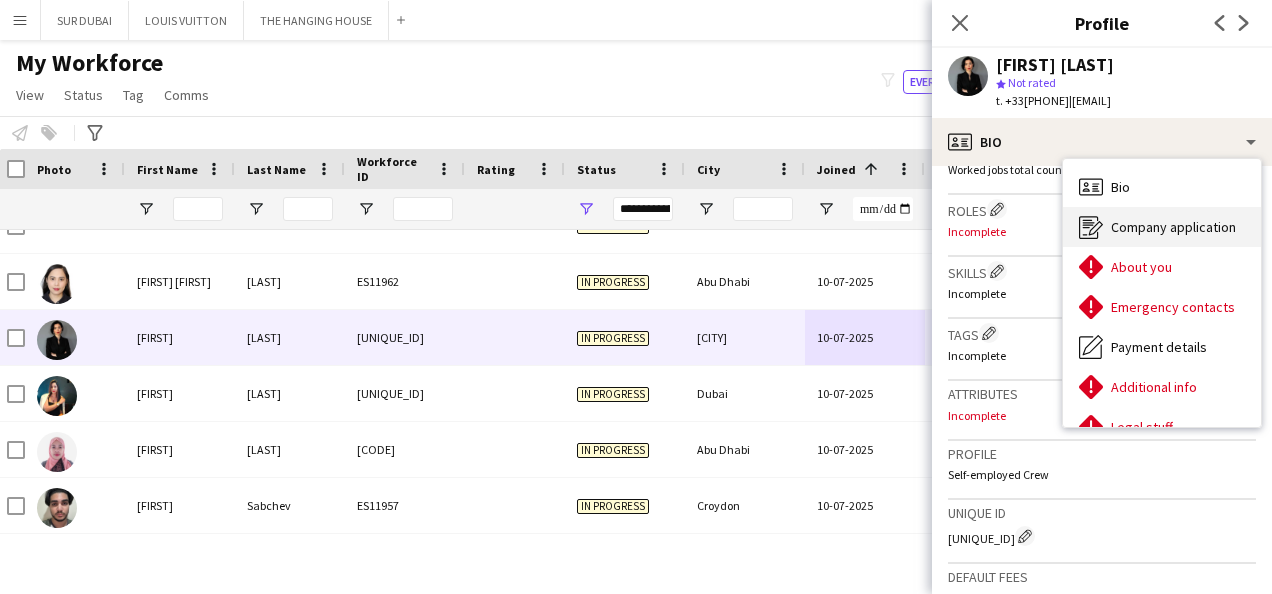 click on "Company application" at bounding box center [1173, 227] 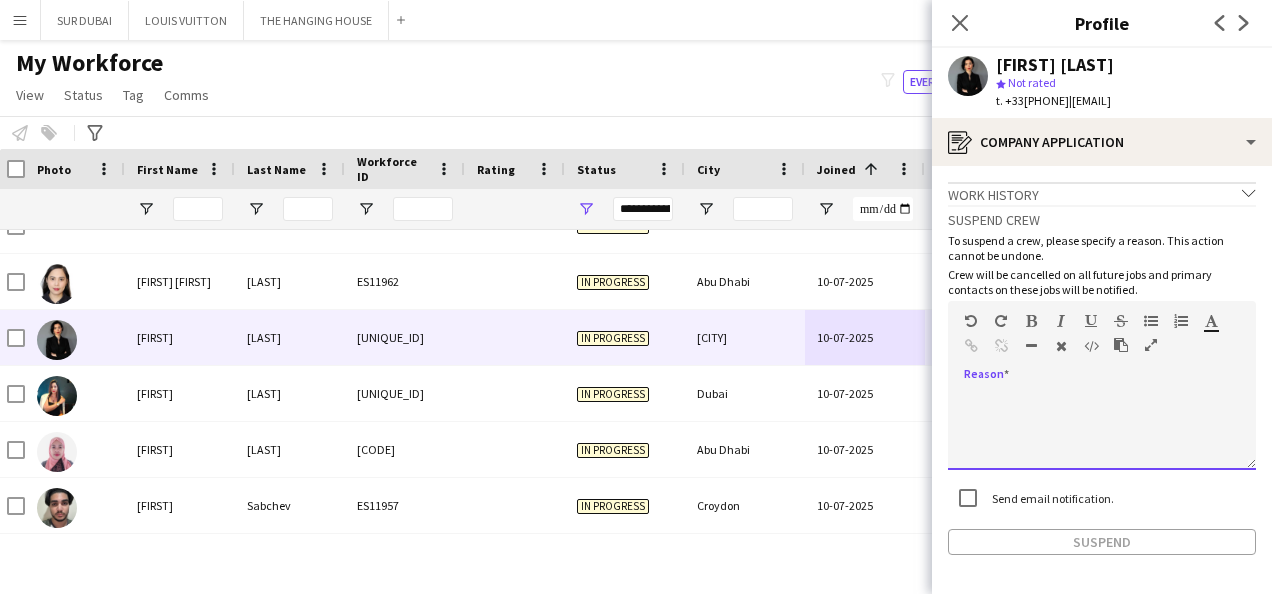 click at bounding box center [1102, 430] 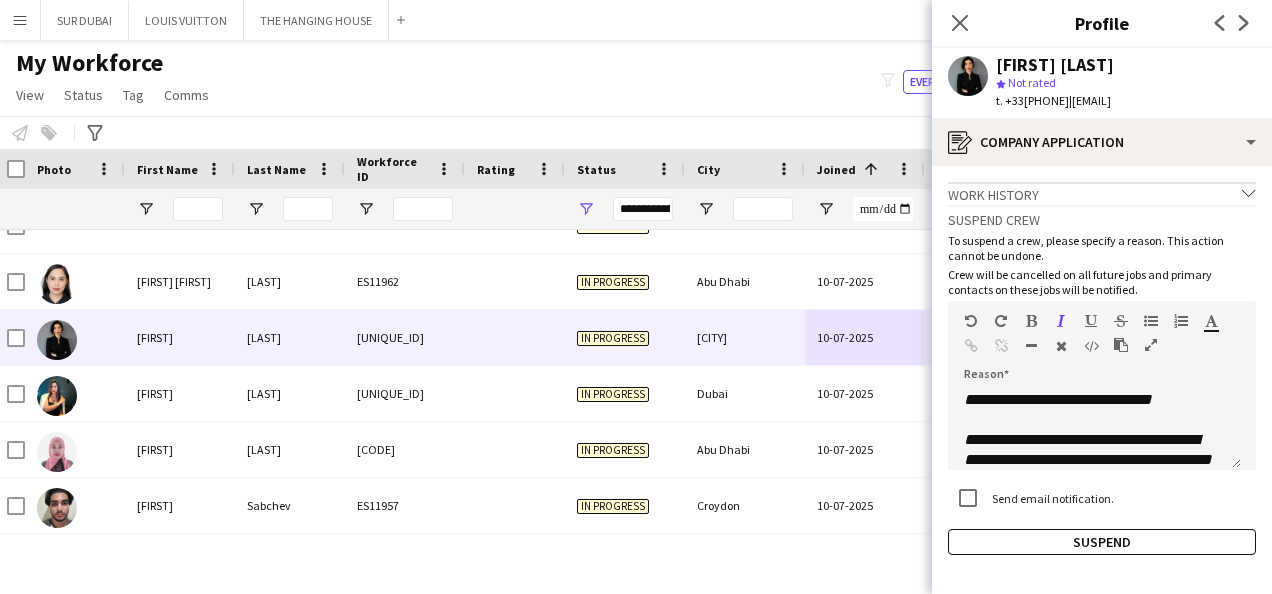 click on "Maryna Nikolaieva" 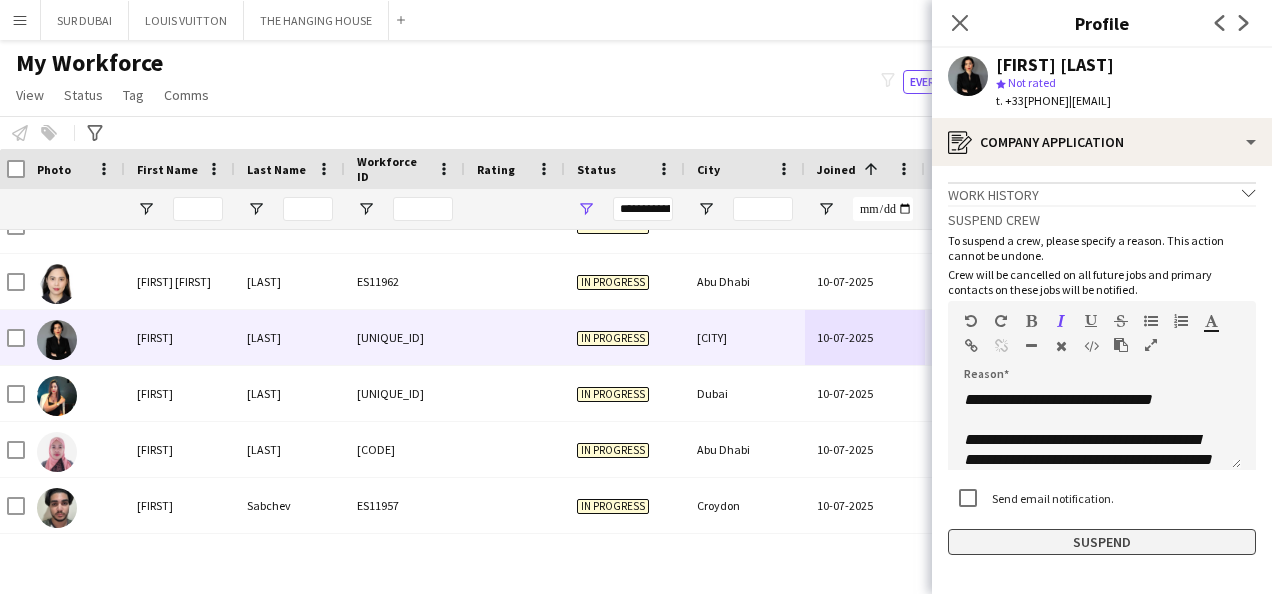 click on "Suspend" 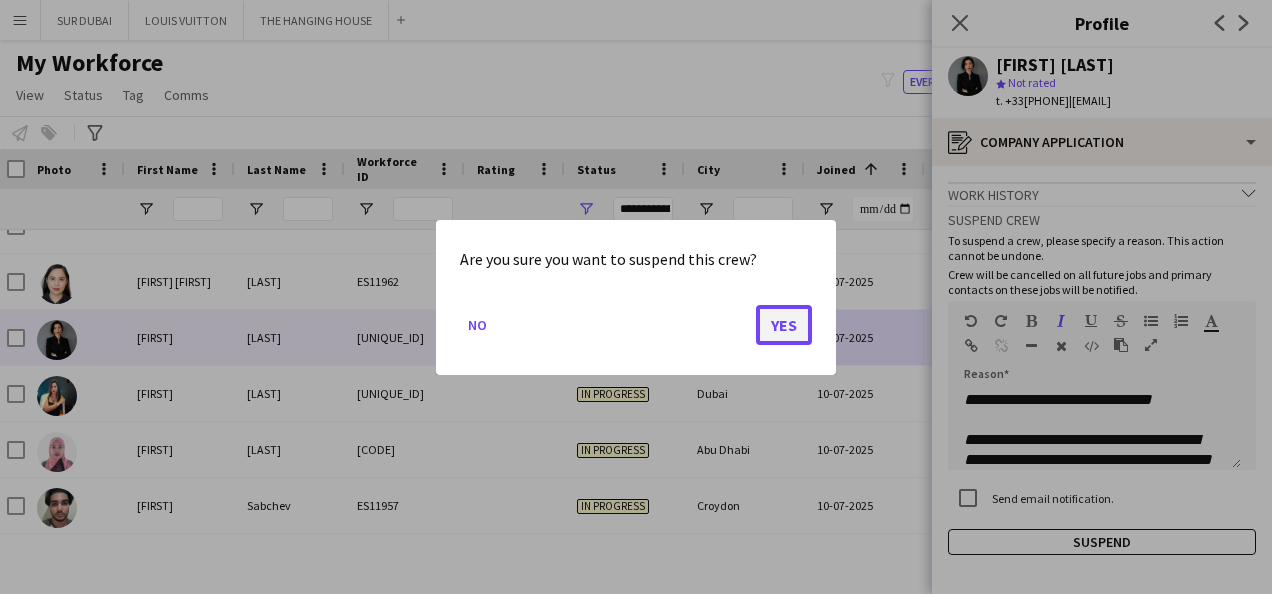 click on "Yes" 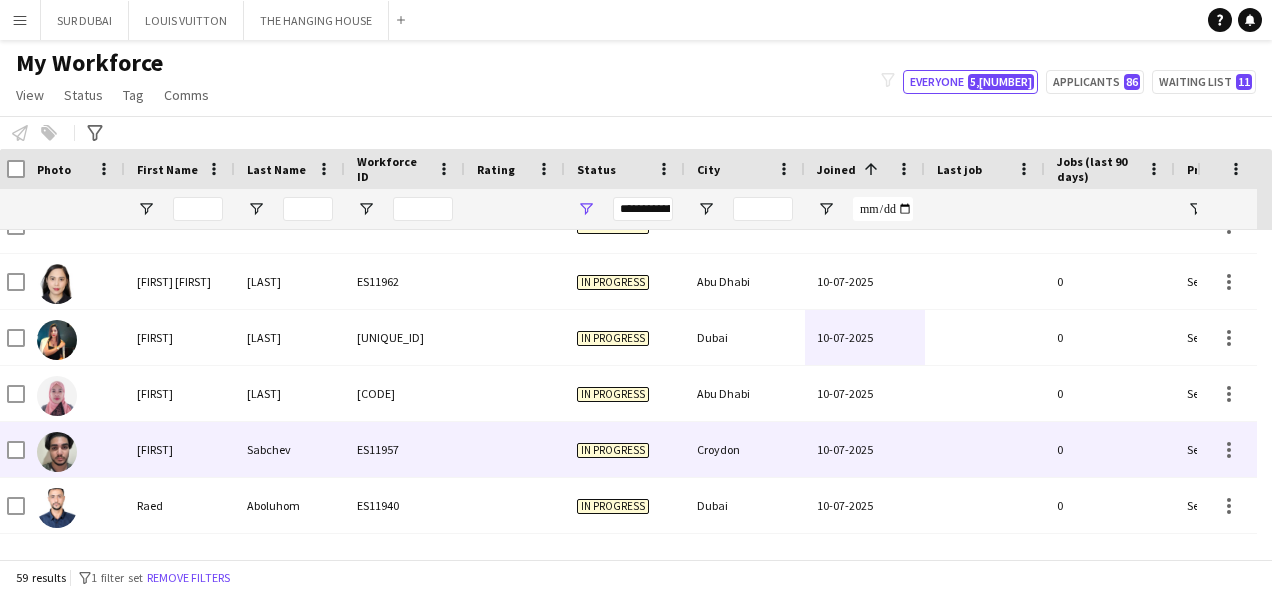 click on "Croydon" at bounding box center (745, 449) 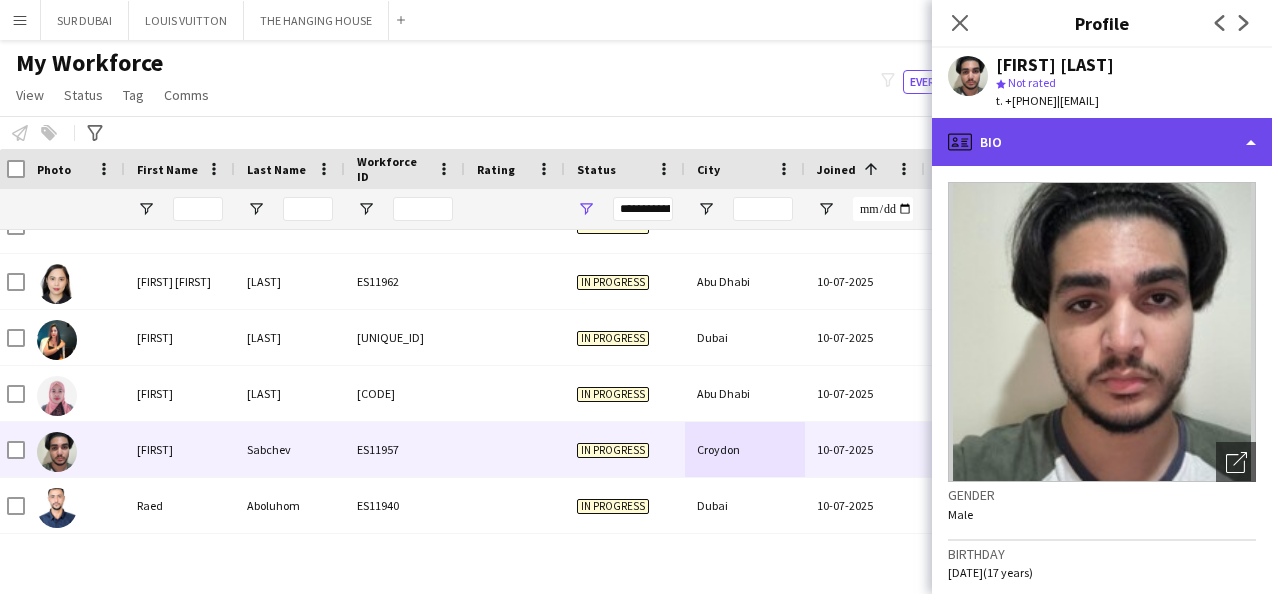 click on "profile
Bio" 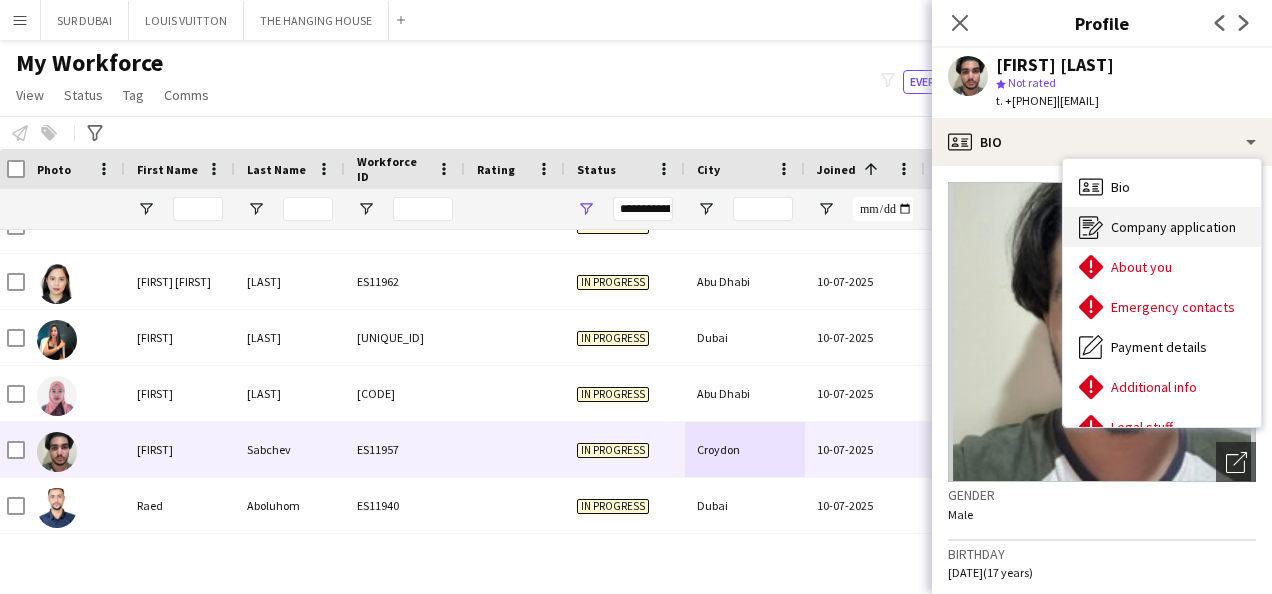 click on "Company application" at bounding box center (1173, 227) 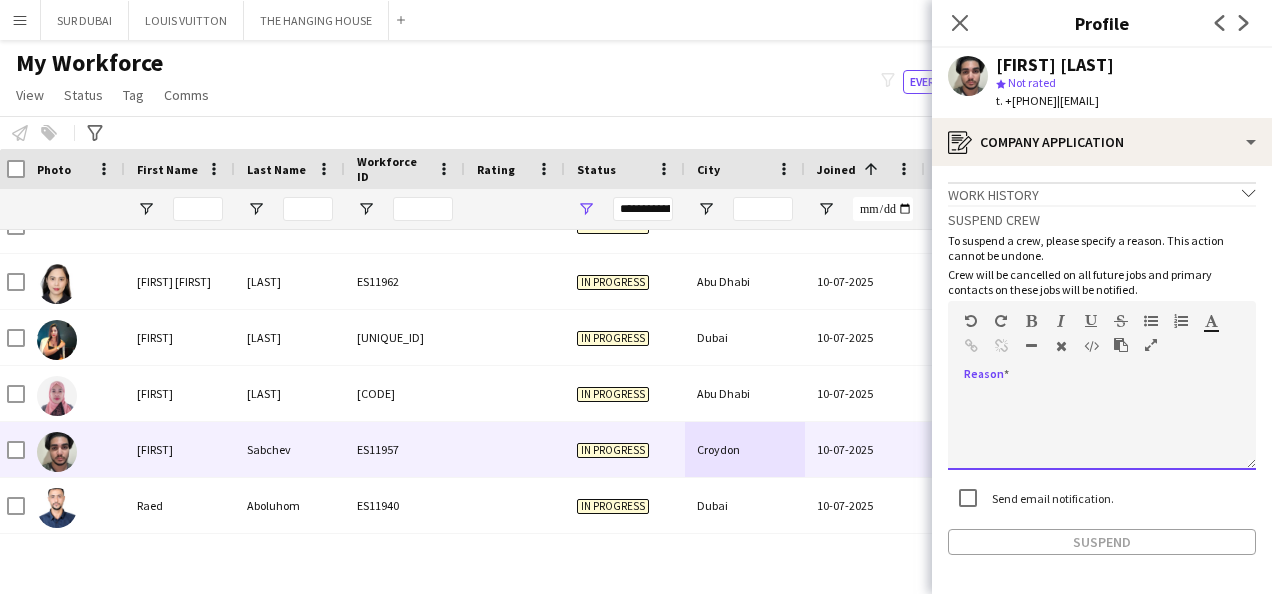 click at bounding box center (1102, 430) 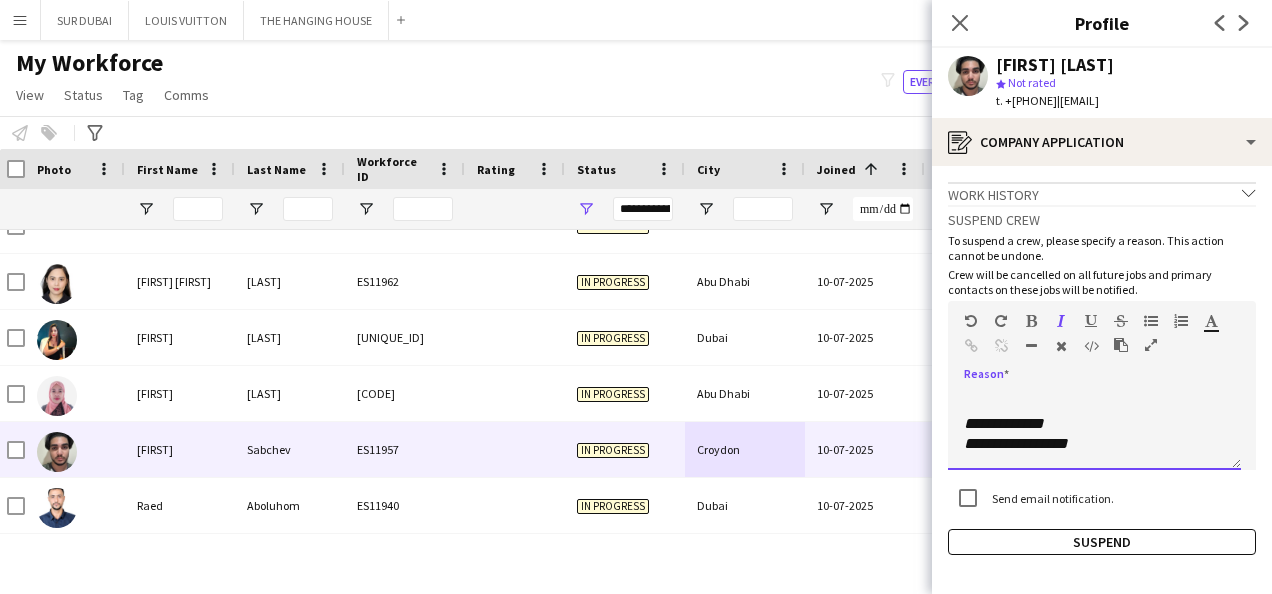 scroll, scrollTop: 0, scrollLeft: 0, axis: both 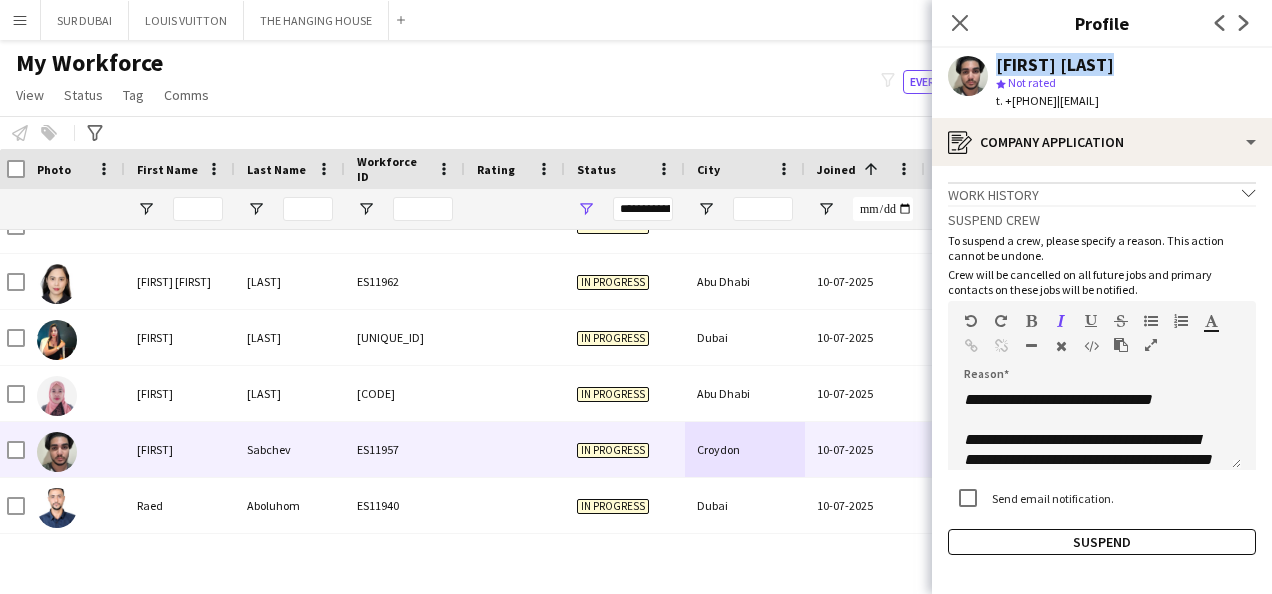 drag, startPoint x: 1126, startPoint y: 62, endPoint x: 974, endPoint y: 62, distance: 152 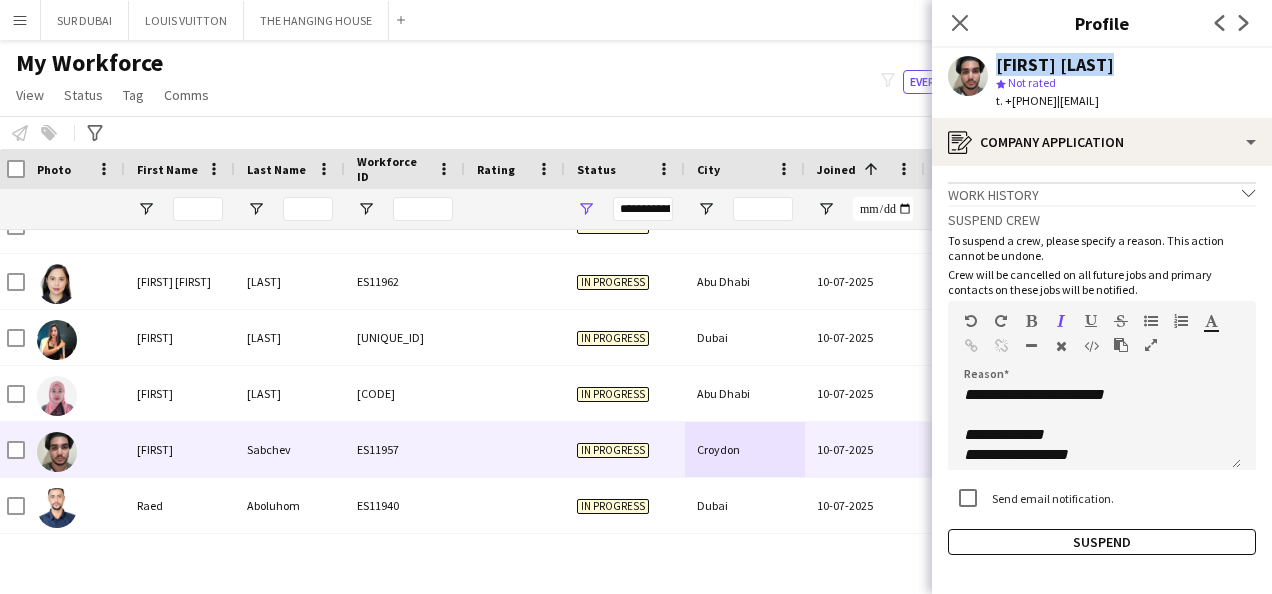 scroll, scrollTop: 196, scrollLeft: 0, axis: vertical 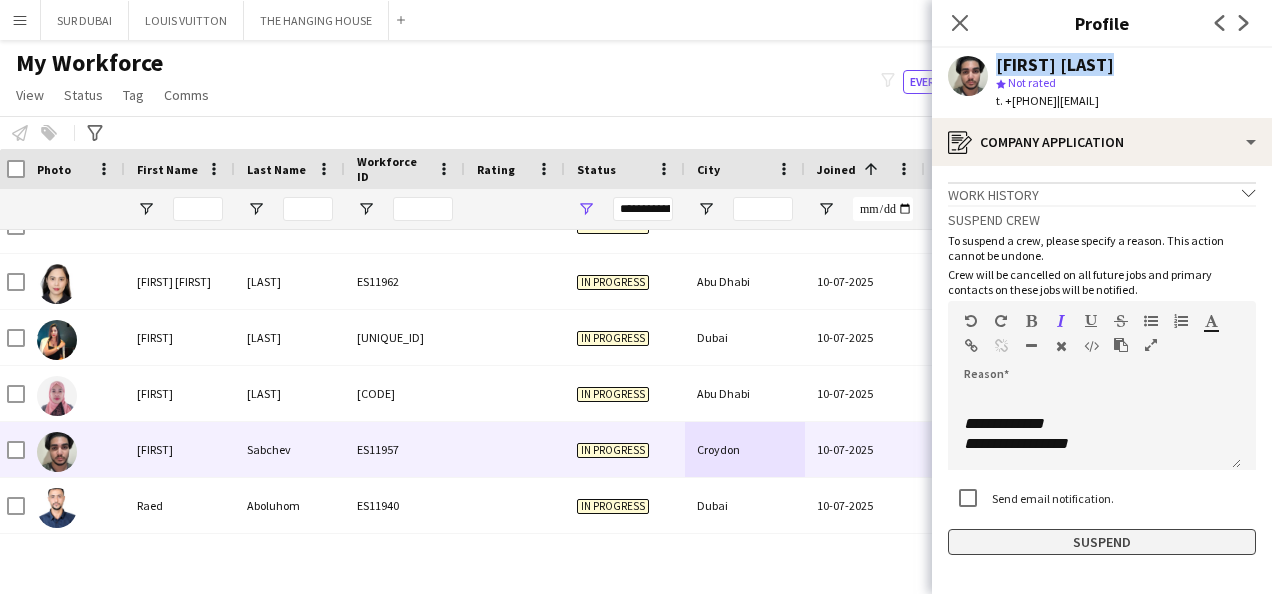 click on "Suspend" 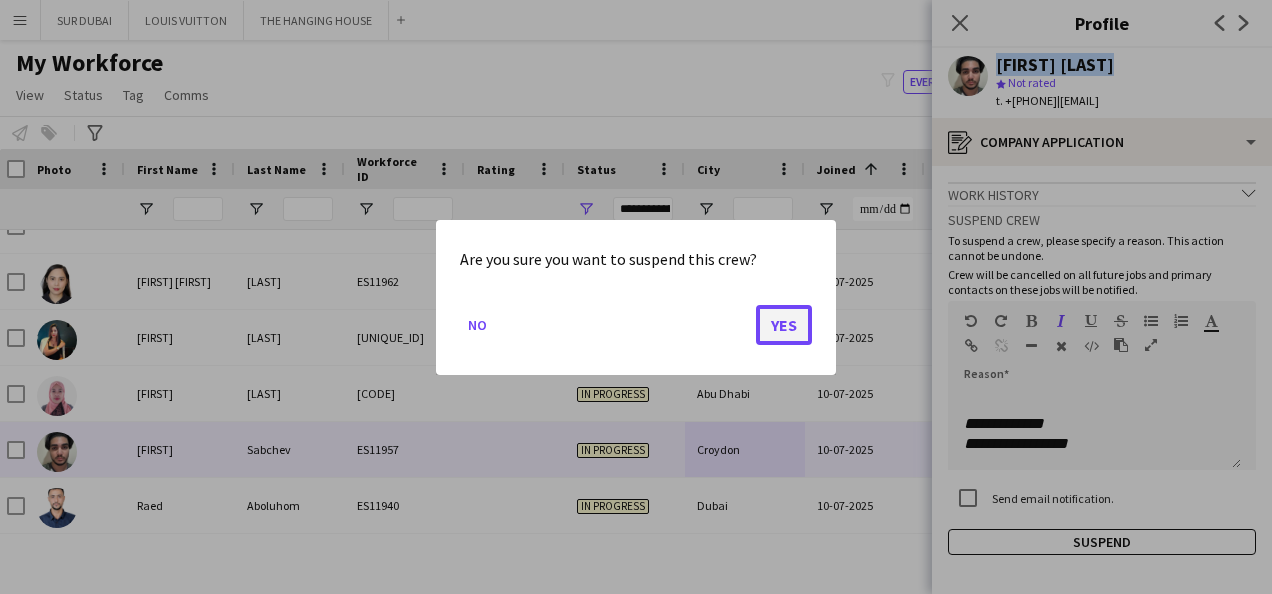 click on "Yes" 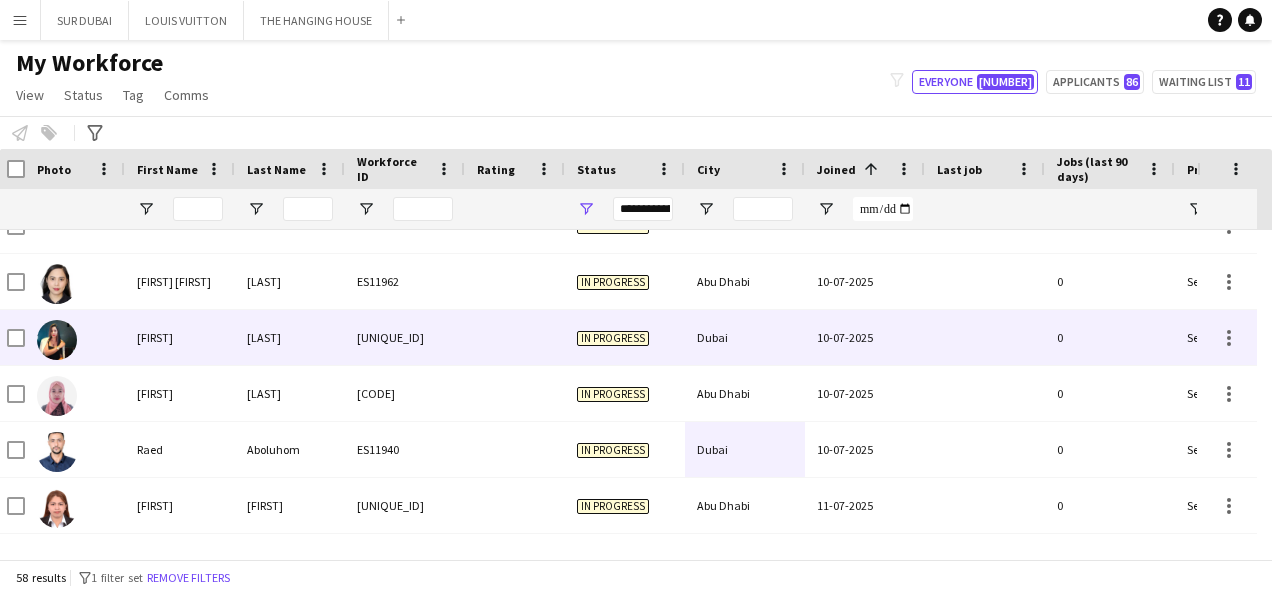 scroll, scrollTop: 2933, scrollLeft: 0, axis: vertical 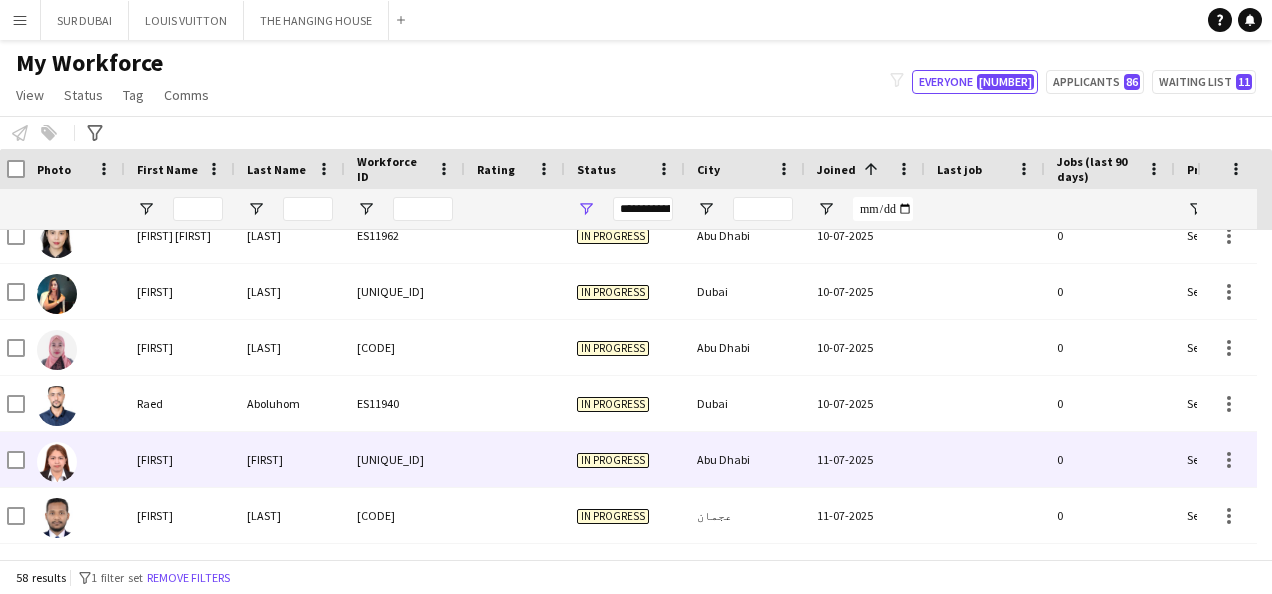 click on "Abu Dhabi" at bounding box center [745, 459] 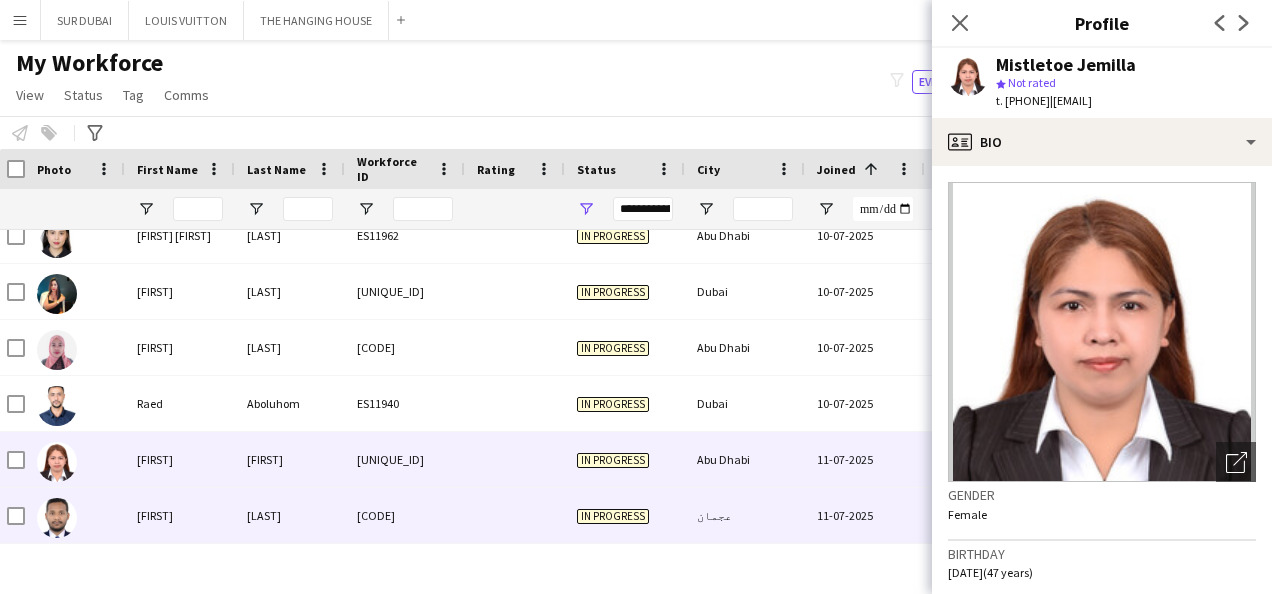 click on "عجمان" at bounding box center [745, 515] 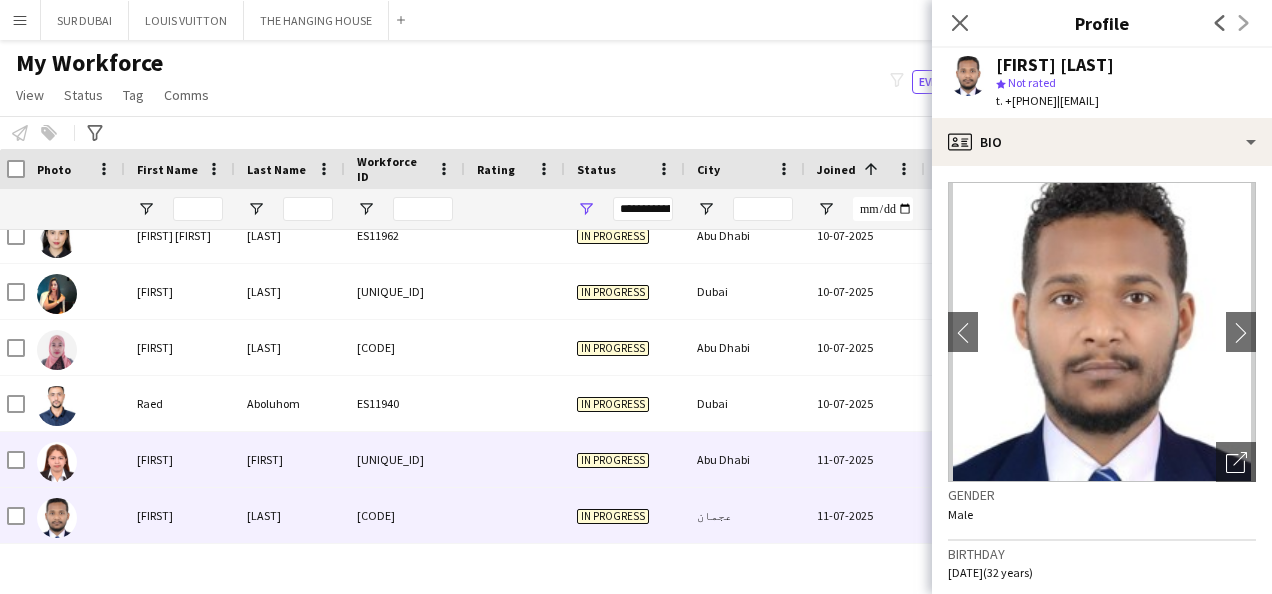 click on "11-07-2025" at bounding box center (865, 459) 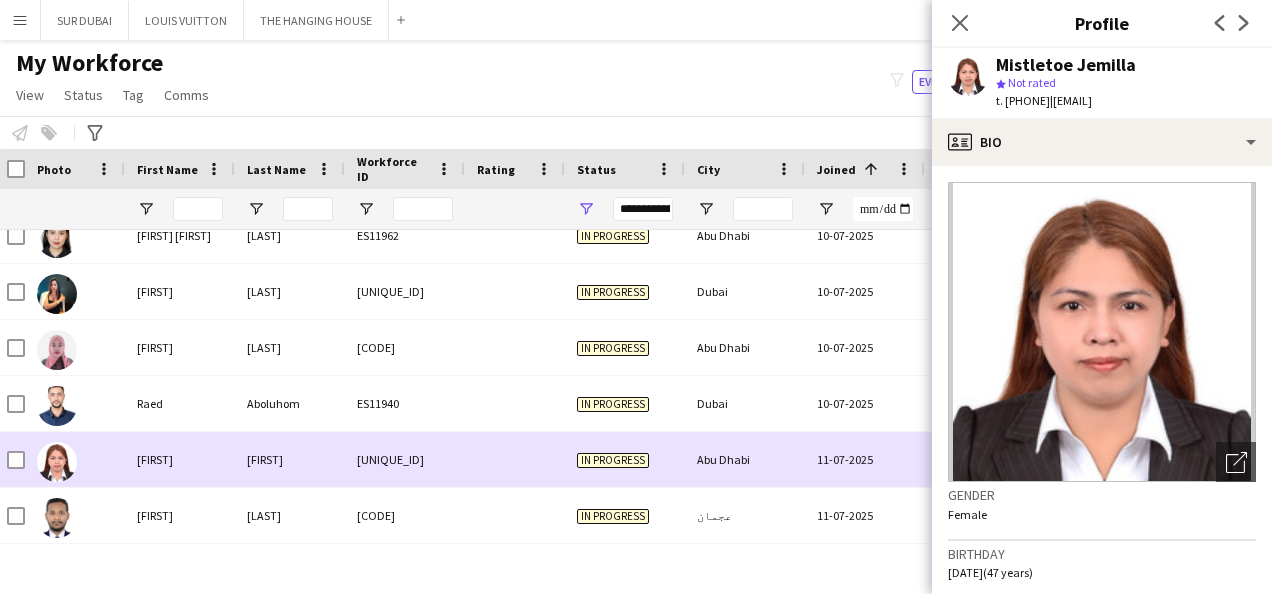 click on "11-07-2025" at bounding box center [865, 459] 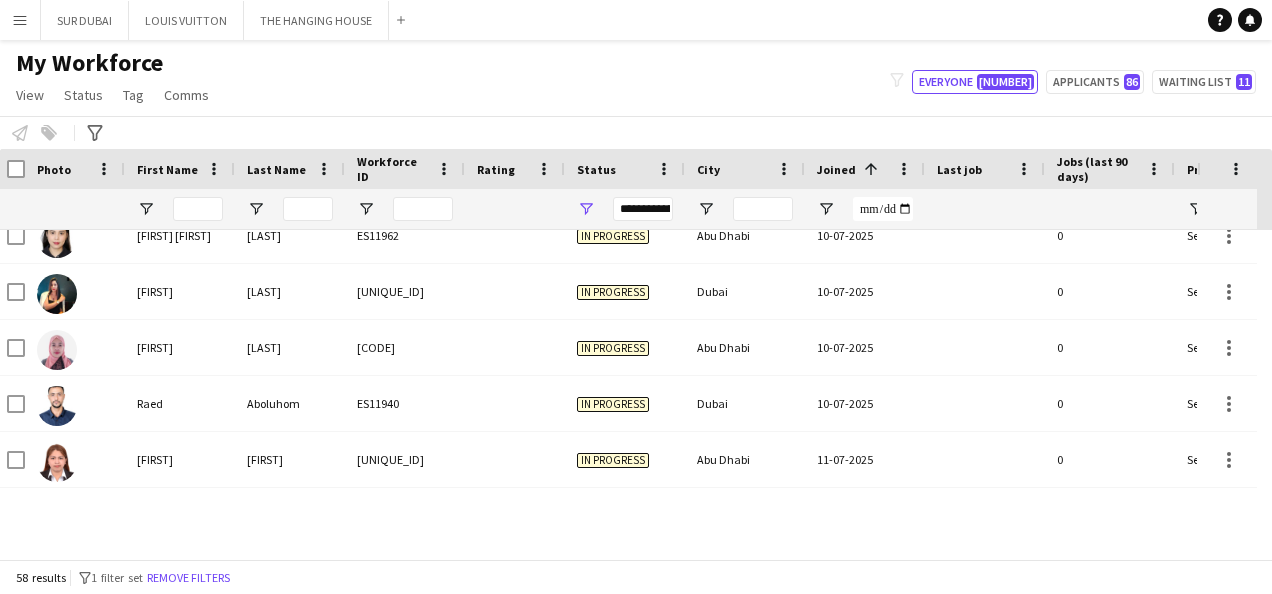 scroll, scrollTop: 1866, scrollLeft: 0, axis: vertical 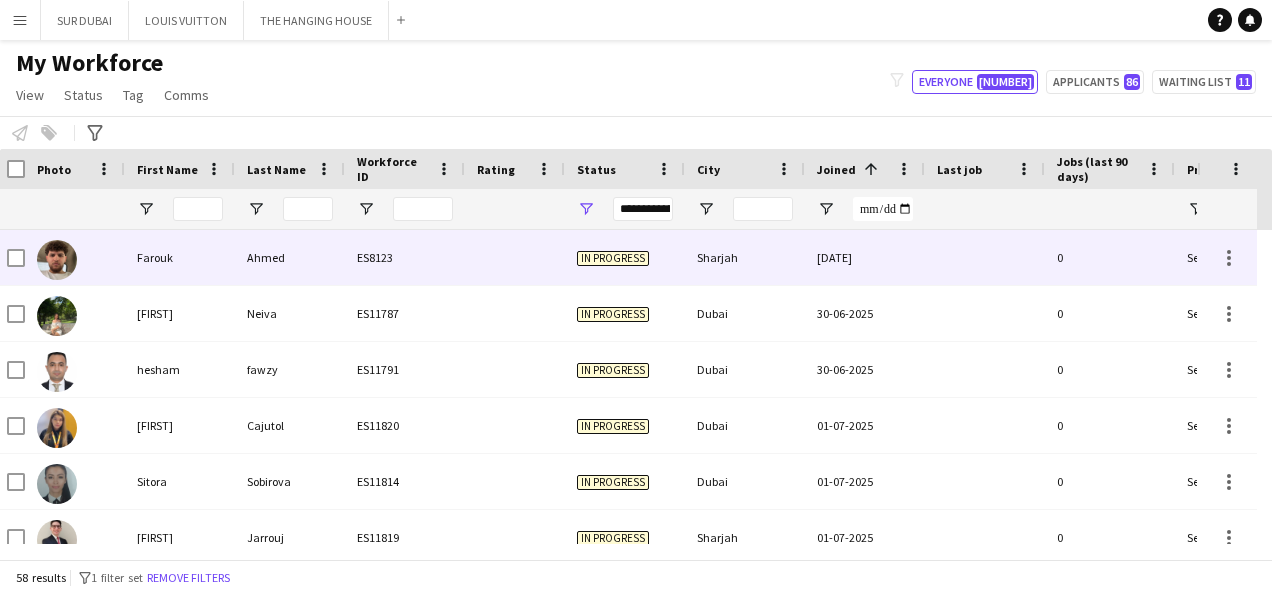 click on "Sharjah" at bounding box center (745, 257) 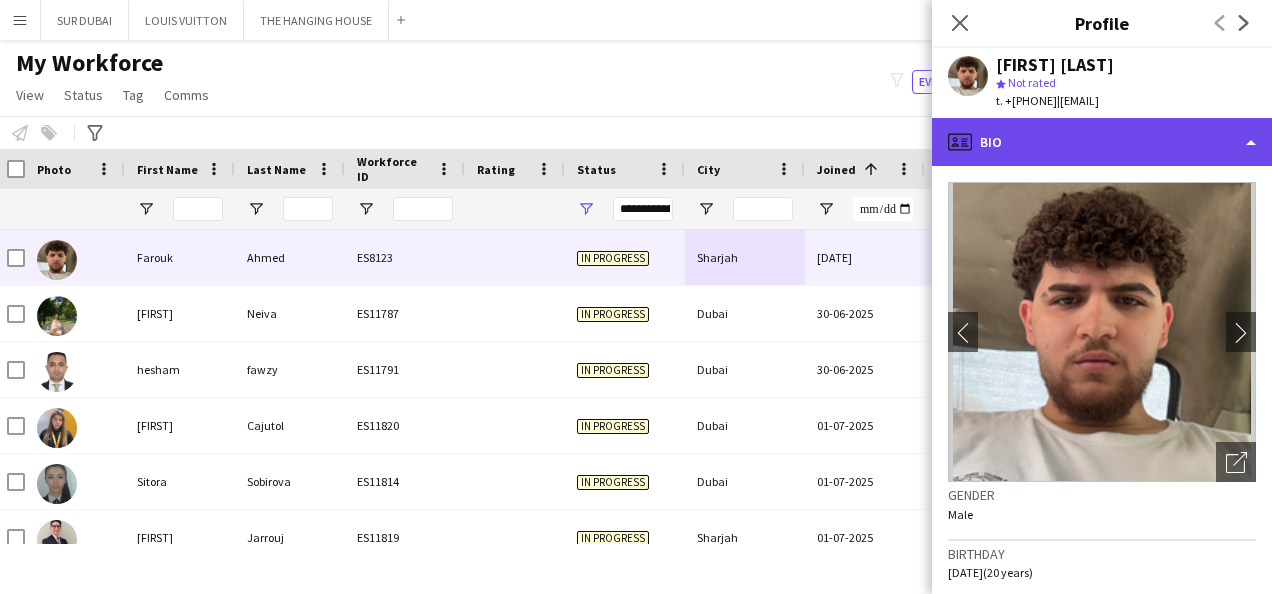 click on "profile
Bio" 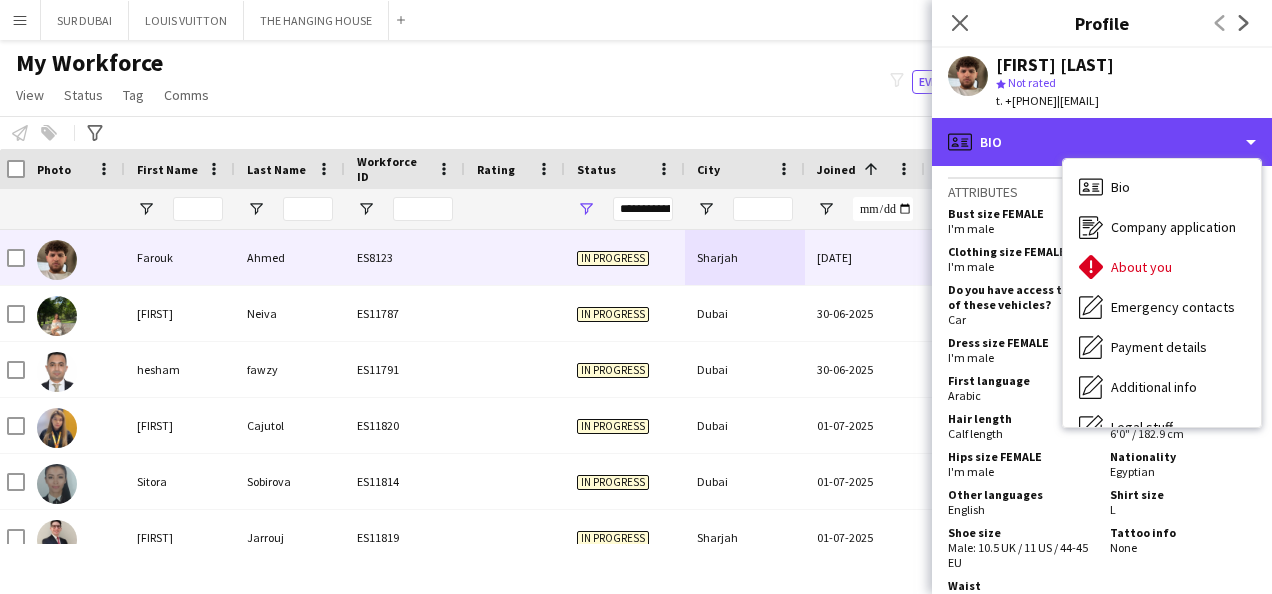 scroll, scrollTop: 1122, scrollLeft: 0, axis: vertical 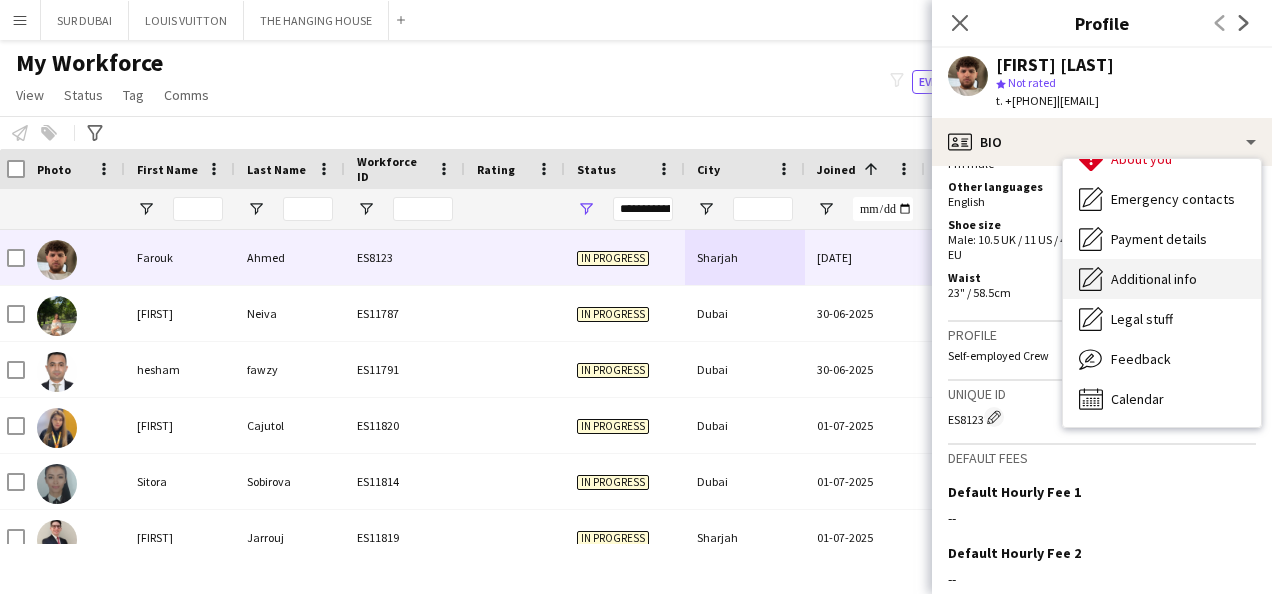 click on "Additional info
Additional info" at bounding box center [1162, 279] 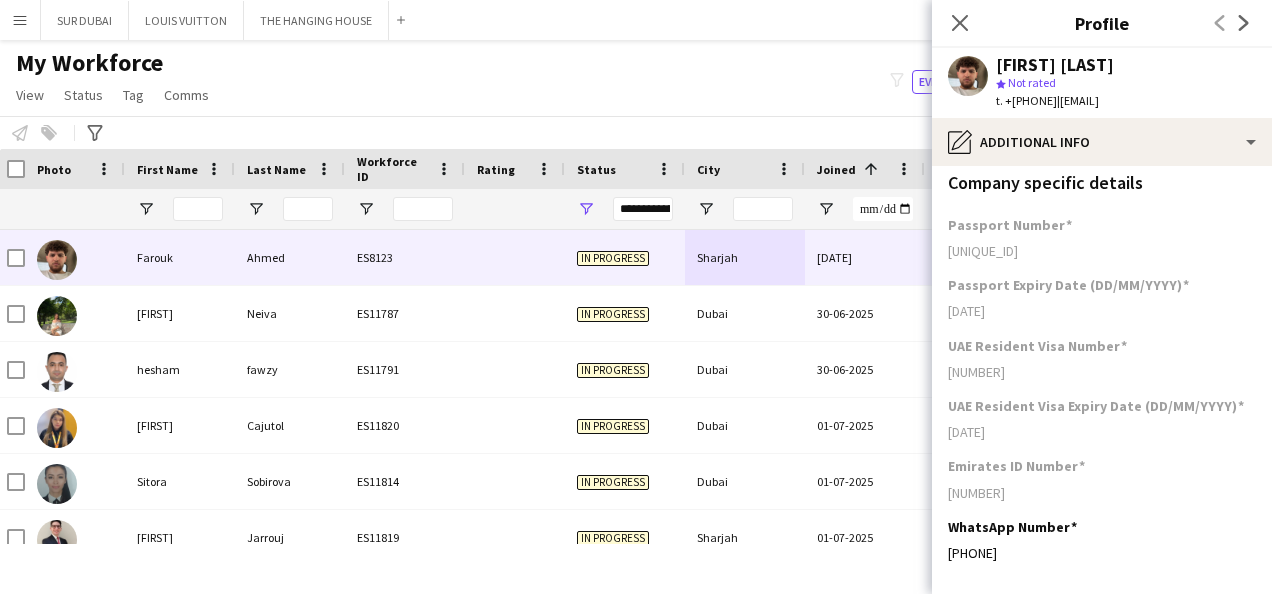 scroll, scrollTop: 305, scrollLeft: 0, axis: vertical 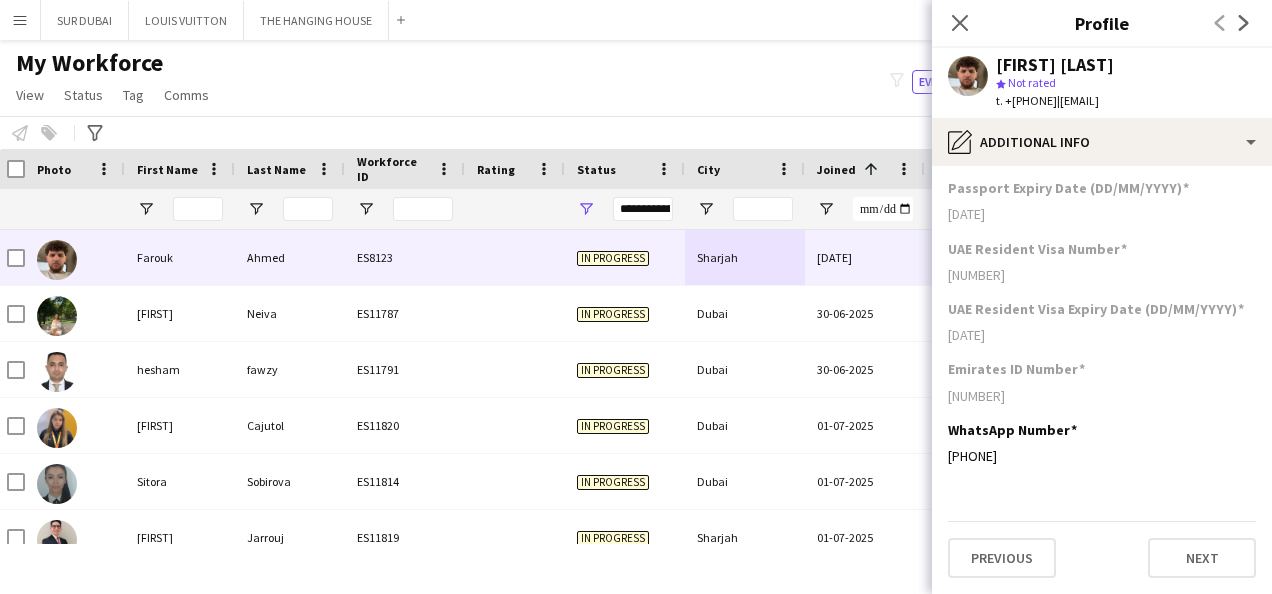 click on "t. +971565981843   |   faroukahmed12341234@icloud.com" 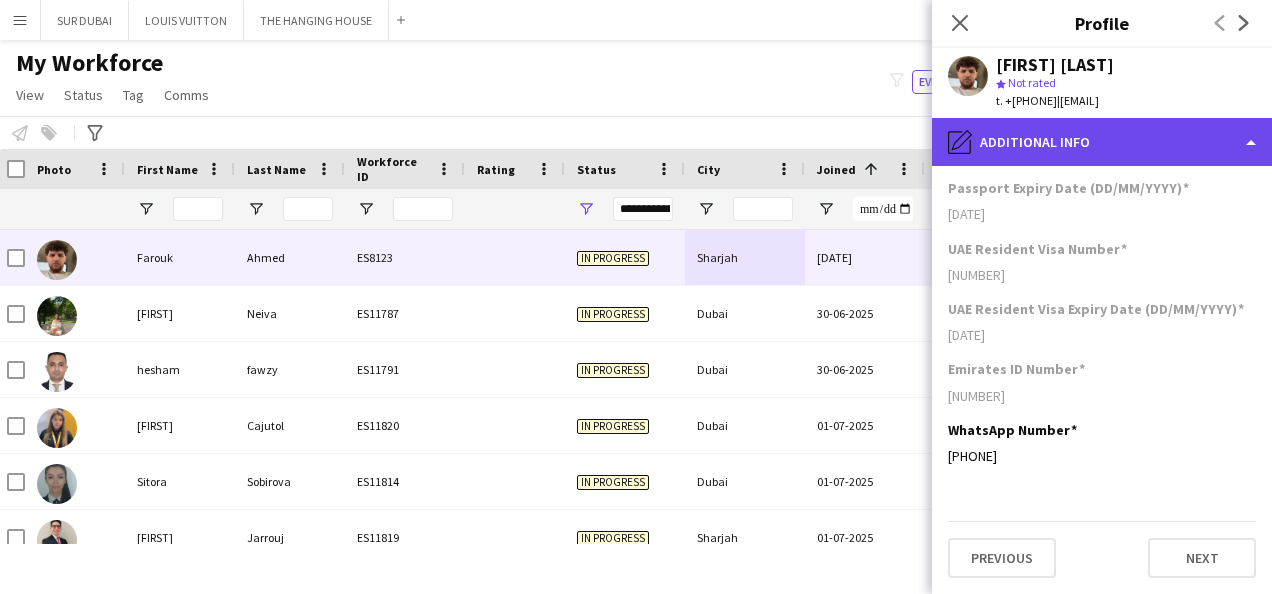 click on "pencil4
Additional info" 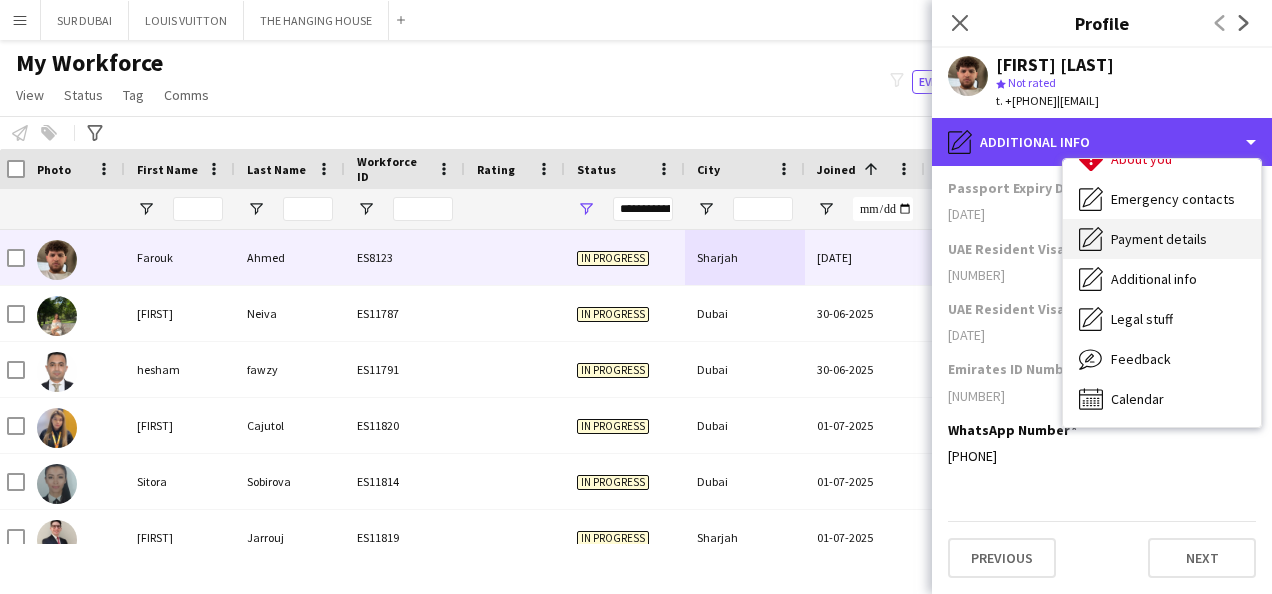 scroll, scrollTop: 0, scrollLeft: 0, axis: both 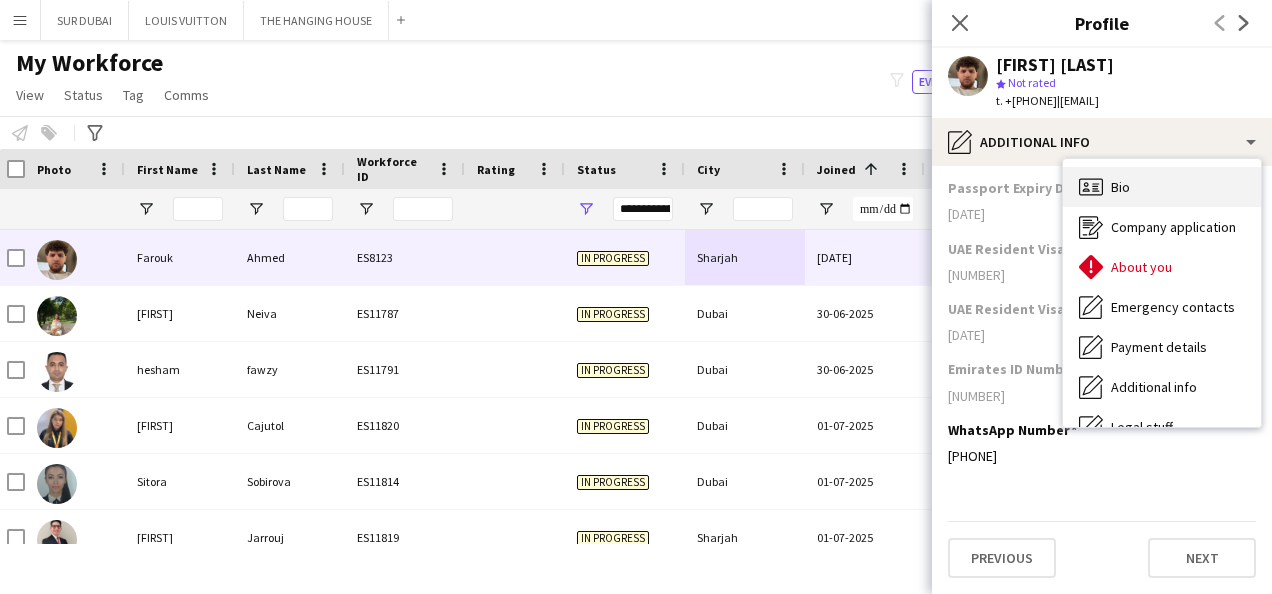 click on "Bio
Bio" at bounding box center (1162, 187) 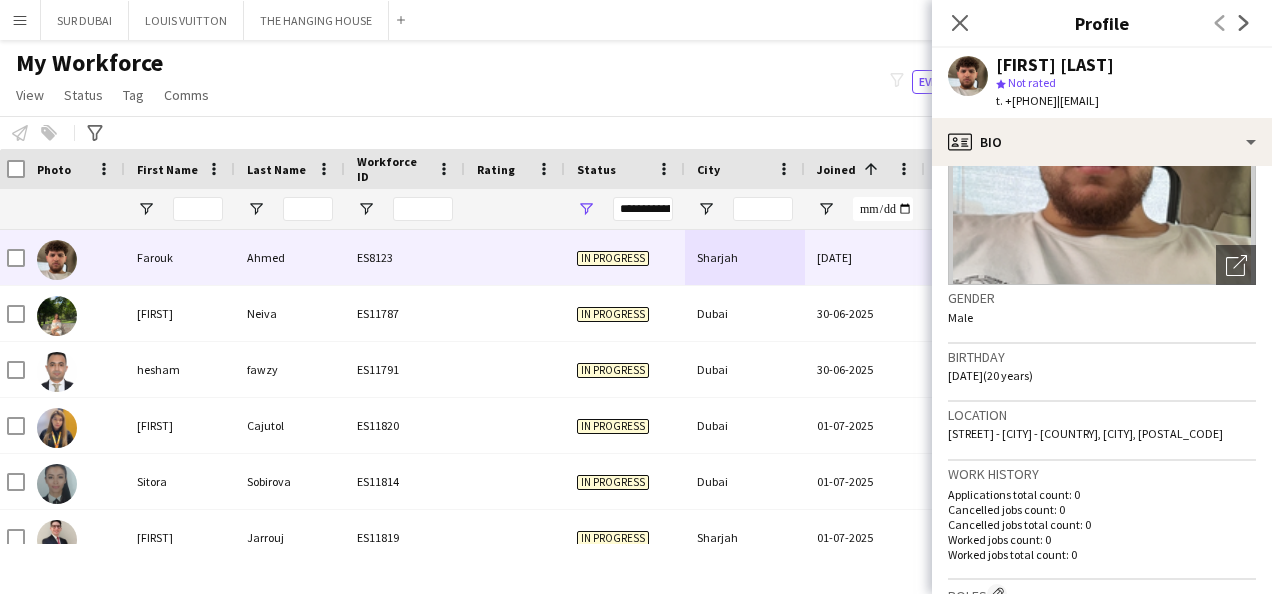 scroll, scrollTop: 0, scrollLeft: 0, axis: both 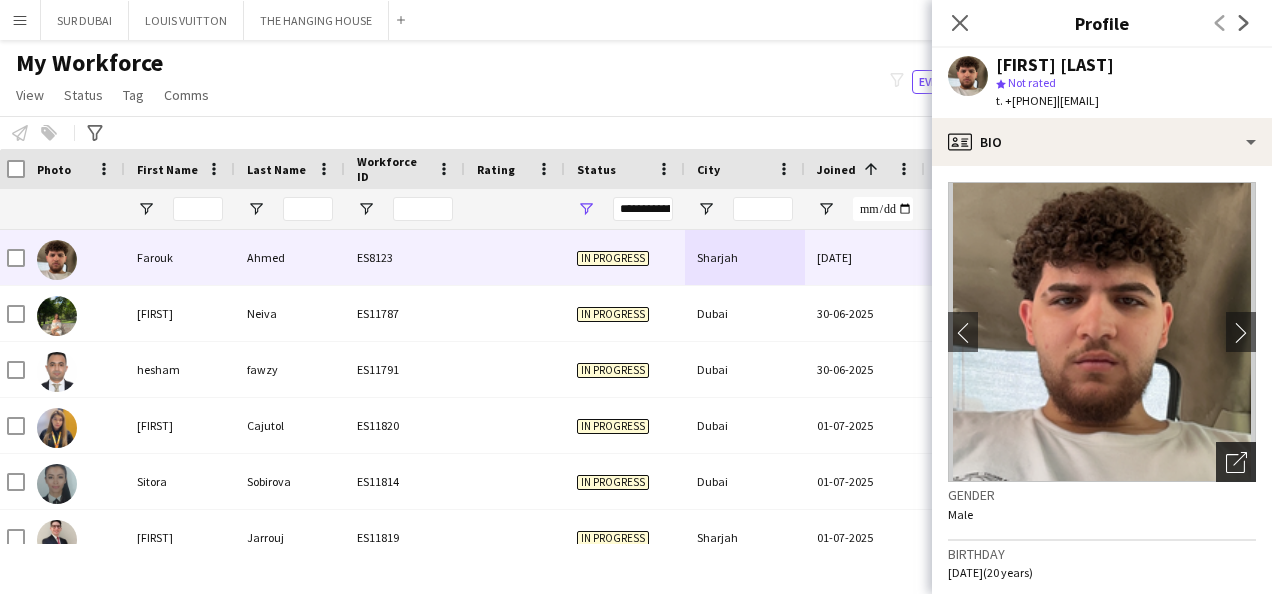 click on "Open photos pop-in" 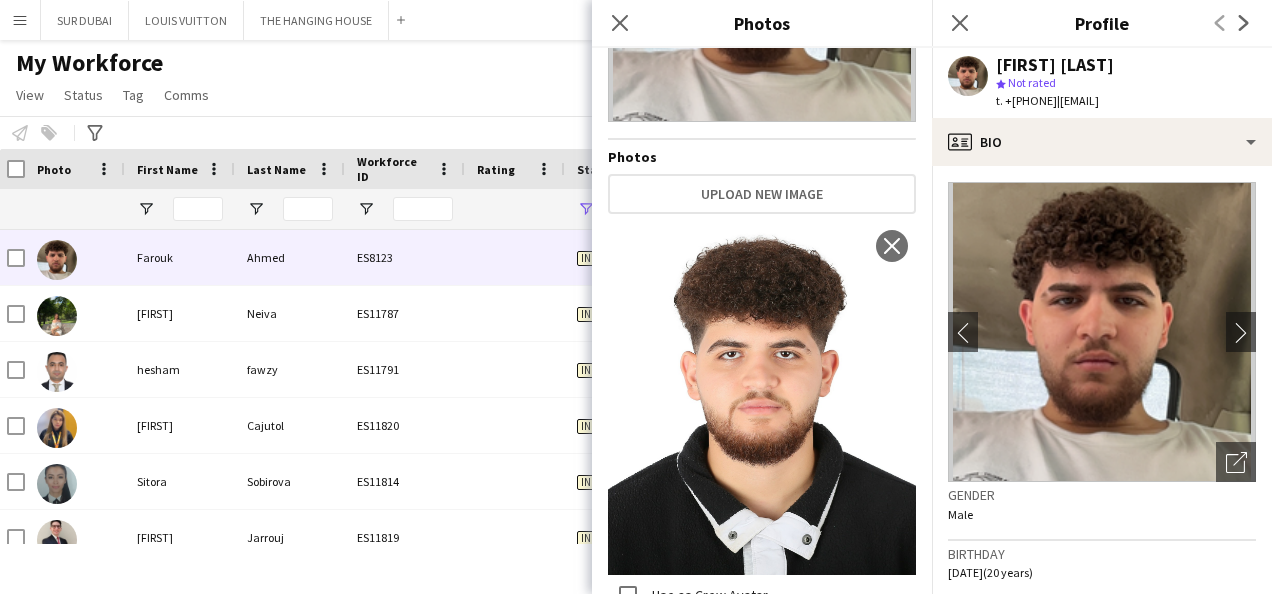 scroll, scrollTop: 259, scrollLeft: 0, axis: vertical 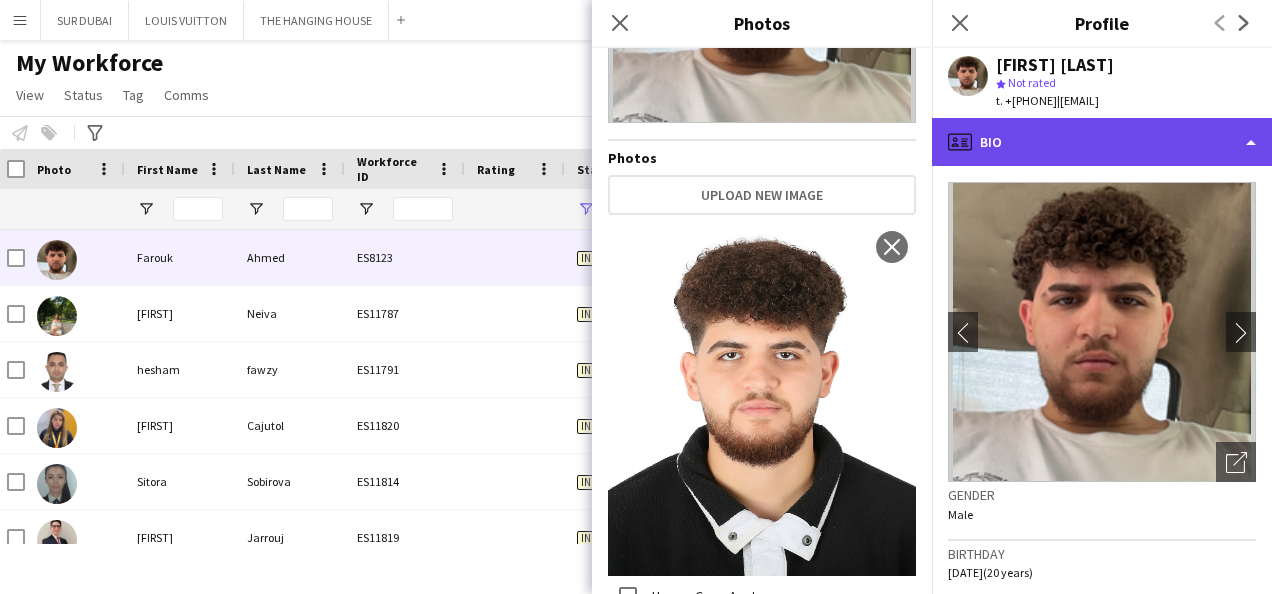 click on "profile
Bio" 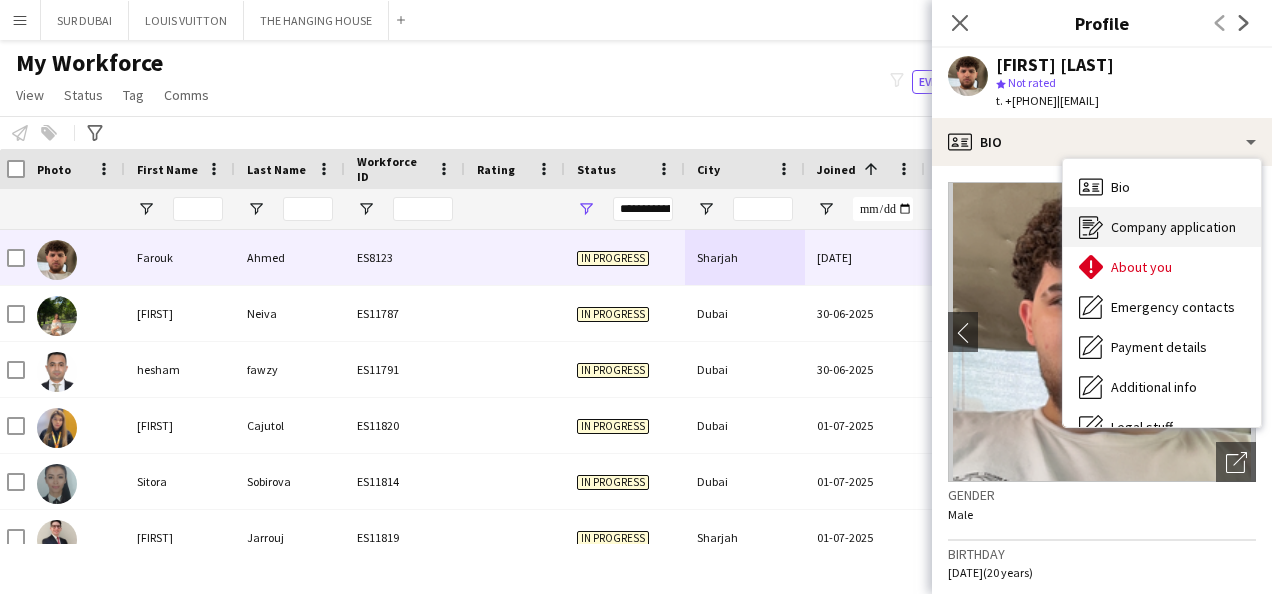 click on "Company application" 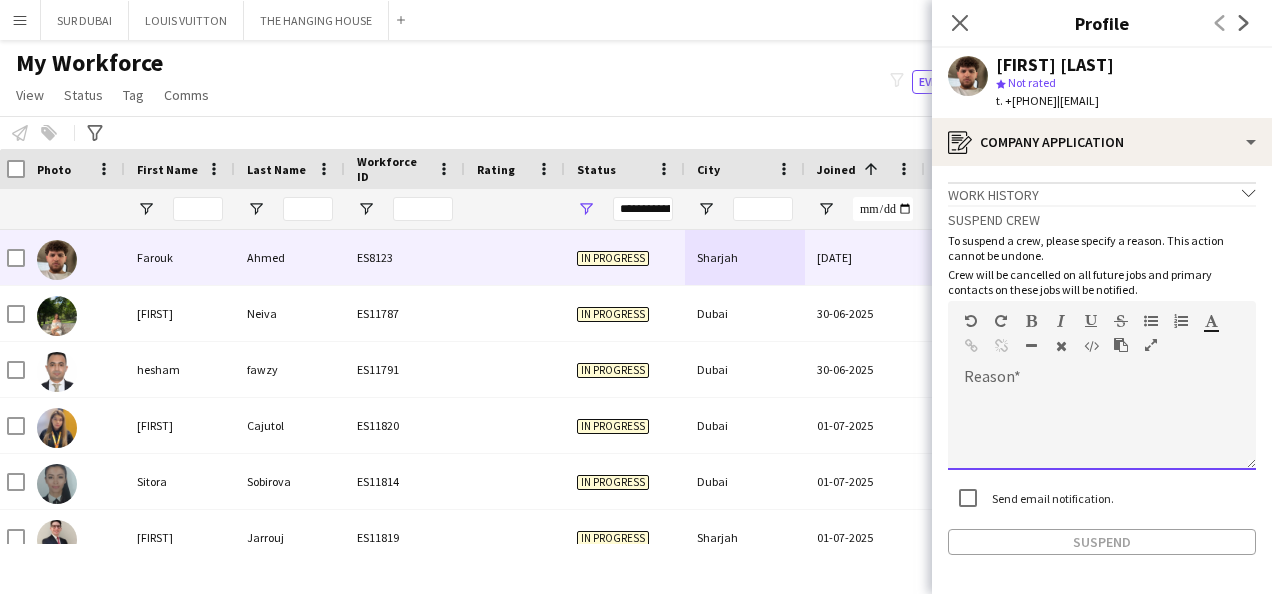 click at bounding box center (1102, 430) 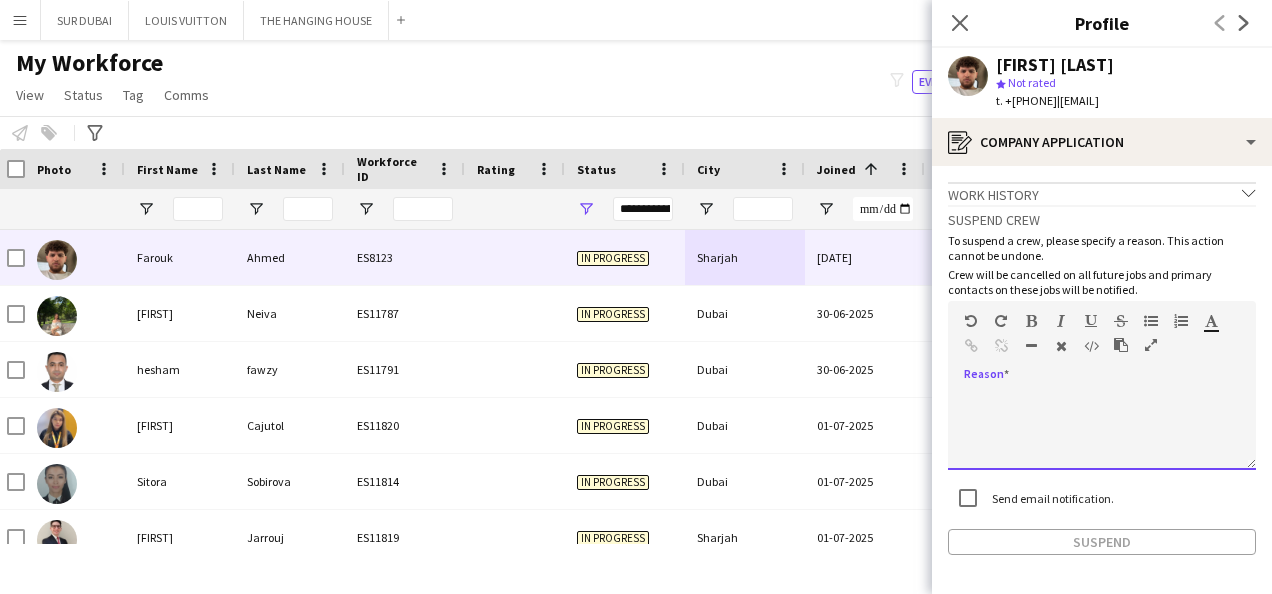paste 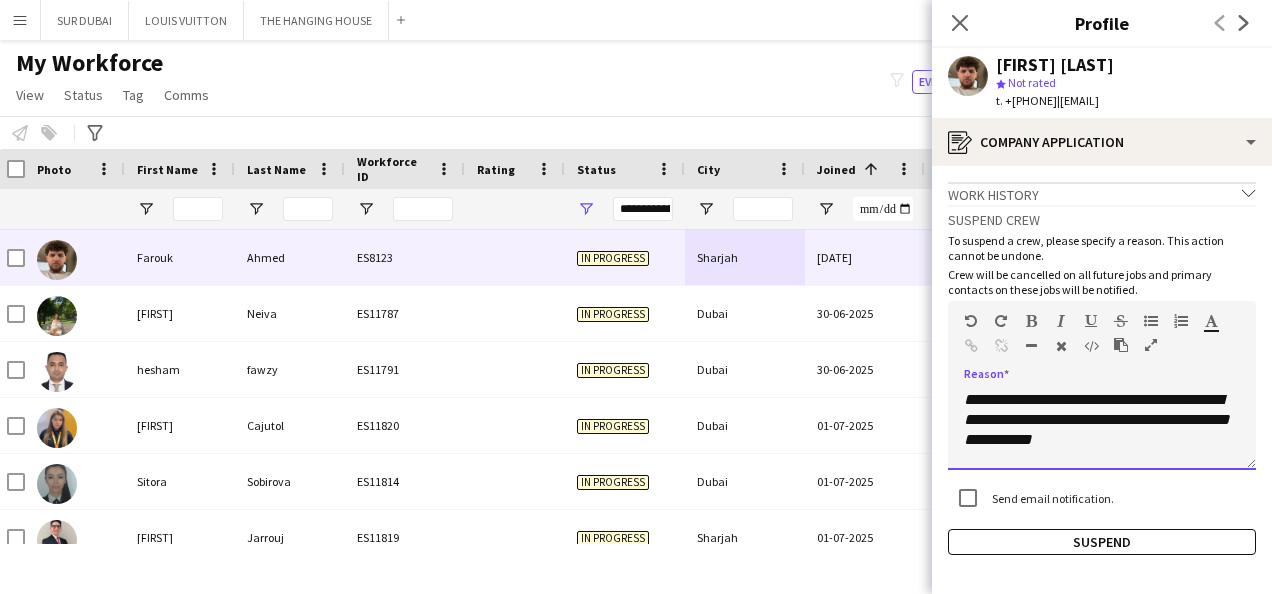 type 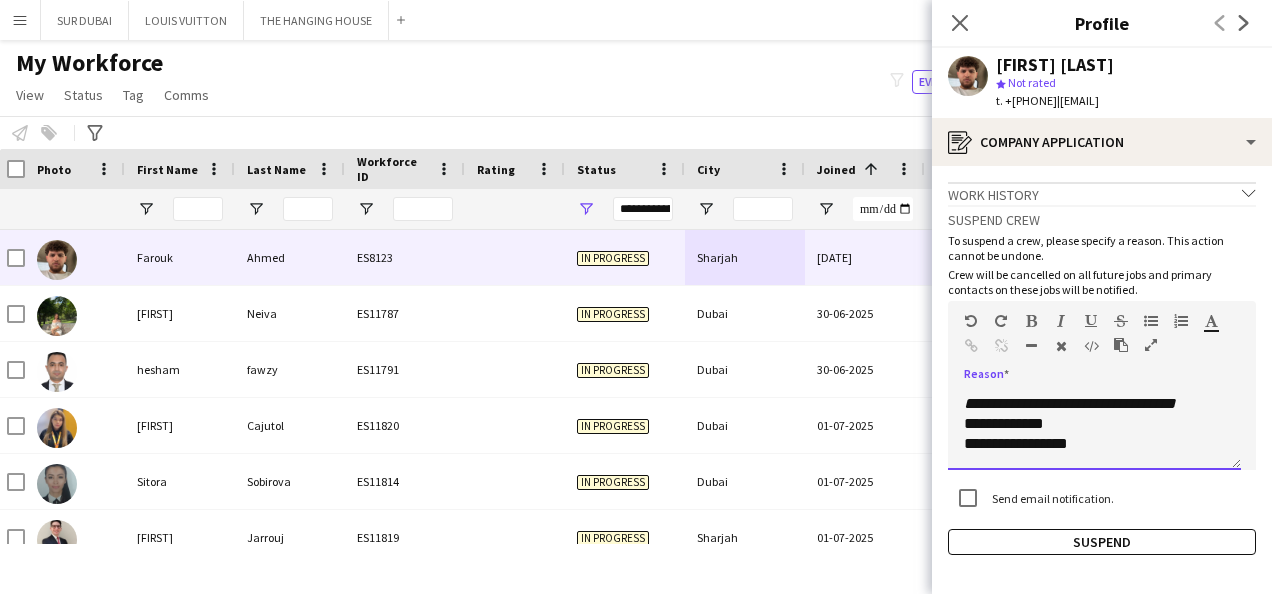 scroll, scrollTop: 0, scrollLeft: 0, axis: both 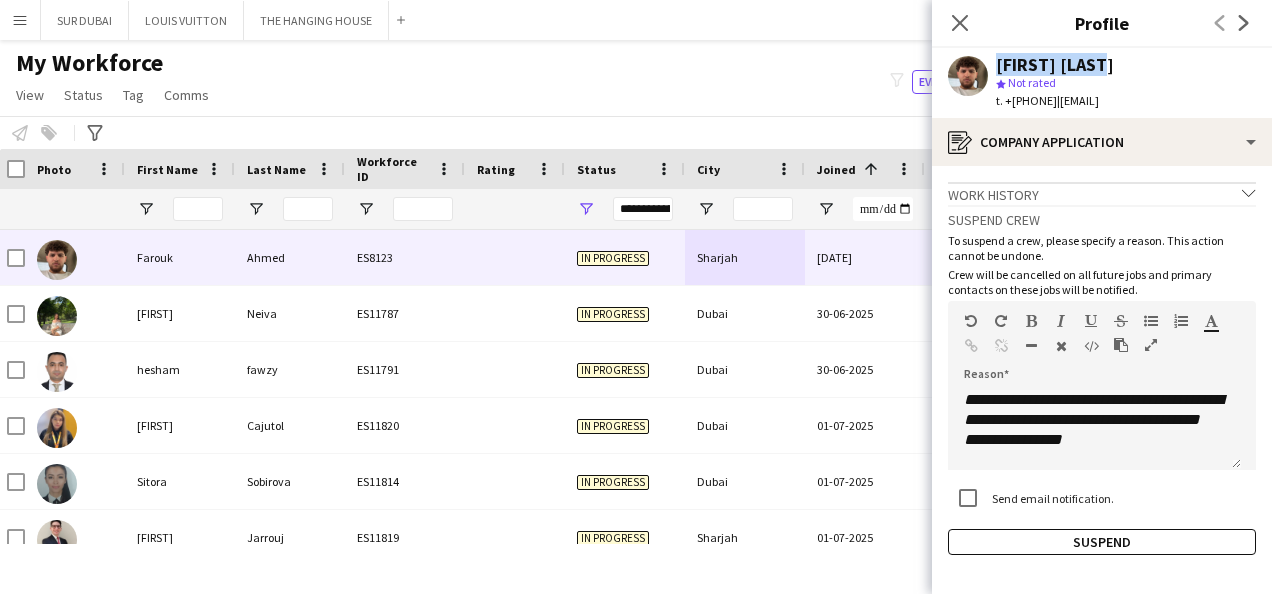 drag, startPoint x: 1135, startPoint y: 56, endPoint x: 987, endPoint y: 64, distance: 148.21606 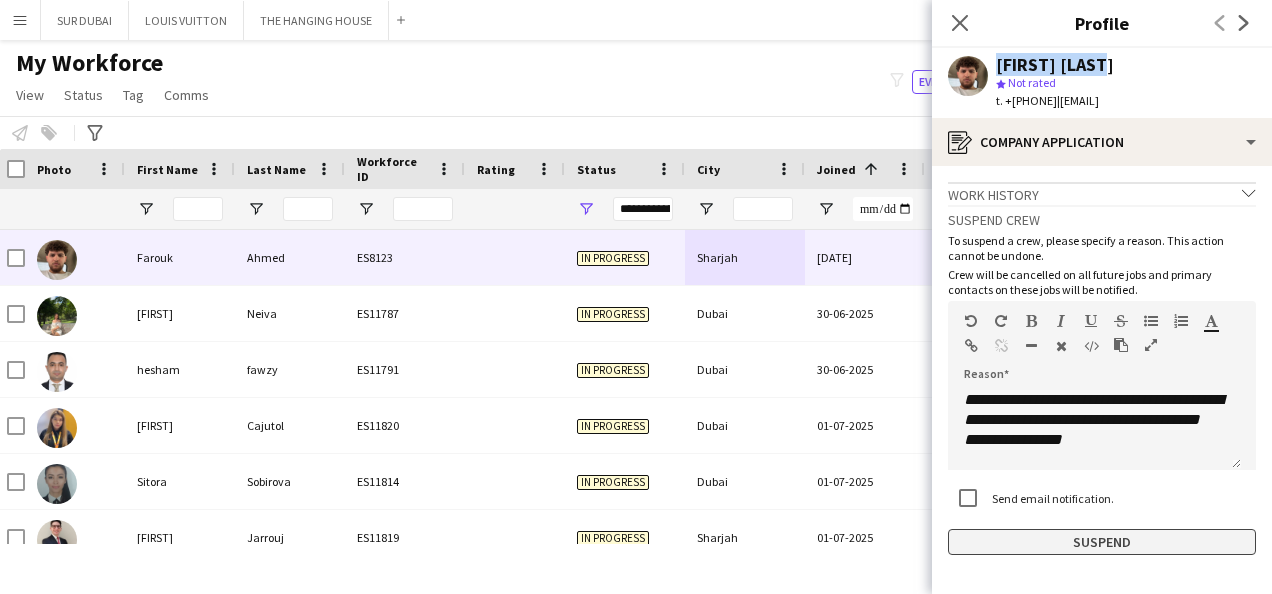 click on "Suspend" 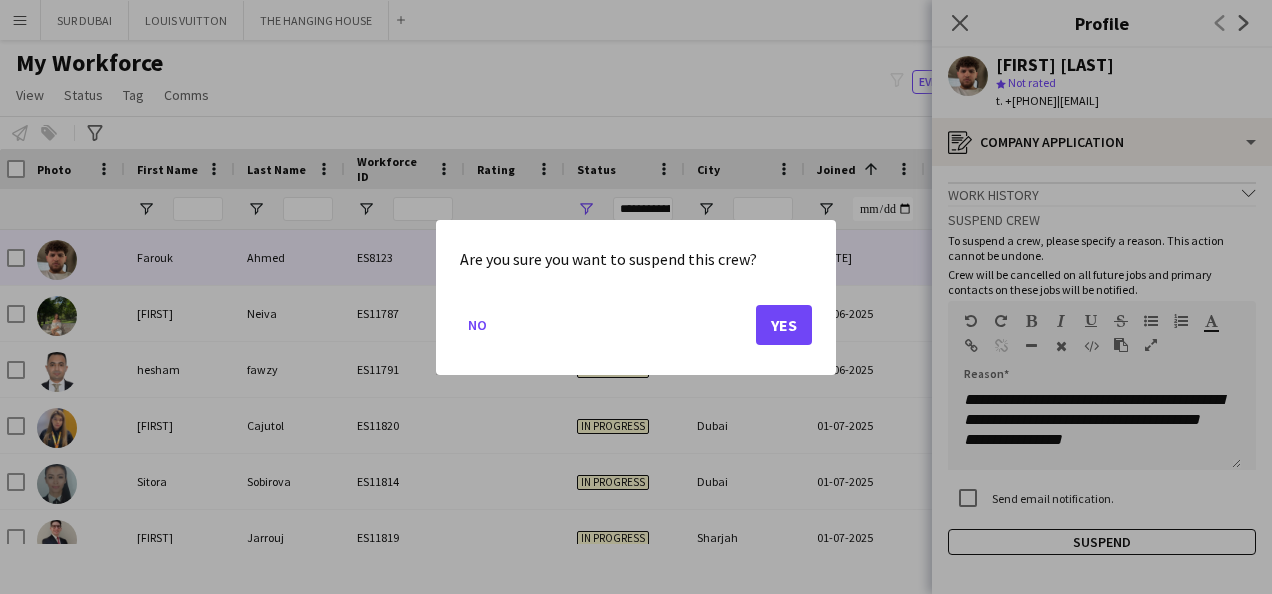 click on "No   Yes" 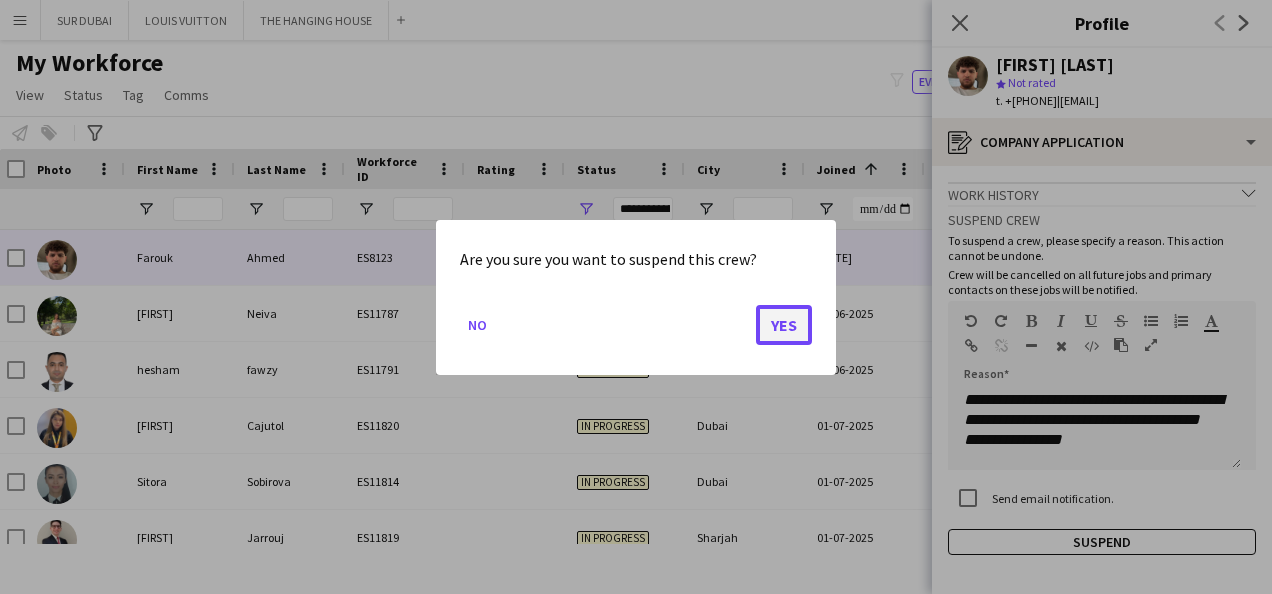 click on "Yes" 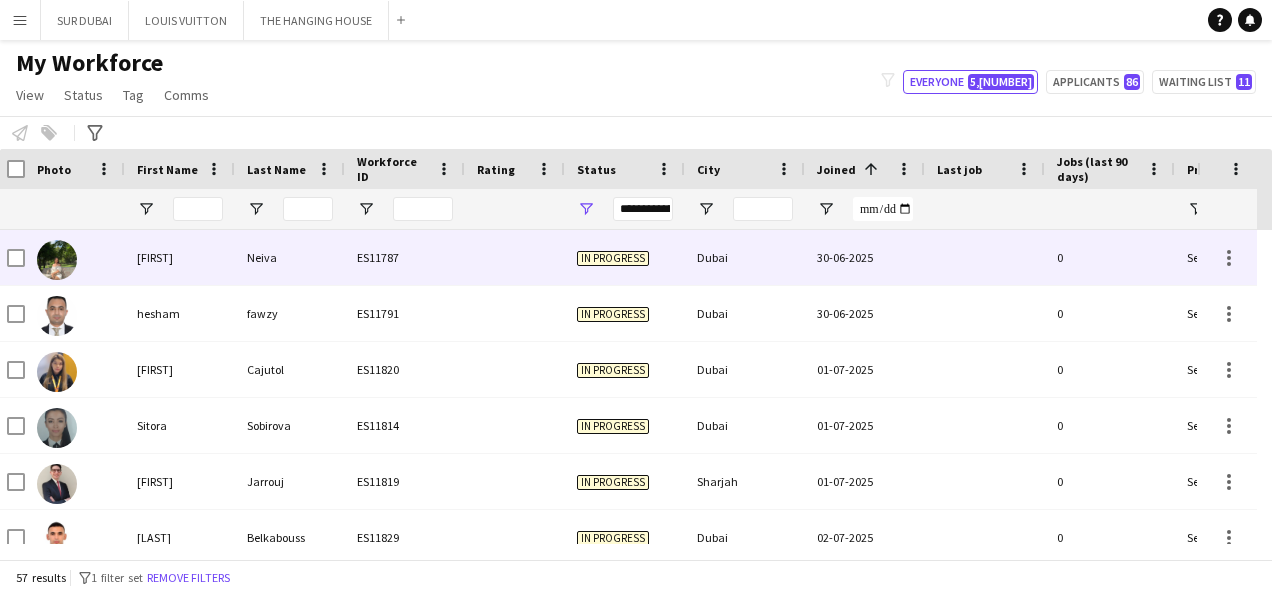 click on "30-06-2025" at bounding box center [865, 257] 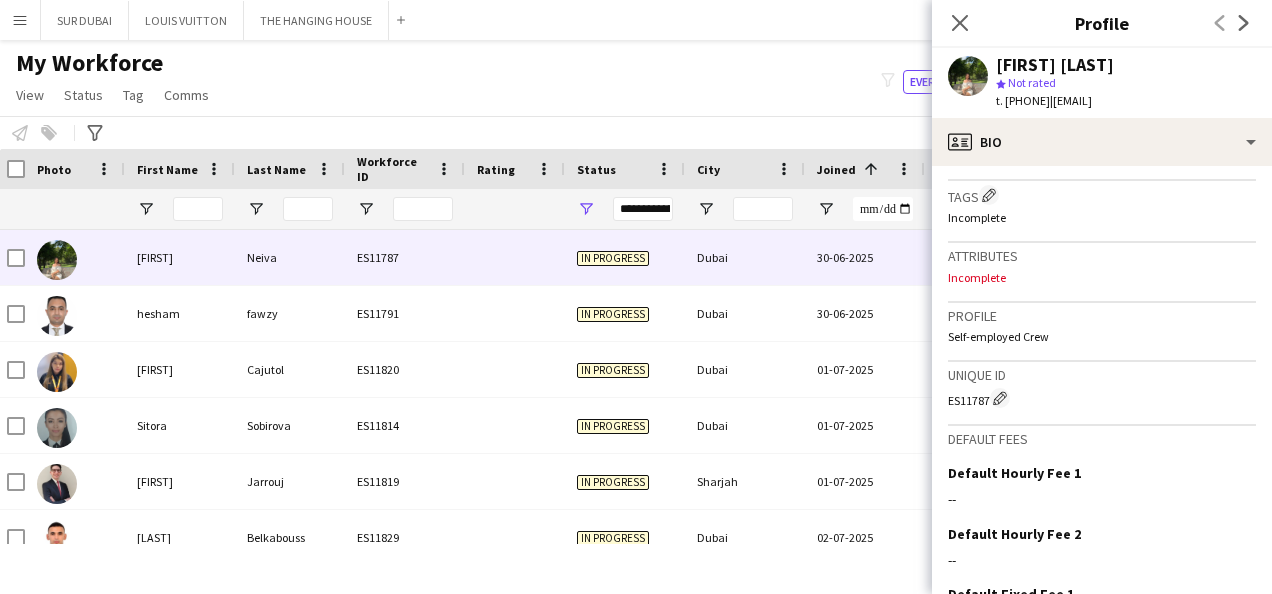 scroll, scrollTop: 950, scrollLeft: 0, axis: vertical 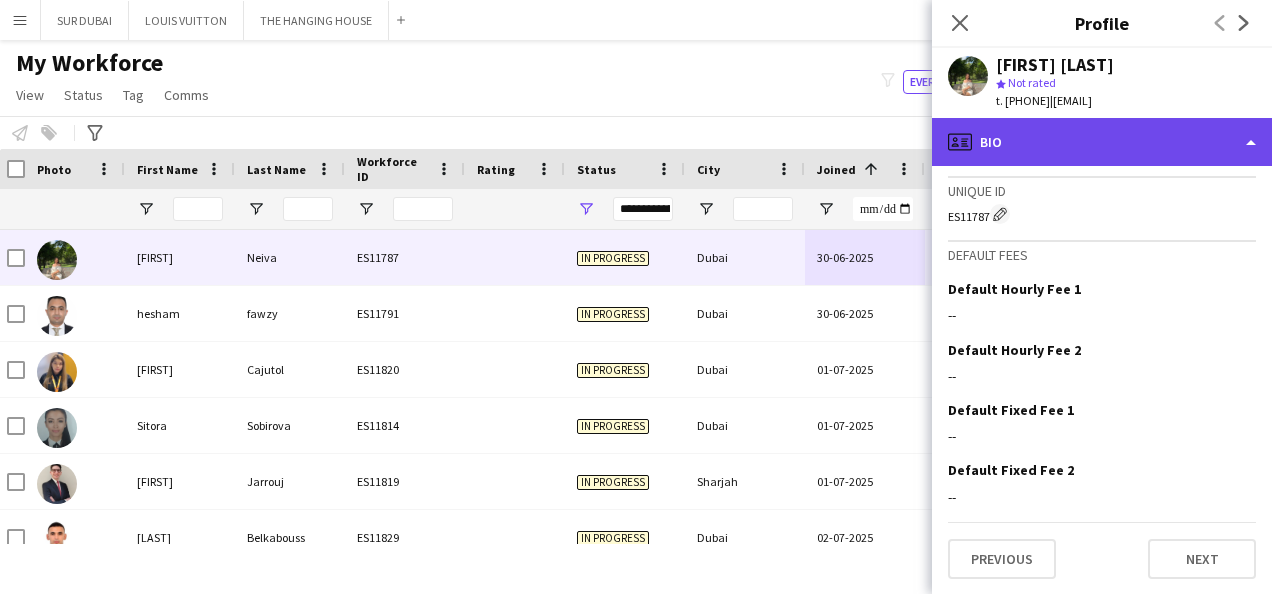 click on "profile
Bio" 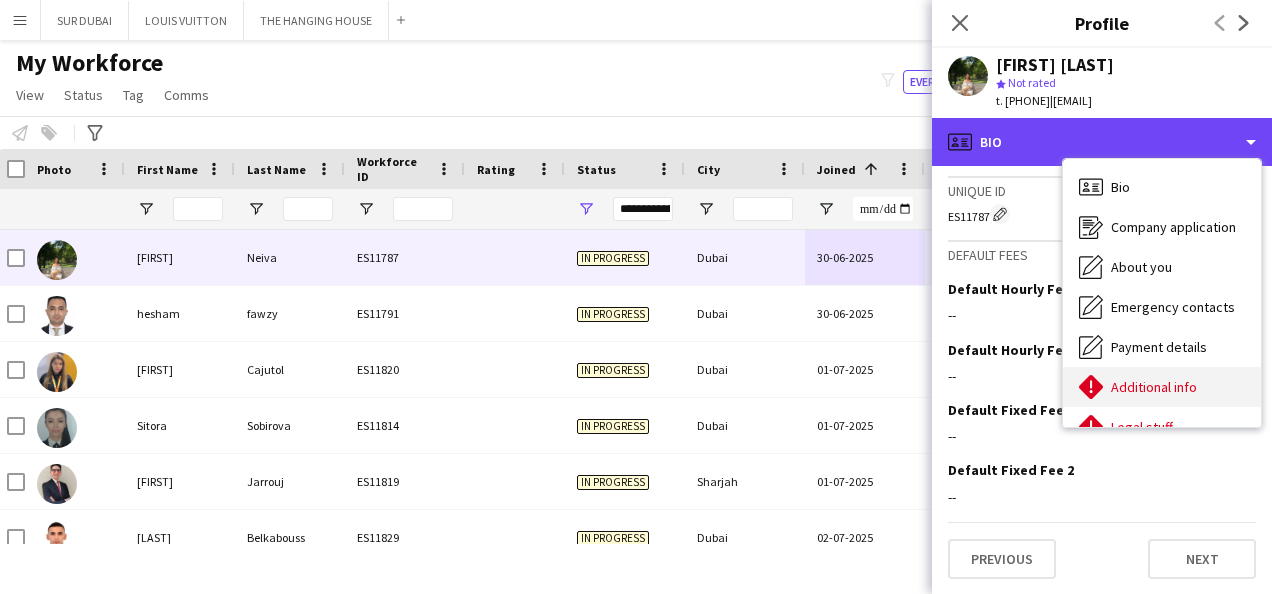 scroll, scrollTop: 108, scrollLeft: 0, axis: vertical 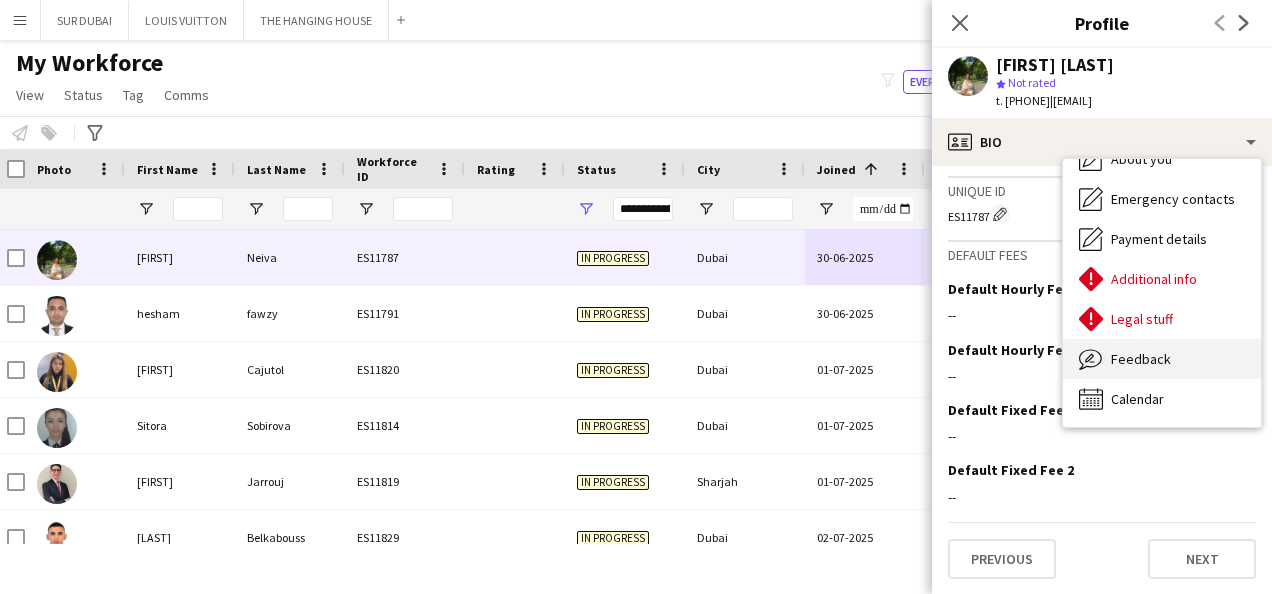 click on "Feedback" at bounding box center (1141, 359) 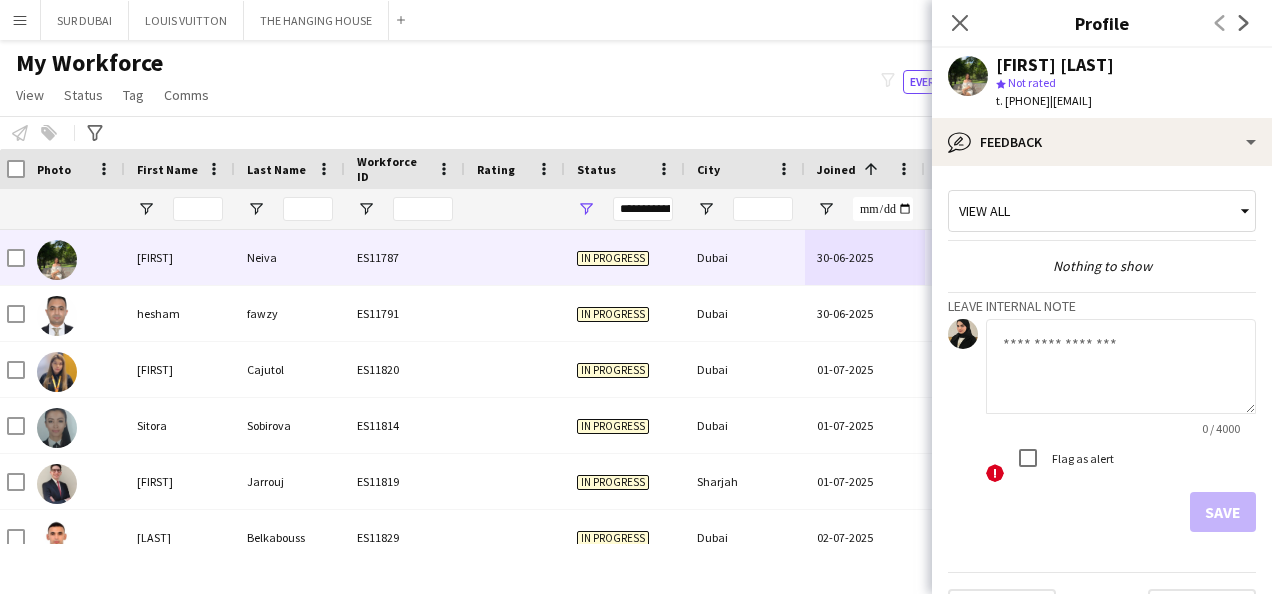 click 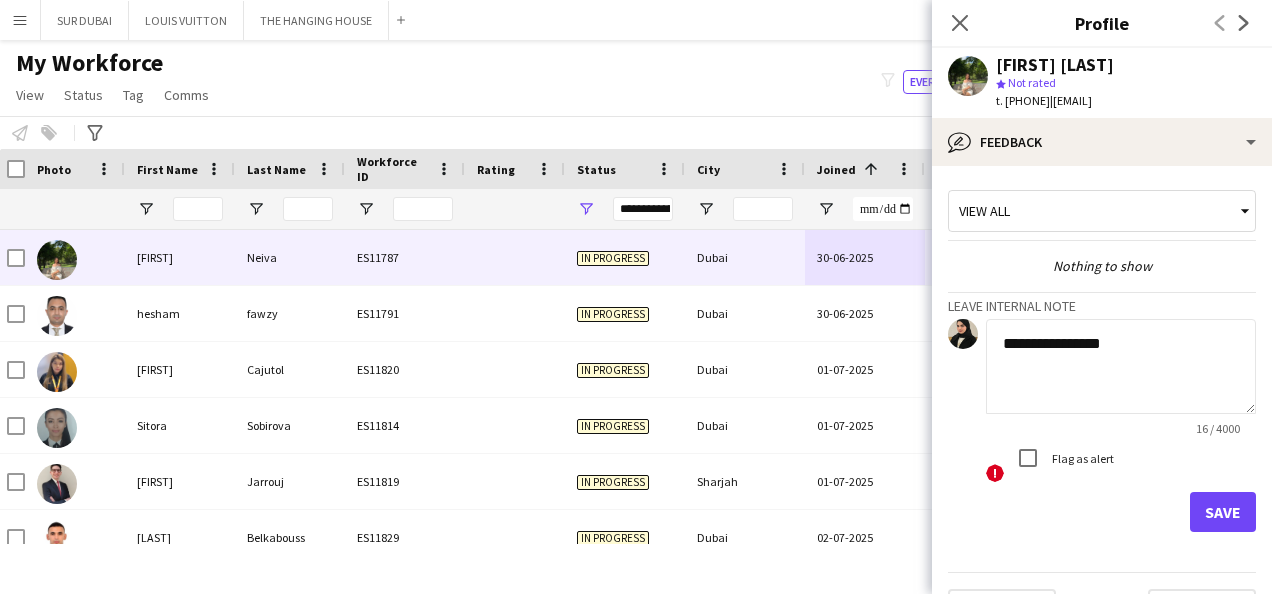 type on "**********" 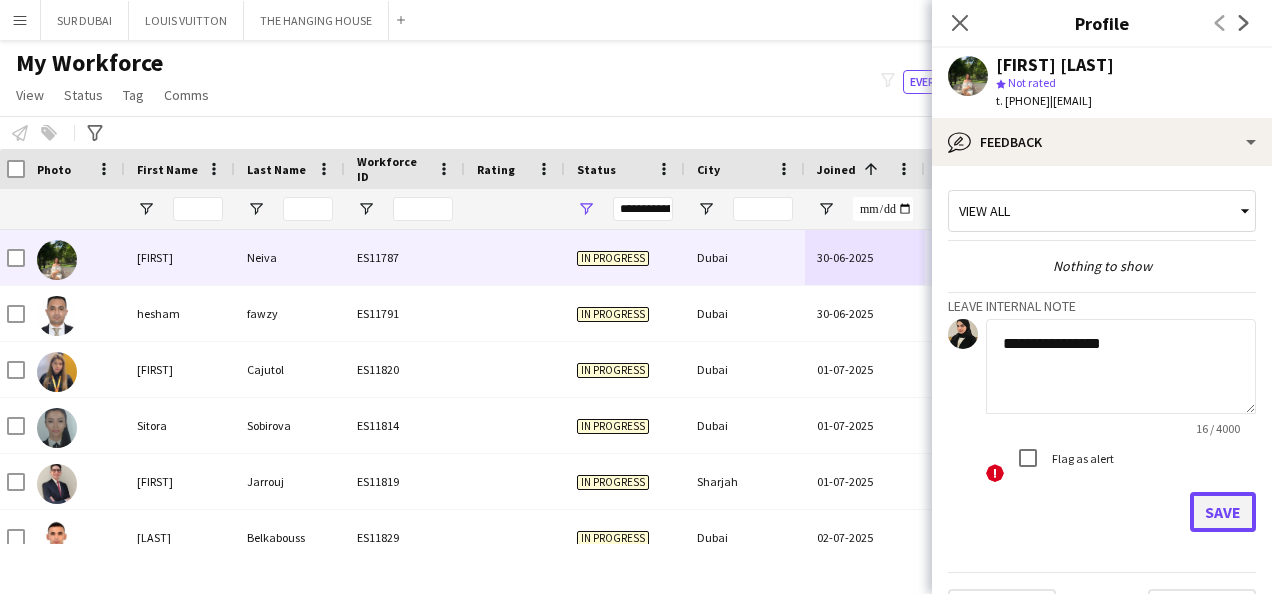 click on "Save" 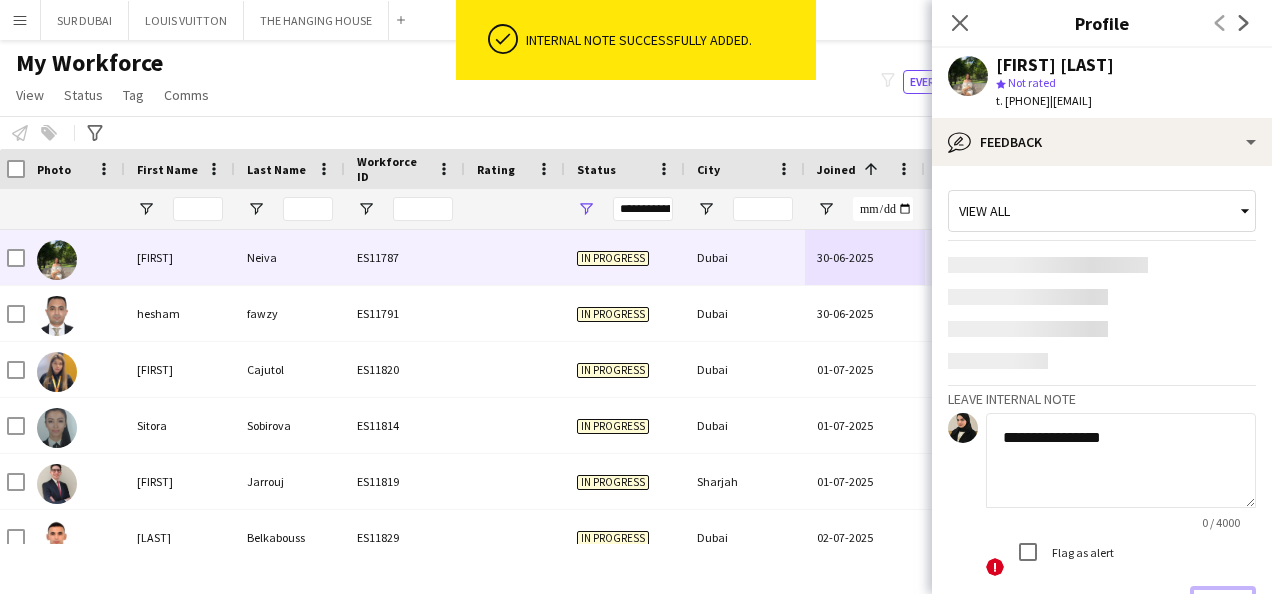 type 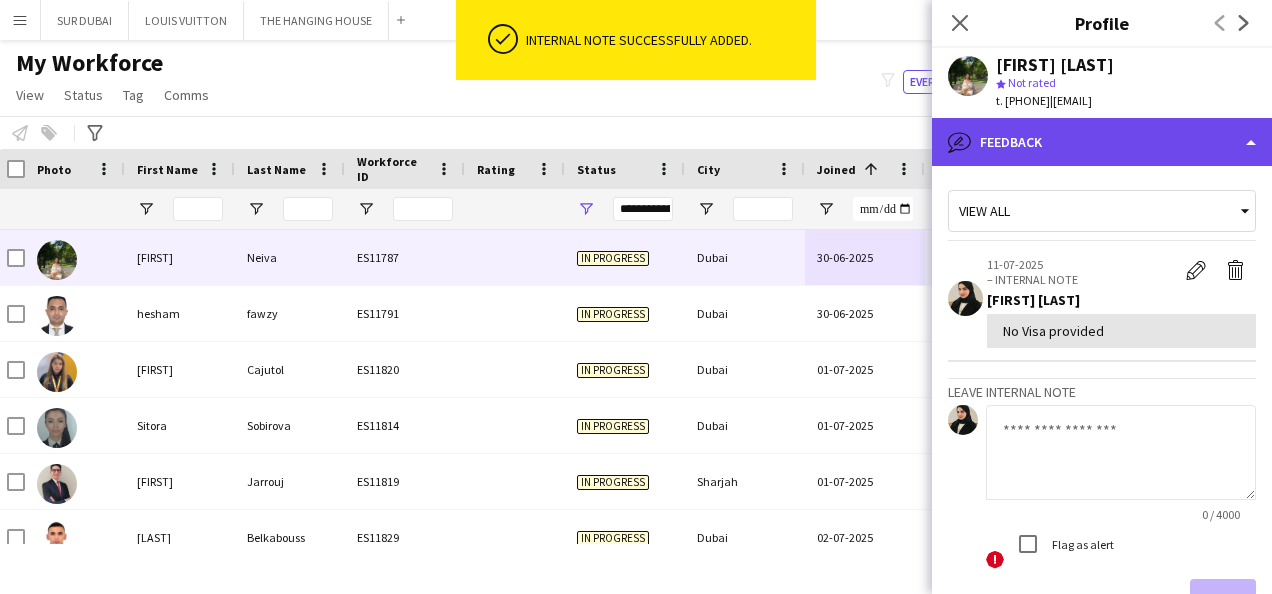 click on "bubble-pencil
Feedback" 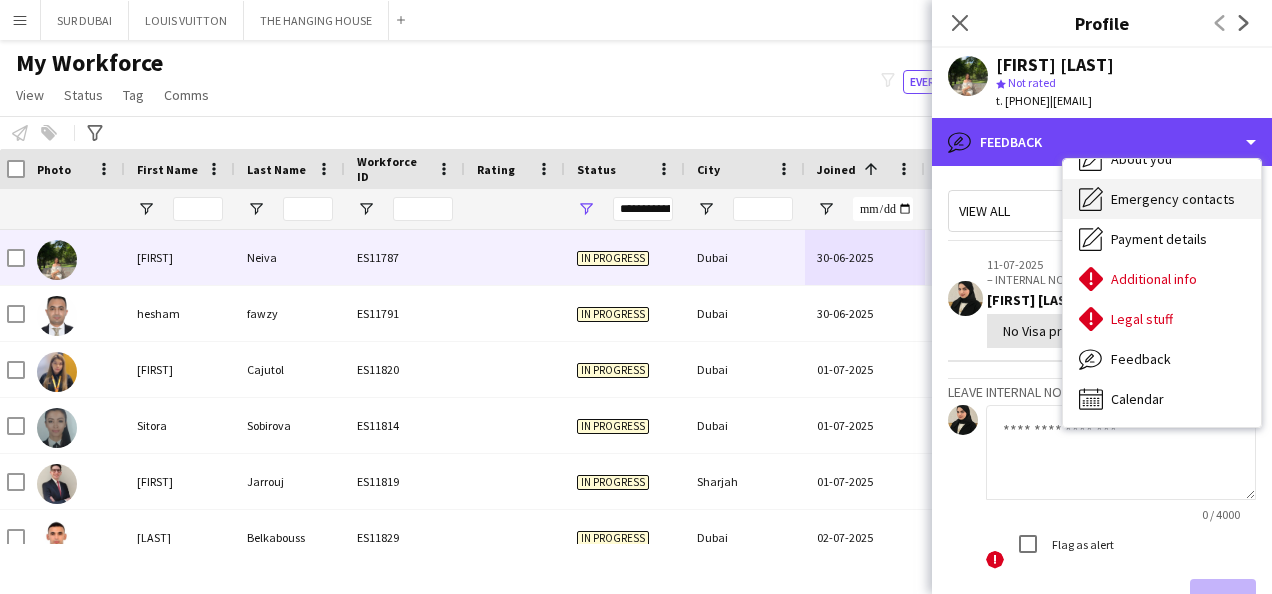 scroll, scrollTop: 0, scrollLeft: 0, axis: both 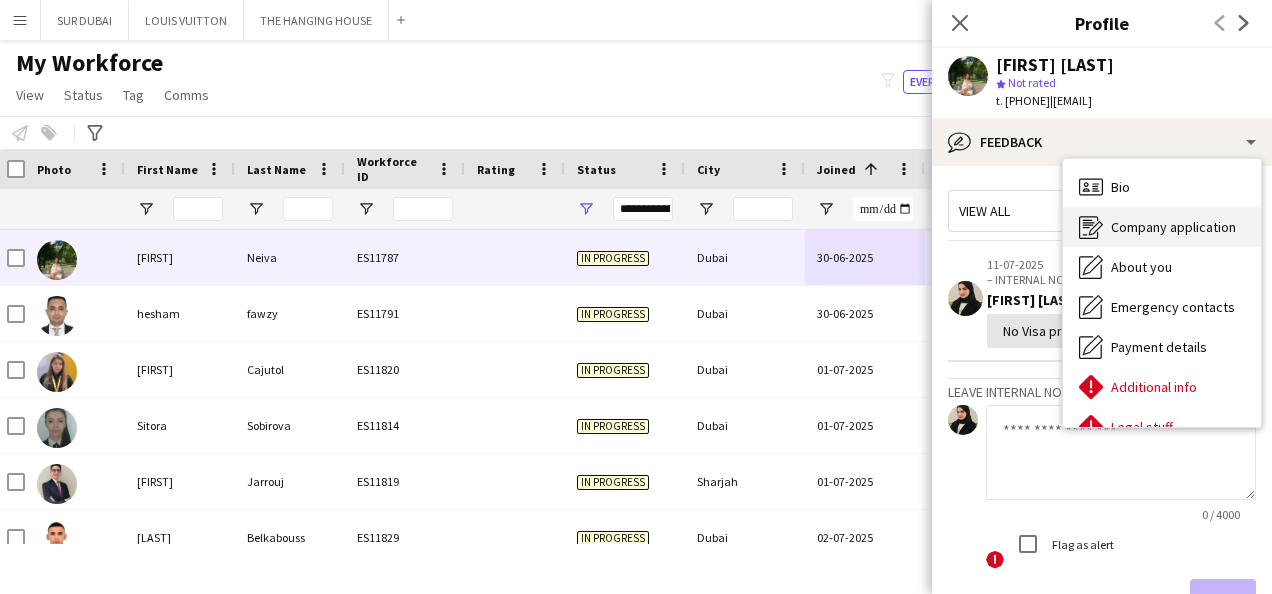 click on "Company application
Company application" at bounding box center [1162, 227] 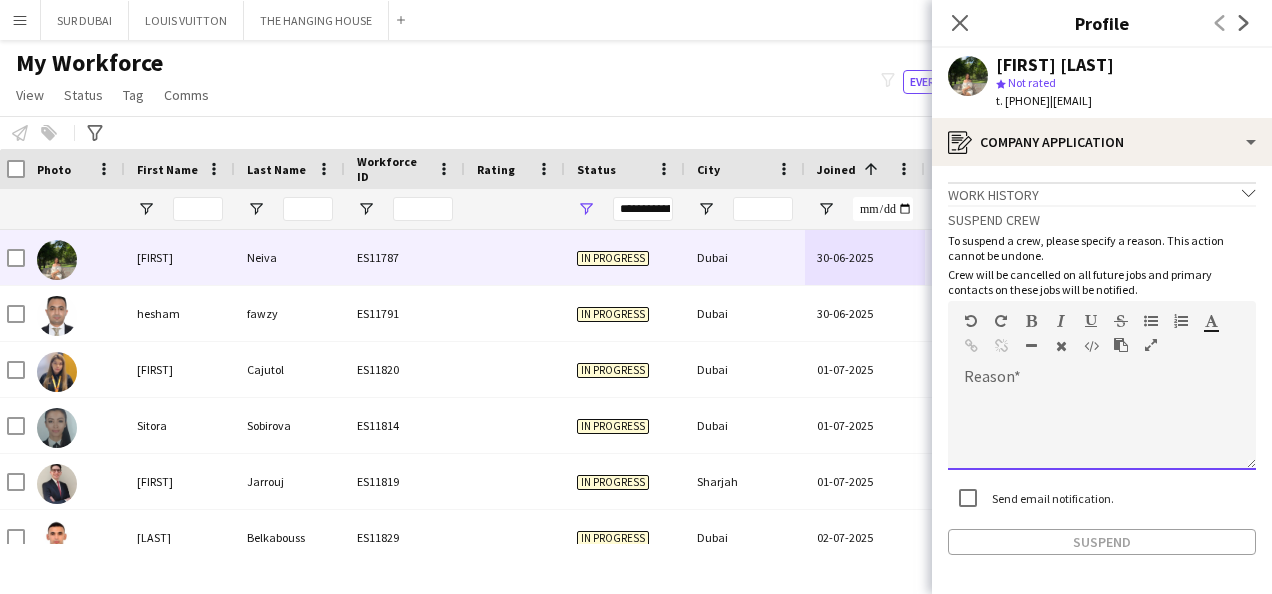 click at bounding box center (1102, 430) 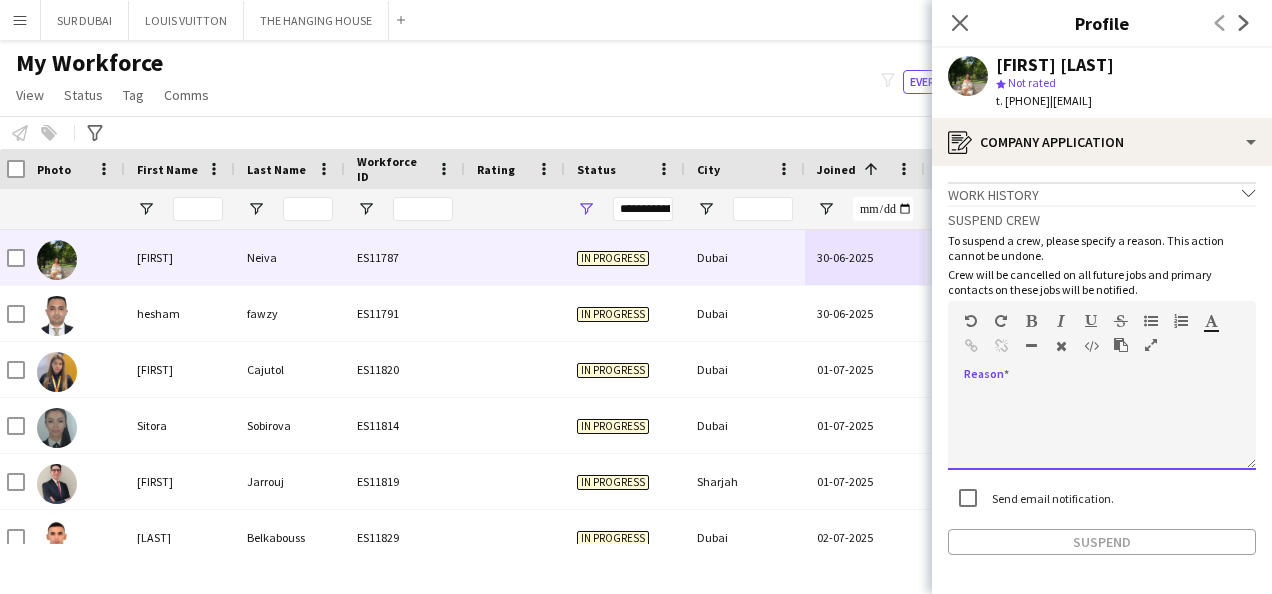 paste 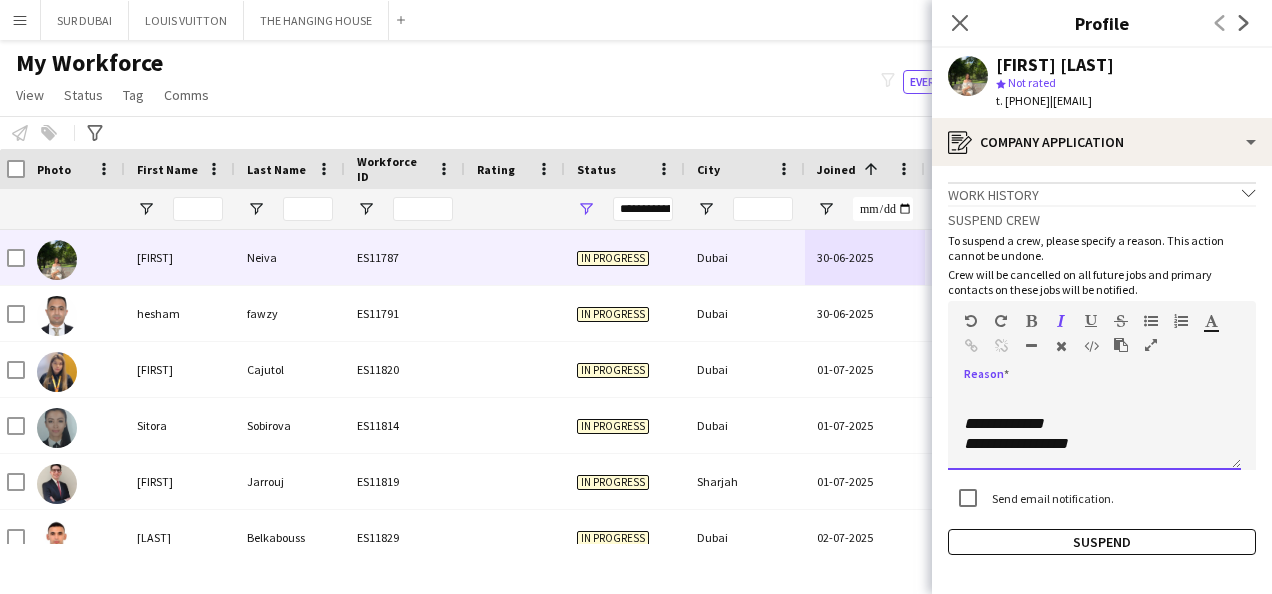 scroll, scrollTop: 0, scrollLeft: 0, axis: both 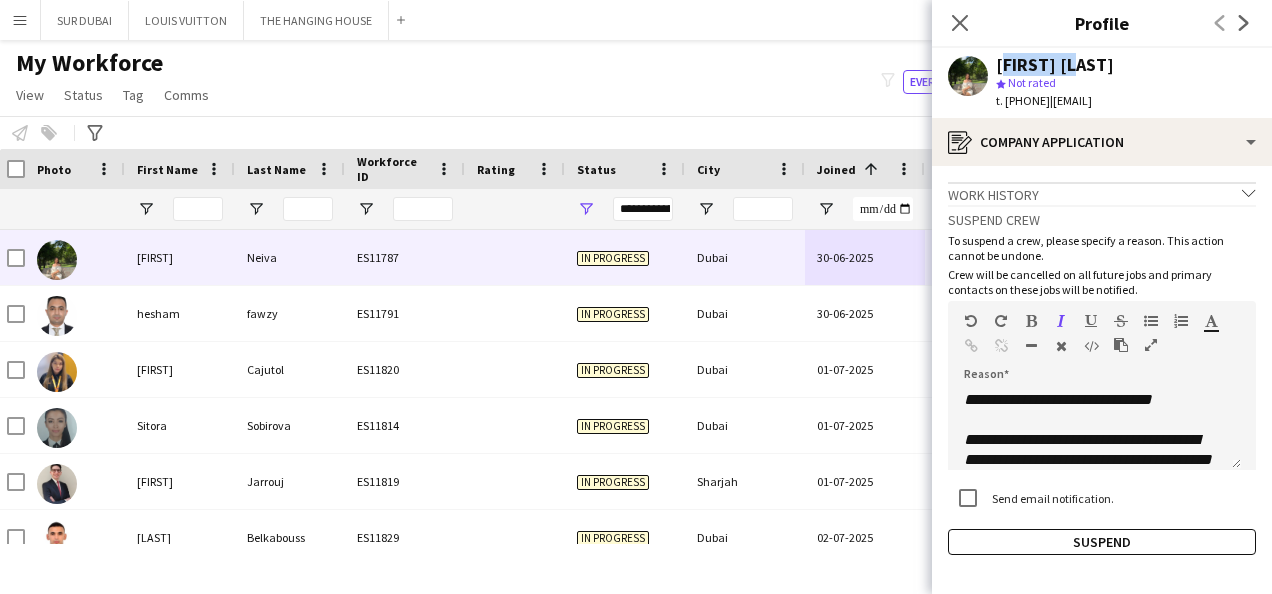 drag, startPoint x: 1086, startPoint y: 54, endPoint x: 994, endPoint y: 66, distance: 92.779305 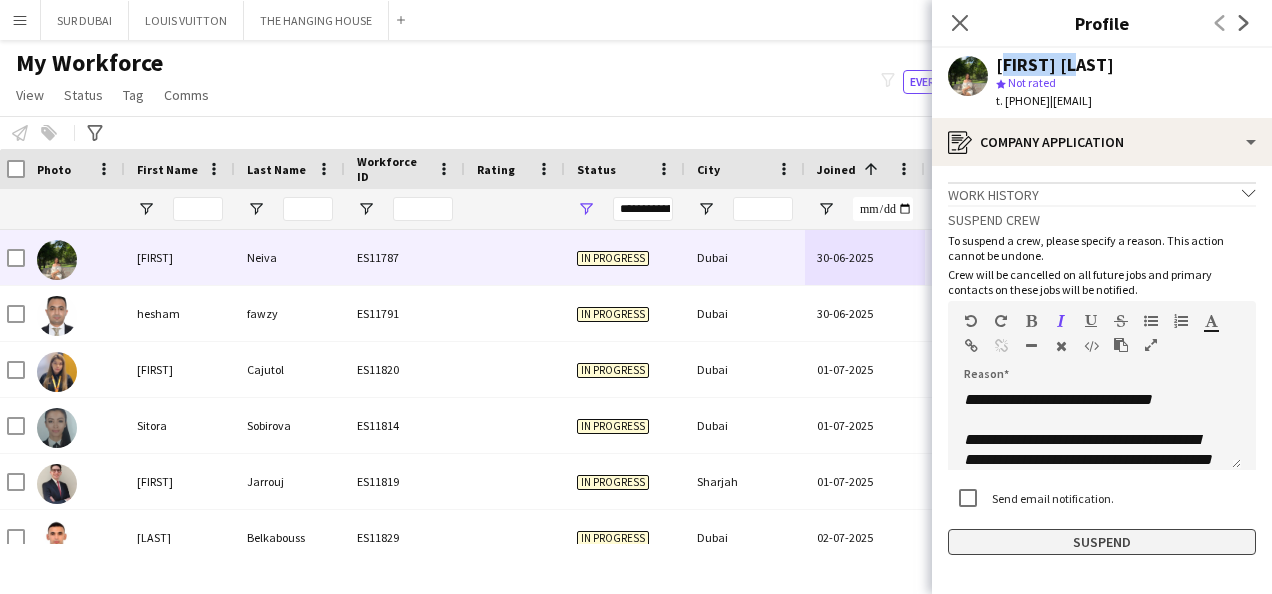 click on "Suspend" 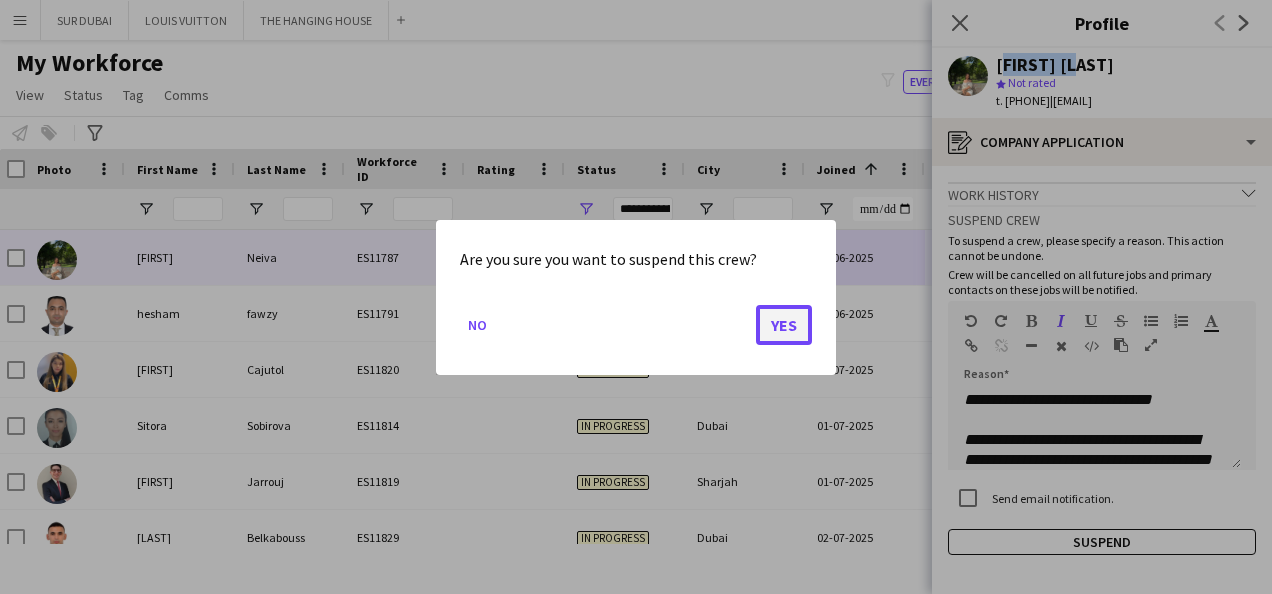 click on "Yes" 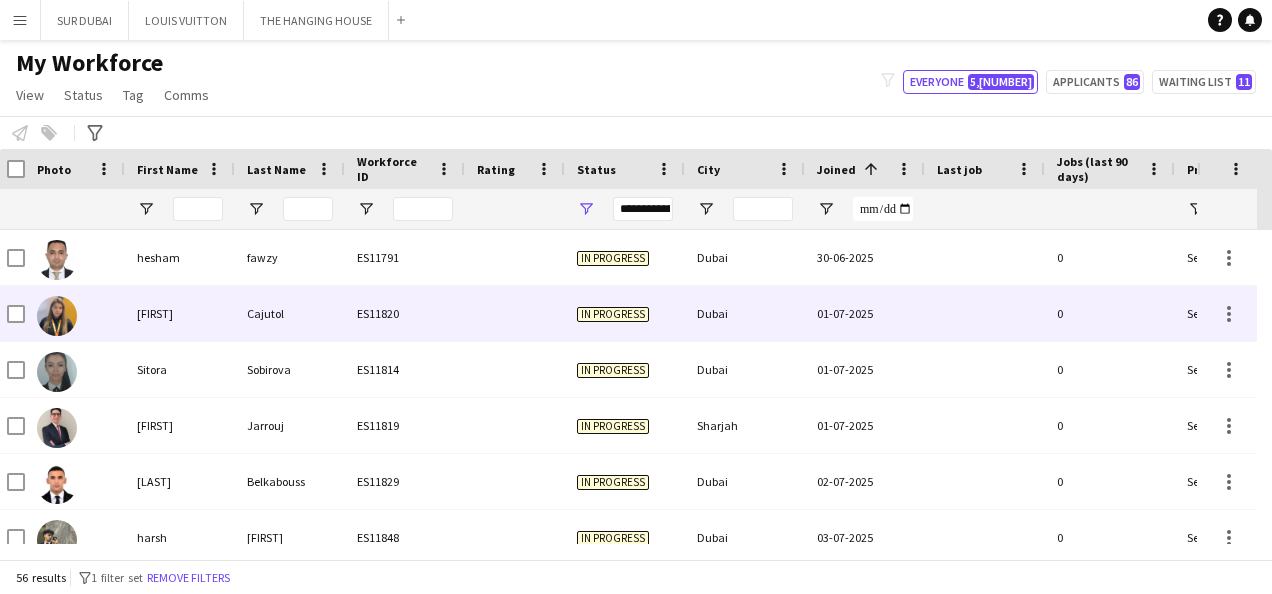 click on "01-07-2025" at bounding box center (865, 313) 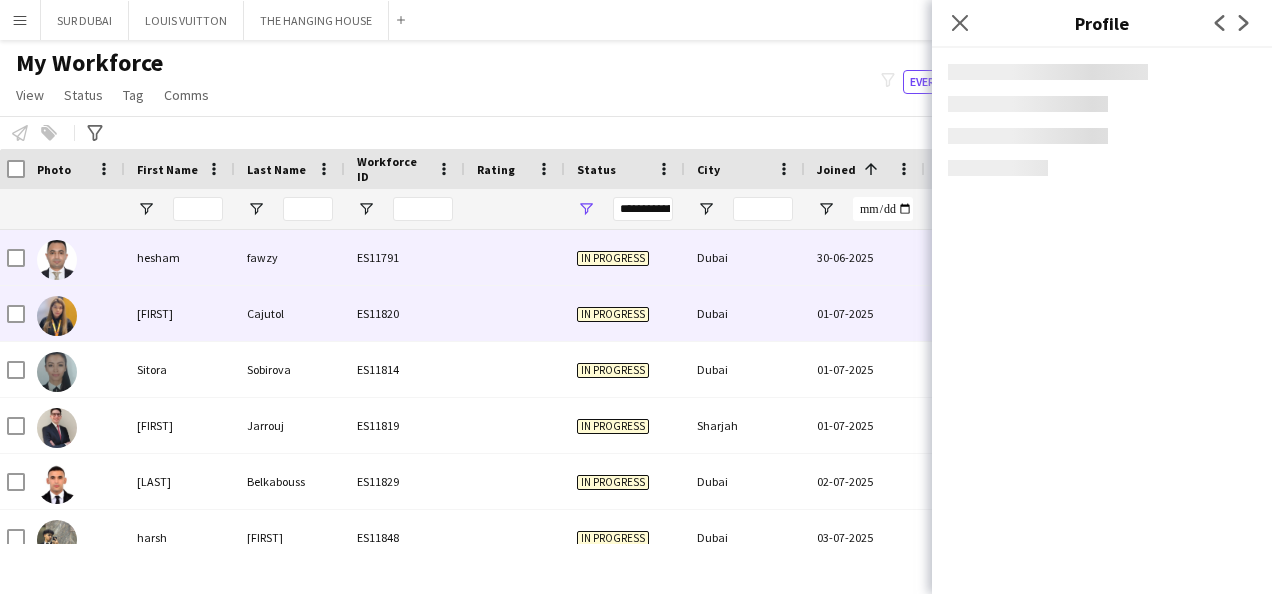 click on "30-06-2025" at bounding box center [865, 257] 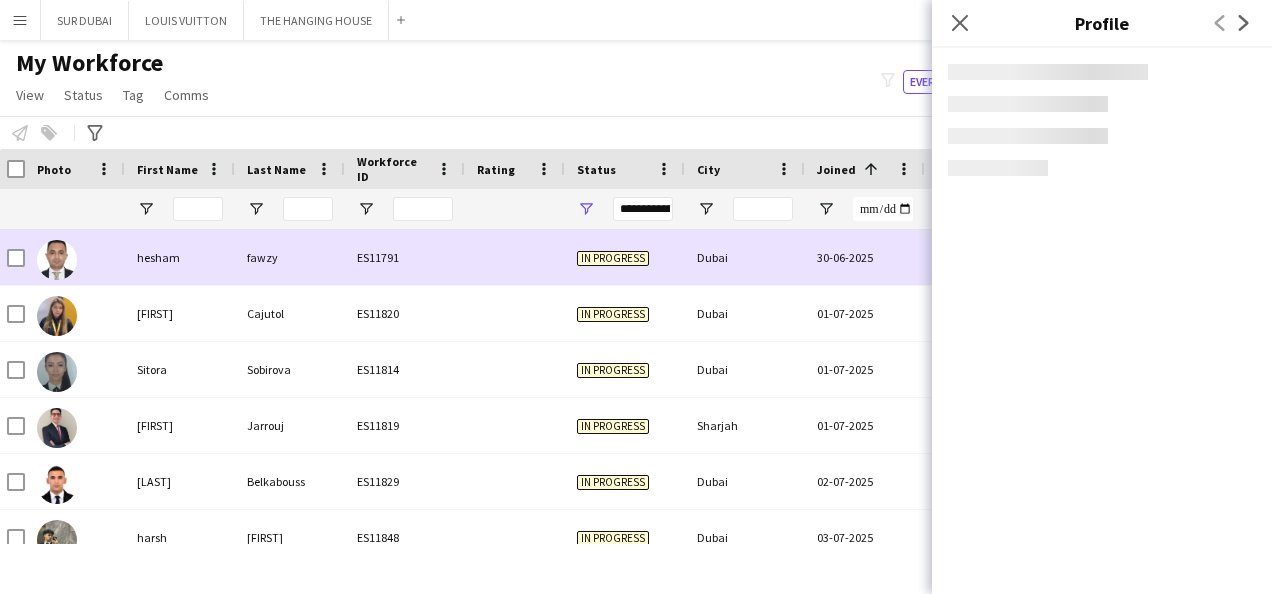 click on "30-06-2025" at bounding box center [865, 257] 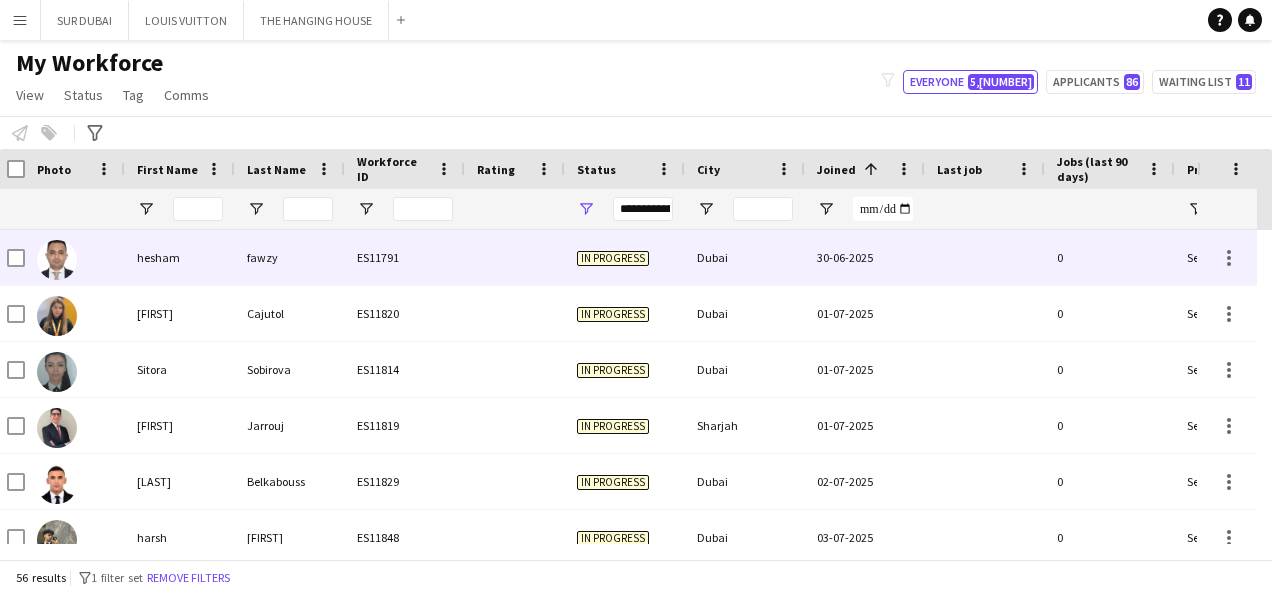 click on "30-06-2025" at bounding box center (865, 257) 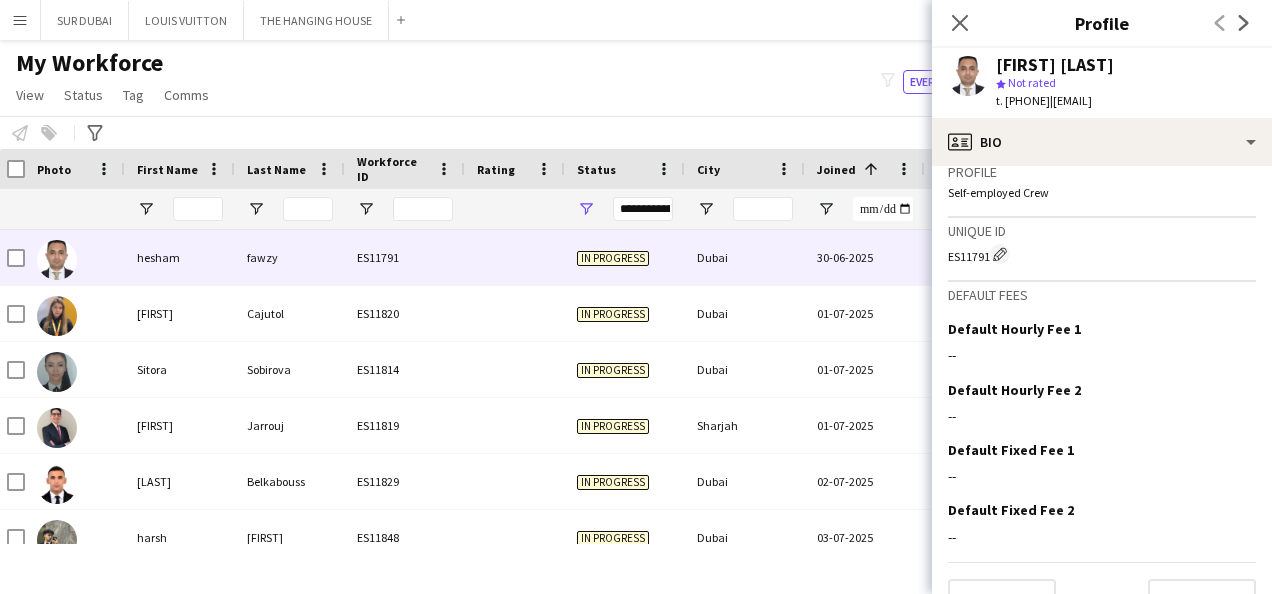 scroll, scrollTop: 863, scrollLeft: 0, axis: vertical 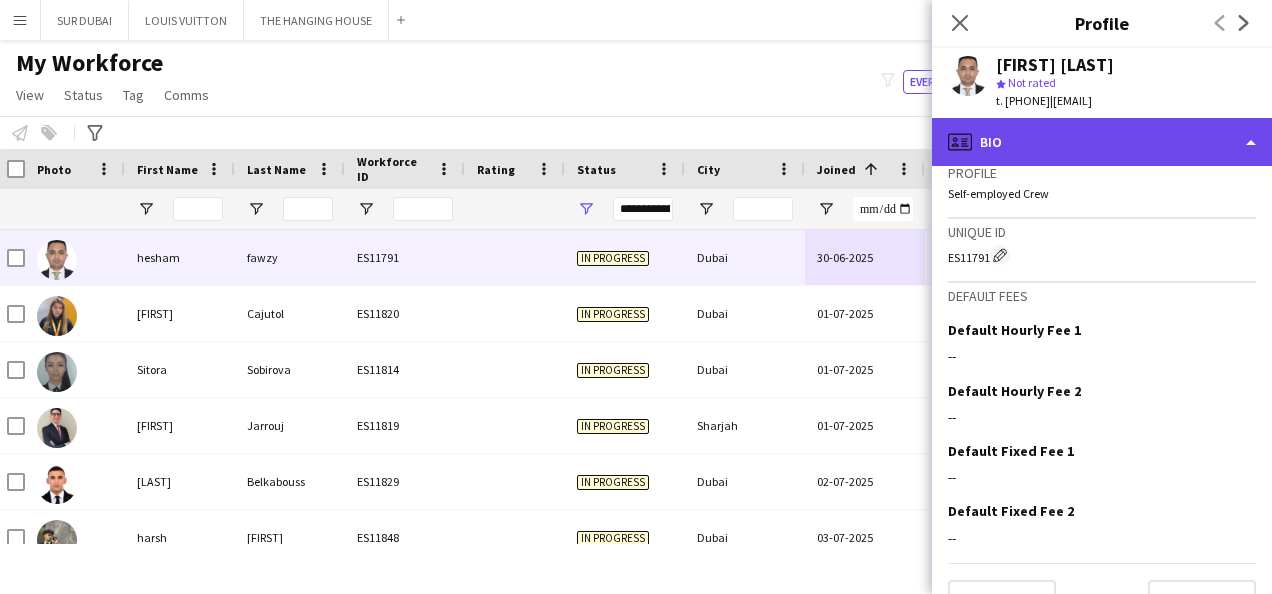 click on "profile
Bio" 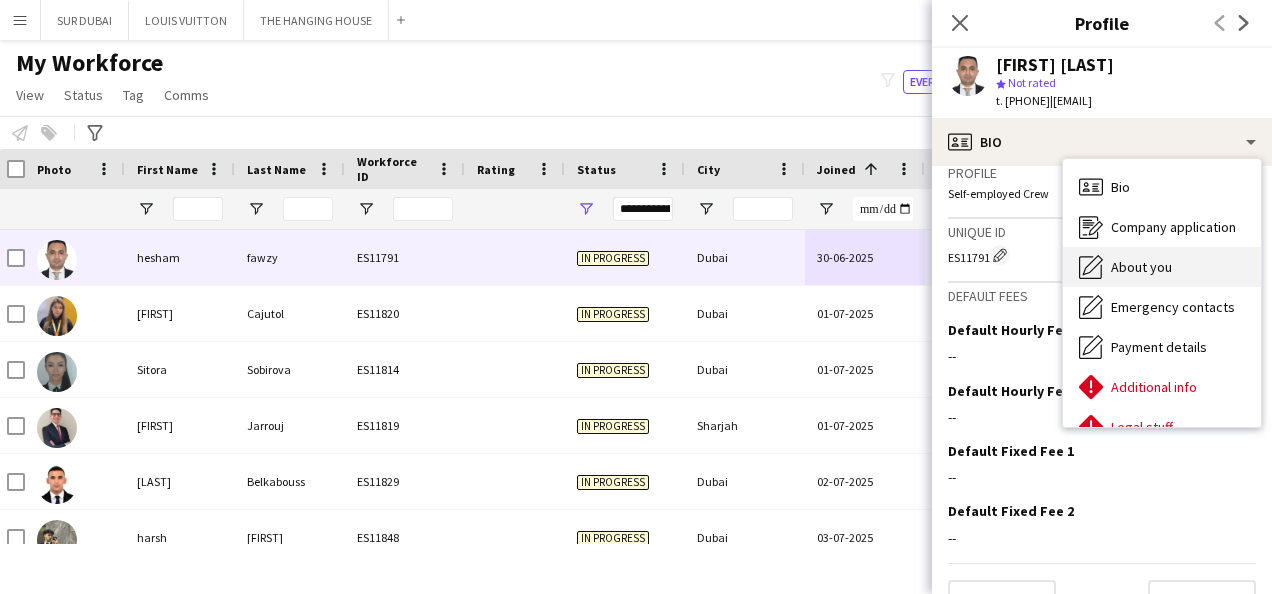 click on "About you" at bounding box center [1141, 267] 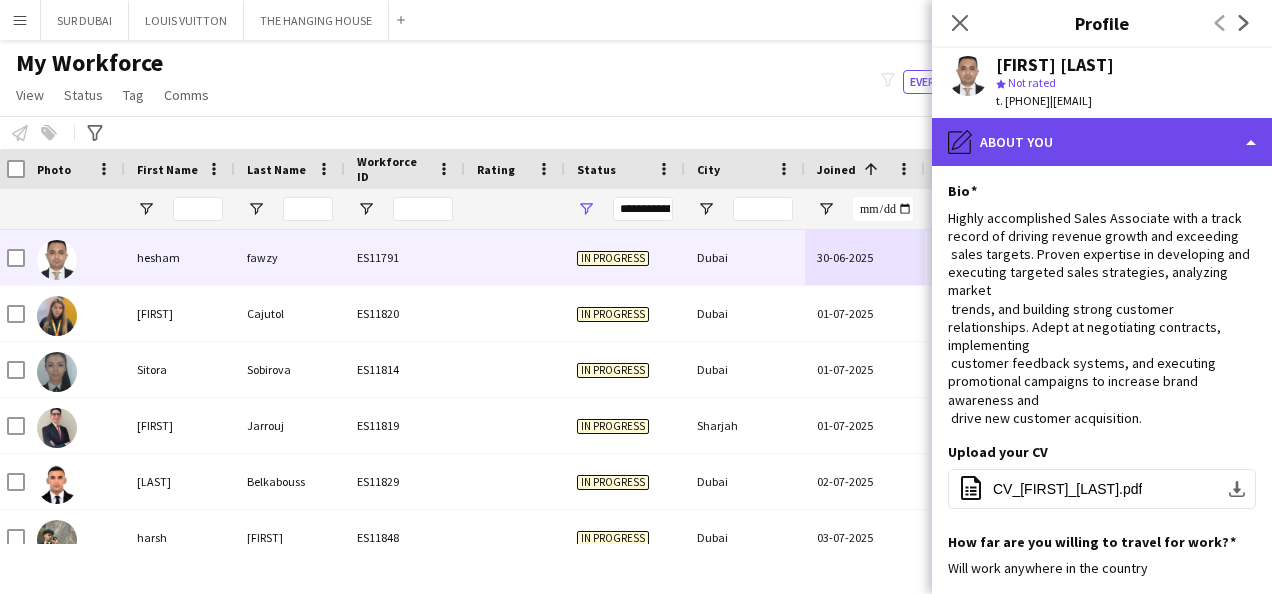 click on "pencil4
About you" 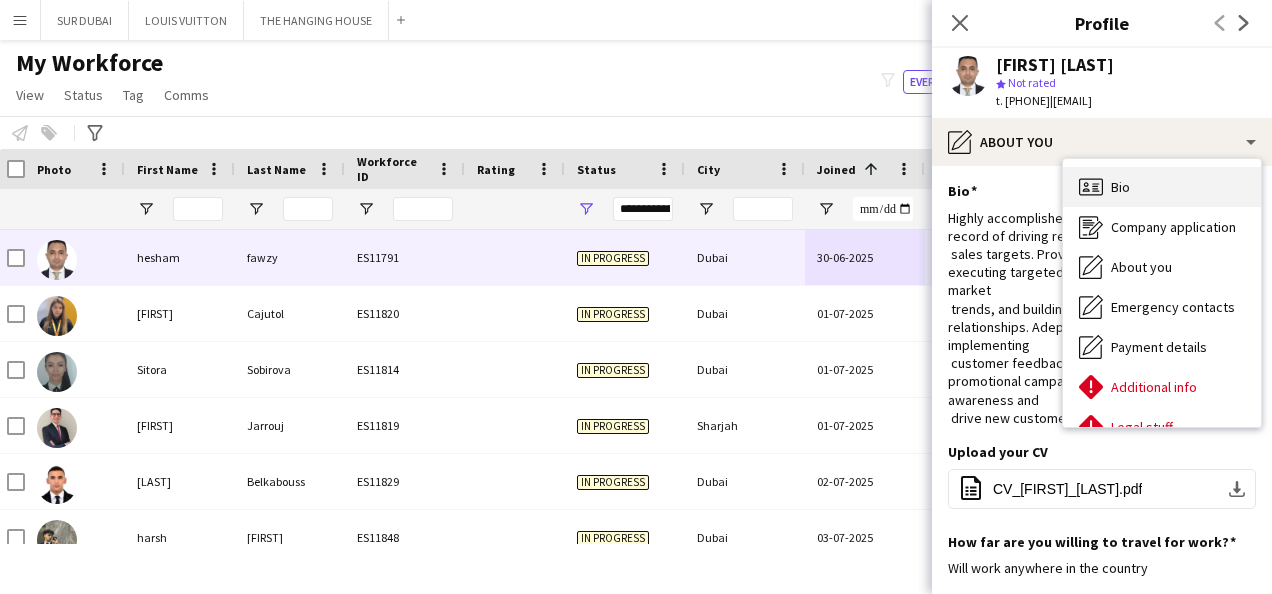 click on "Bio
Bio" at bounding box center [1162, 187] 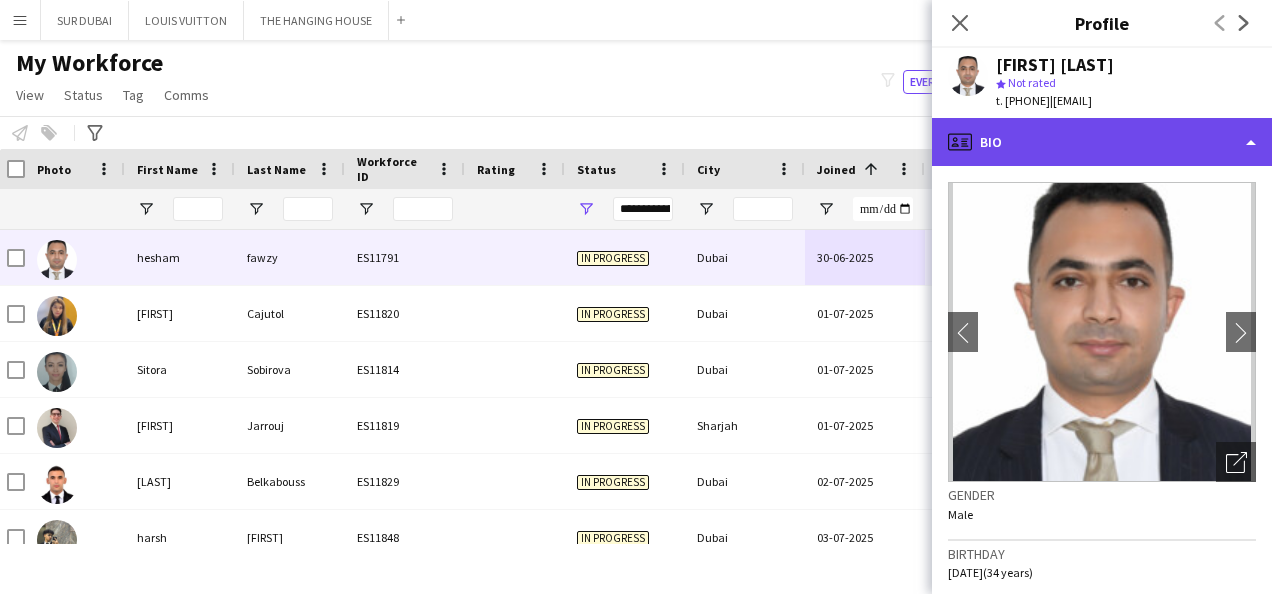 click on "profile
Bio" 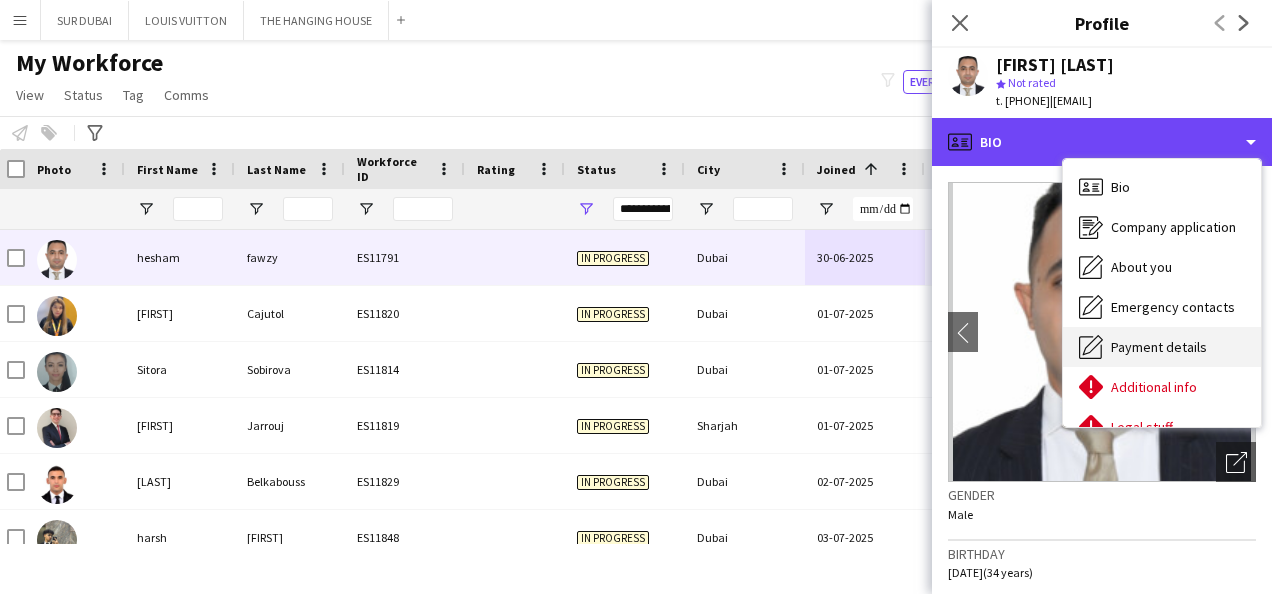 scroll, scrollTop: 108, scrollLeft: 0, axis: vertical 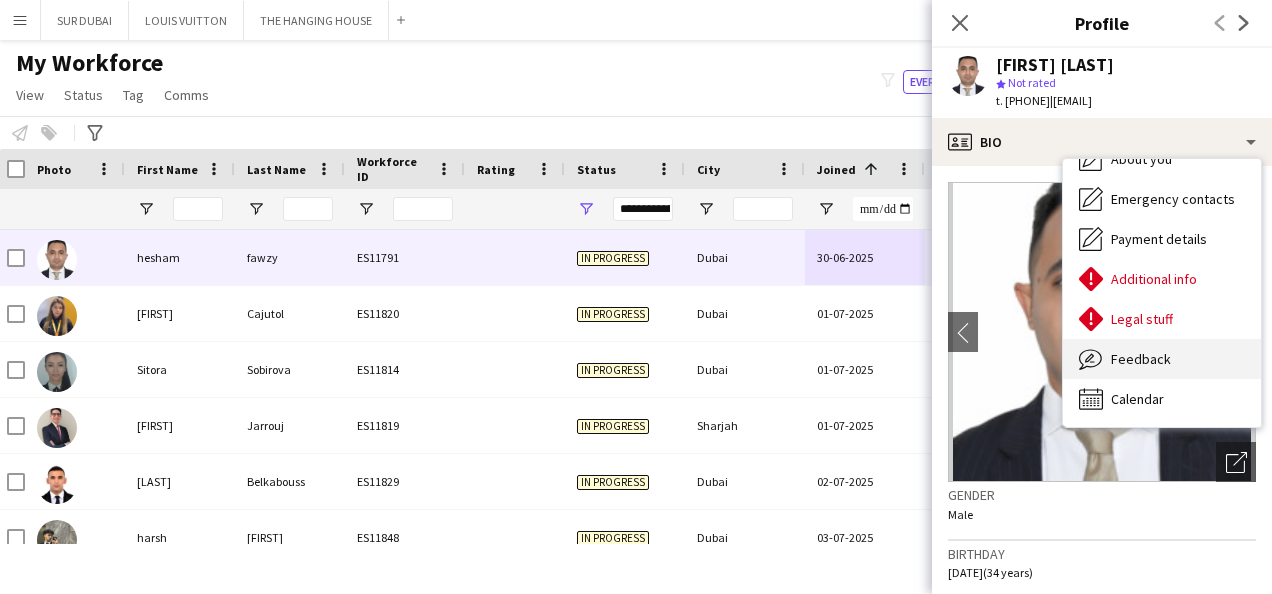 click on "Feedback" at bounding box center [1141, 359] 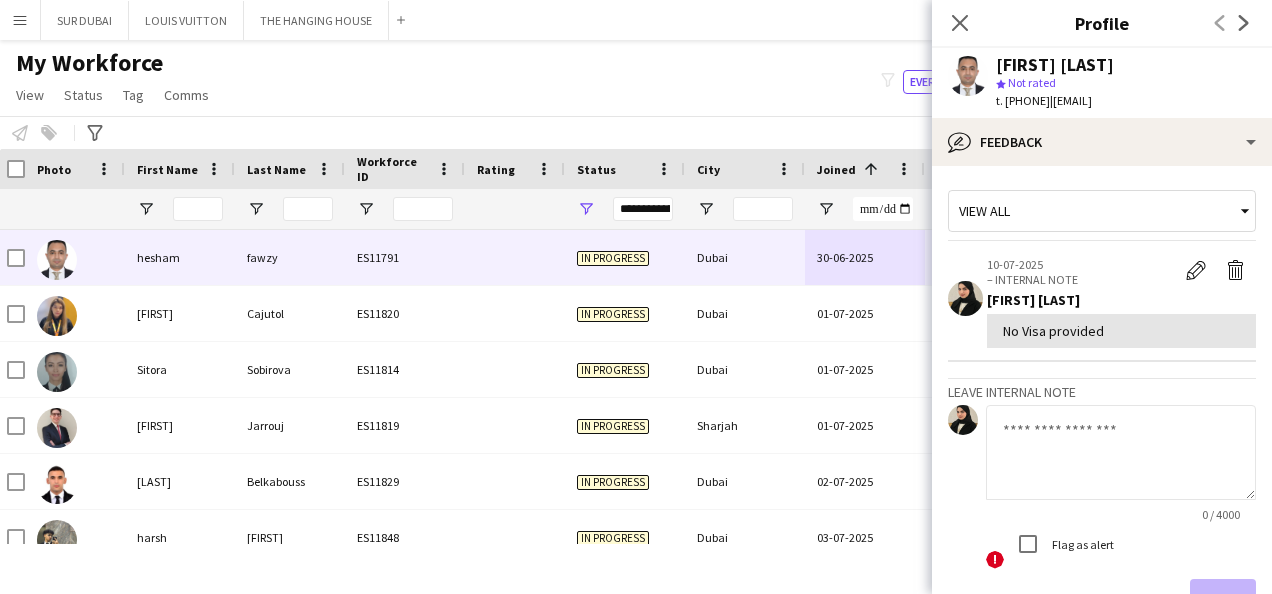 click on "10-07-2025  – INTERNAL NOTE
Edit internal note
Delete internal note
Azza Alnuaimi   No Visa provided" 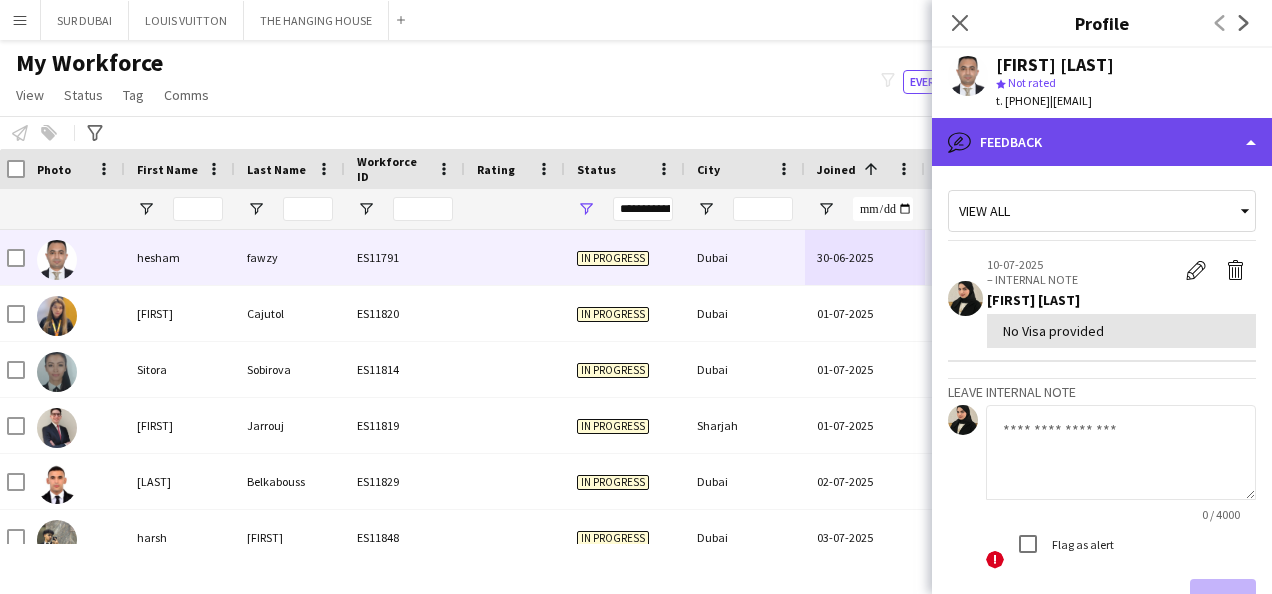 click on "bubble-pencil
Feedback" 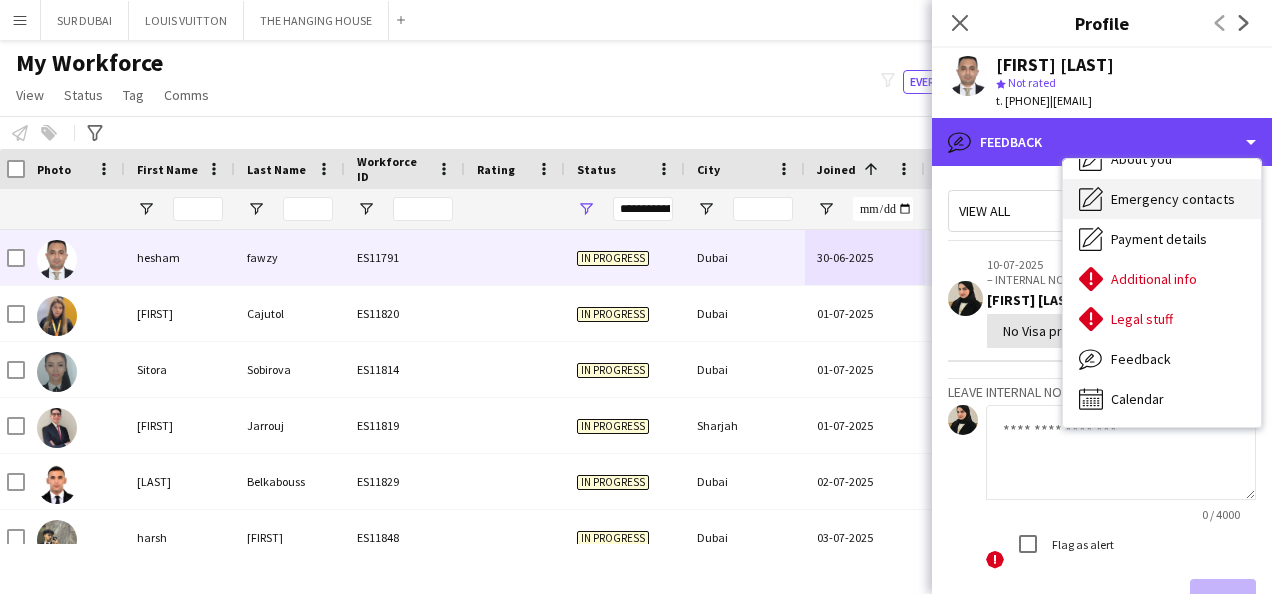 scroll, scrollTop: 0, scrollLeft: 0, axis: both 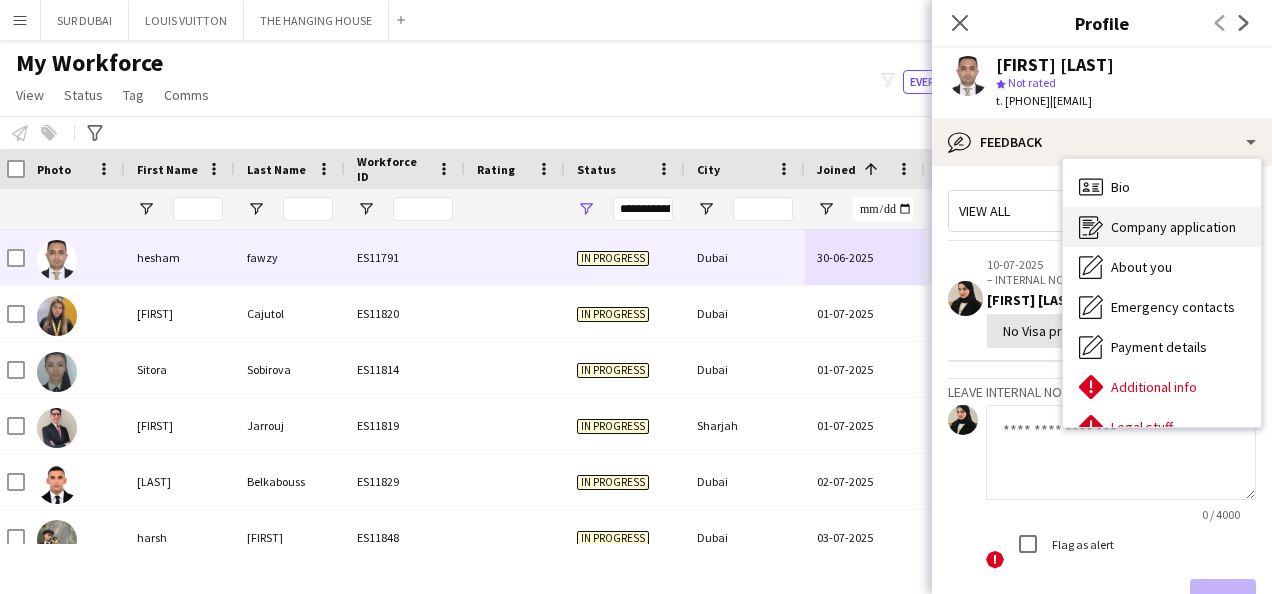 click on "Company application" 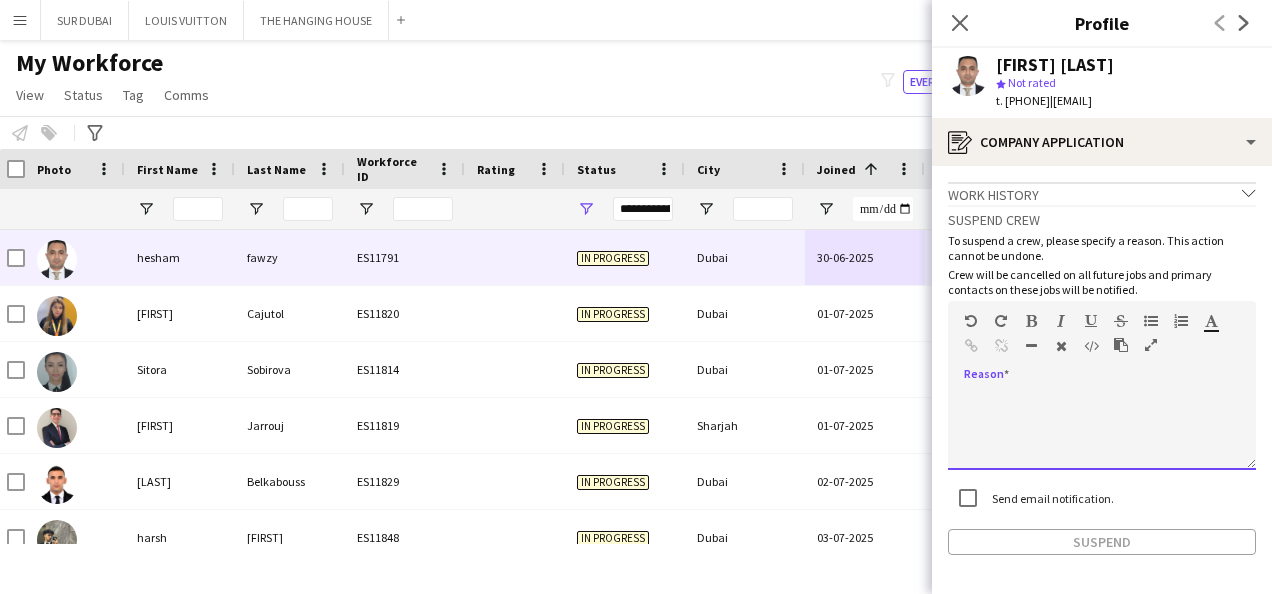 click at bounding box center [1102, 430] 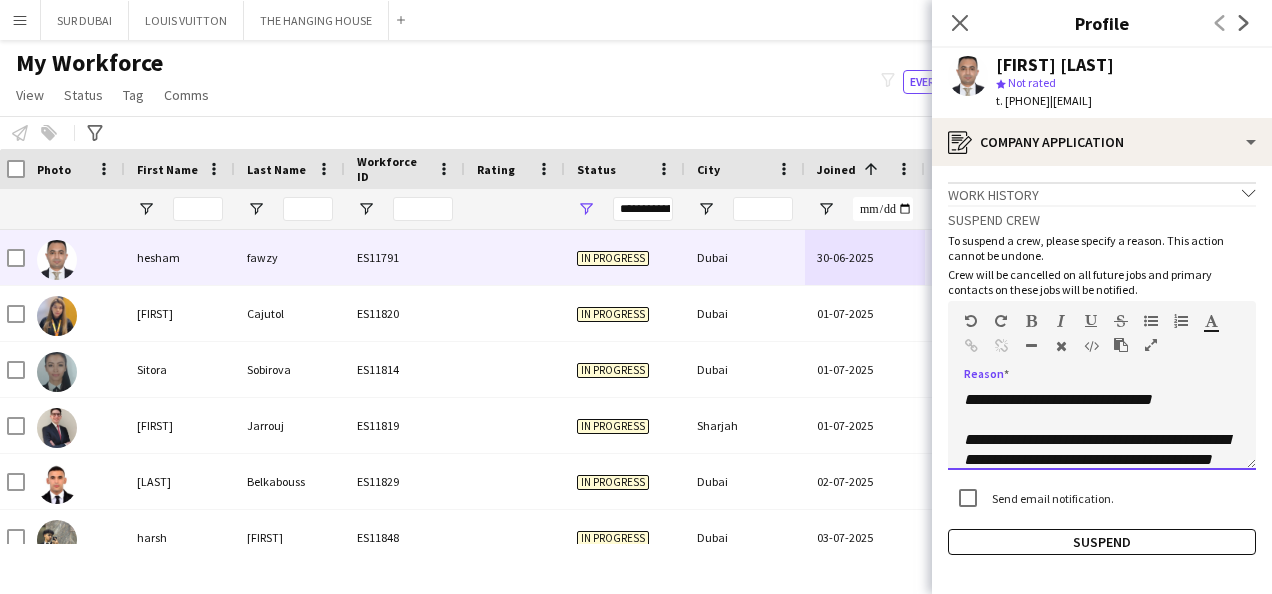 click on "**********" at bounding box center (1102, 430) 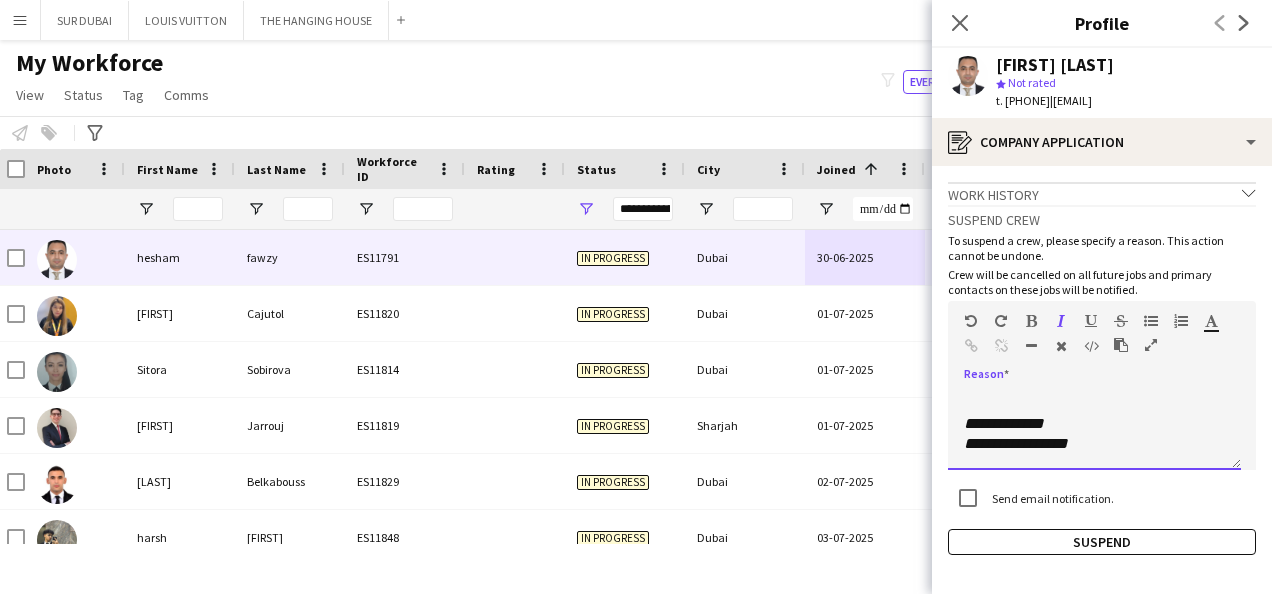 scroll, scrollTop: 0, scrollLeft: 0, axis: both 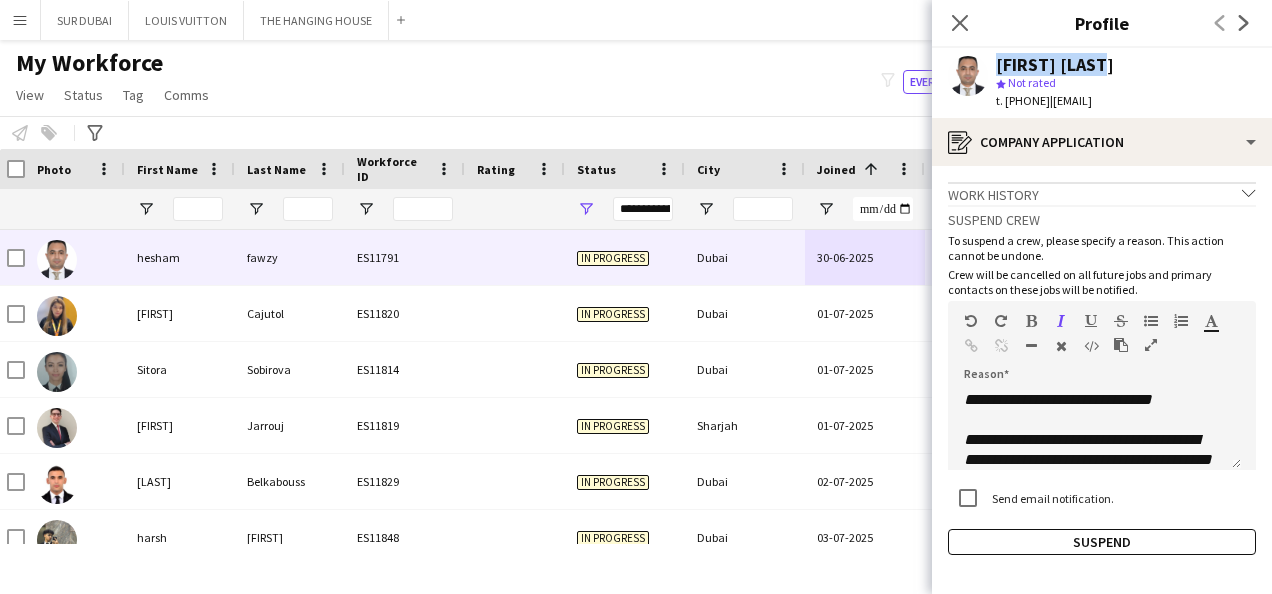 drag, startPoint x: 1107, startPoint y: 61, endPoint x: 984, endPoint y: 69, distance: 123.25989 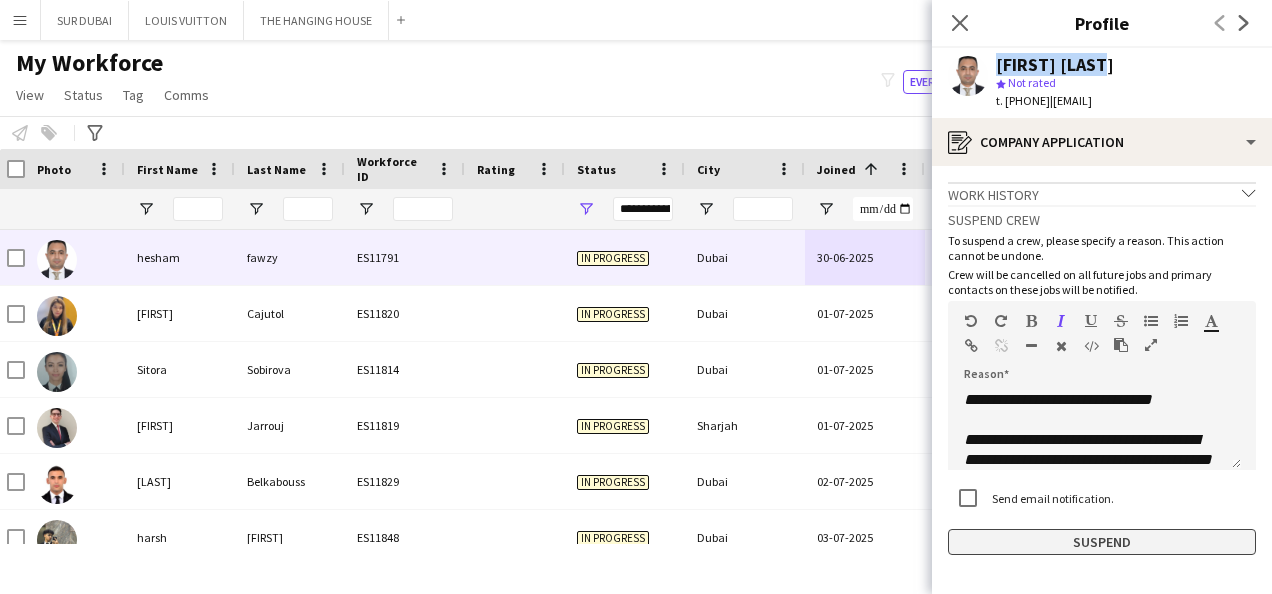 click on "Suspend" 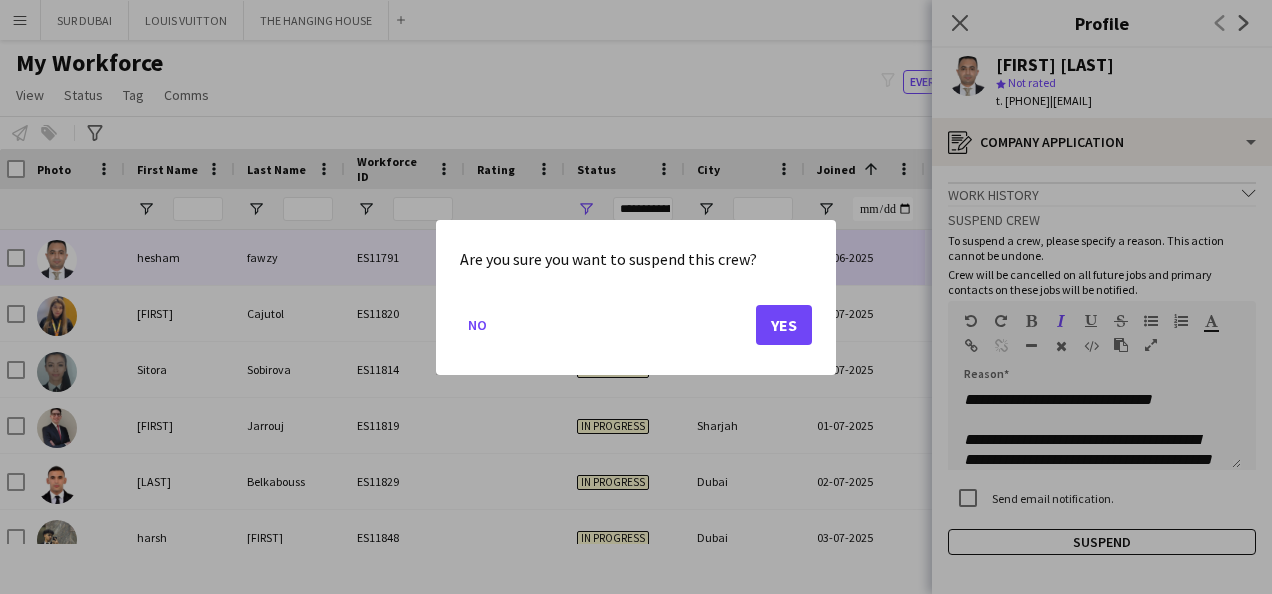 drag, startPoint x: 799, startPoint y: 356, endPoint x: 776, endPoint y: 324, distance: 39.40812 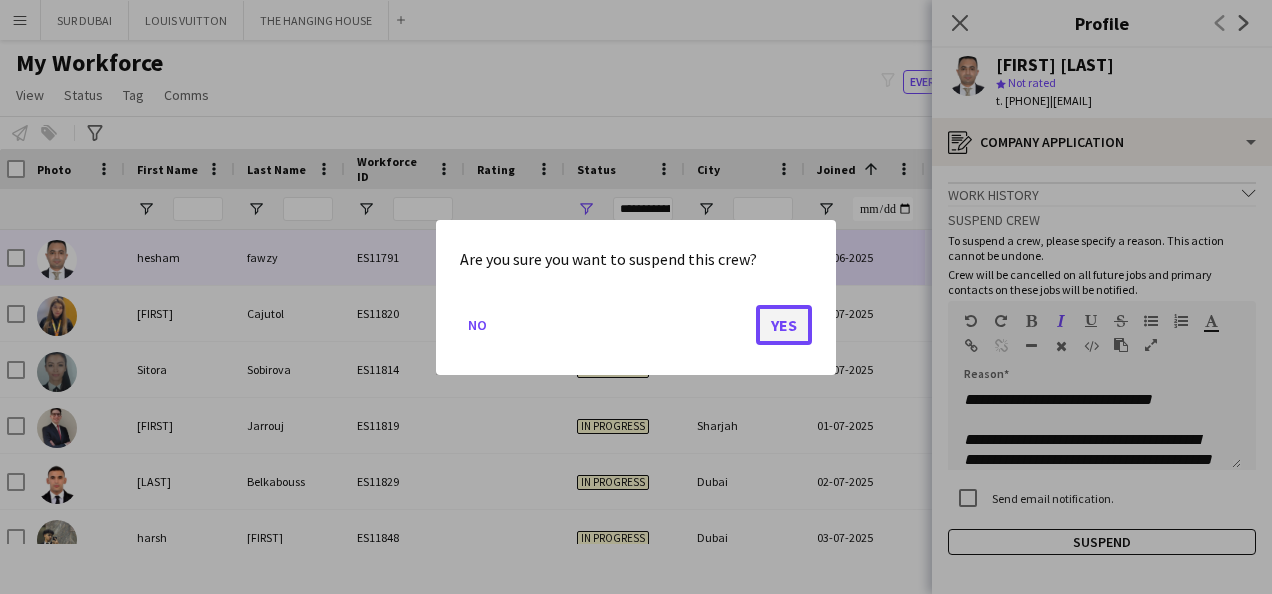 click on "Yes" 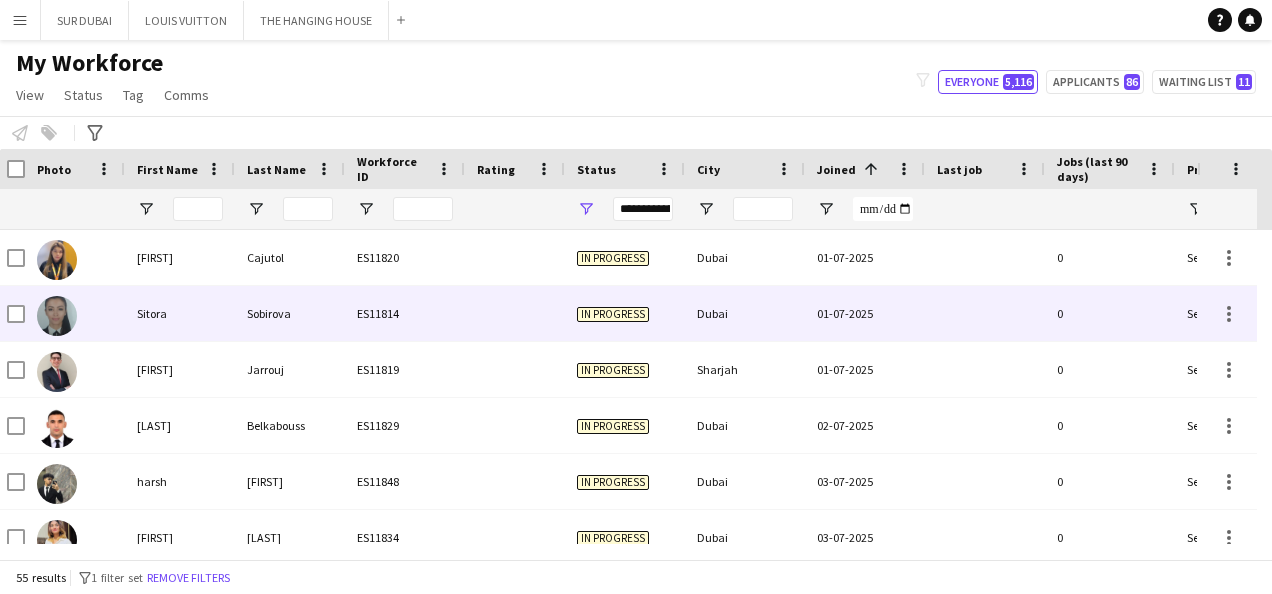 click on "01-07-2025" at bounding box center [865, 313] 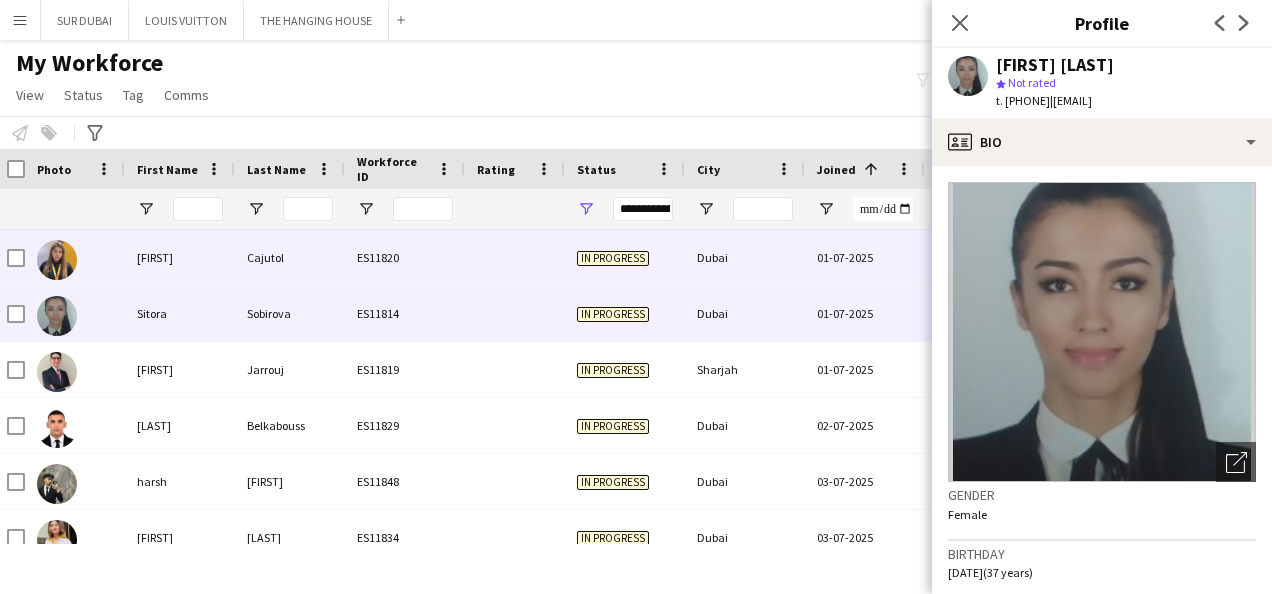 click at bounding box center [985, 257] 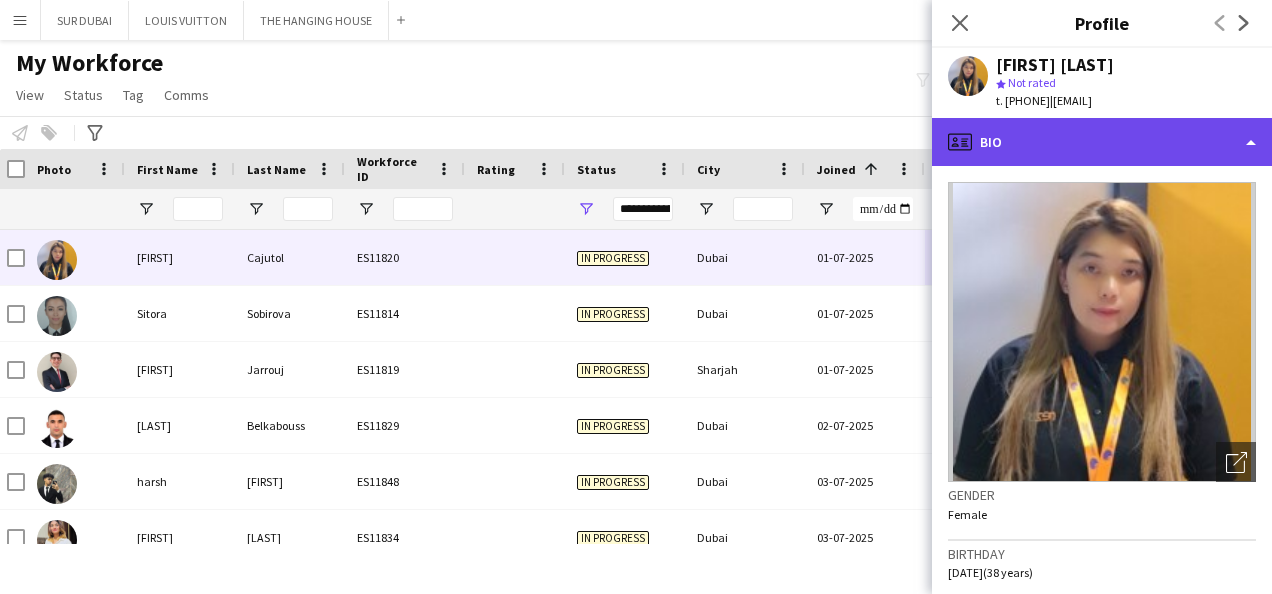 click on "profile
Bio" 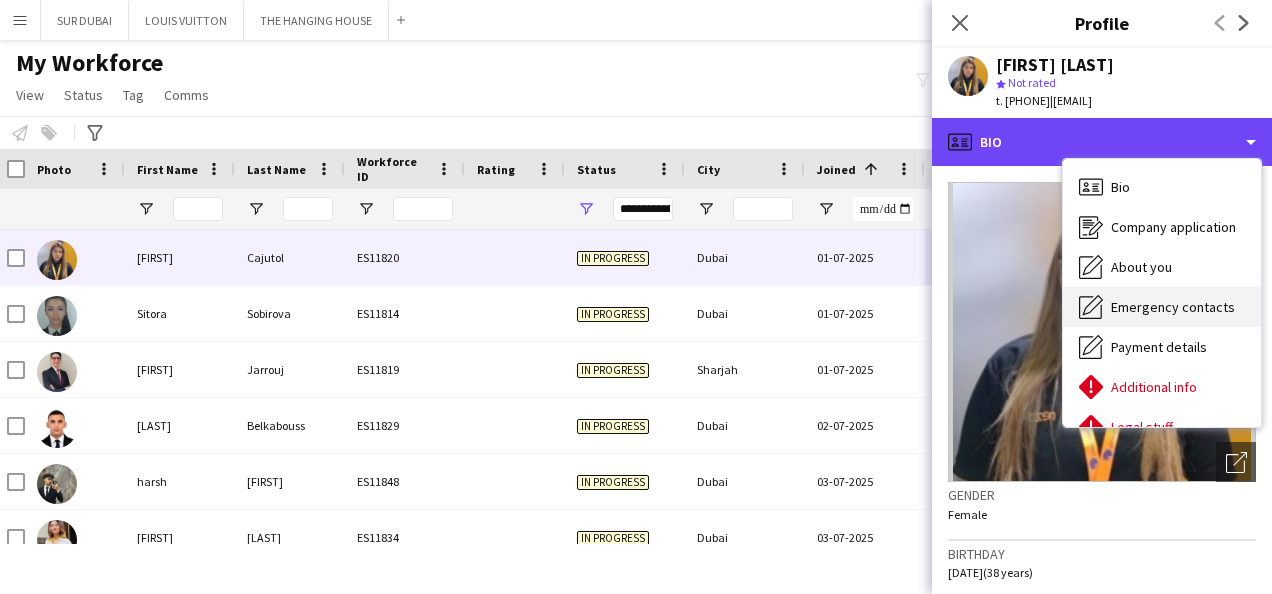 scroll, scrollTop: 108, scrollLeft: 0, axis: vertical 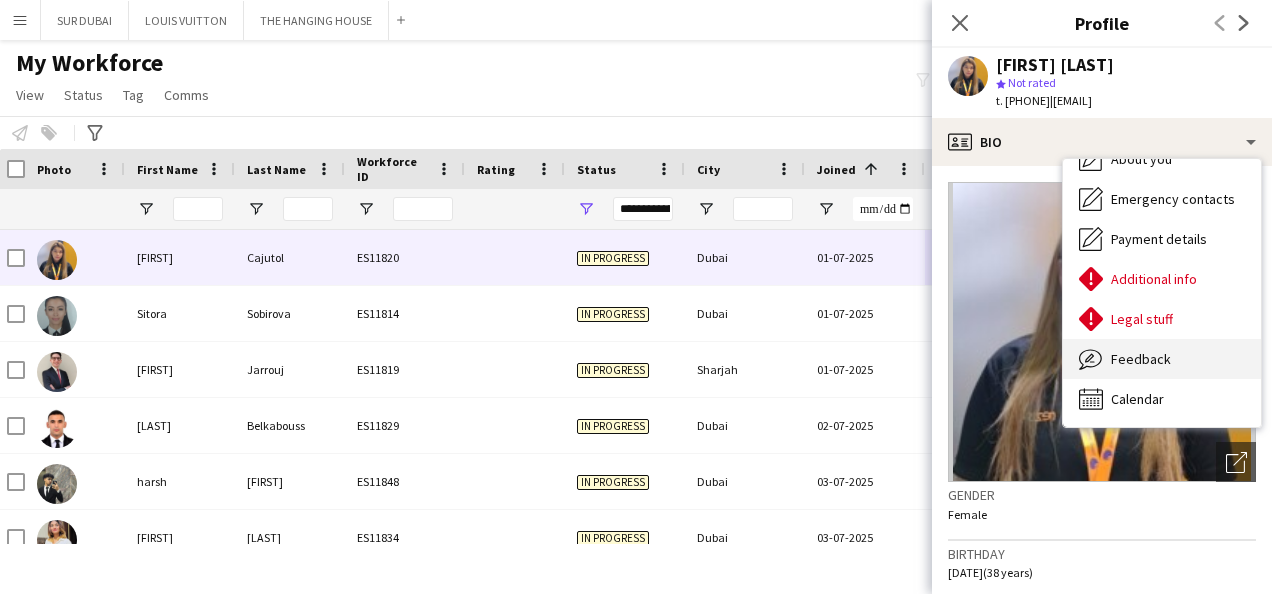 click on "Feedback" at bounding box center [1141, 359] 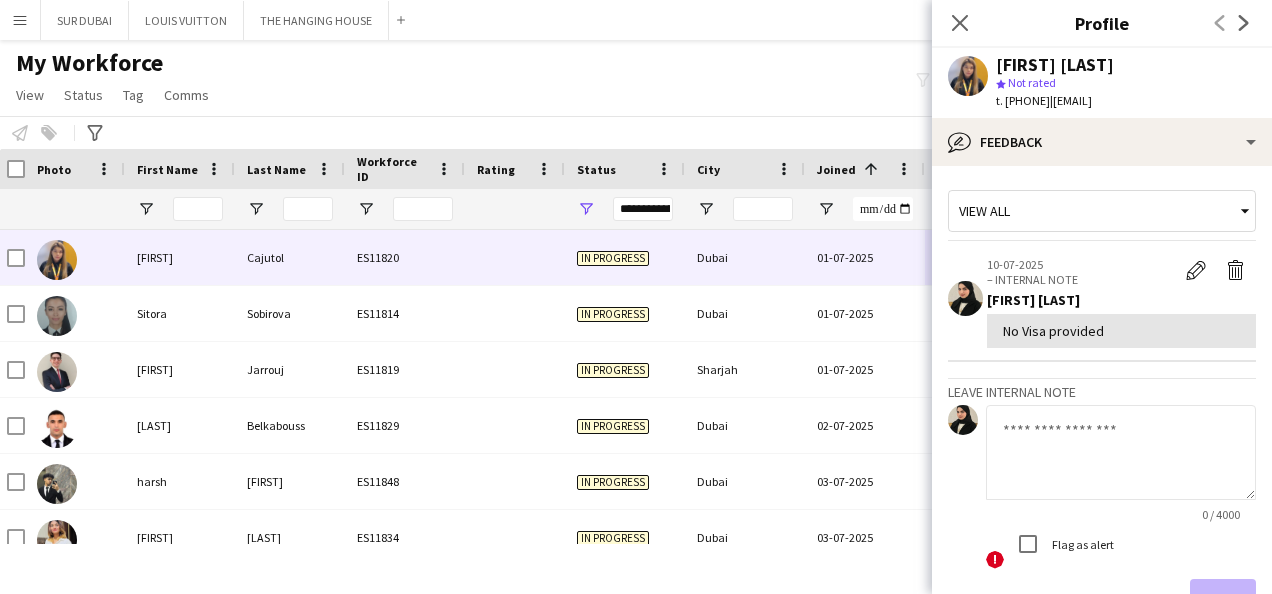click on "View all  10-07-2025  – INTERNAL NOTE
Edit internal note
Delete internal note
Azza Alnuaimi   No Visa provided   Leave internal note
0 / 4000  !  Flag as alert   Save   Previous   Next" 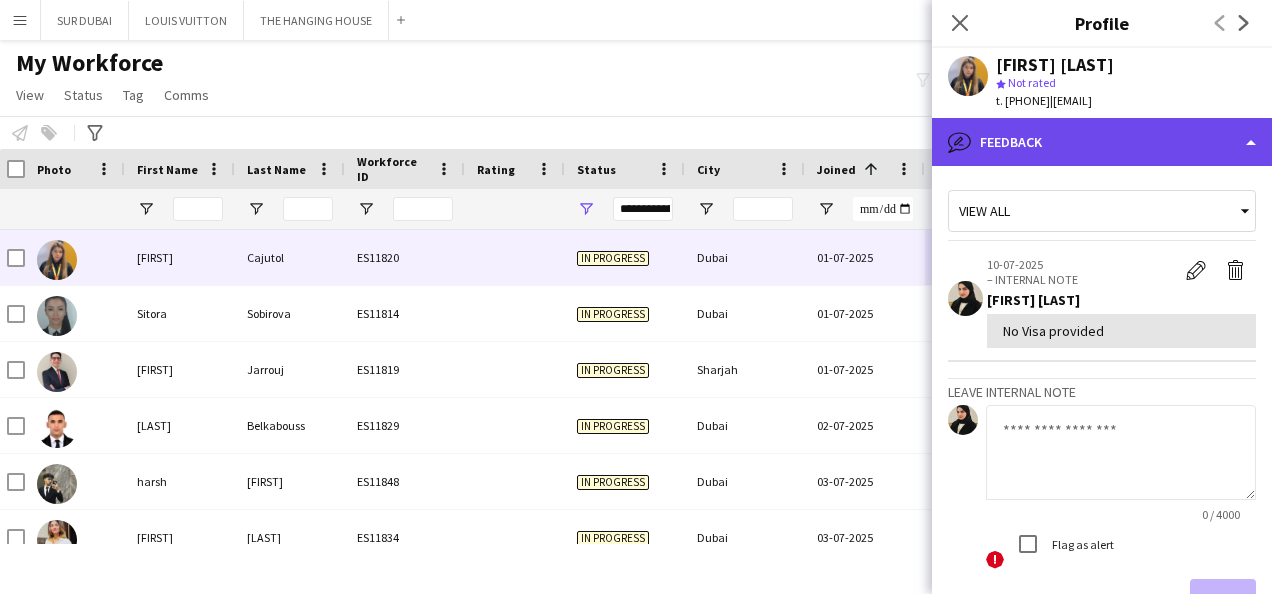 click on "bubble-pencil
Feedback" 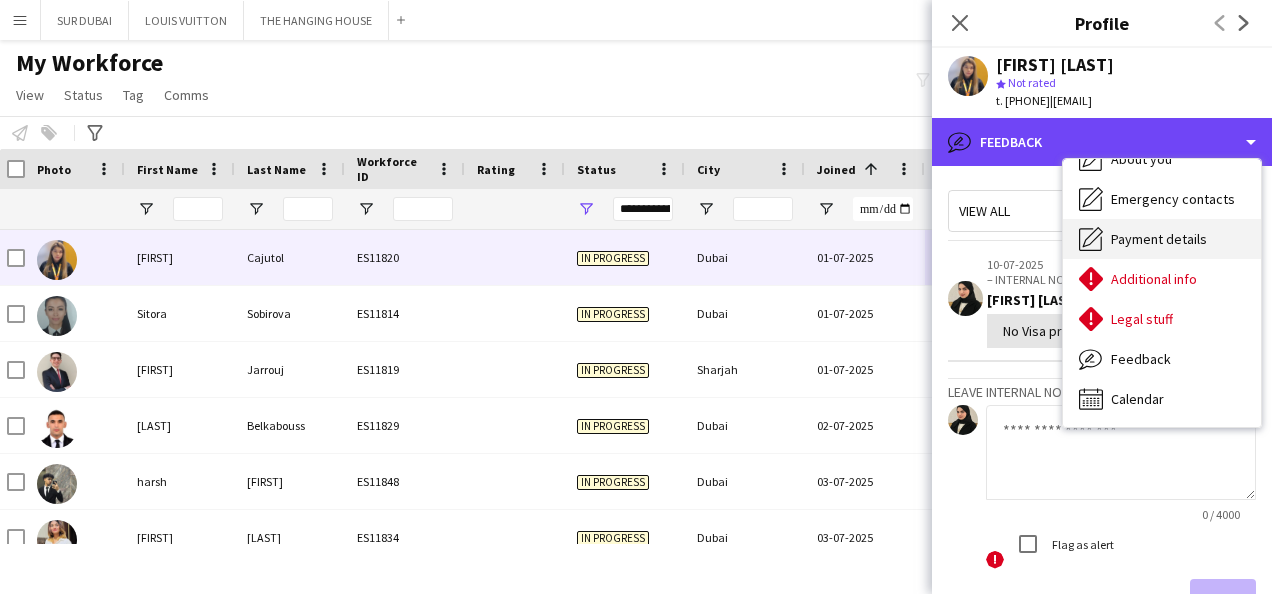 scroll, scrollTop: 0, scrollLeft: 0, axis: both 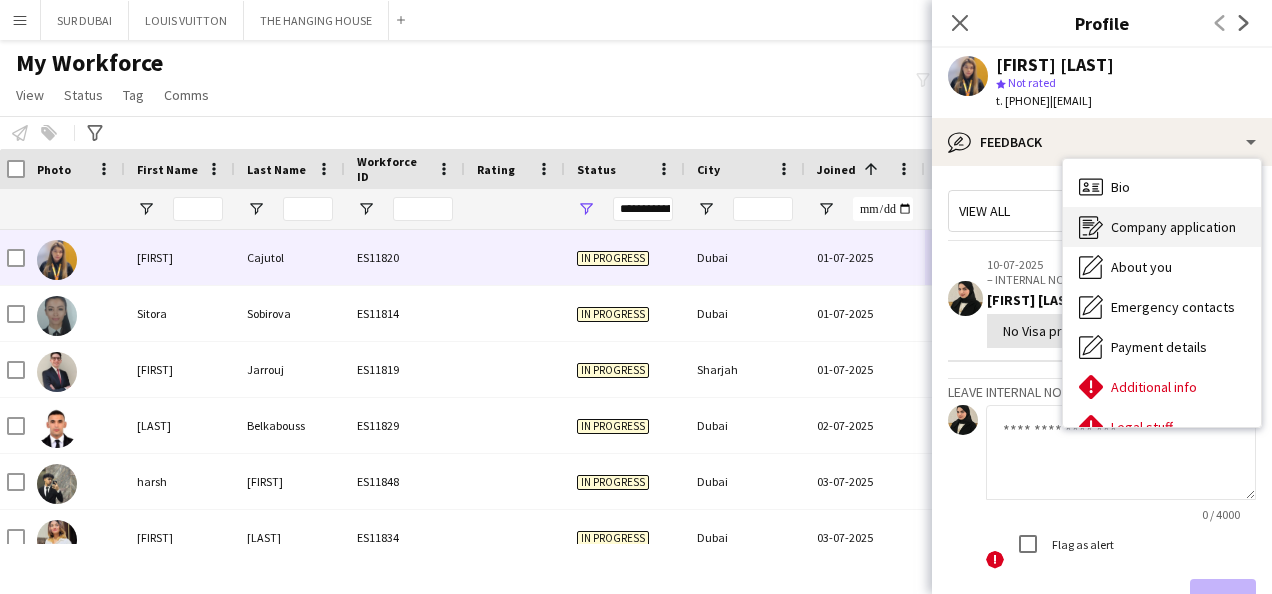 click on "Company application" at bounding box center (1173, 227) 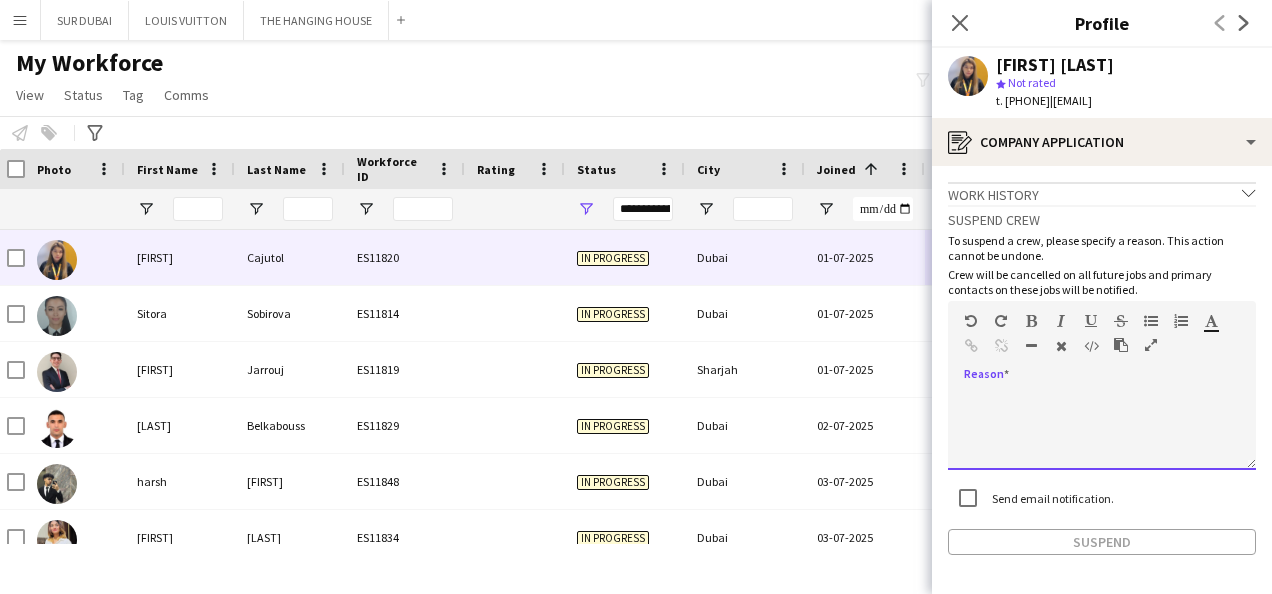 click at bounding box center (1102, 430) 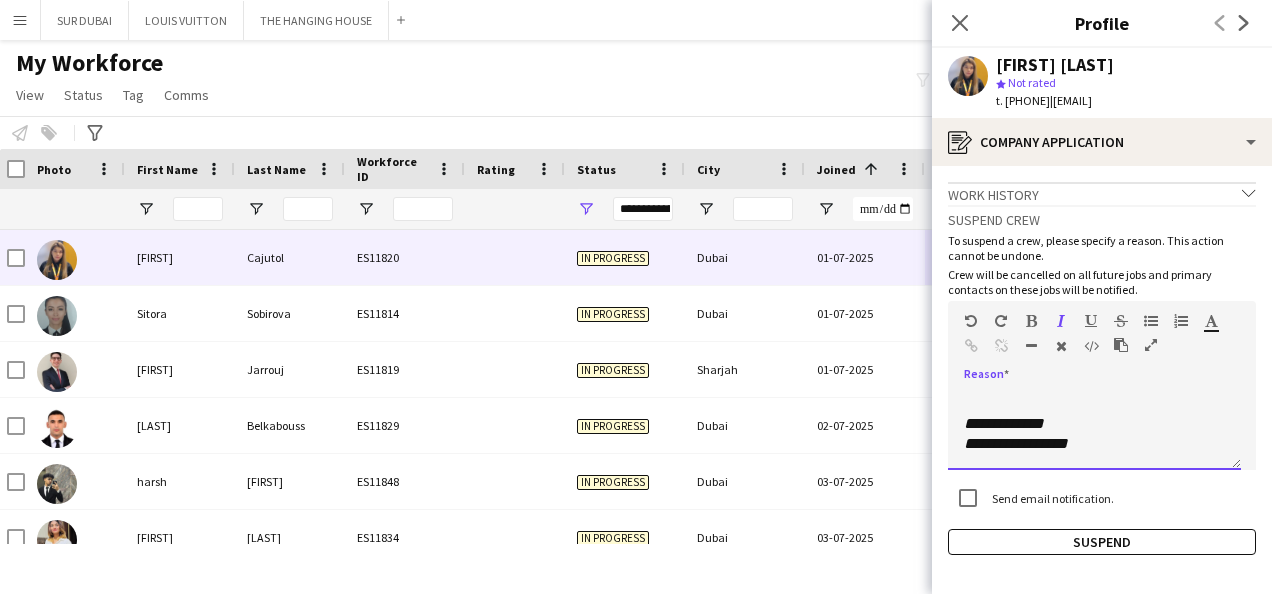 scroll, scrollTop: 0, scrollLeft: 0, axis: both 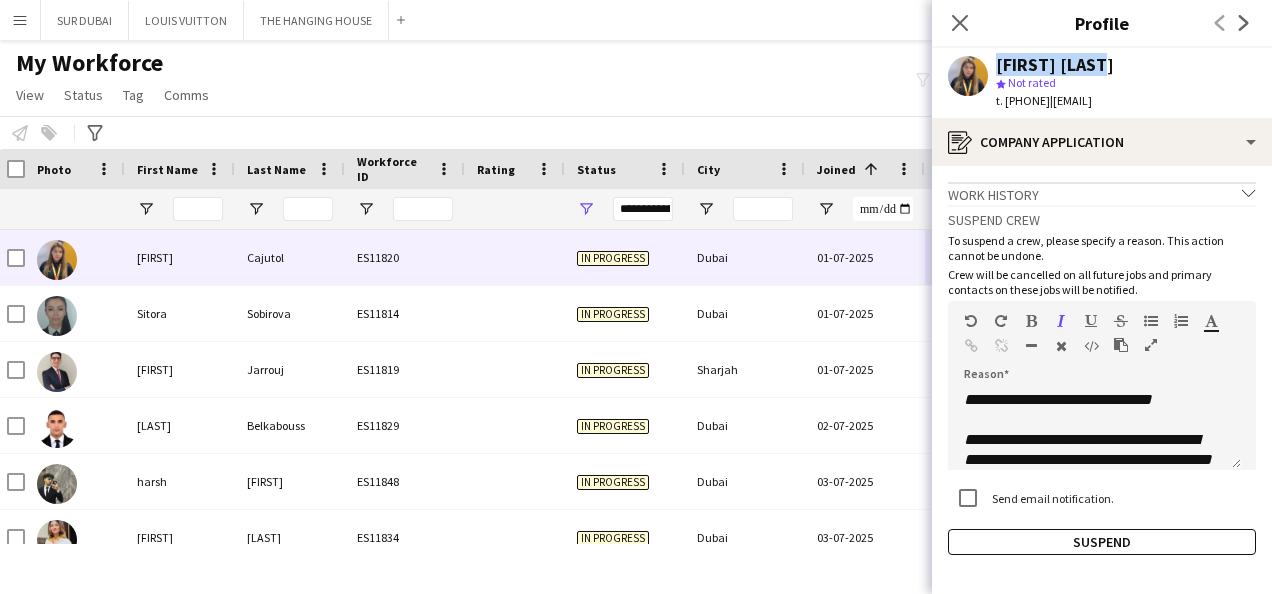 drag, startPoint x: 1100, startPoint y: 64, endPoint x: 985, endPoint y: 64, distance: 115 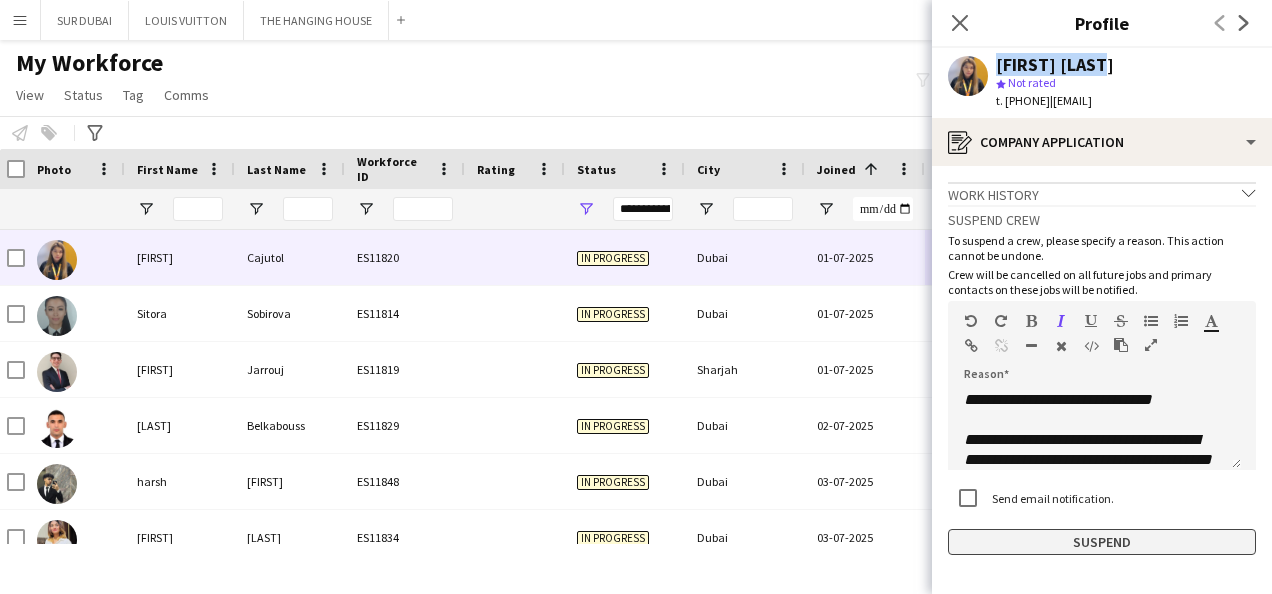 click on "Suspend" 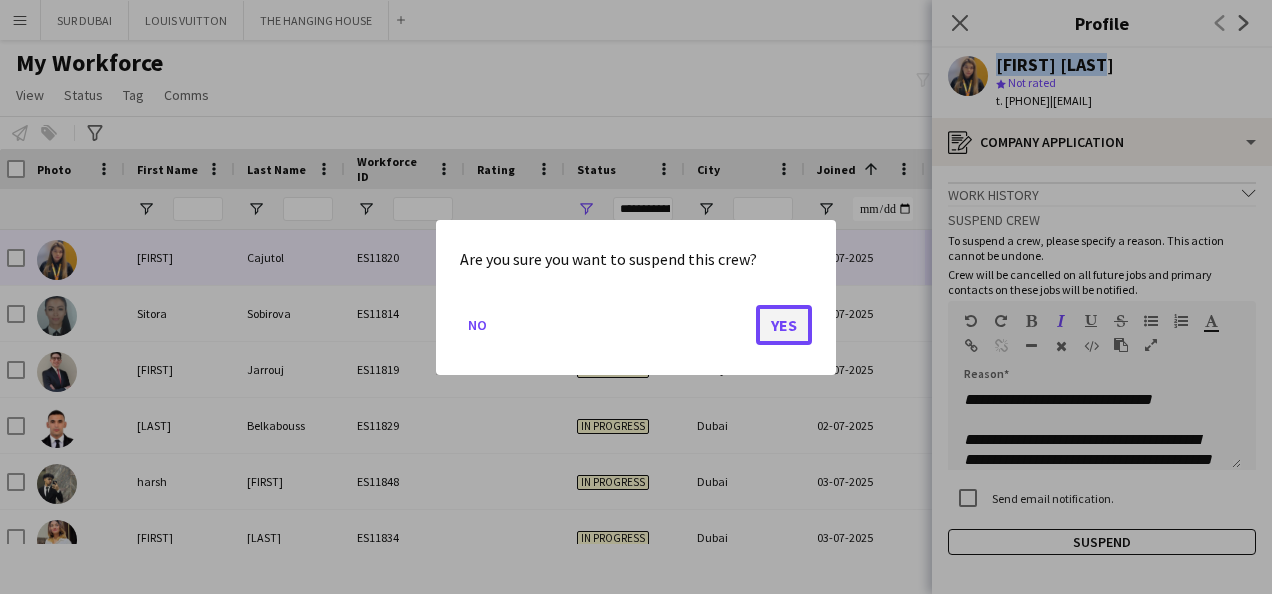 click on "Yes" 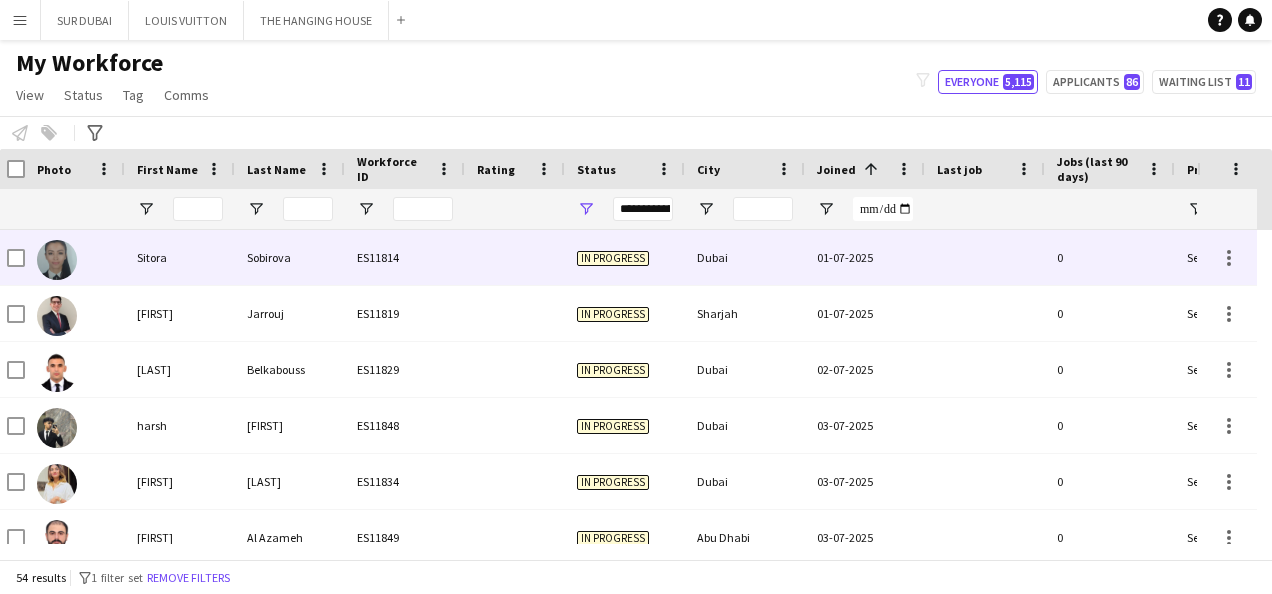 click on "01-07-2025" at bounding box center (865, 257) 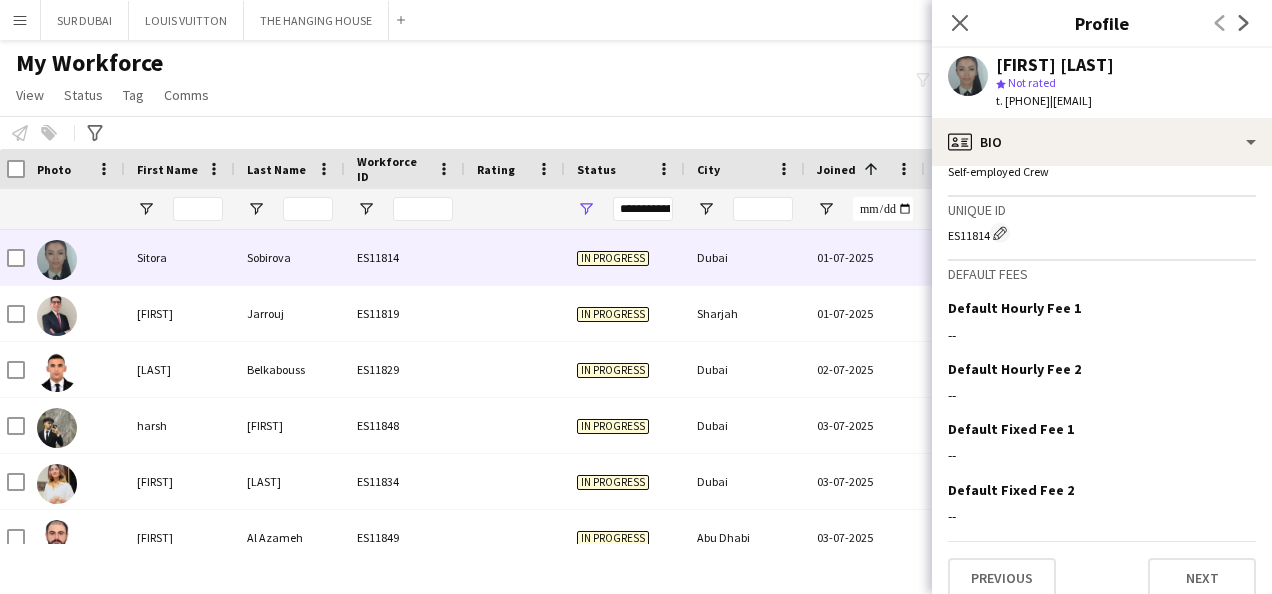 scroll, scrollTop: 923, scrollLeft: 0, axis: vertical 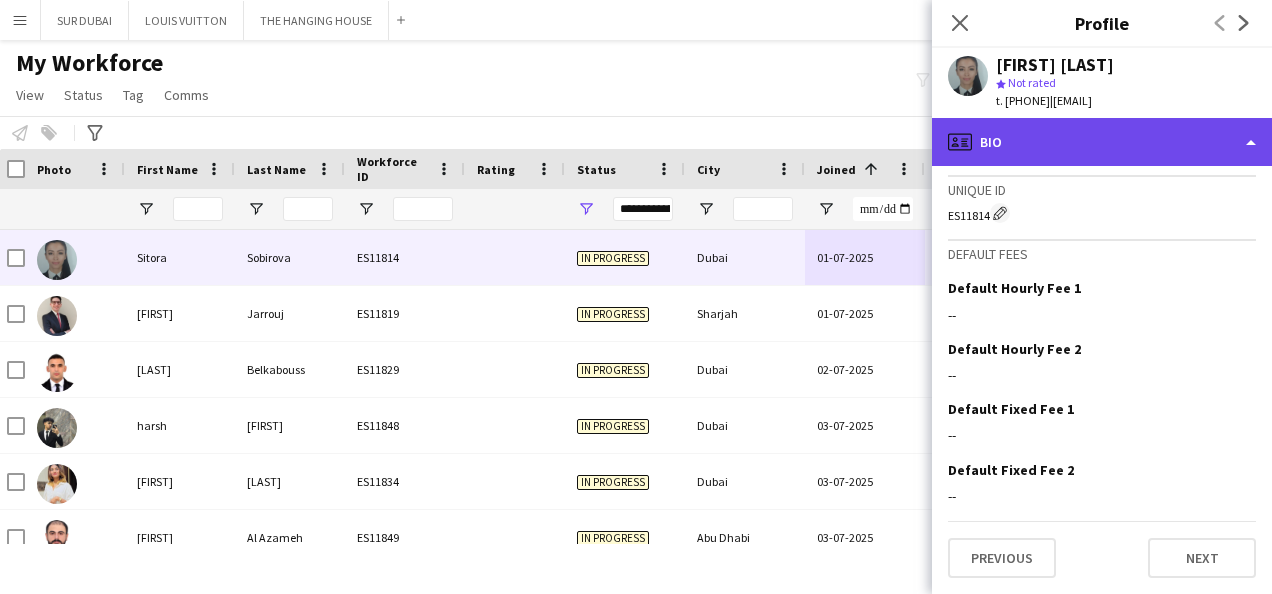 click on "profile
Bio" 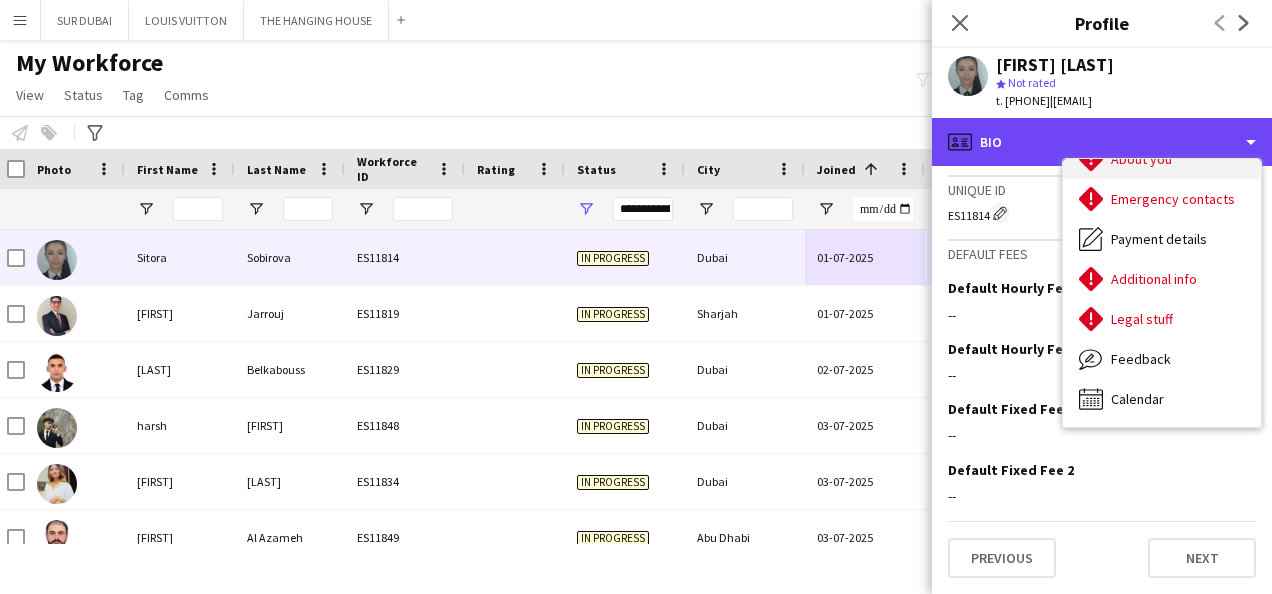 scroll, scrollTop: 0, scrollLeft: 0, axis: both 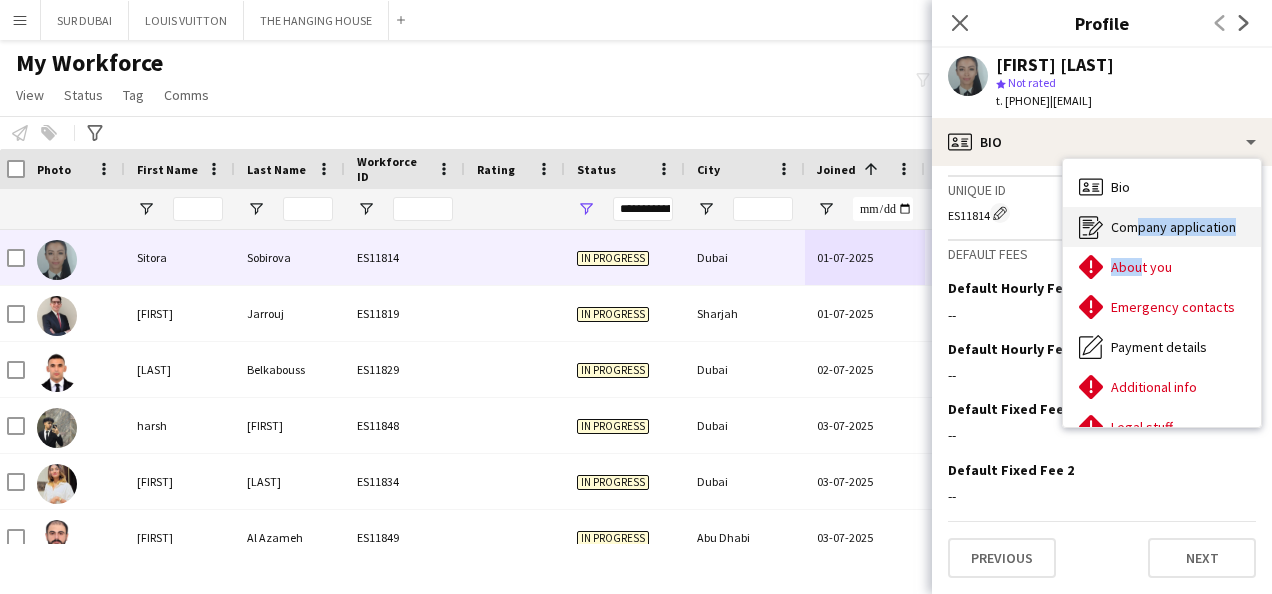 drag, startPoint x: 1137, startPoint y: 253, endPoint x: 1122, endPoint y: 238, distance: 21.213203 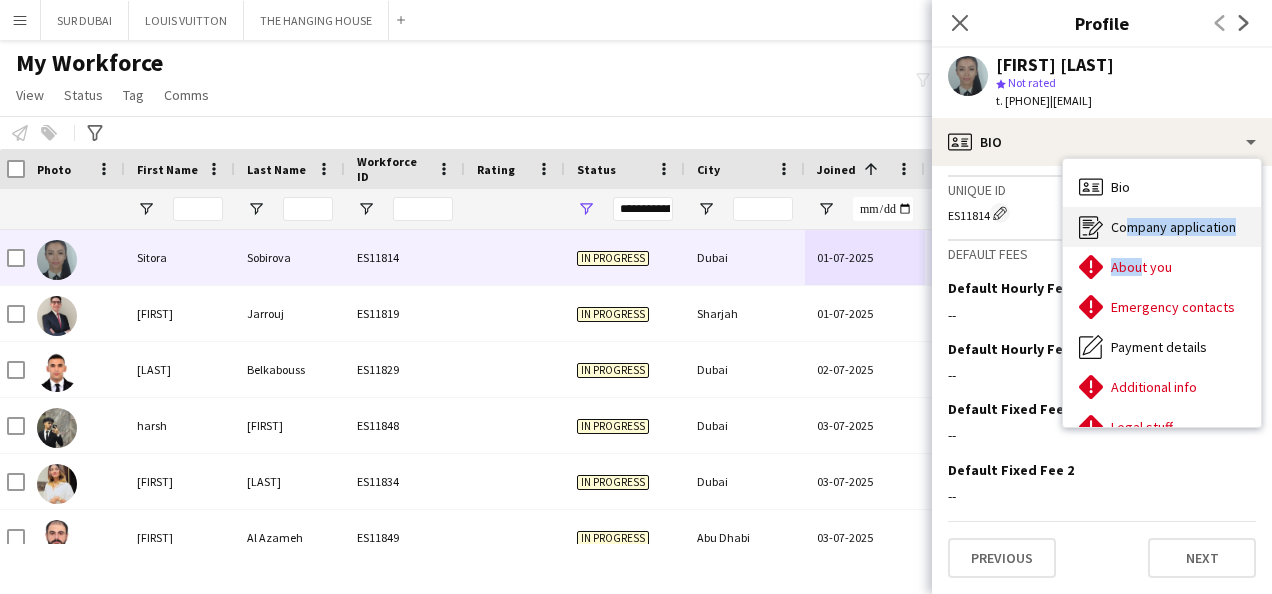 click on "Company application
Company application" at bounding box center [1162, 227] 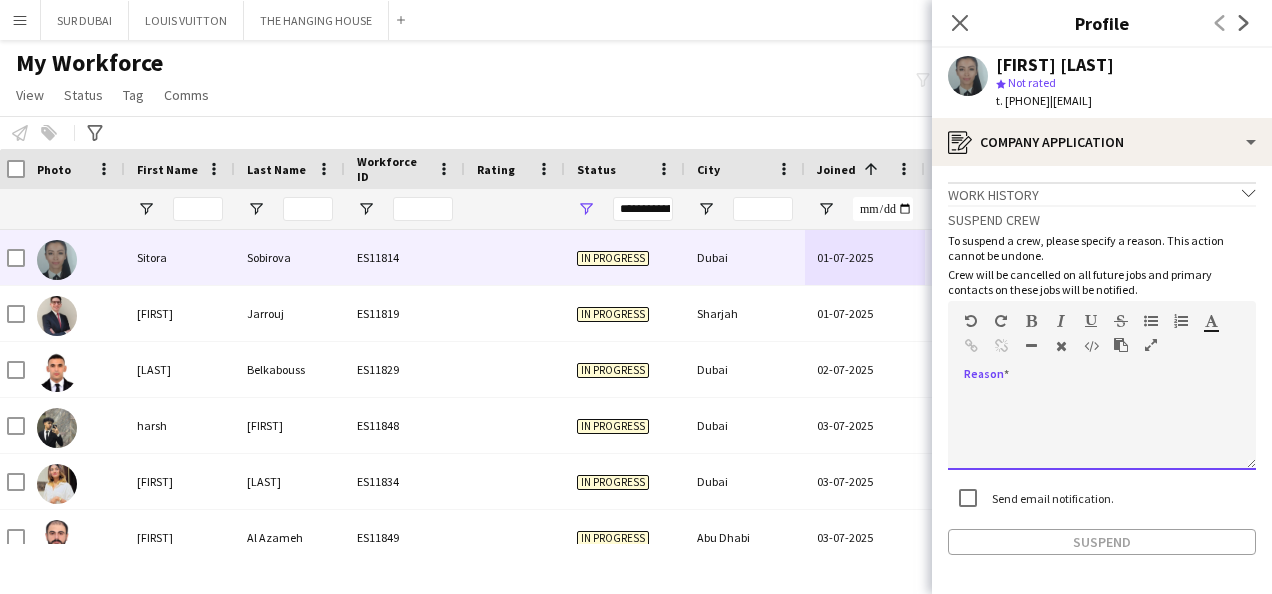 click at bounding box center [1102, 430] 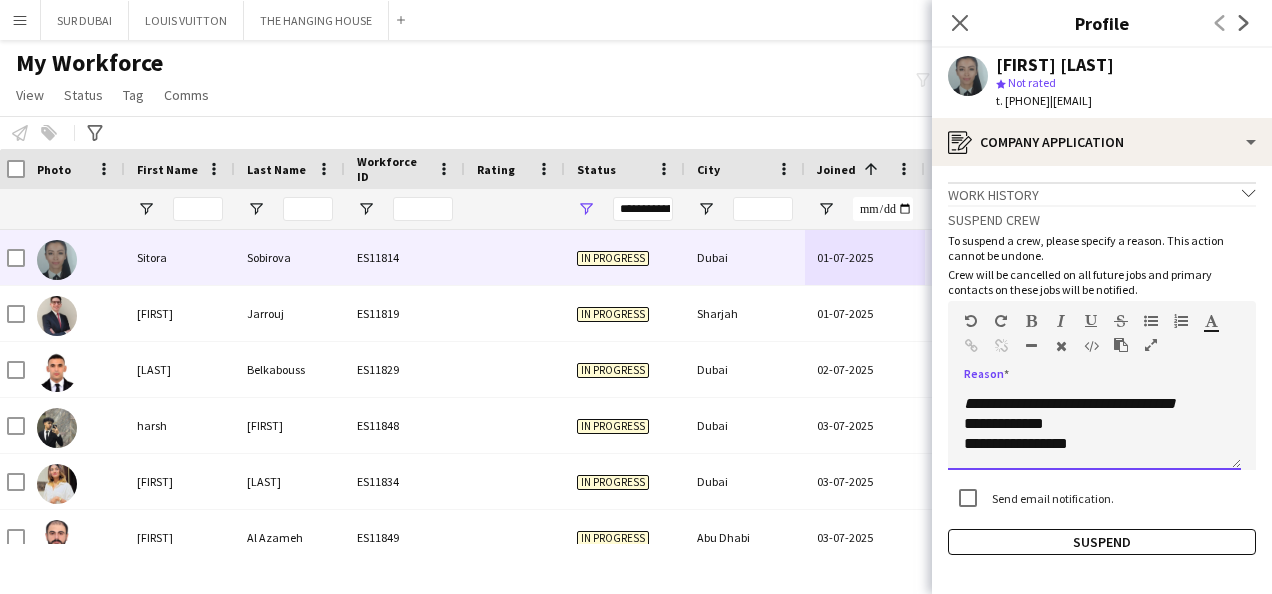 scroll, scrollTop: 0, scrollLeft: 0, axis: both 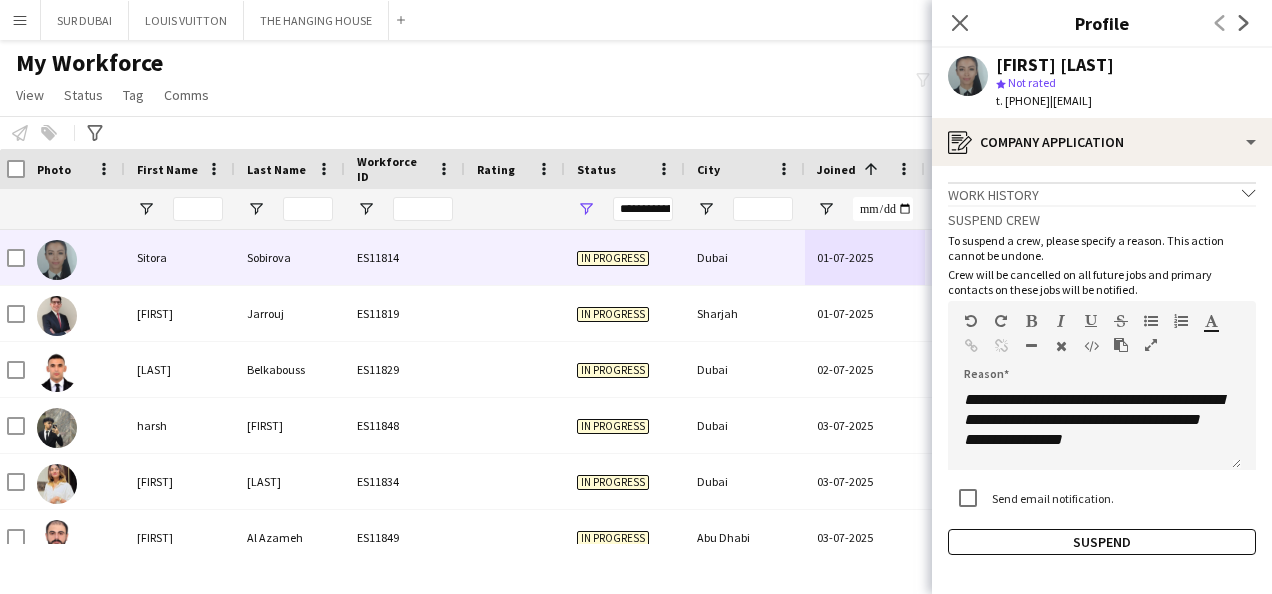 drag, startPoint x: 1124, startPoint y: 67, endPoint x: 976, endPoint y: 64, distance: 148.0304 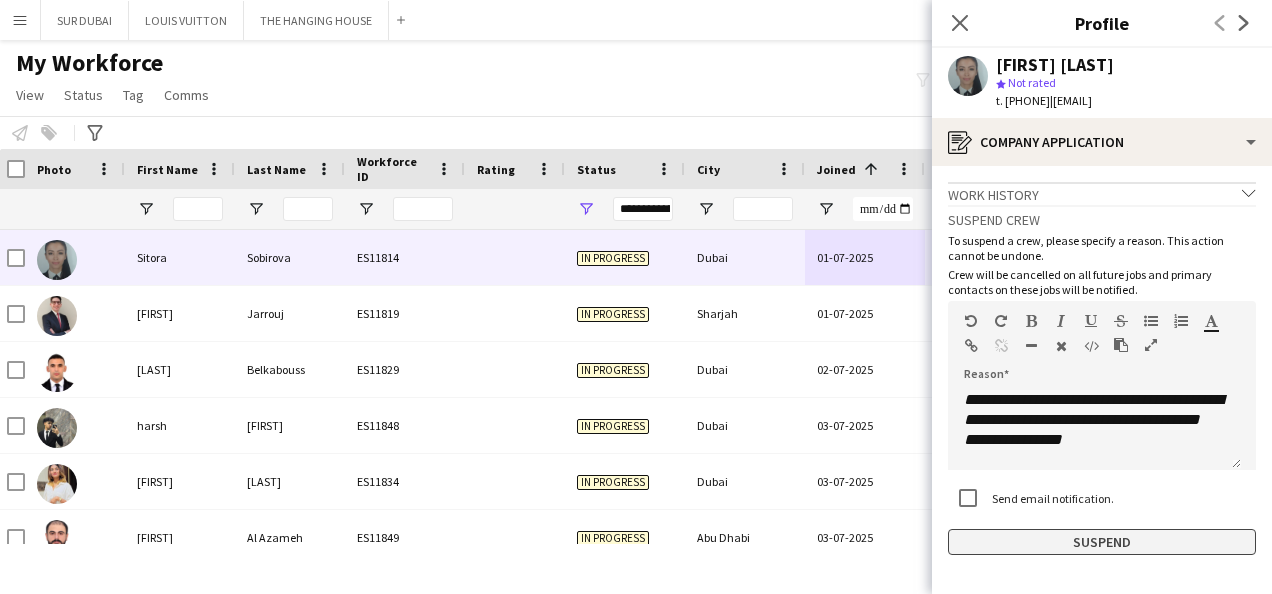 click on "Suspend" 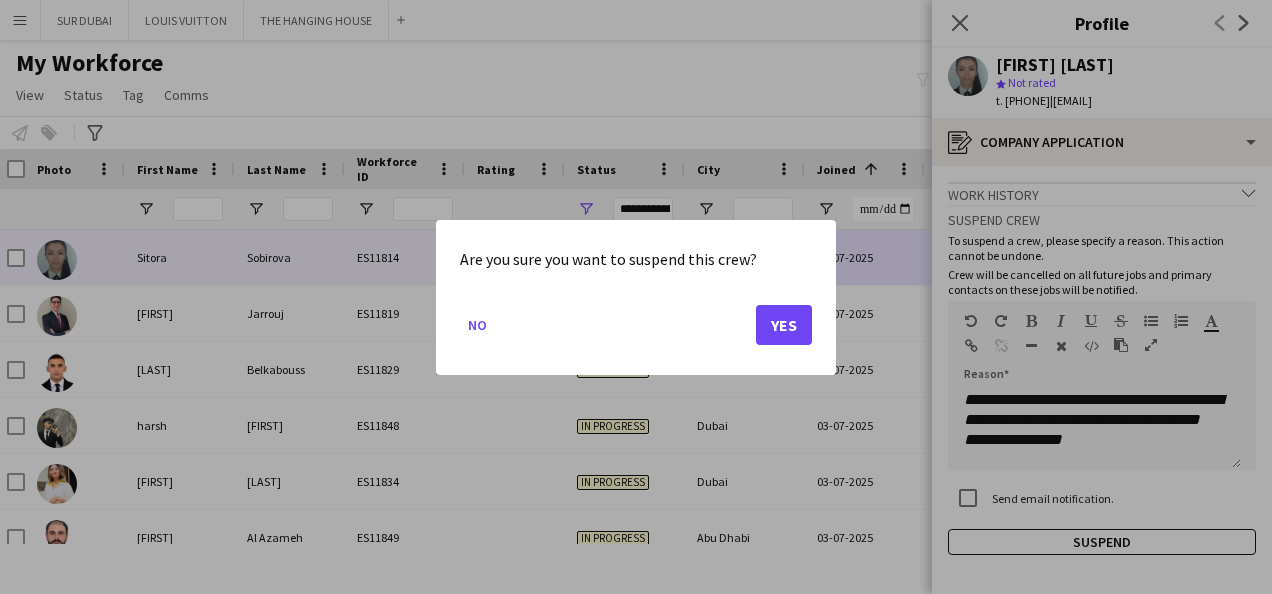 drag, startPoint x: 765, startPoint y: 299, endPoint x: 767, endPoint y: 310, distance: 11.18034 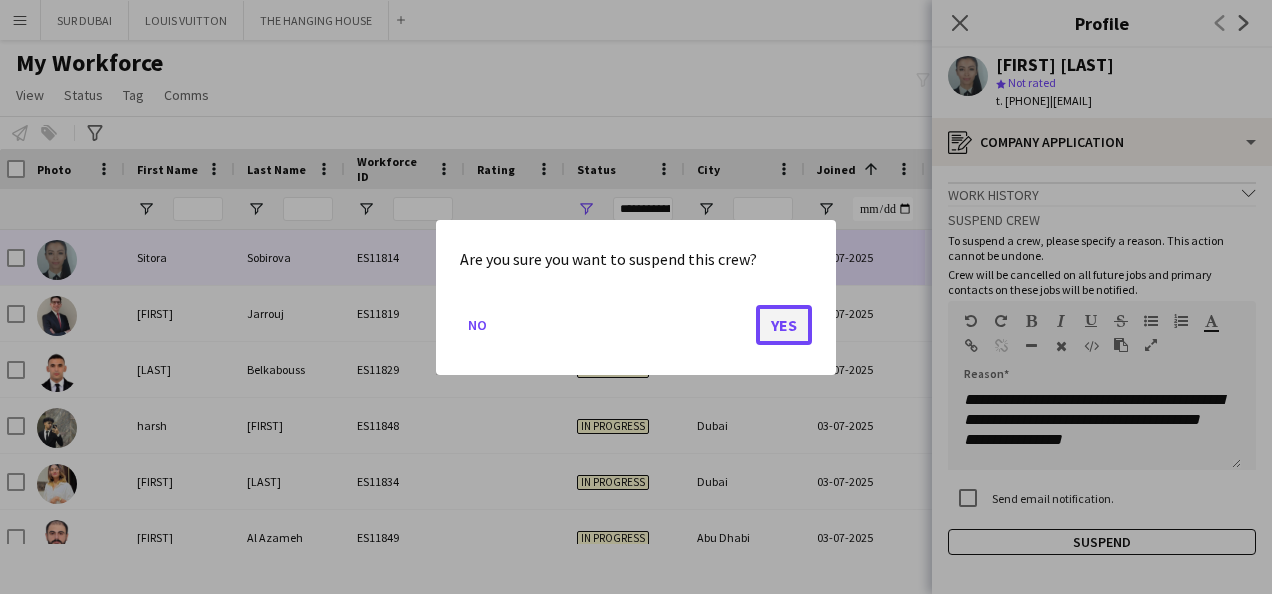 click on "Yes" 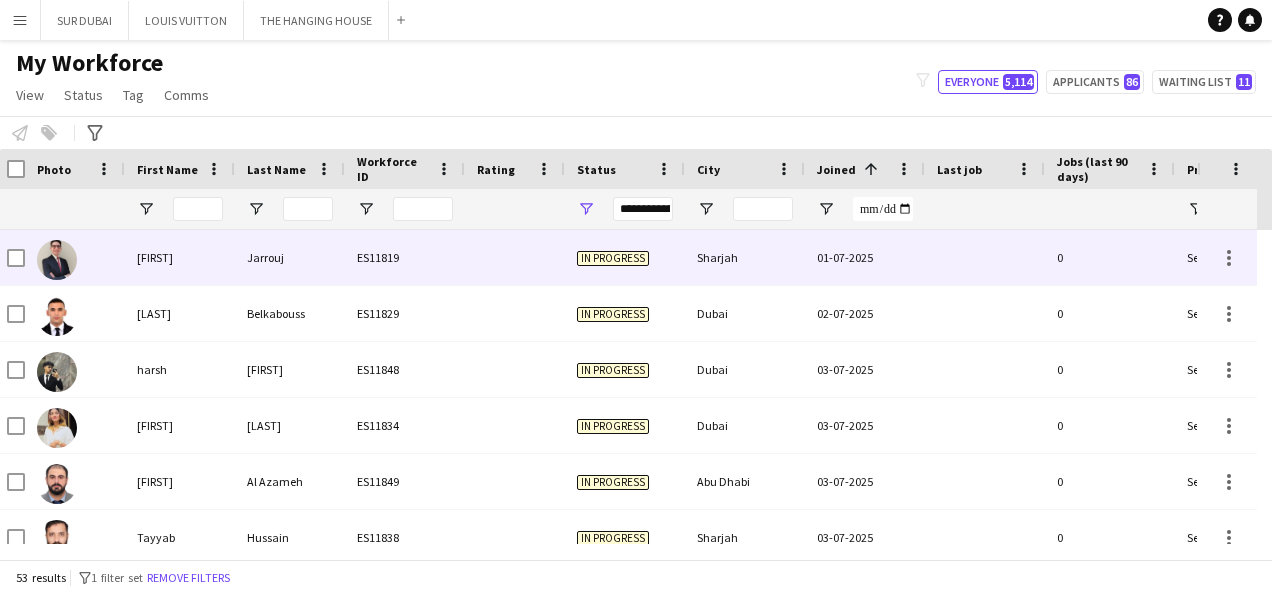 click on "01-07-2025" at bounding box center (865, 257) 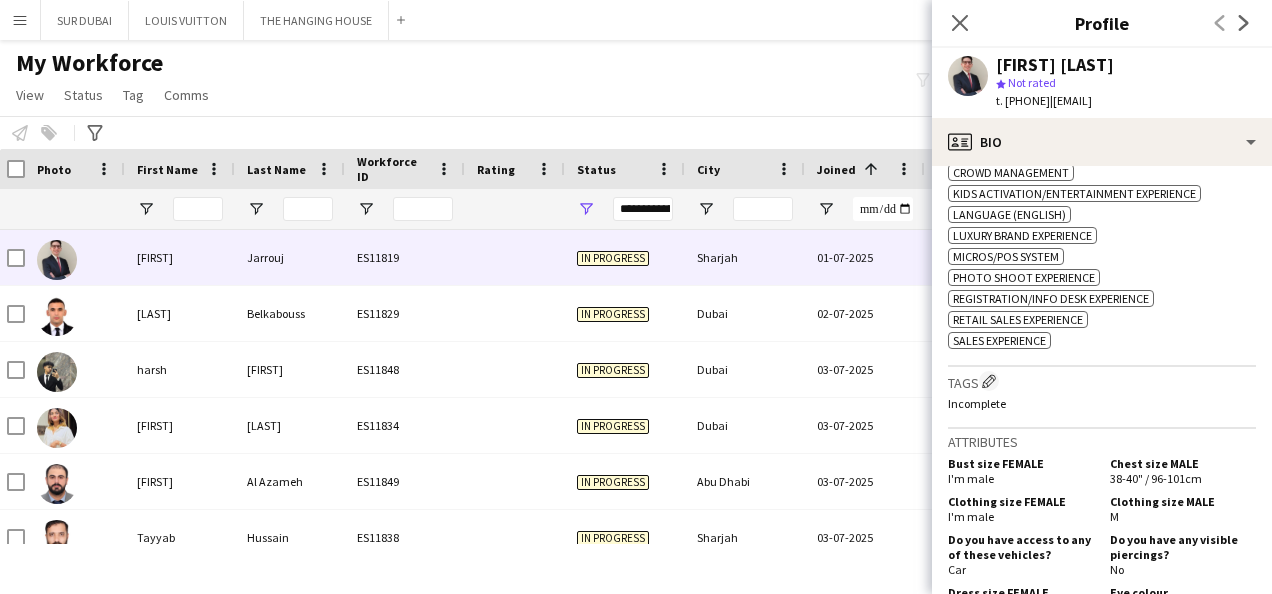 scroll, scrollTop: 900, scrollLeft: 0, axis: vertical 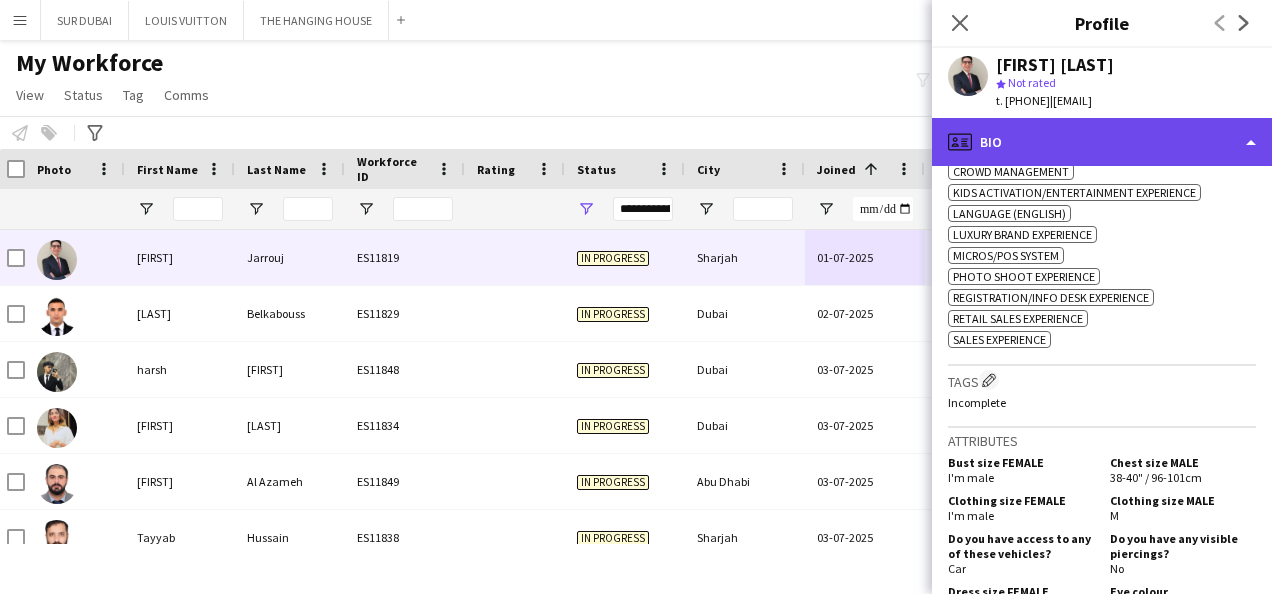 click on "profile
Bio" 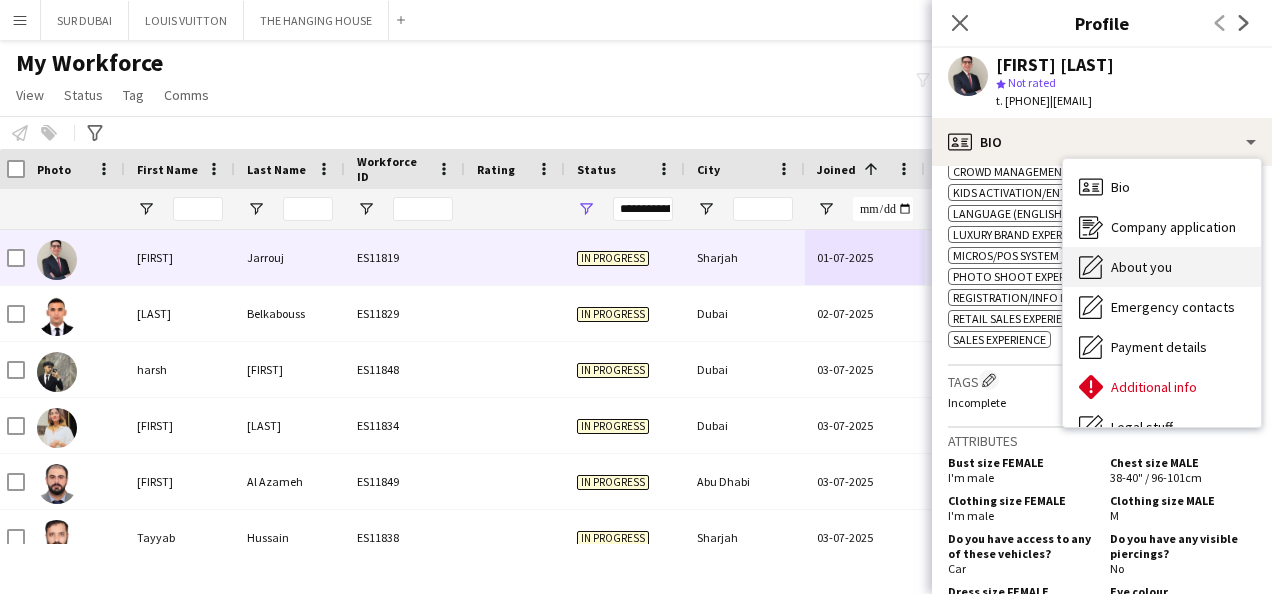 click on "About you
About you" at bounding box center [1162, 267] 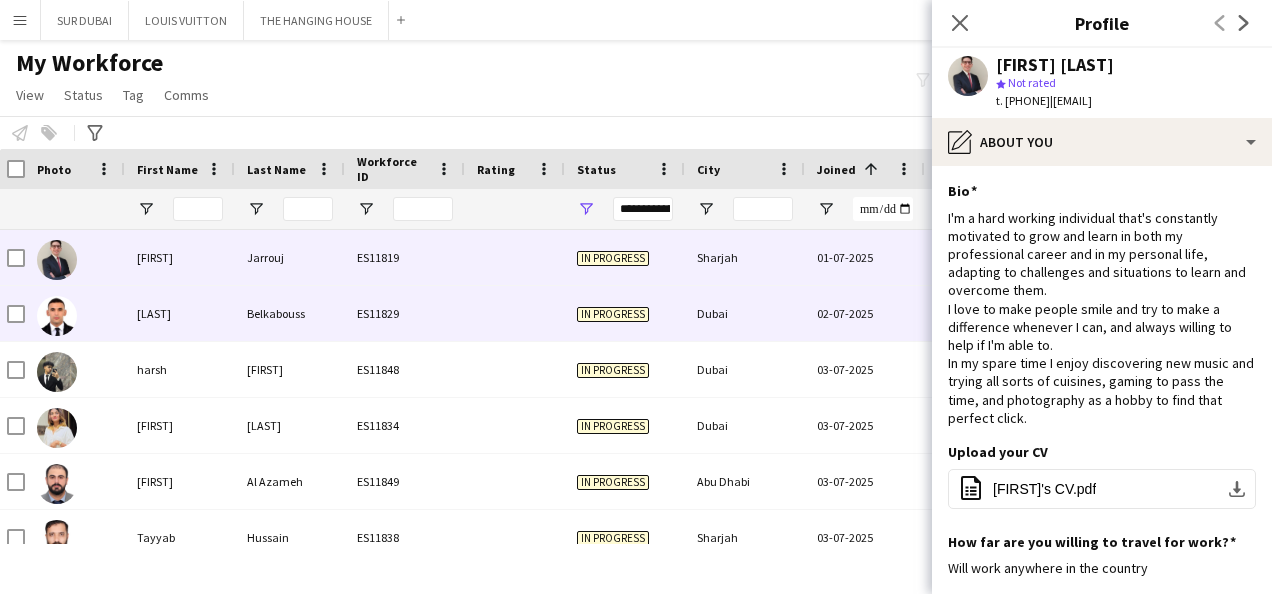 click on "02-07-2025" at bounding box center (865, 313) 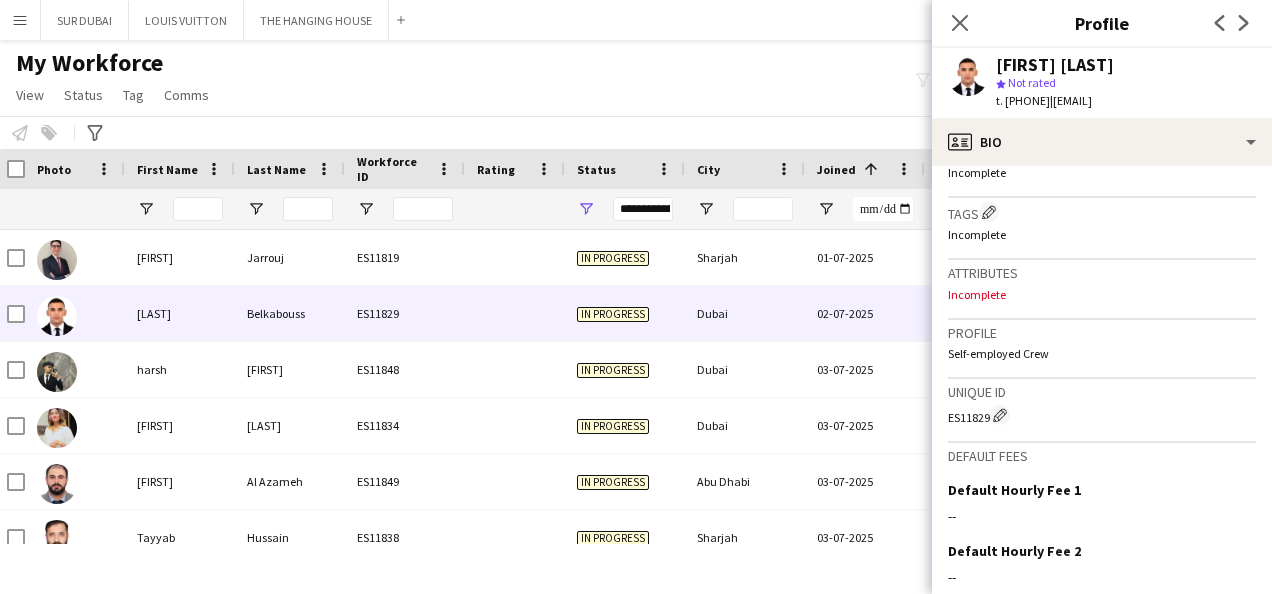 scroll, scrollTop: 834, scrollLeft: 0, axis: vertical 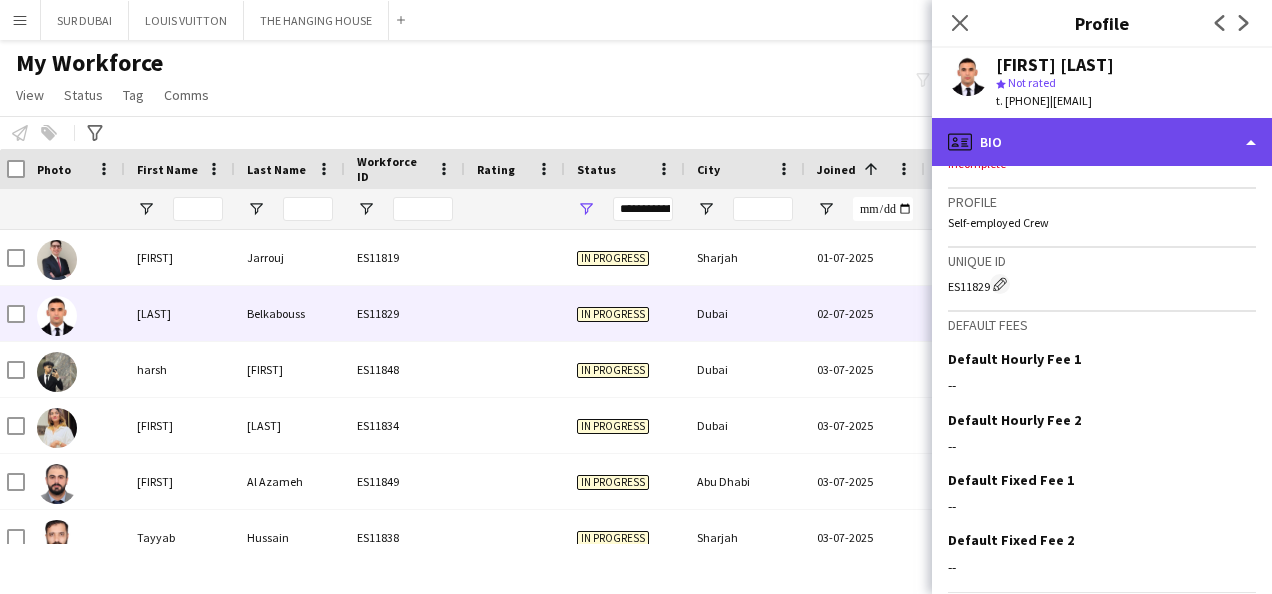 click on "profile
Bio" 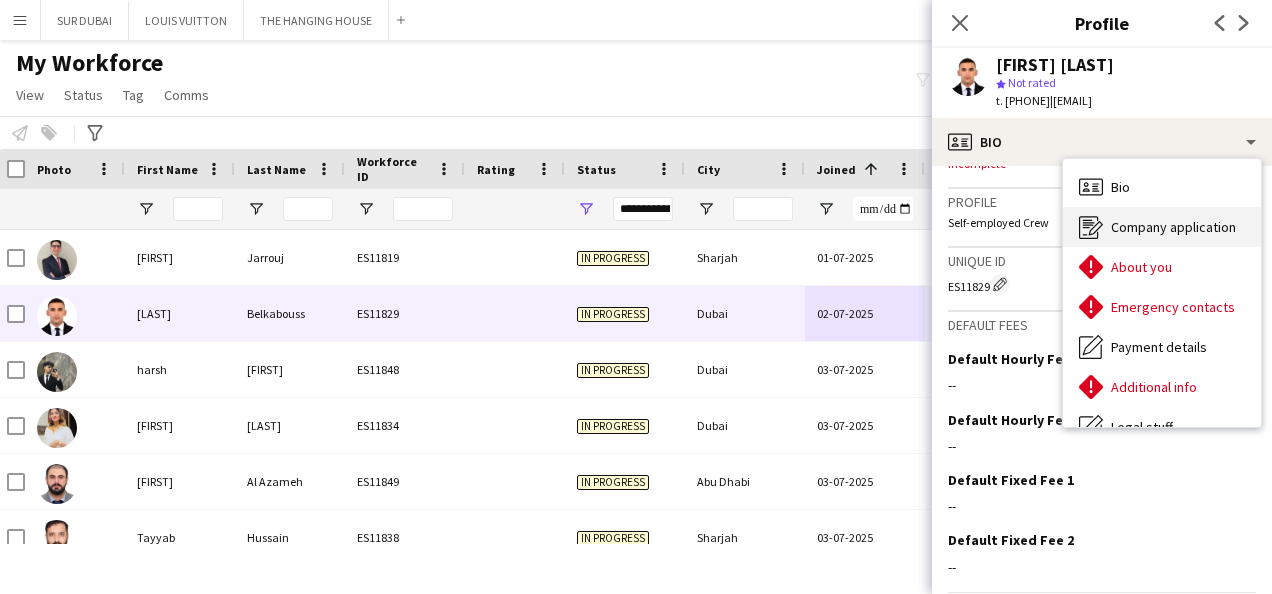 click on "Company application
Company application" at bounding box center (1162, 227) 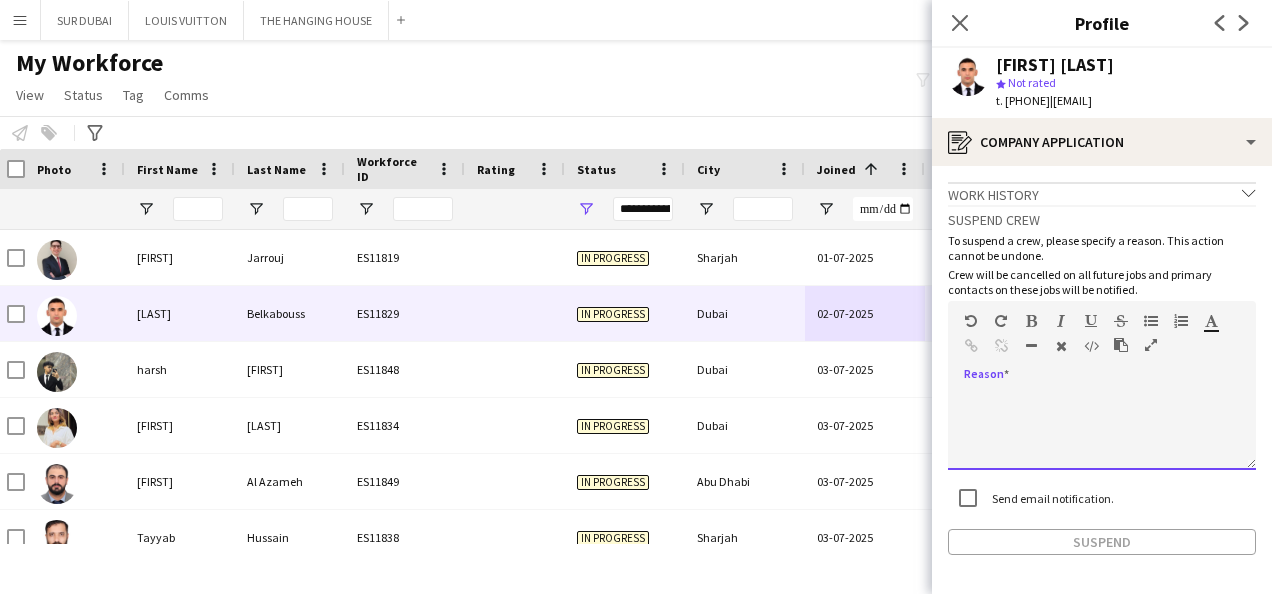 click at bounding box center [1102, 430] 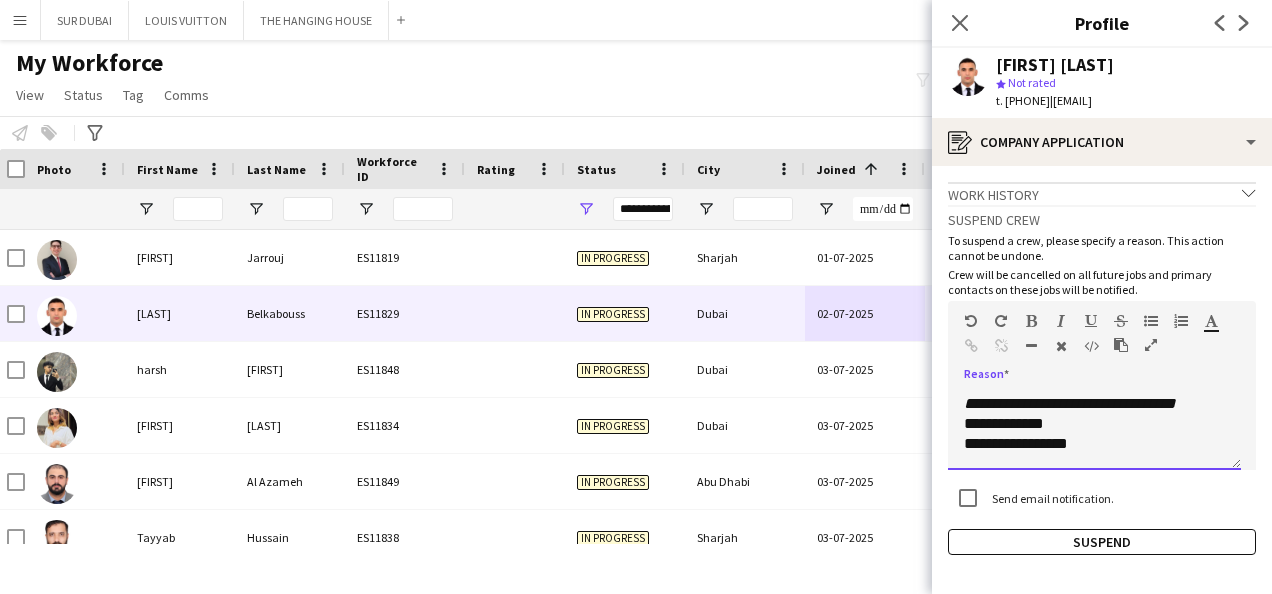 scroll, scrollTop: 0, scrollLeft: 0, axis: both 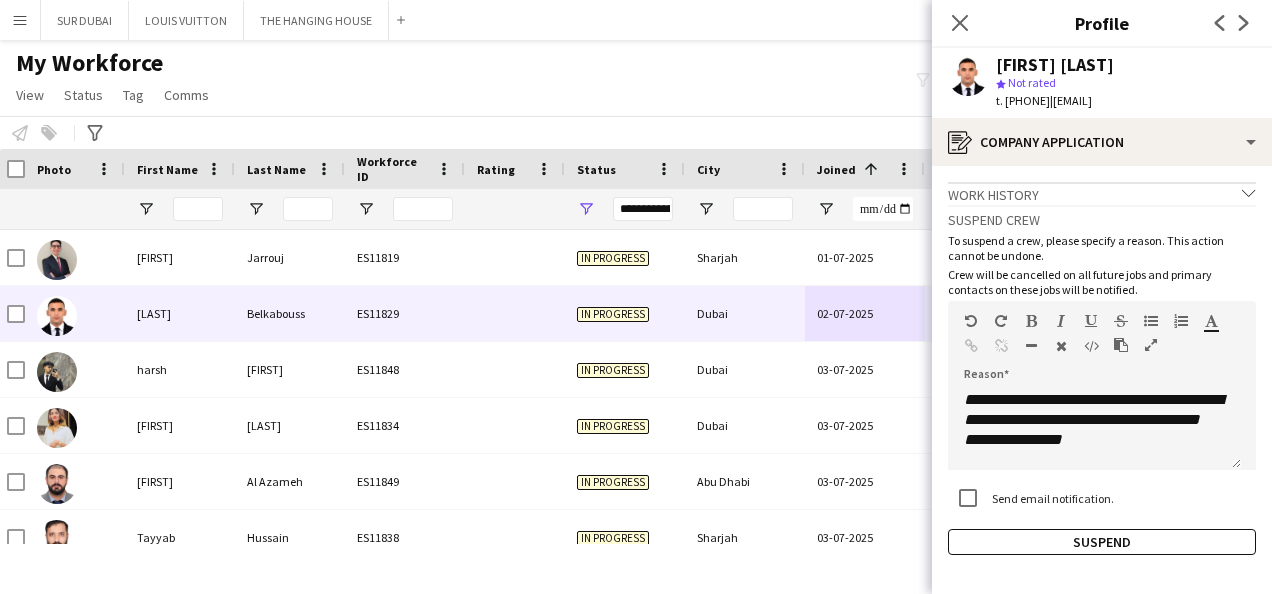 drag, startPoint x: 996, startPoint y: 64, endPoint x: 1190, endPoint y: 58, distance: 194.09276 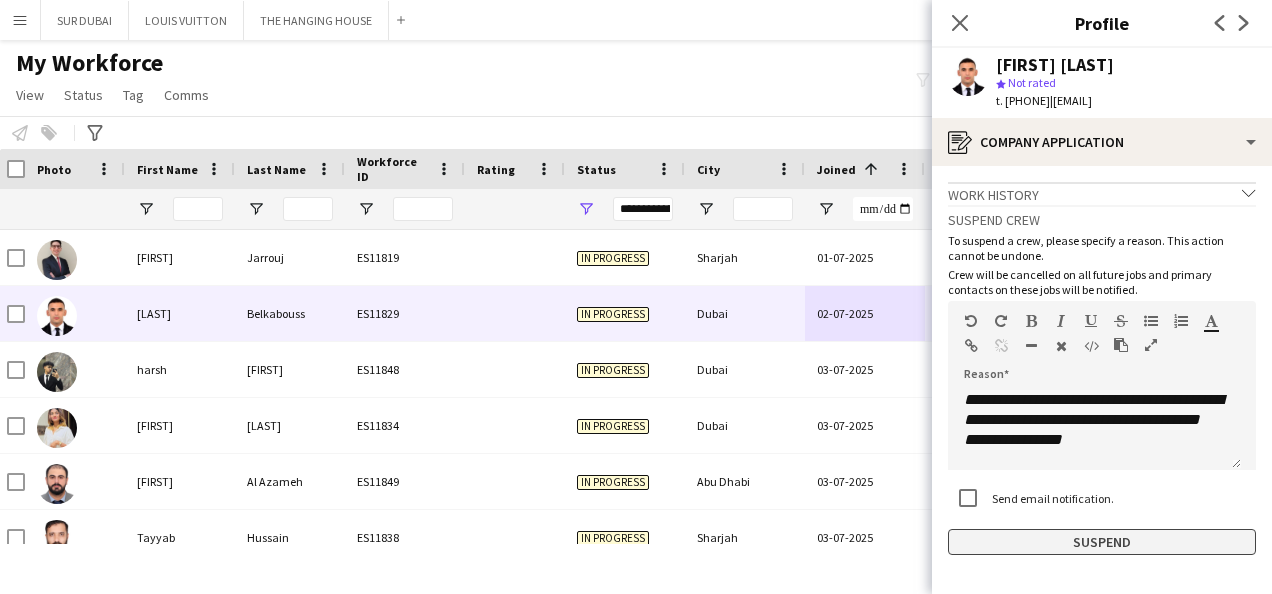 click on "Suspend" 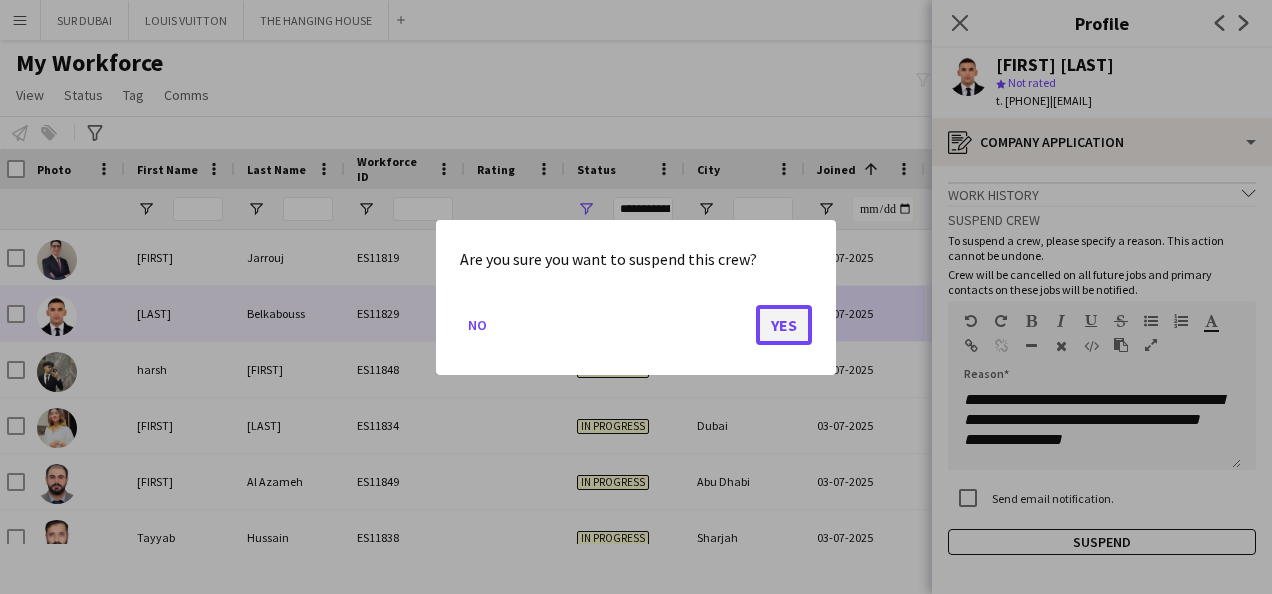 click on "Yes" 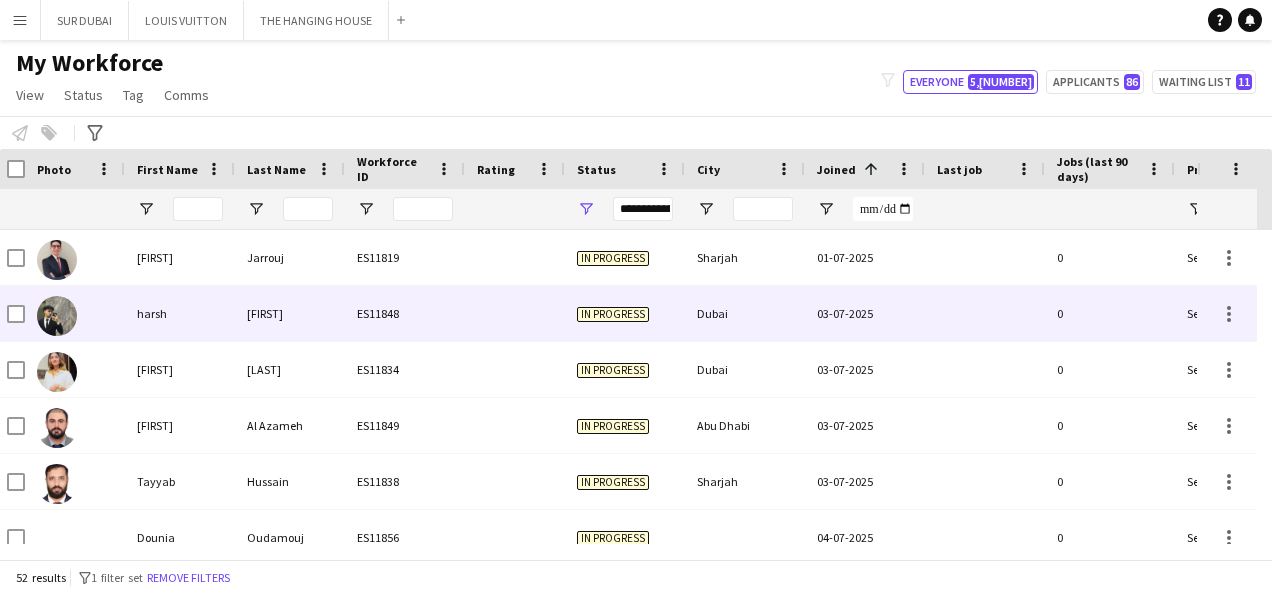 click on "03-07-2025" at bounding box center [865, 313] 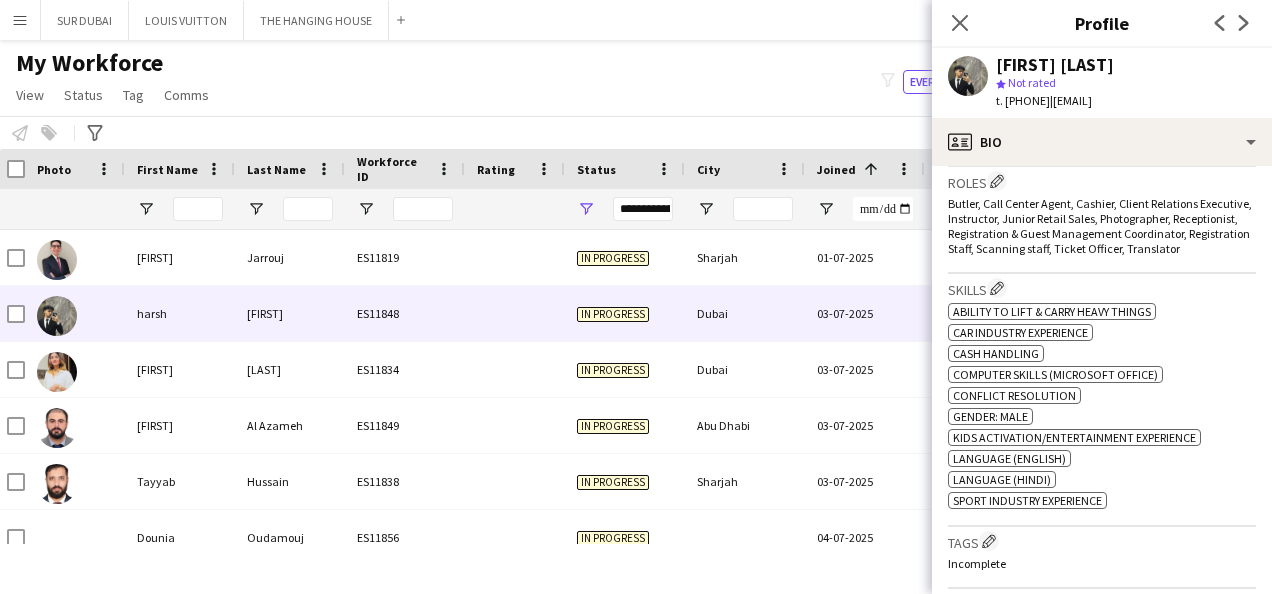 scroll, scrollTop: 1547, scrollLeft: 0, axis: vertical 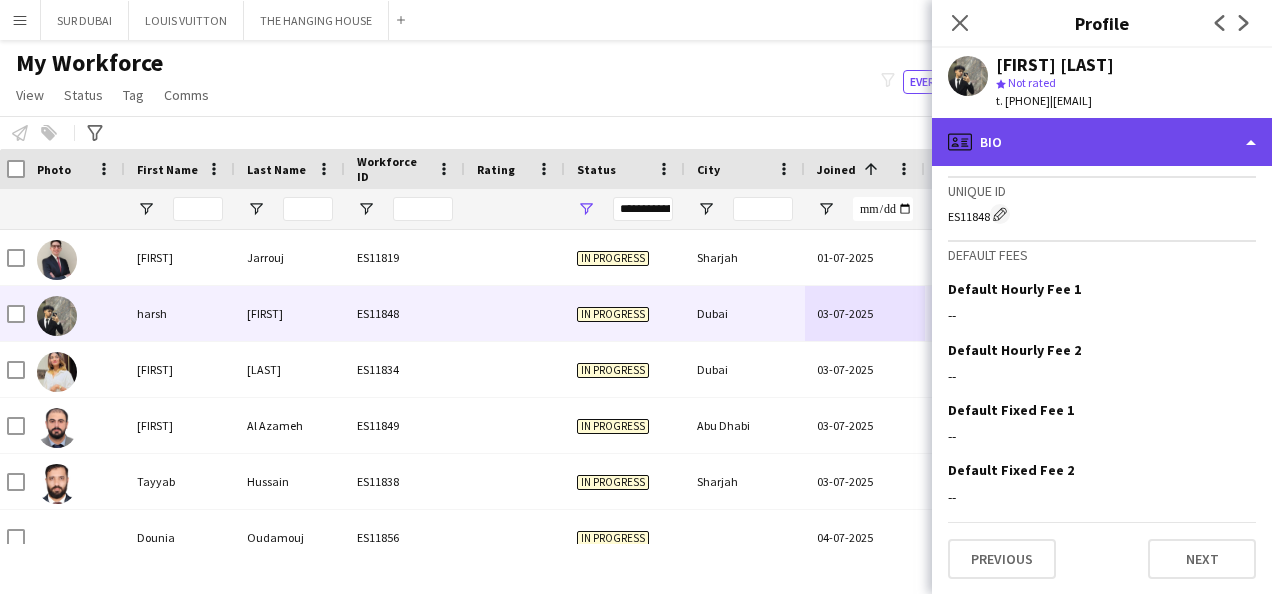 click on "profile
Bio" 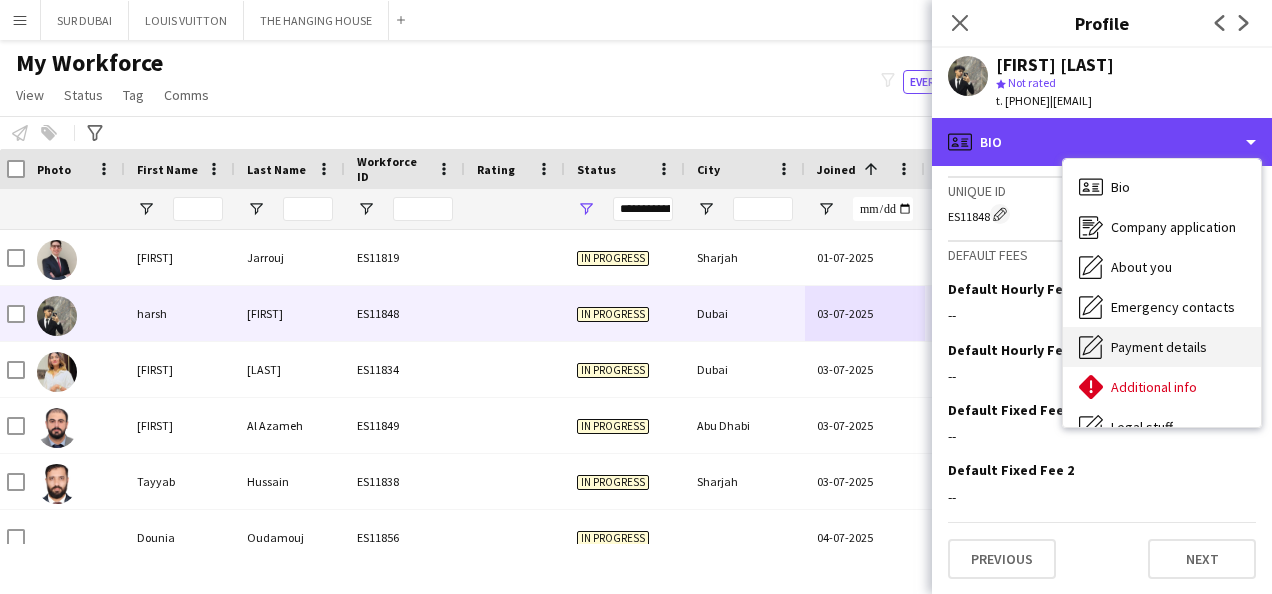 scroll, scrollTop: 108, scrollLeft: 0, axis: vertical 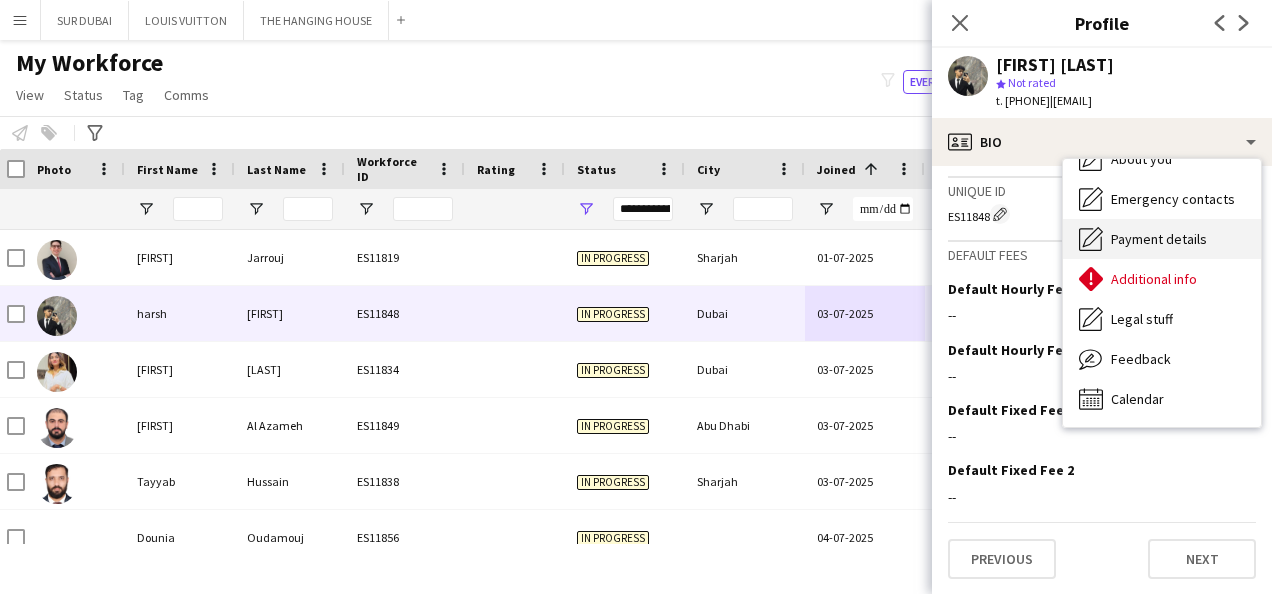 click on "Feedback" at bounding box center (1141, 359) 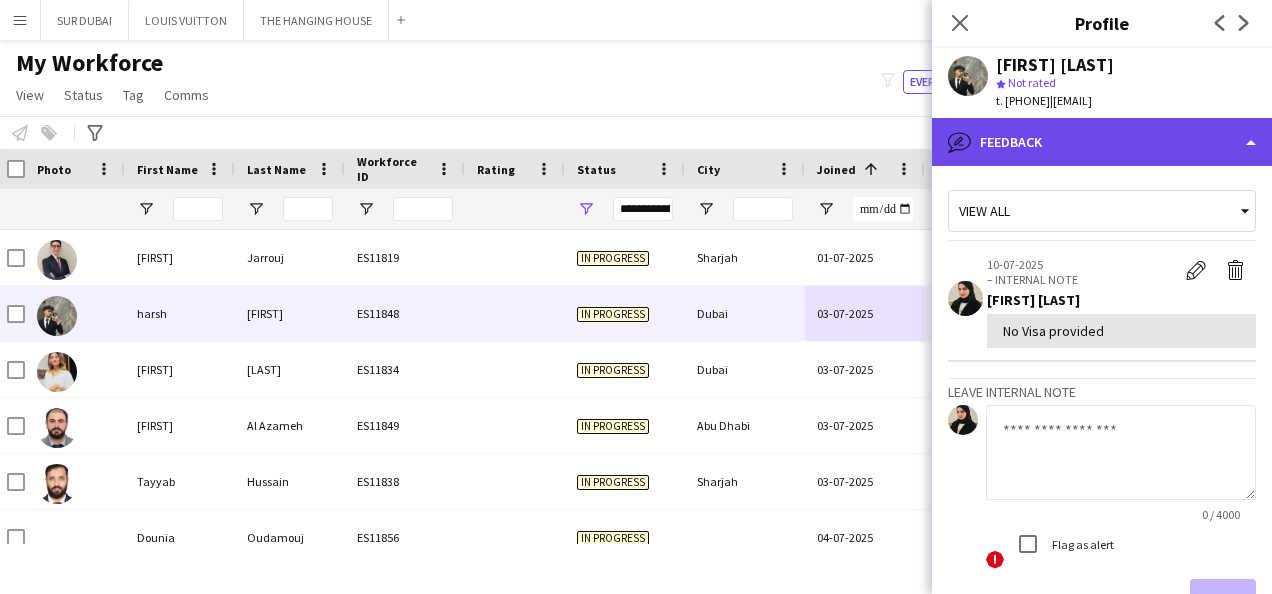 click on "bubble-pencil
Feedback" 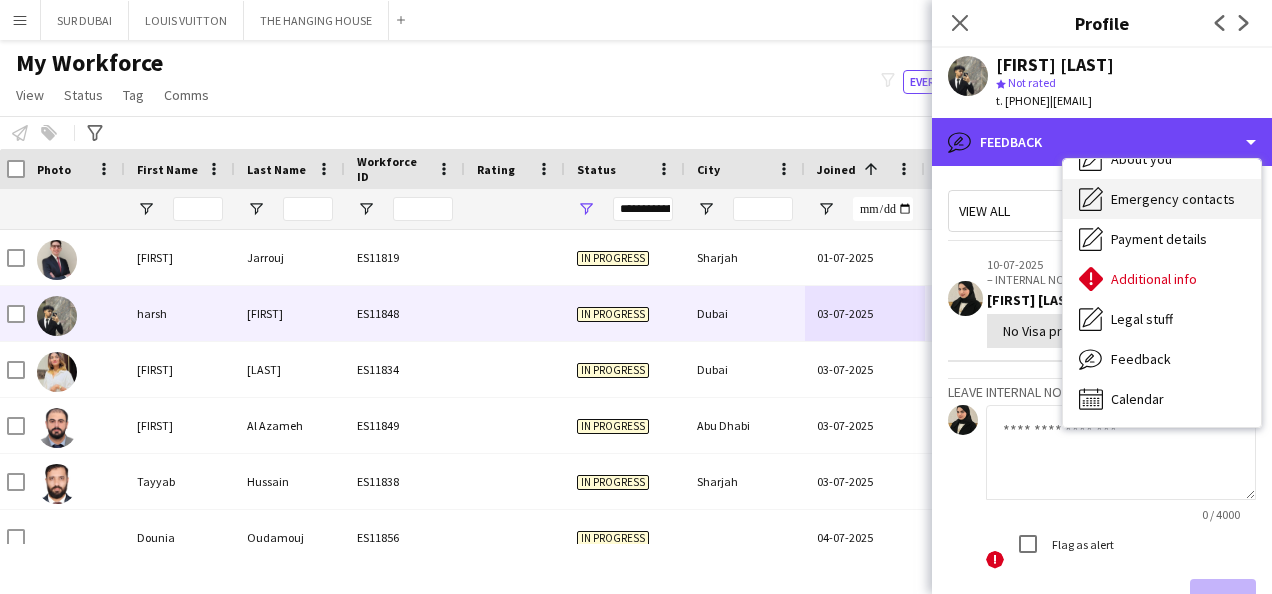 scroll, scrollTop: 0, scrollLeft: 0, axis: both 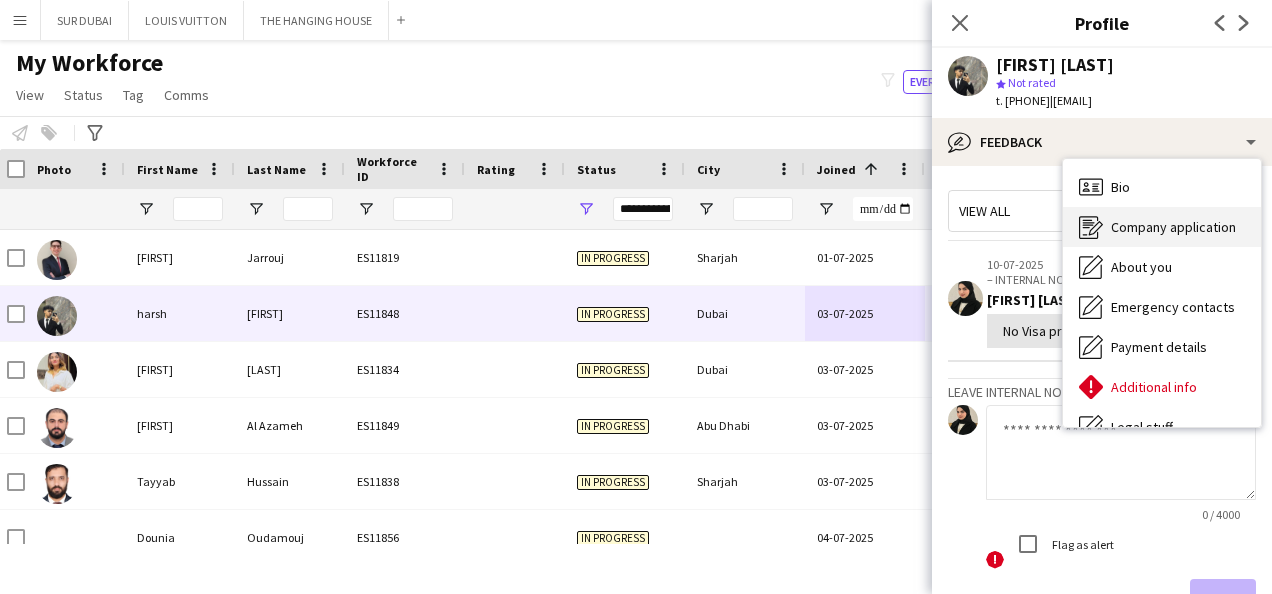 click on "Company application" at bounding box center [1173, 227] 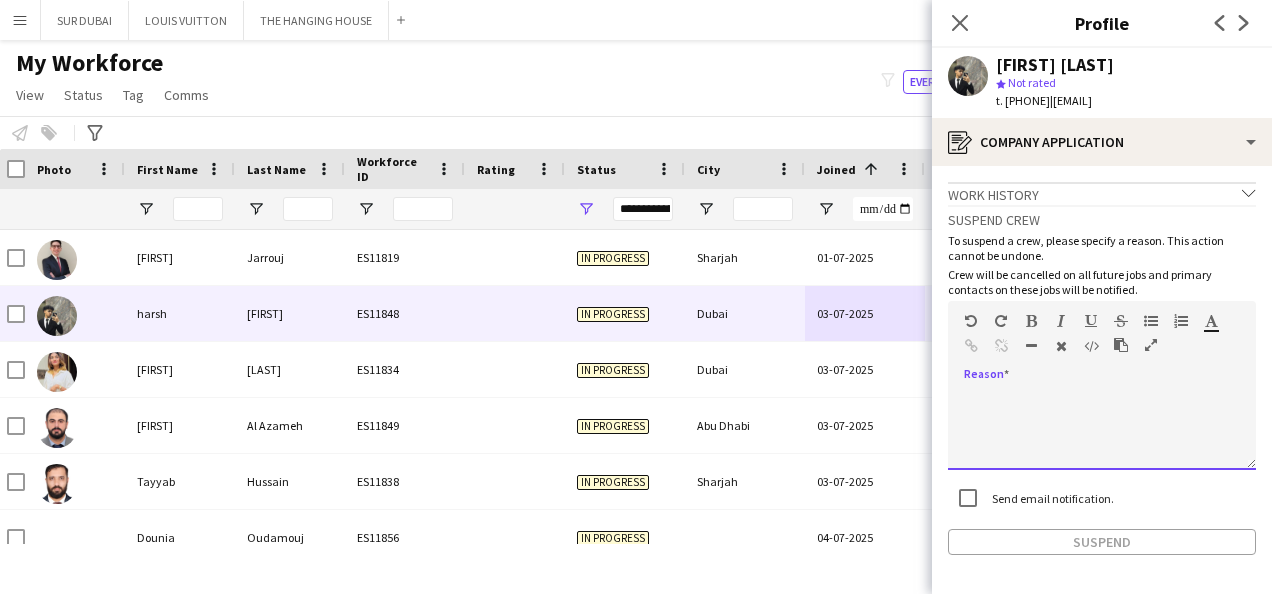 click at bounding box center (1102, 430) 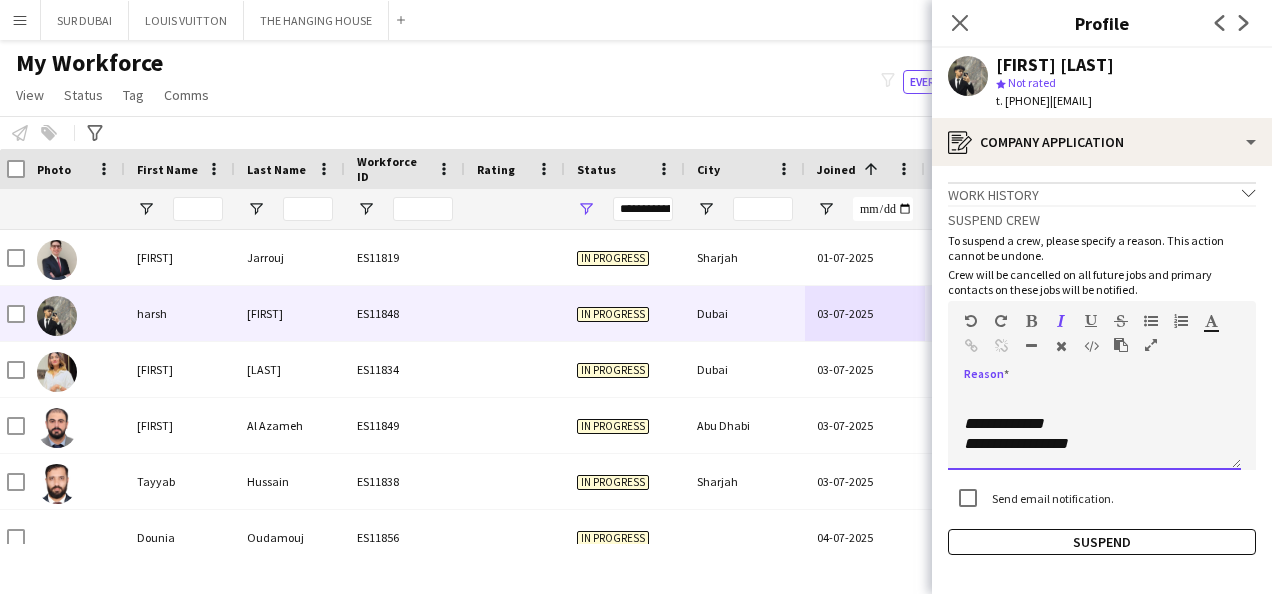 scroll, scrollTop: 0, scrollLeft: 0, axis: both 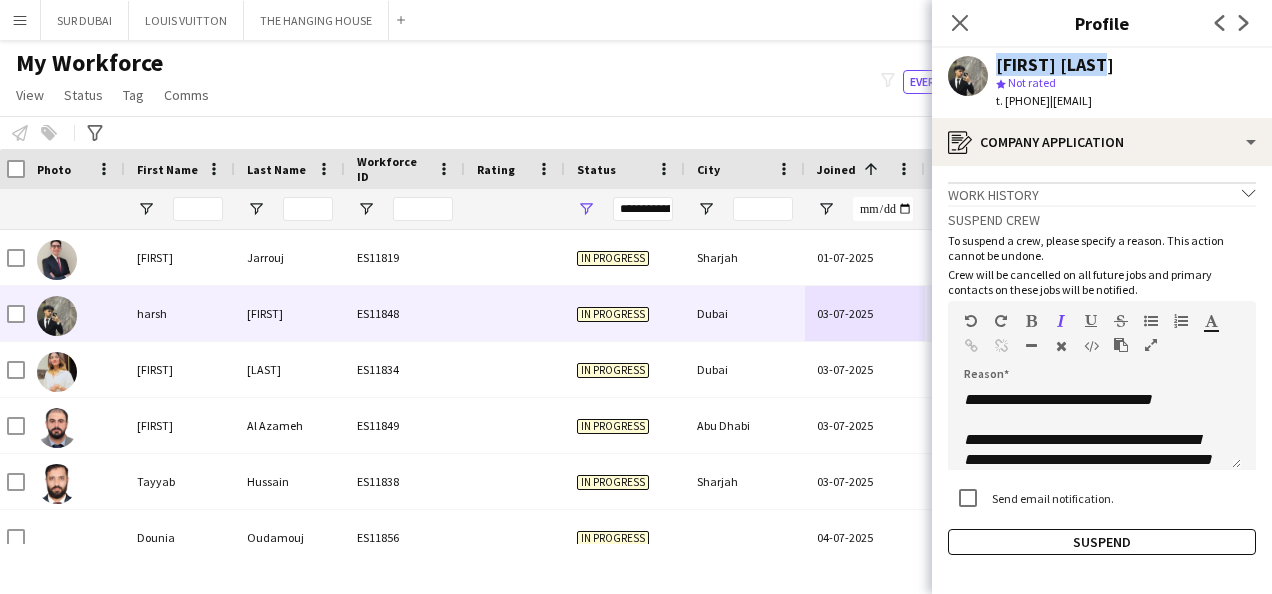 drag, startPoint x: 1107, startPoint y: 60, endPoint x: 984, endPoint y: 59, distance: 123.00407 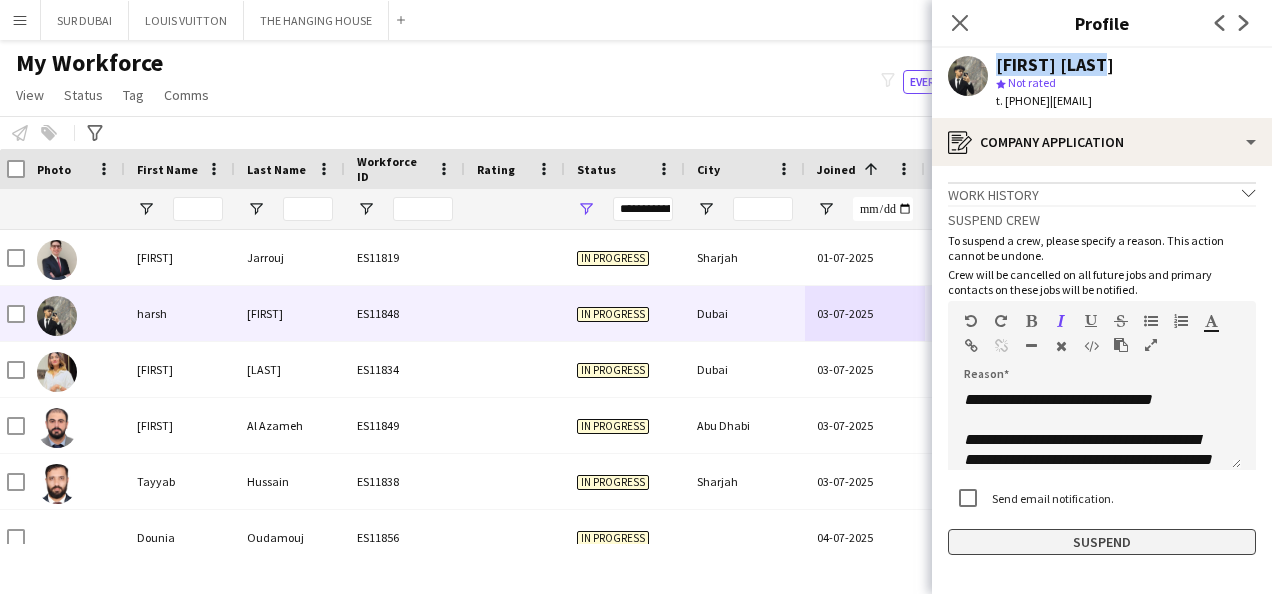 click on "Suspend" 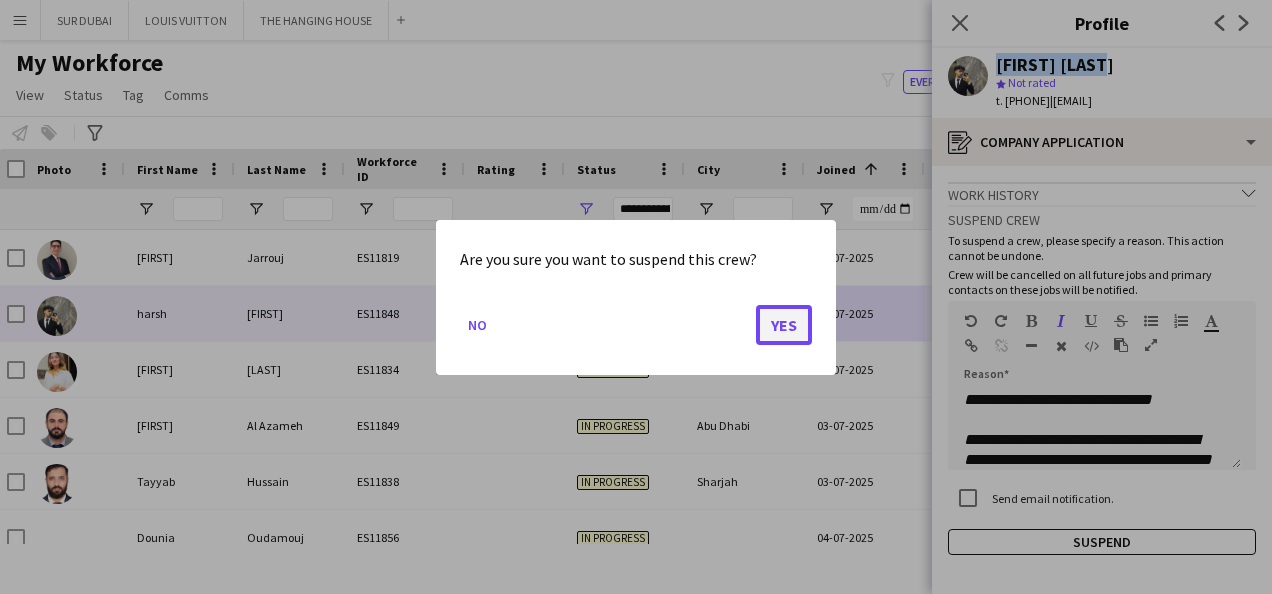 click on "Yes" 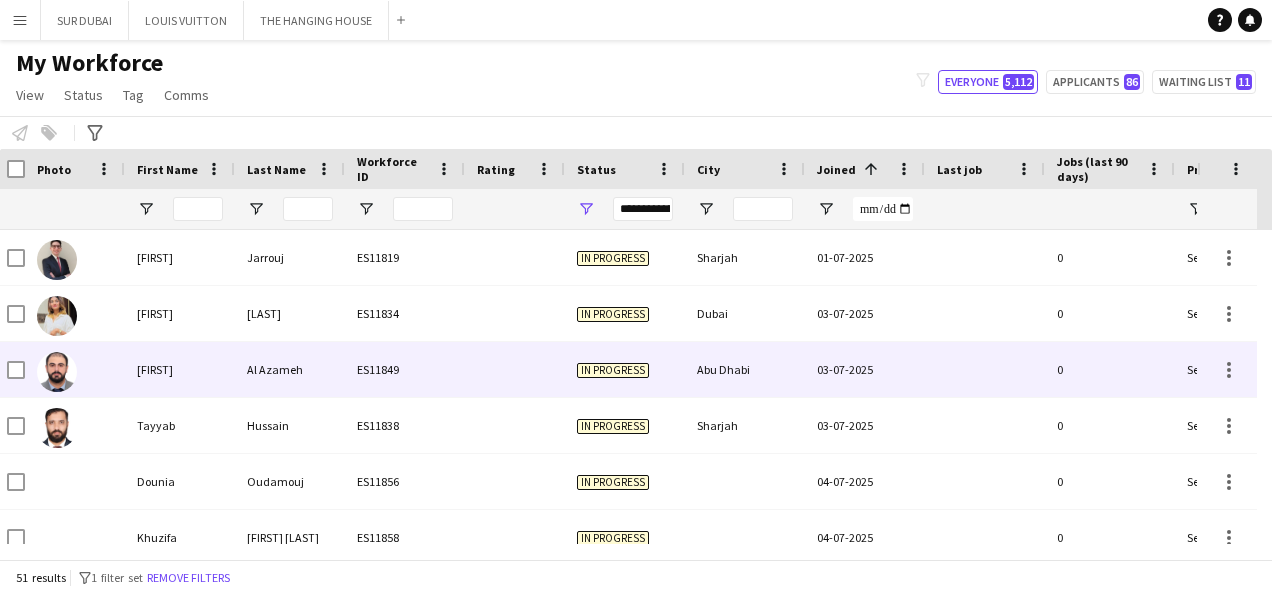 drag, startPoint x: 859, startPoint y: 342, endPoint x: 877, endPoint y: 318, distance: 30 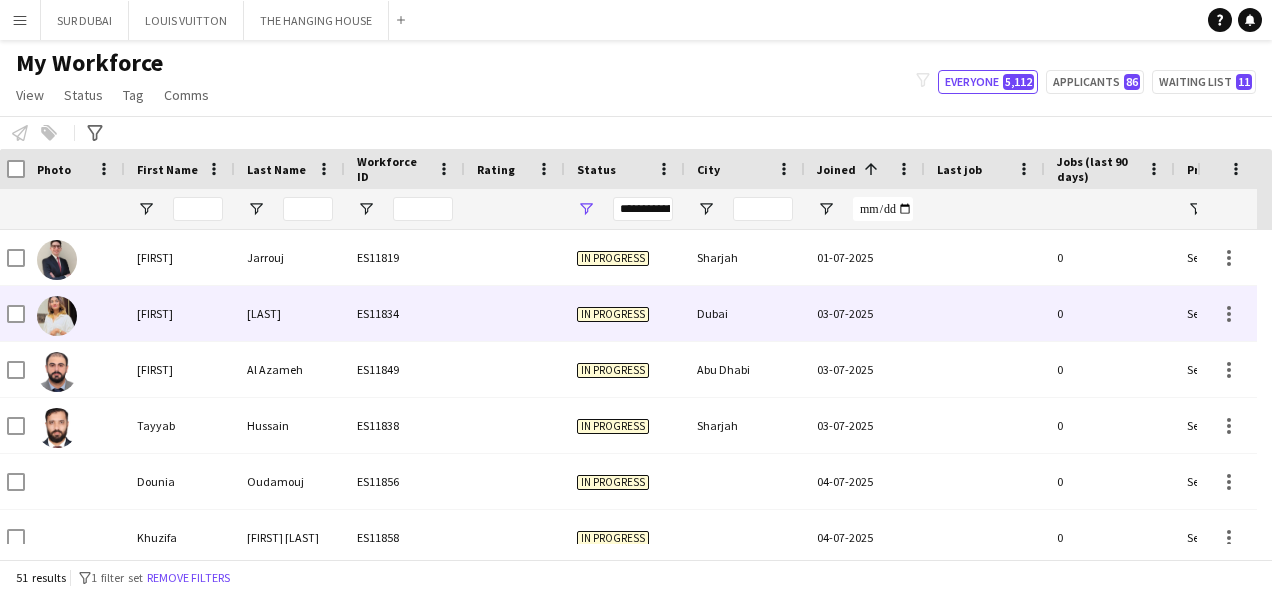 click on "03-07-2025" at bounding box center (865, 313) 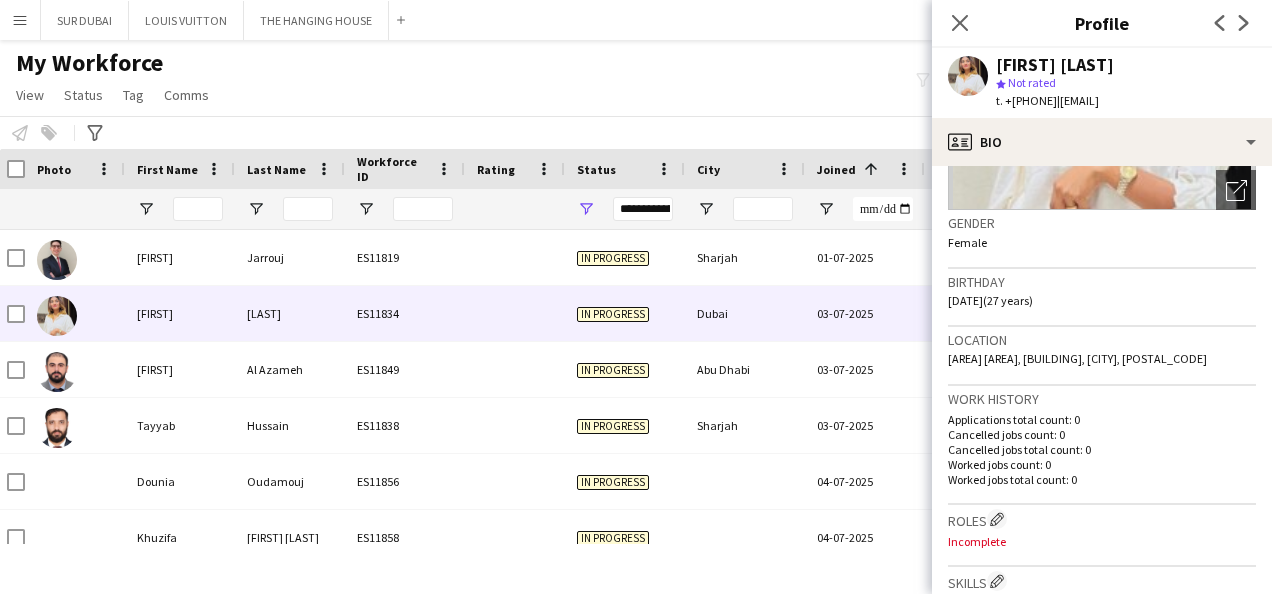 scroll, scrollTop: 560, scrollLeft: 0, axis: vertical 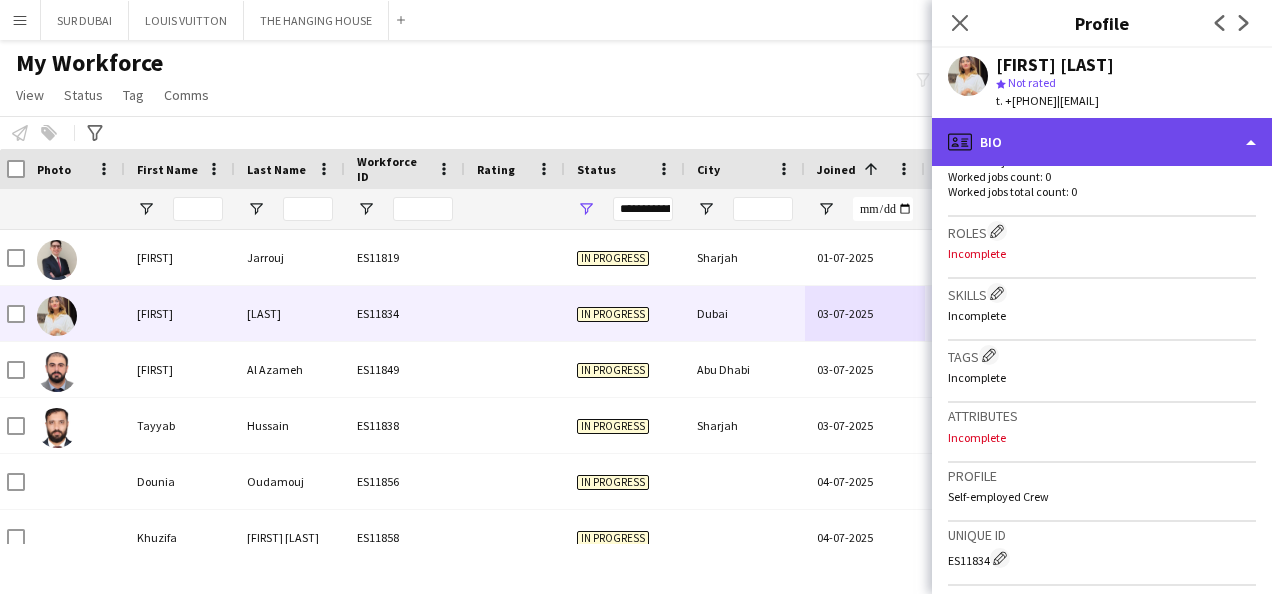 click on "profile
Bio" 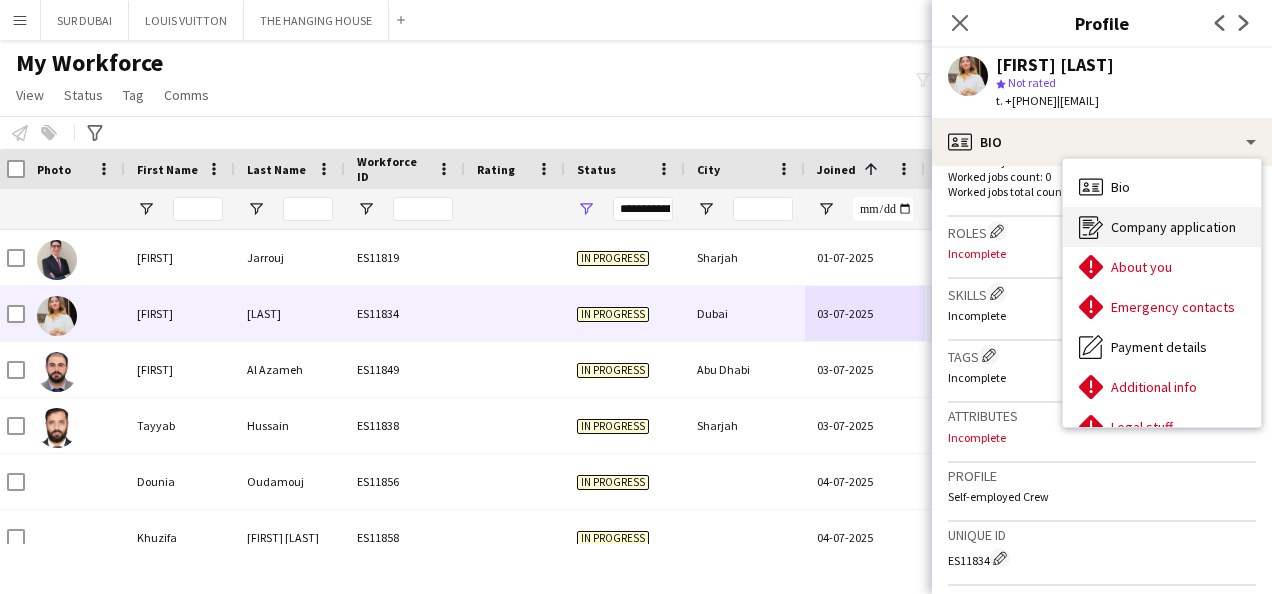 click on "Company application" at bounding box center [1173, 227] 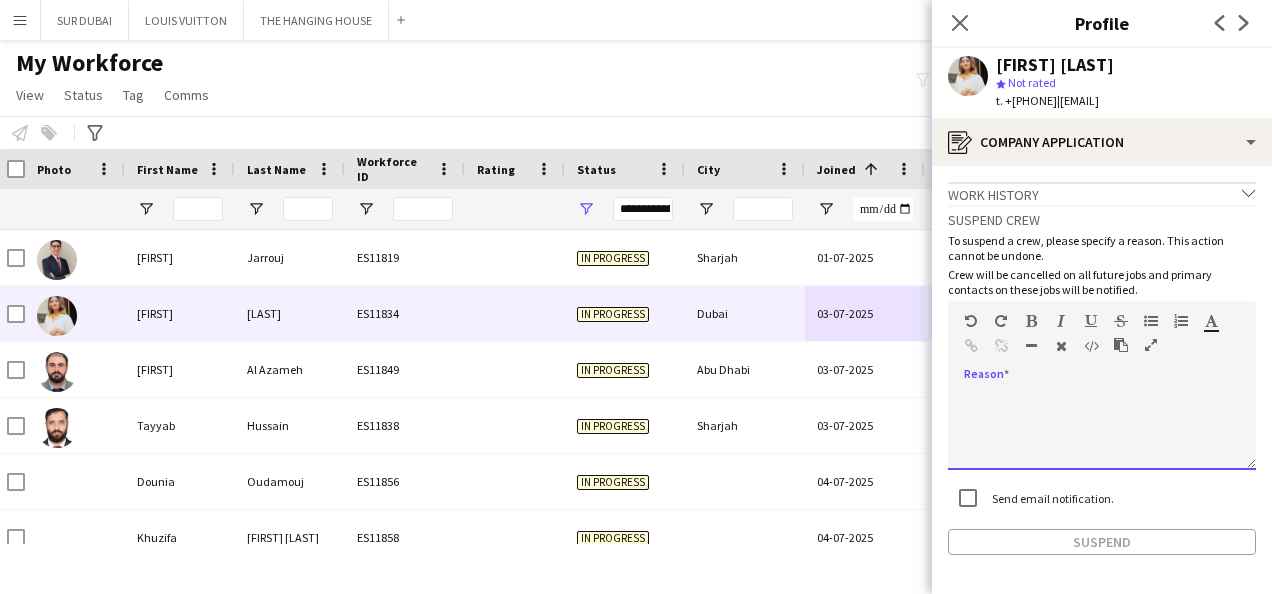 click at bounding box center [1102, 430] 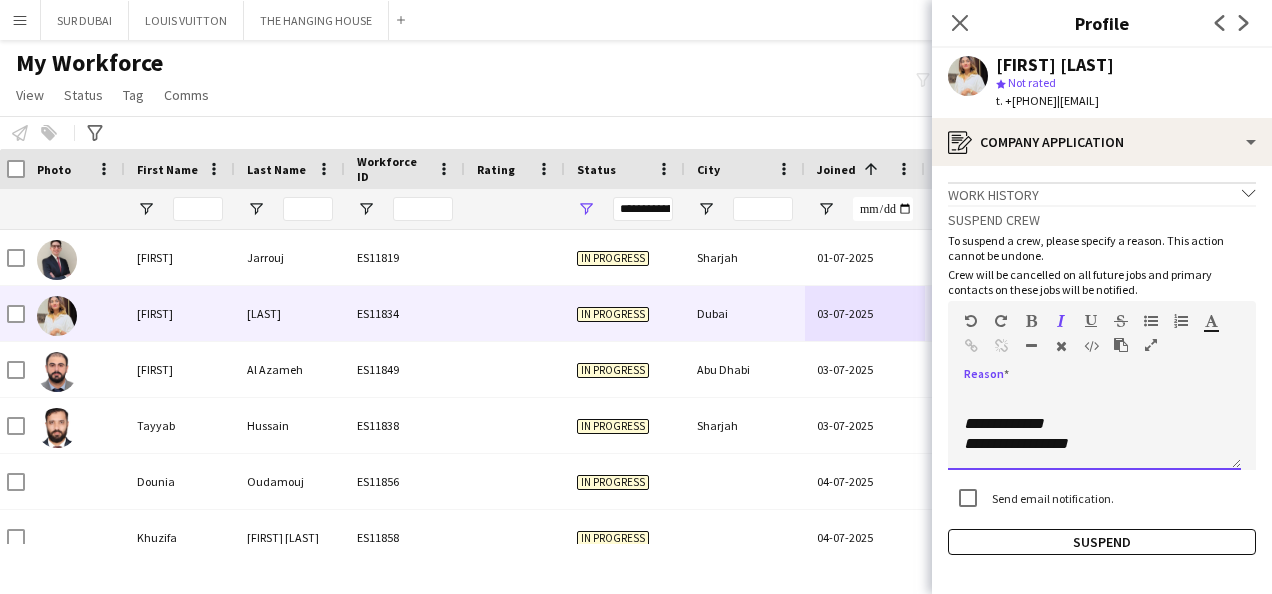 scroll, scrollTop: 0, scrollLeft: 0, axis: both 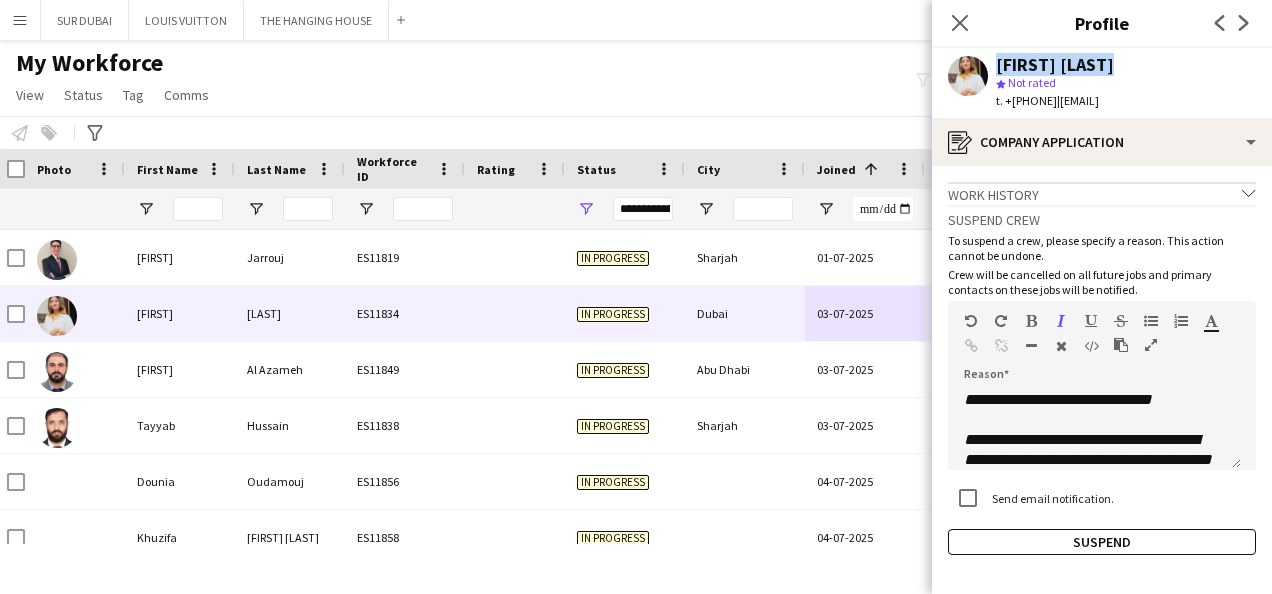 drag, startPoint x: 1154, startPoint y: 50, endPoint x: 989, endPoint y: 70, distance: 166.2077 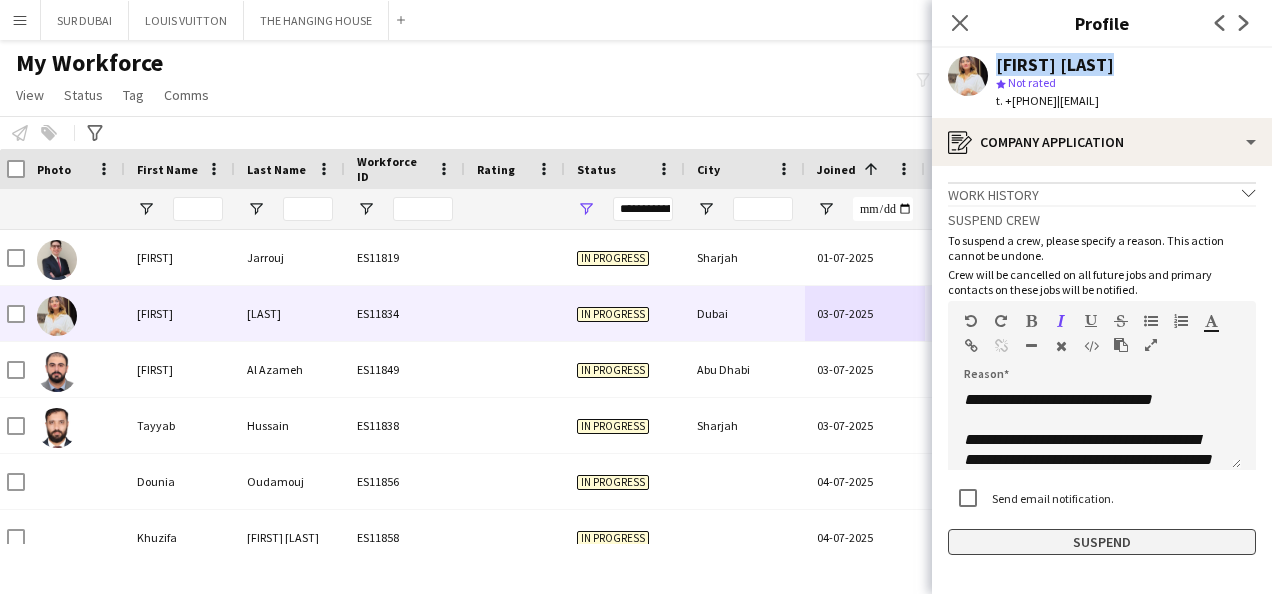 click on "Suspend" 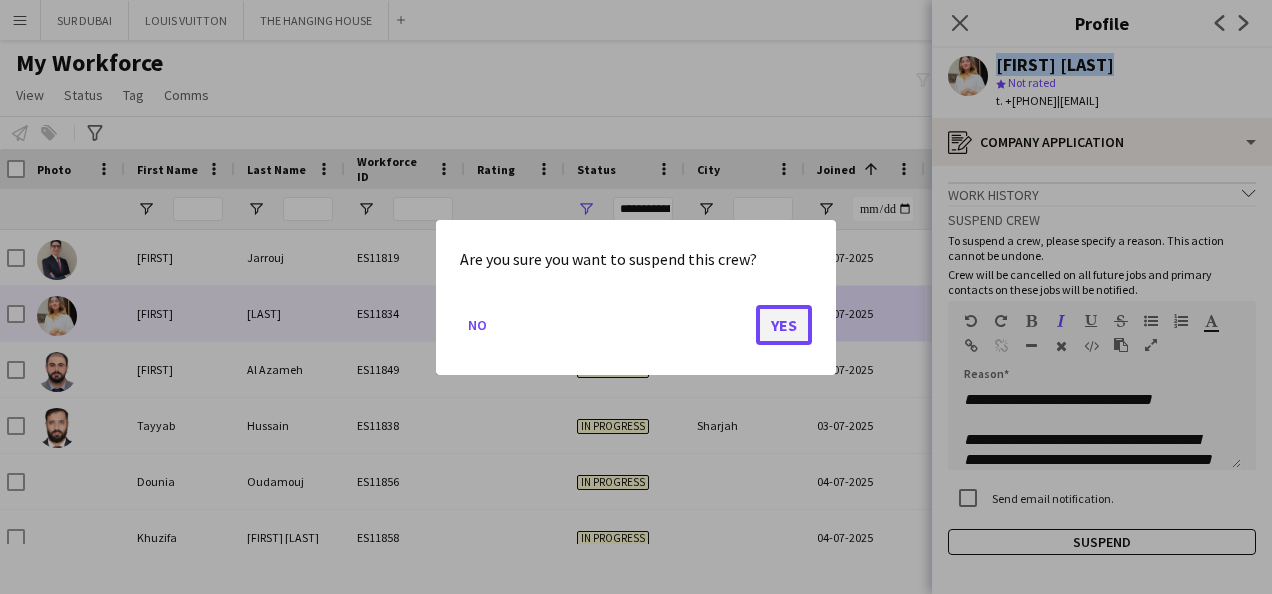 click on "Yes" 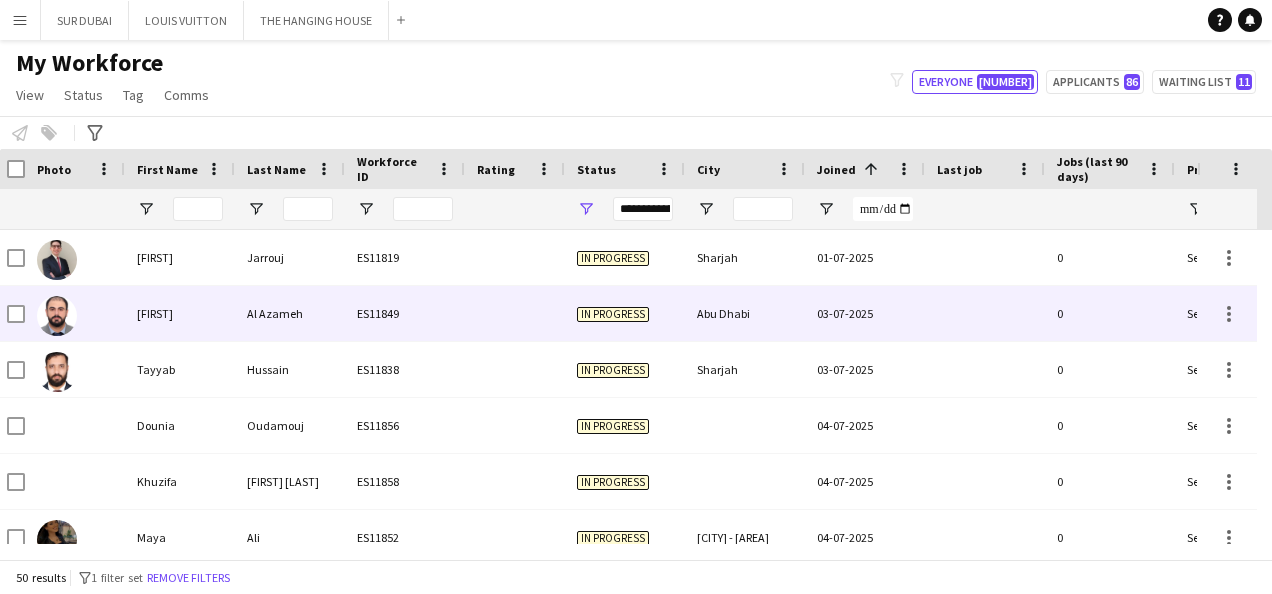 click on "Abu Dhabi" at bounding box center [745, 313] 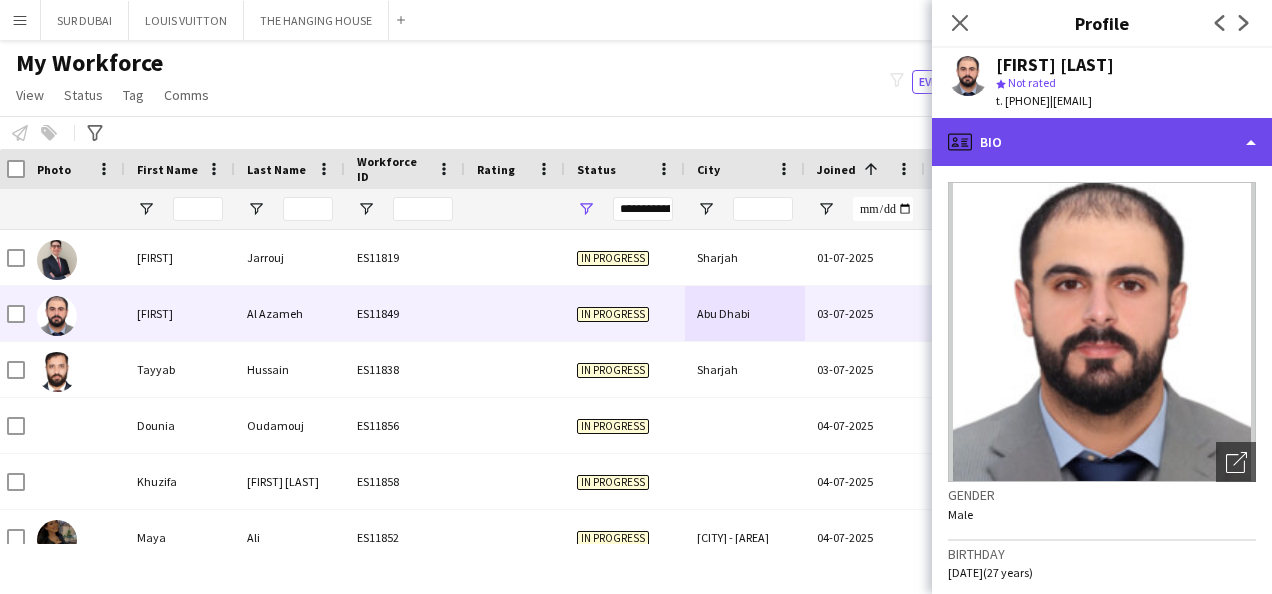 click on "profile
Bio" 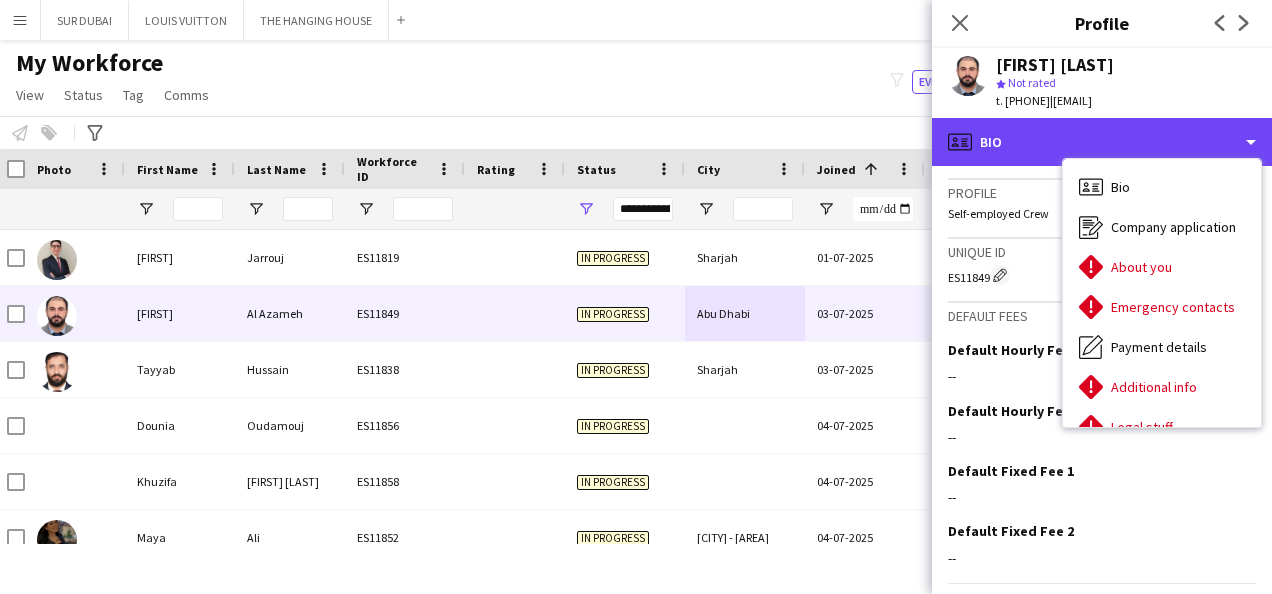 scroll, scrollTop: 0, scrollLeft: 0, axis: both 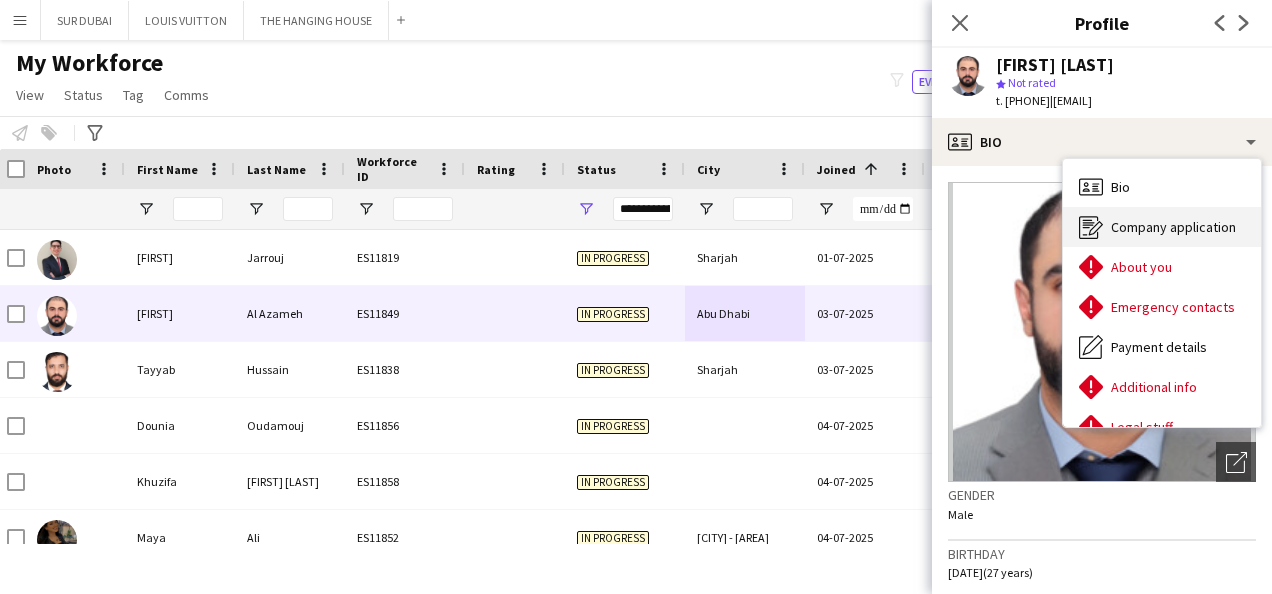 click on "Company application" at bounding box center [1173, 227] 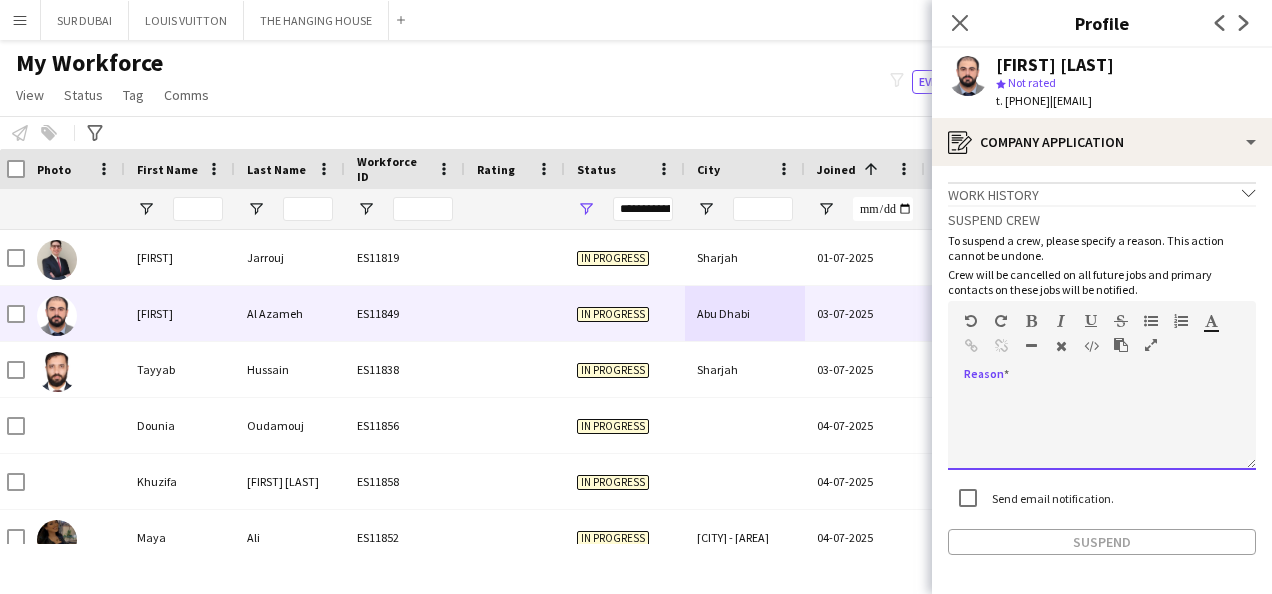 click at bounding box center [1102, 430] 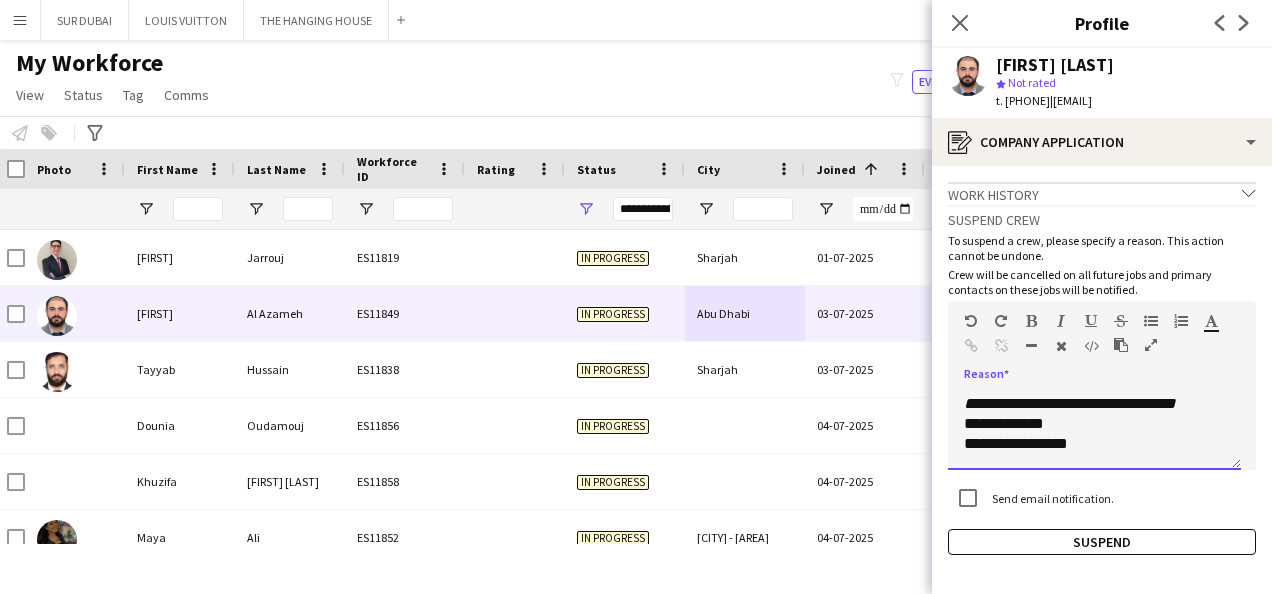 scroll, scrollTop: 0, scrollLeft: 0, axis: both 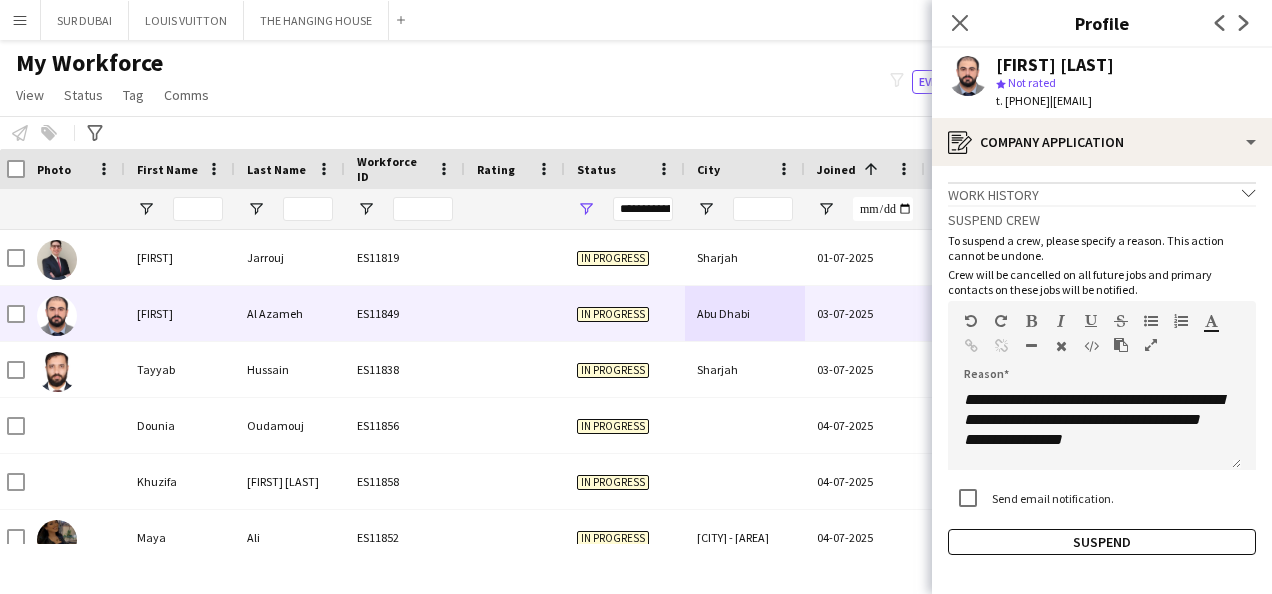 drag, startPoint x: 1135, startPoint y: 50, endPoint x: 983, endPoint y: 71, distance: 153.4438 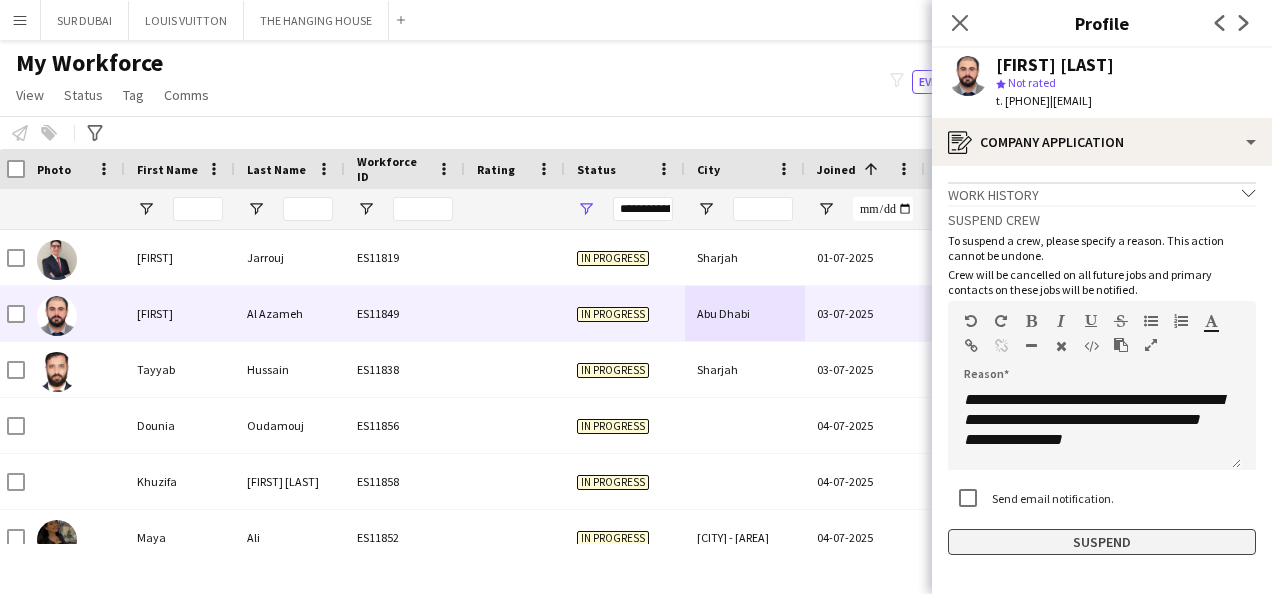 click on "Suspend" 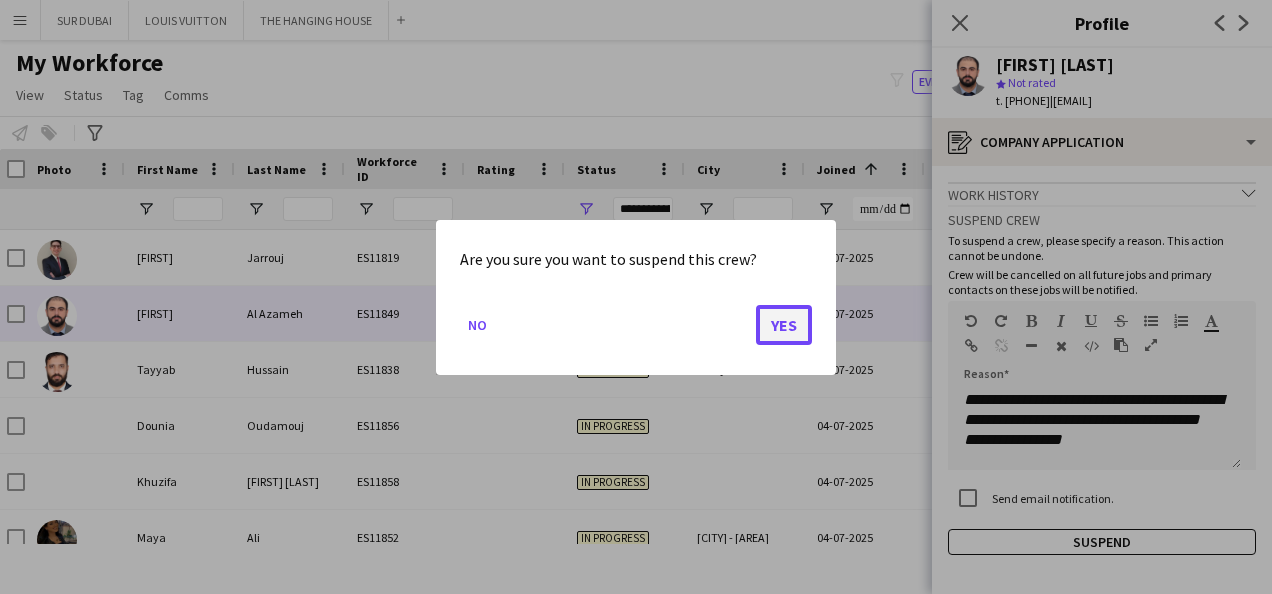 click on "Yes" 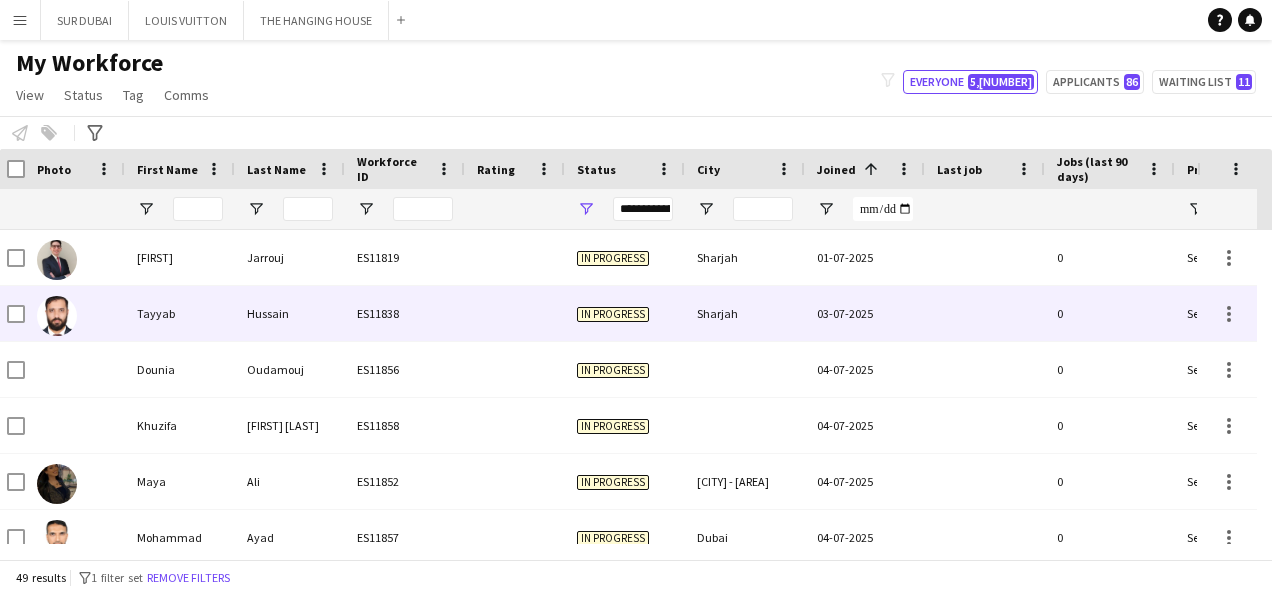 click on "03-07-2025" at bounding box center (865, 313) 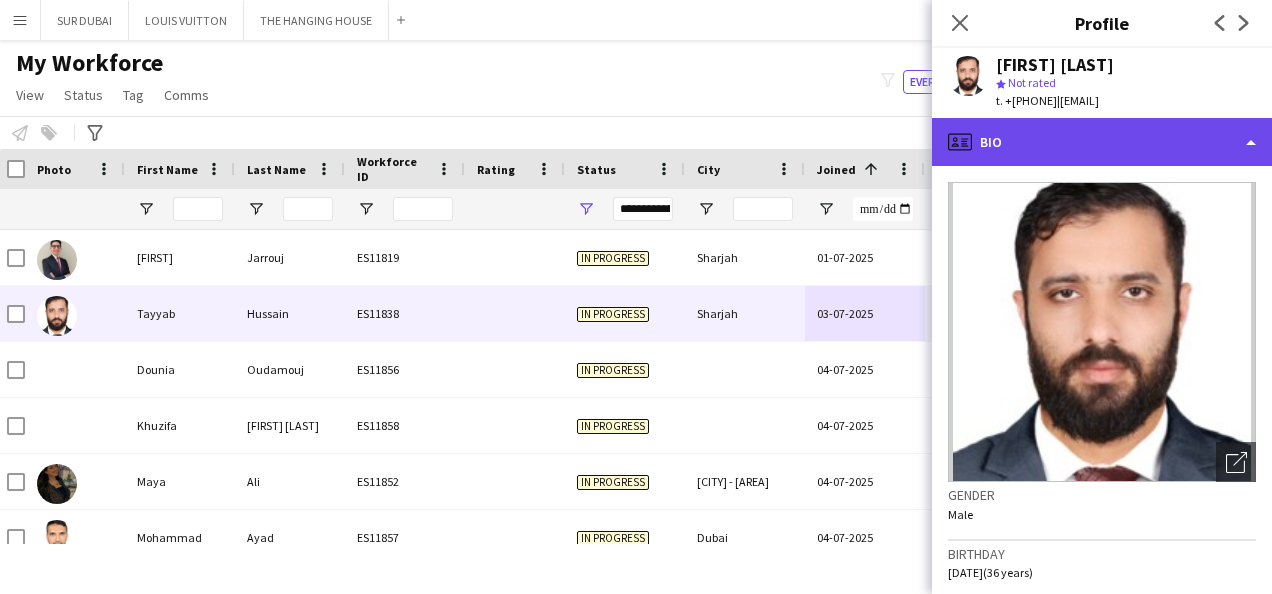 click on "profile
Bio" 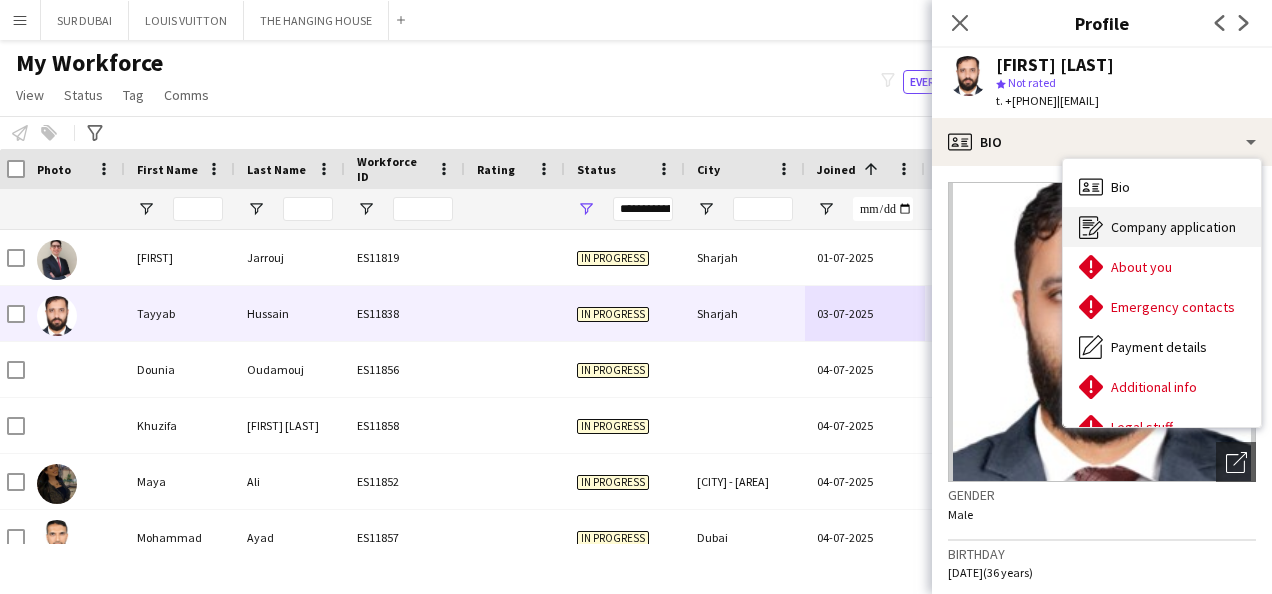 click on "Company application
Company application" at bounding box center (1162, 227) 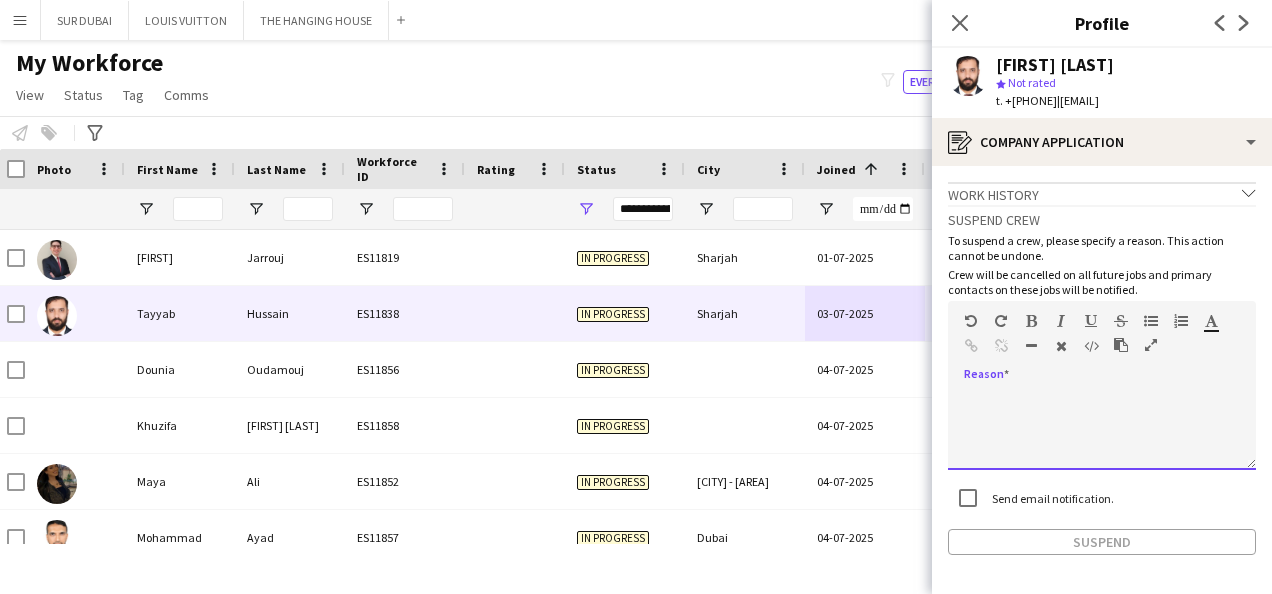 click at bounding box center (1102, 430) 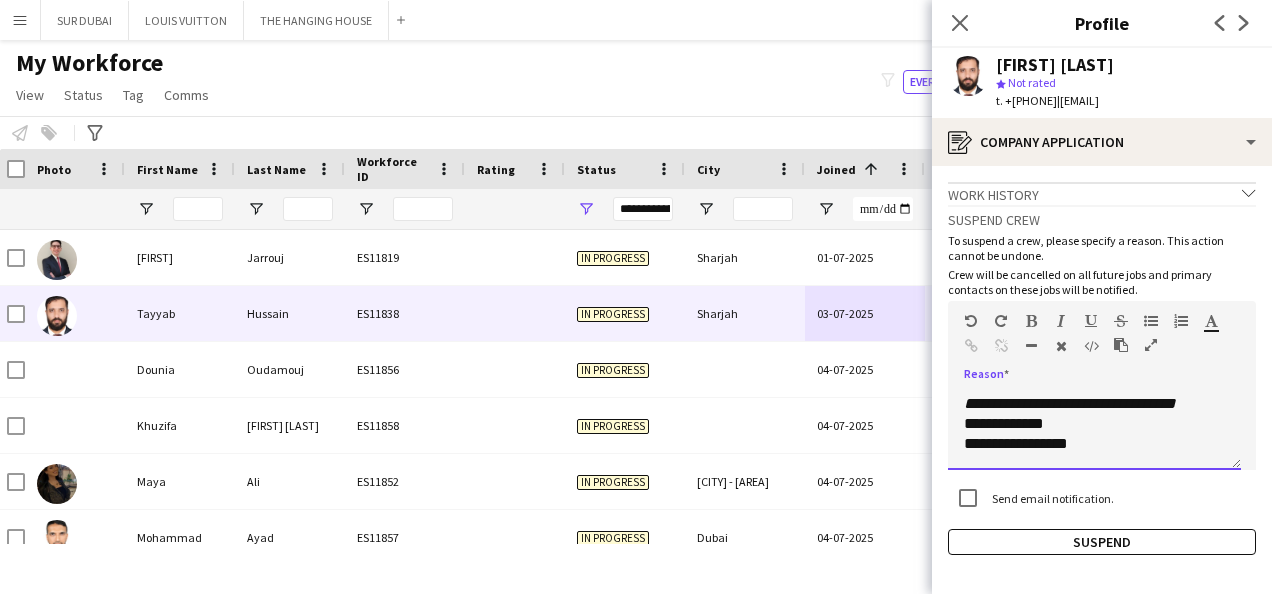 scroll, scrollTop: 0, scrollLeft: 0, axis: both 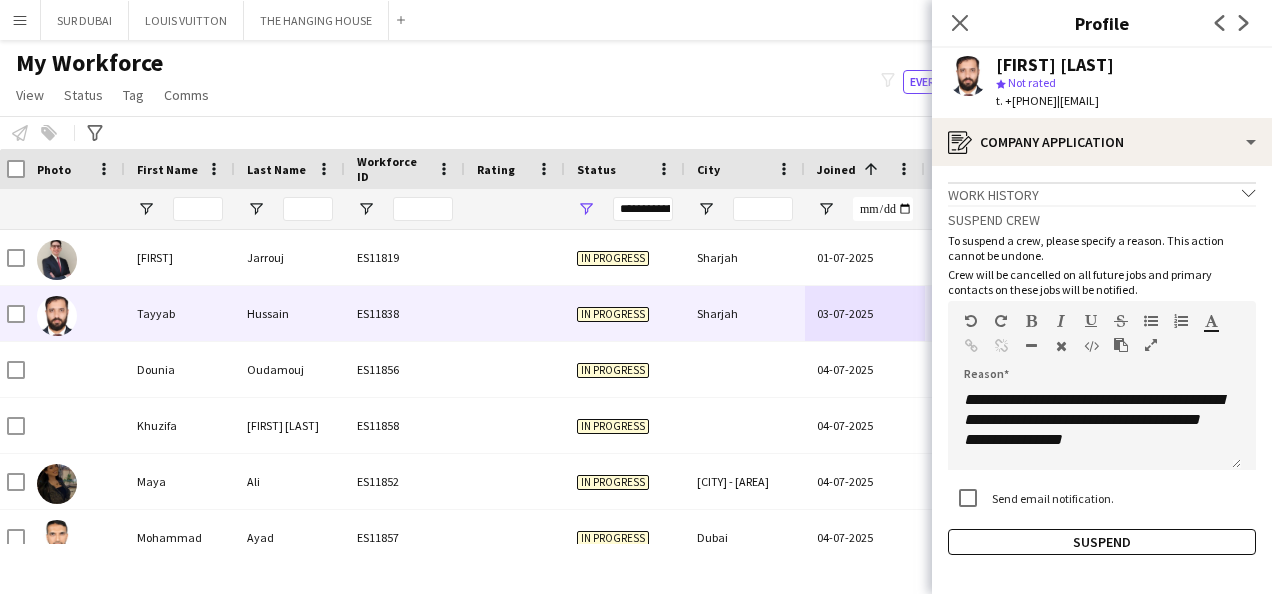 drag, startPoint x: 1157, startPoint y: 60, endPoint x: 982, endPoint y: 73, distance: 175.4822 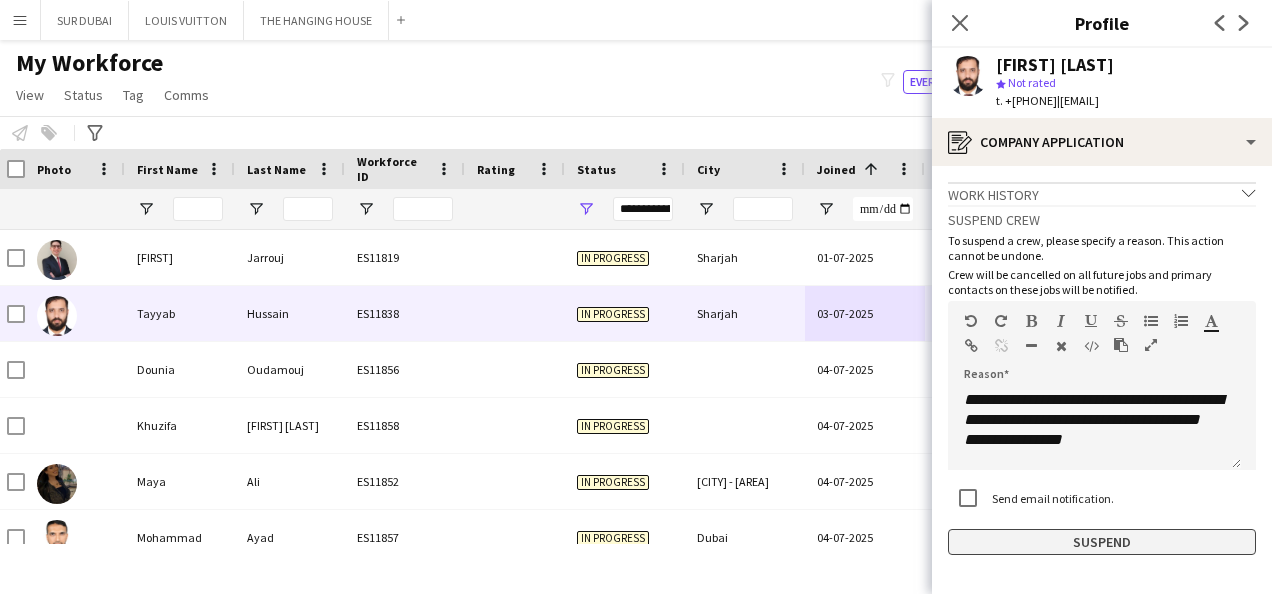 drag, startPoint x: 944, startPoint y: 560, endPoint x: 961, endPoint y: 546, distance: 22.022715 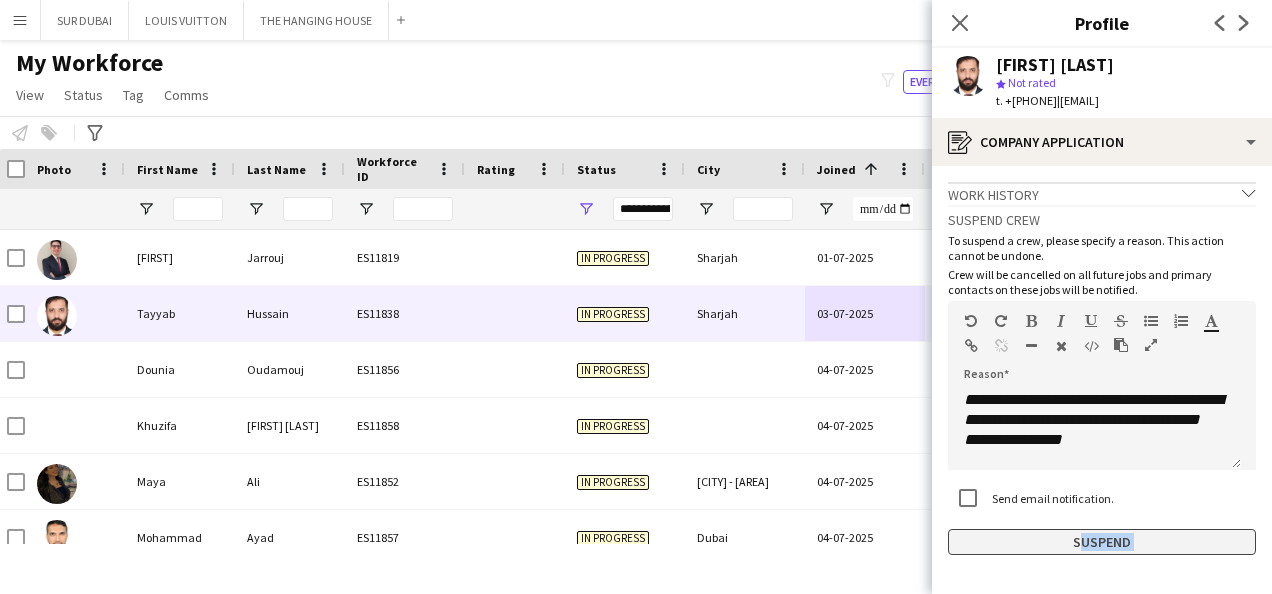 click on "Suspend" 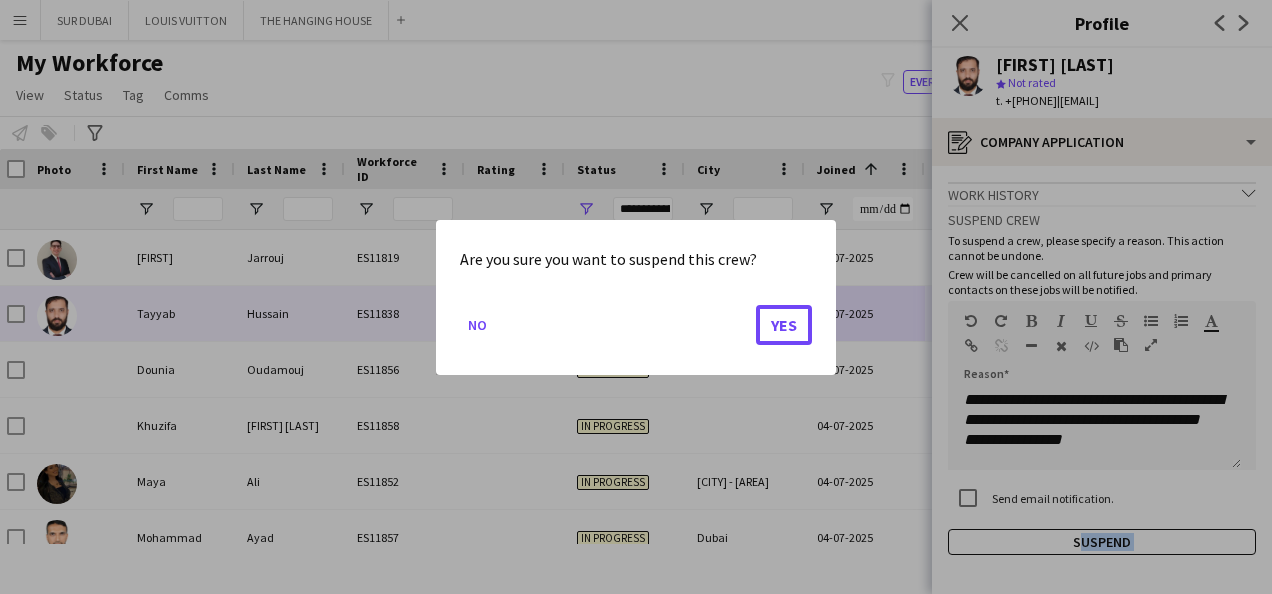 click on "Yes" 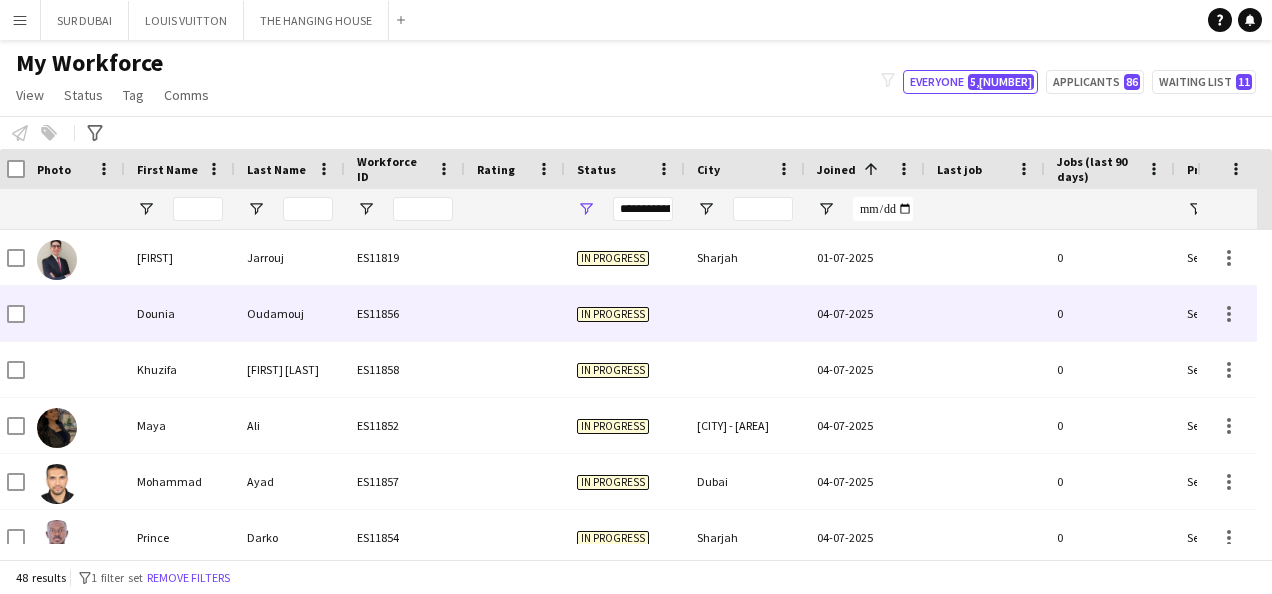 click on "04-07-2025" at bounding box center [865, 313] 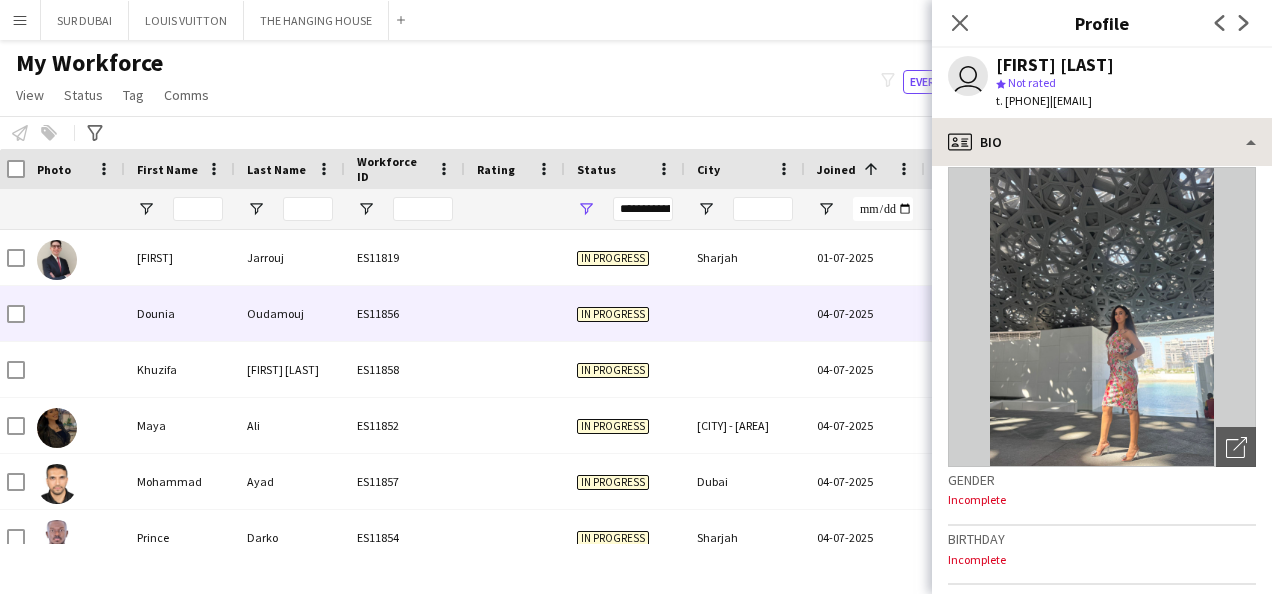 scroll, scrollTop: 0, scrollLeft: 0, axis: both 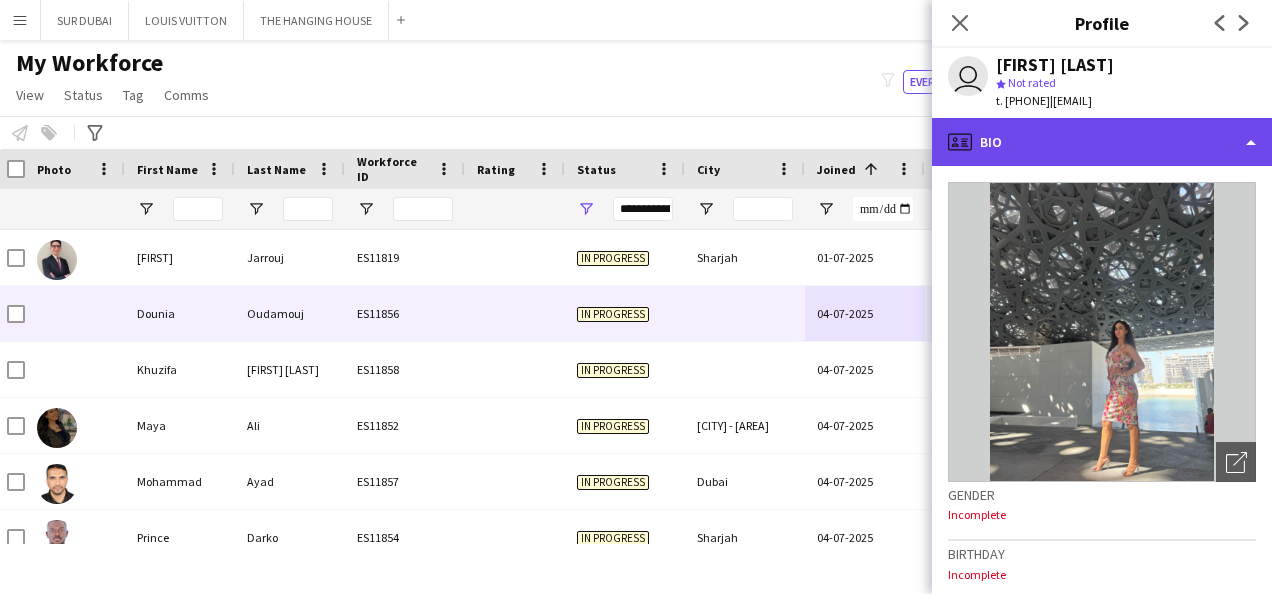 click on "profile
Bio" 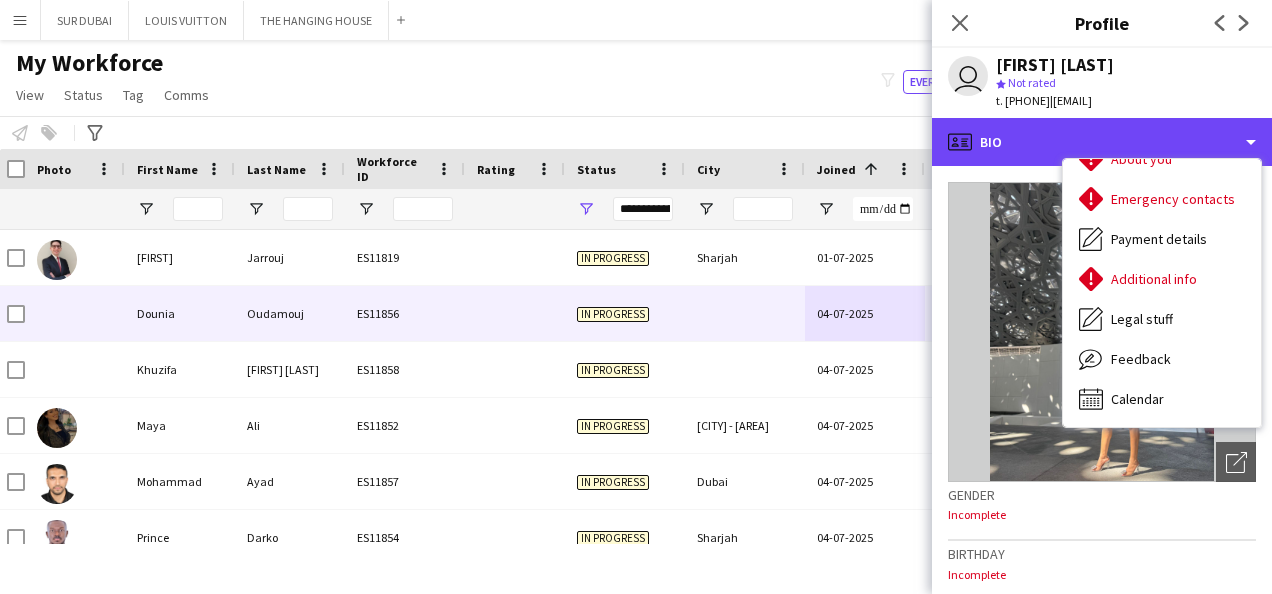 scroll, scrollTop: 0, scrollLeft: 0, axis: both 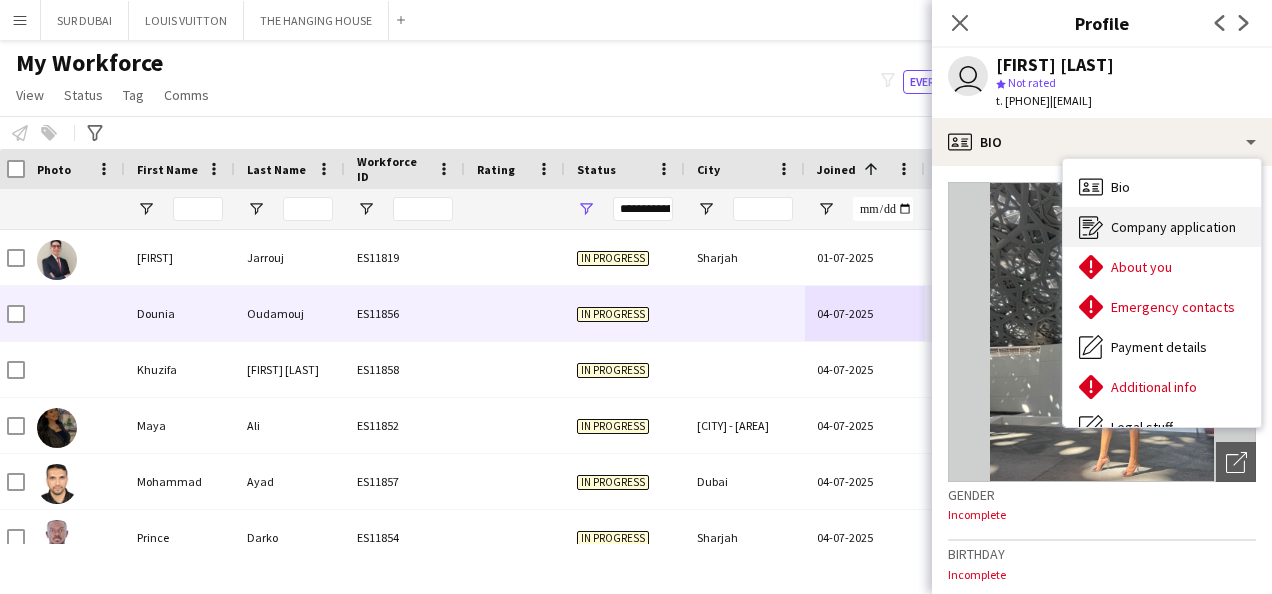 click on "Company application
Company application" at bounding box center [1162, 227] 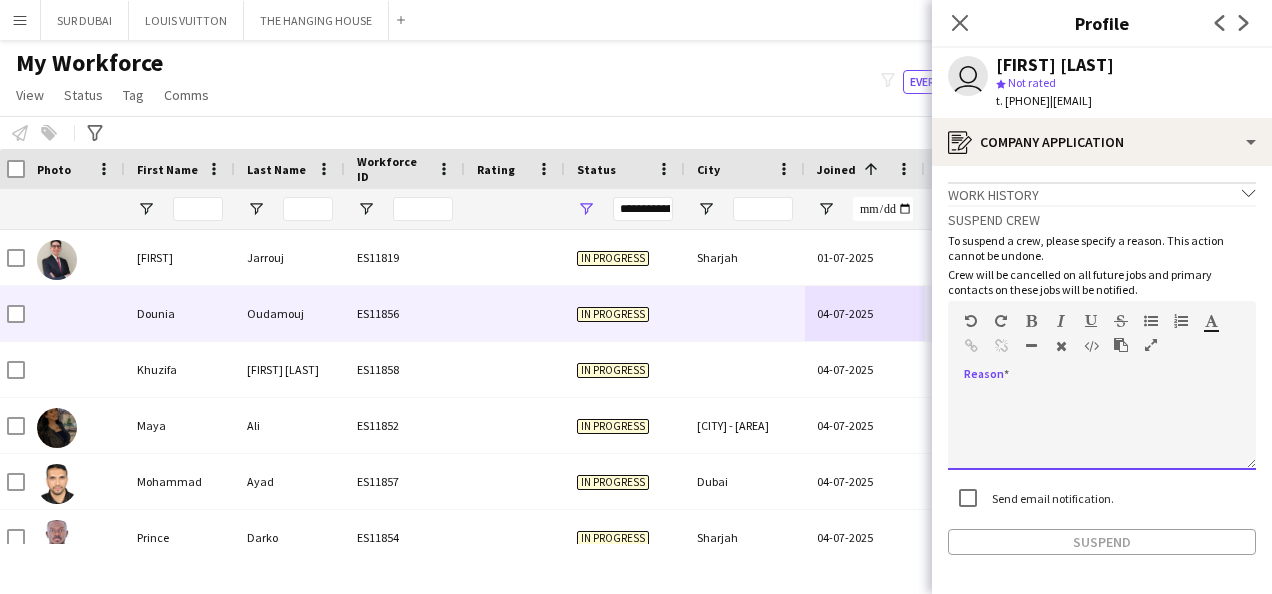 click at bounding box center [1102, 430] 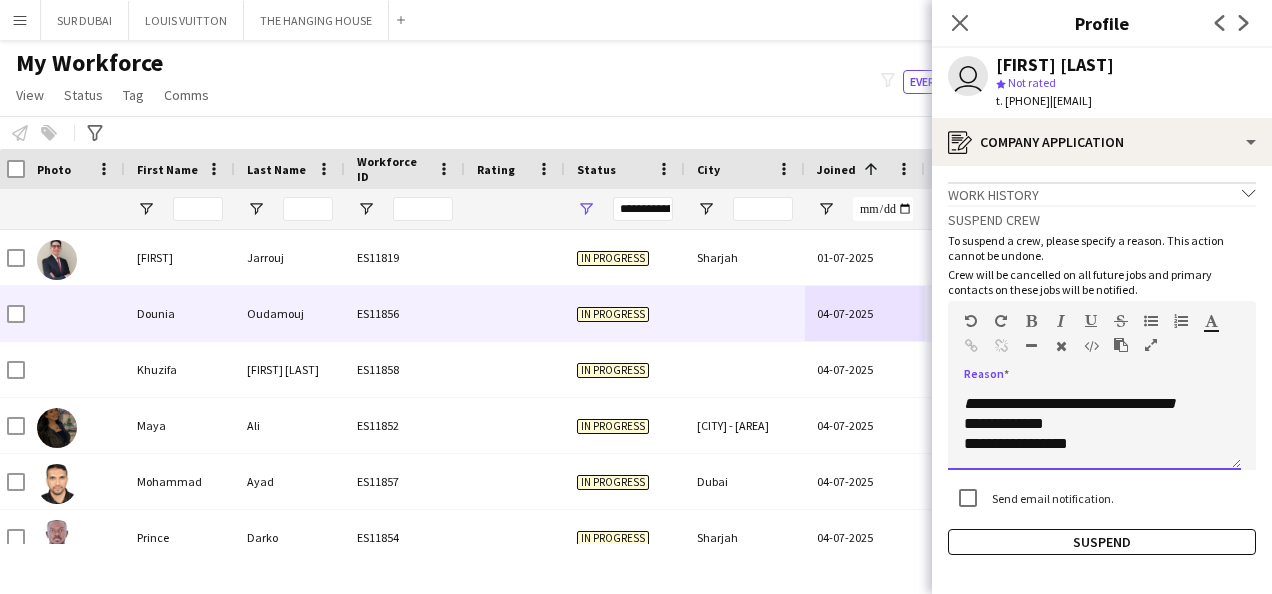 scroll, scrollTop: 0, scrollLeft: 0, axis: both 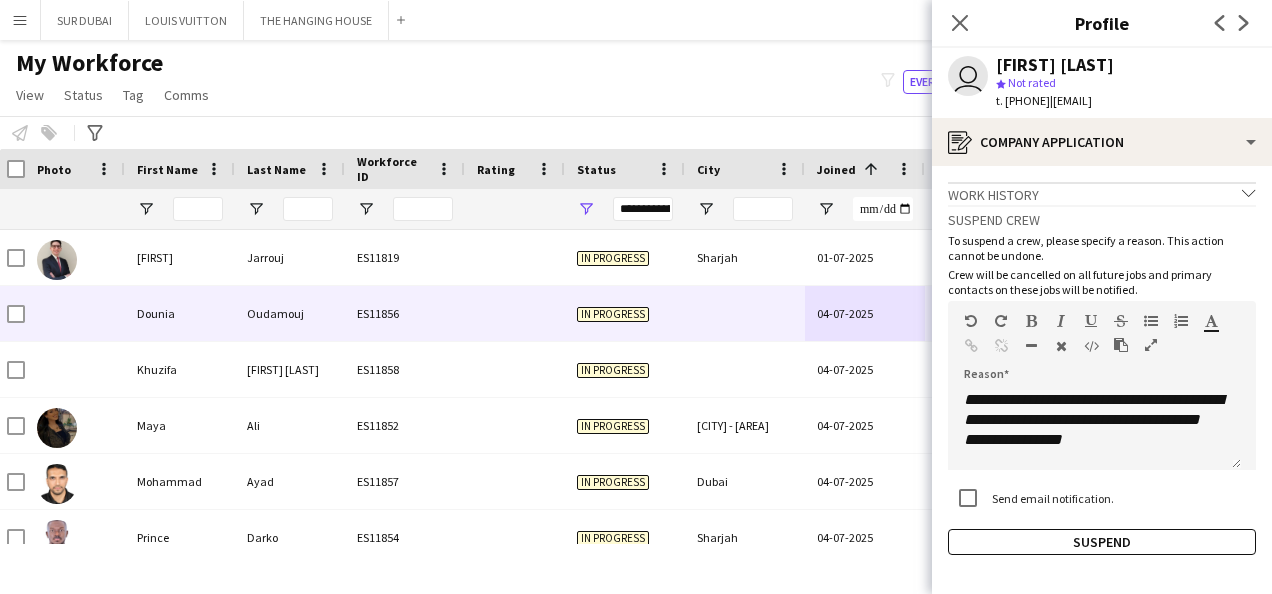 drag, startPoint x: 1145, startPoint y: 65, endPoint x: 998, endPoint y: 69, distance: 147.05441 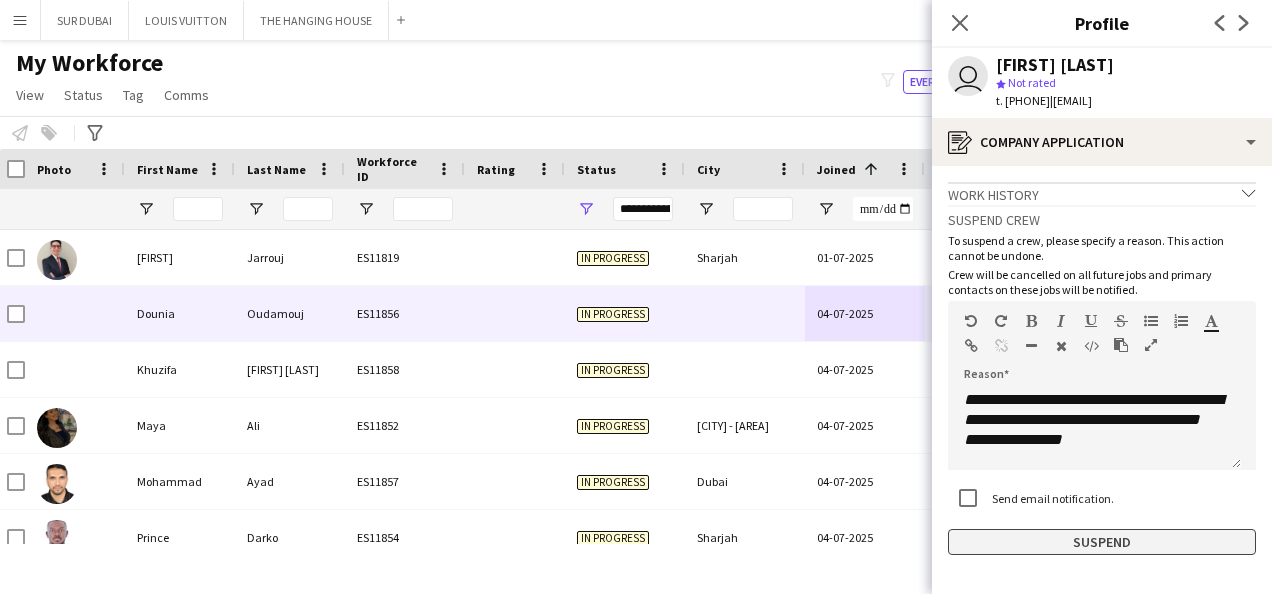 click on "Suspend" 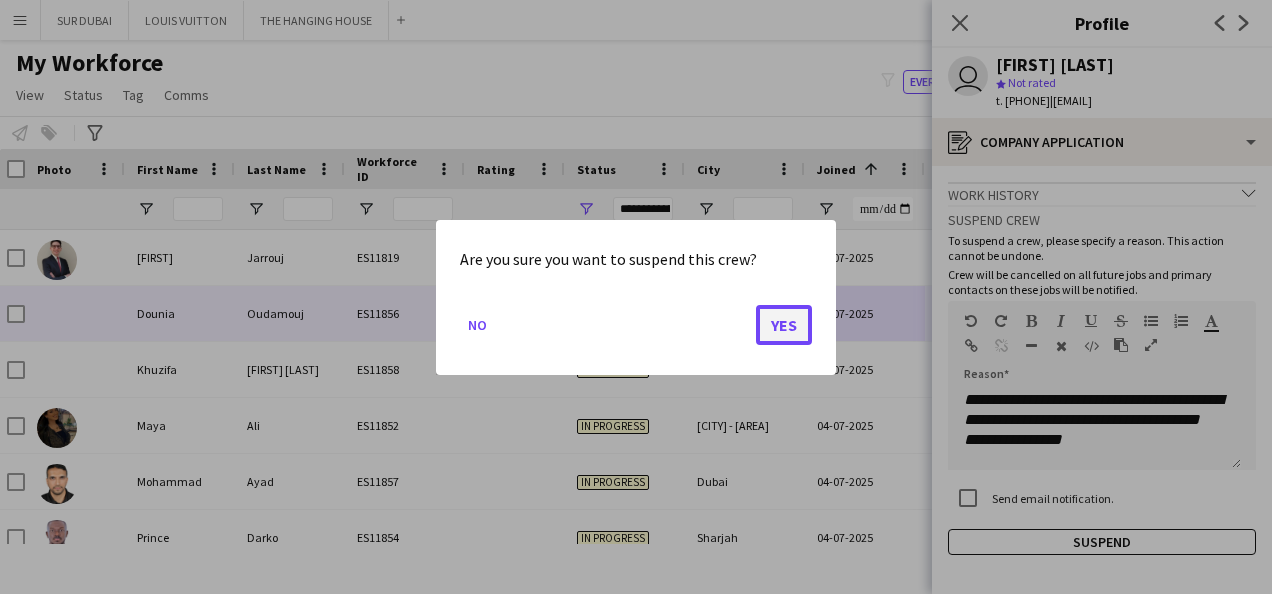 click on "Yes" 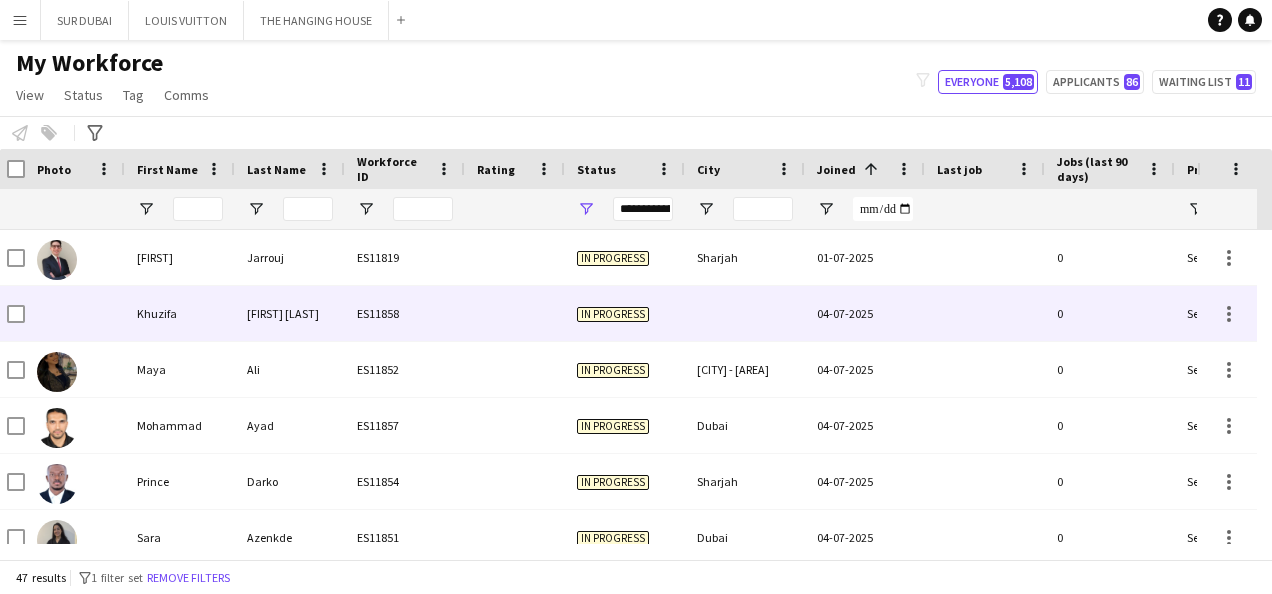 click on "04-07-2025" at bounding box center (865, 313) 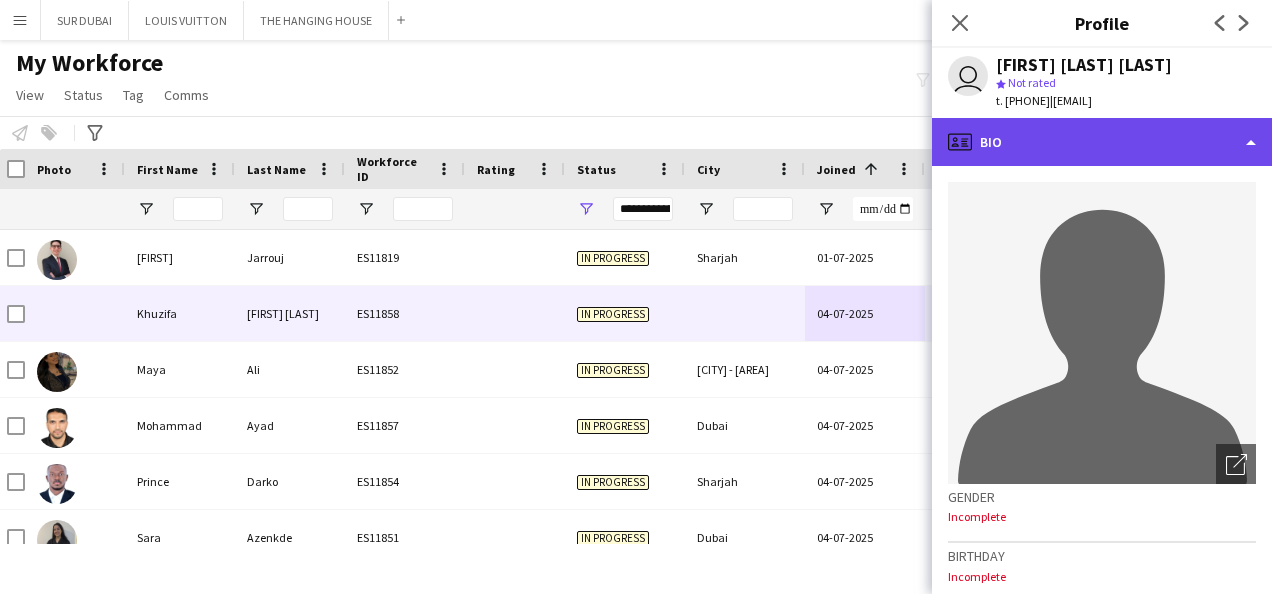 click on "profile
Bio" 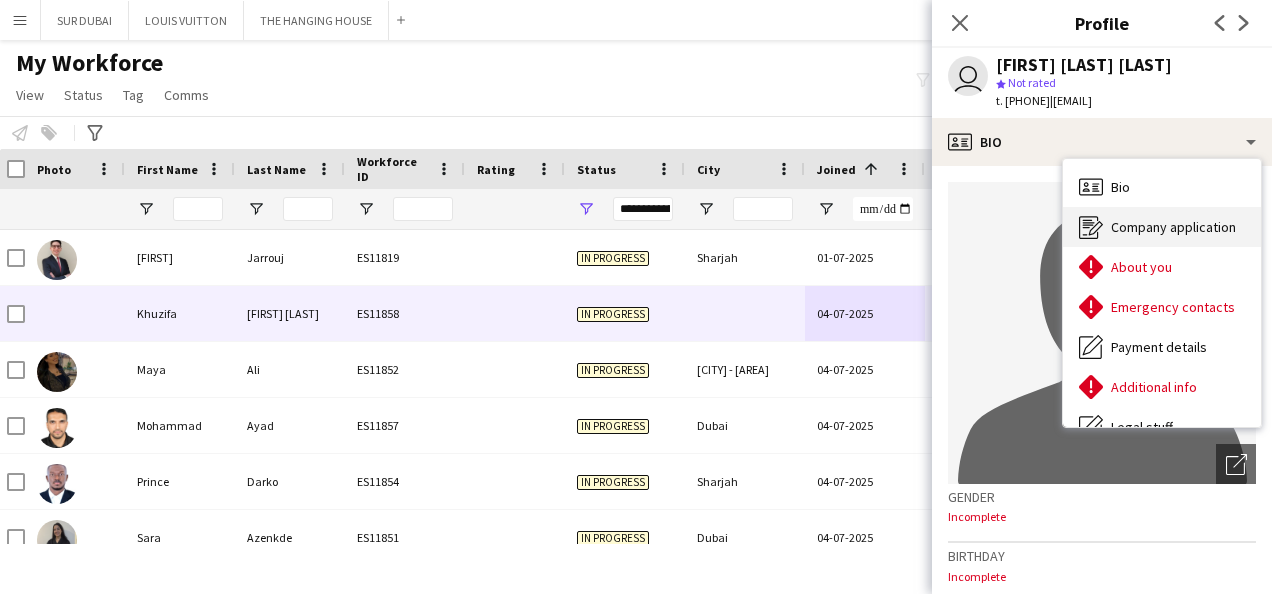 click on "Company application
Company application" at bounding box center (1162, 227) 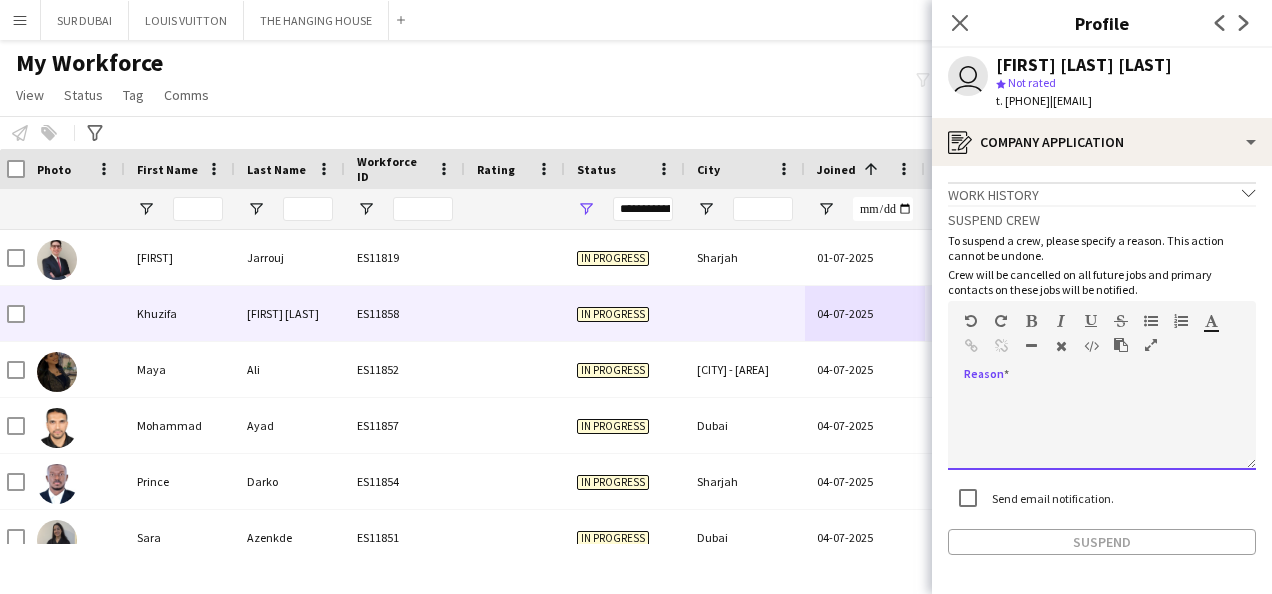 click at bounding box center [1102, 430] 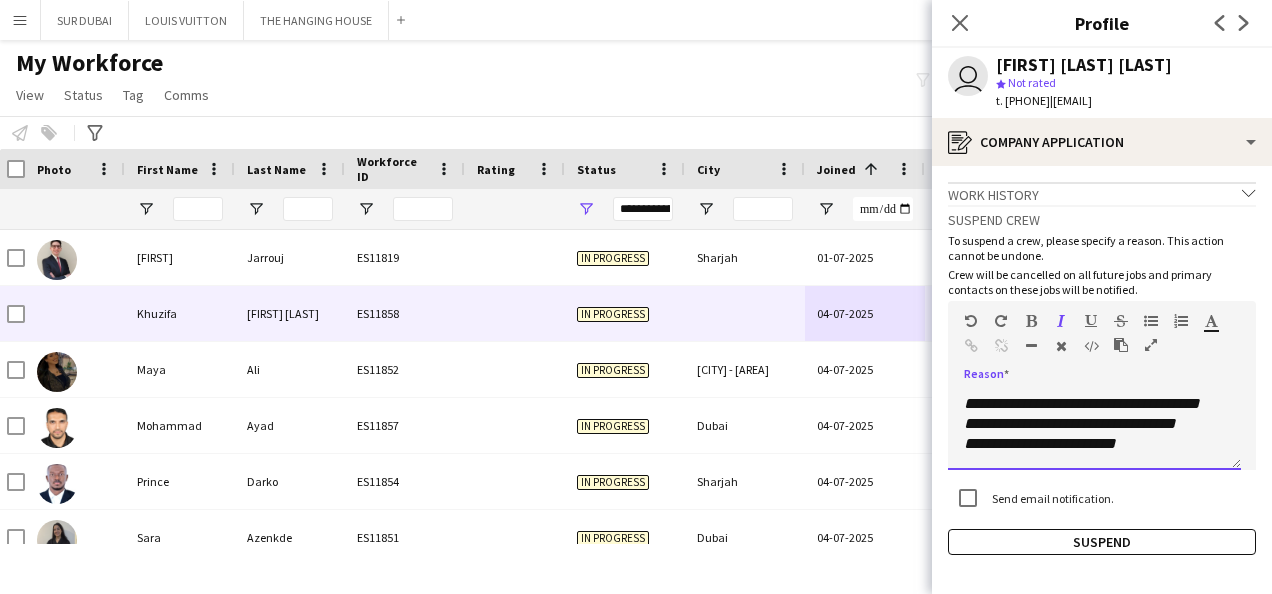 click on "**********" at bounding box center [1094, 373] 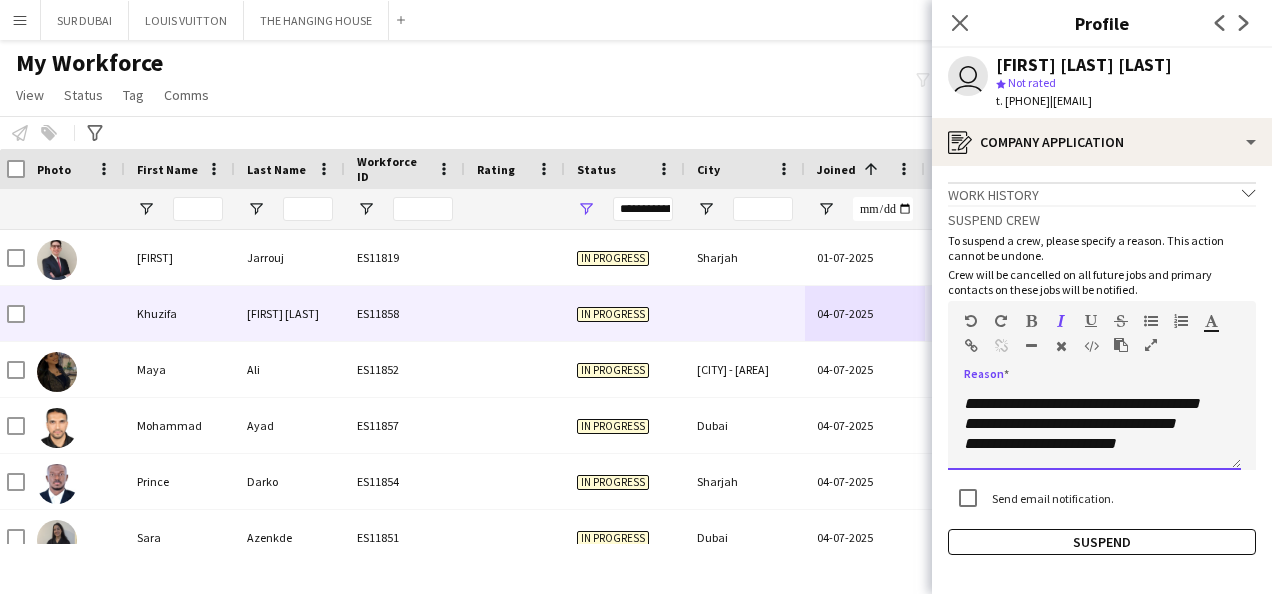 scroll, scrollTop: 0, scrollLeft: 0, axis: both 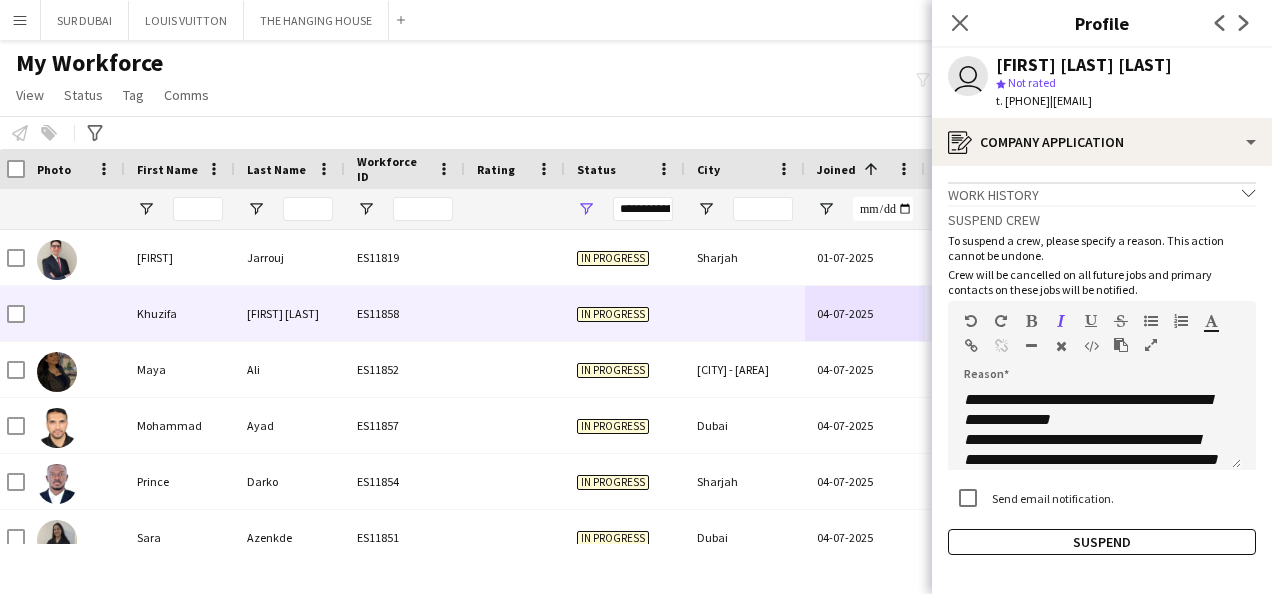 drag, startPoint x: 1186, startPoint y: 72, endPoint x: 994, endPoint y: 66, distance: 192.09373 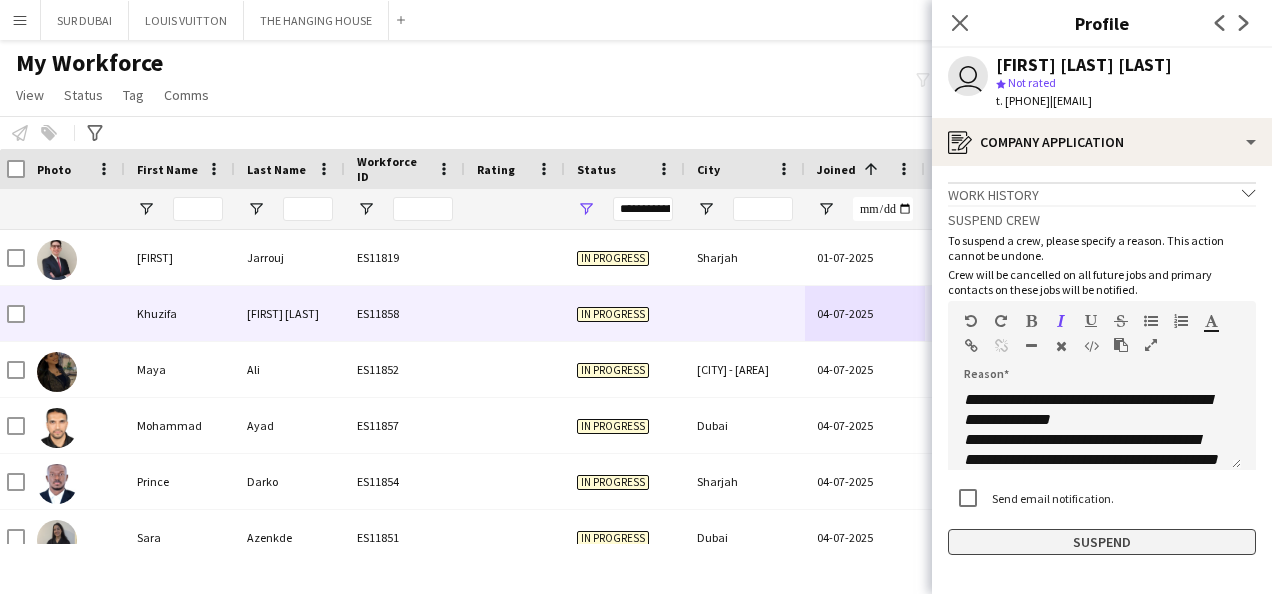 click on "Suspend" 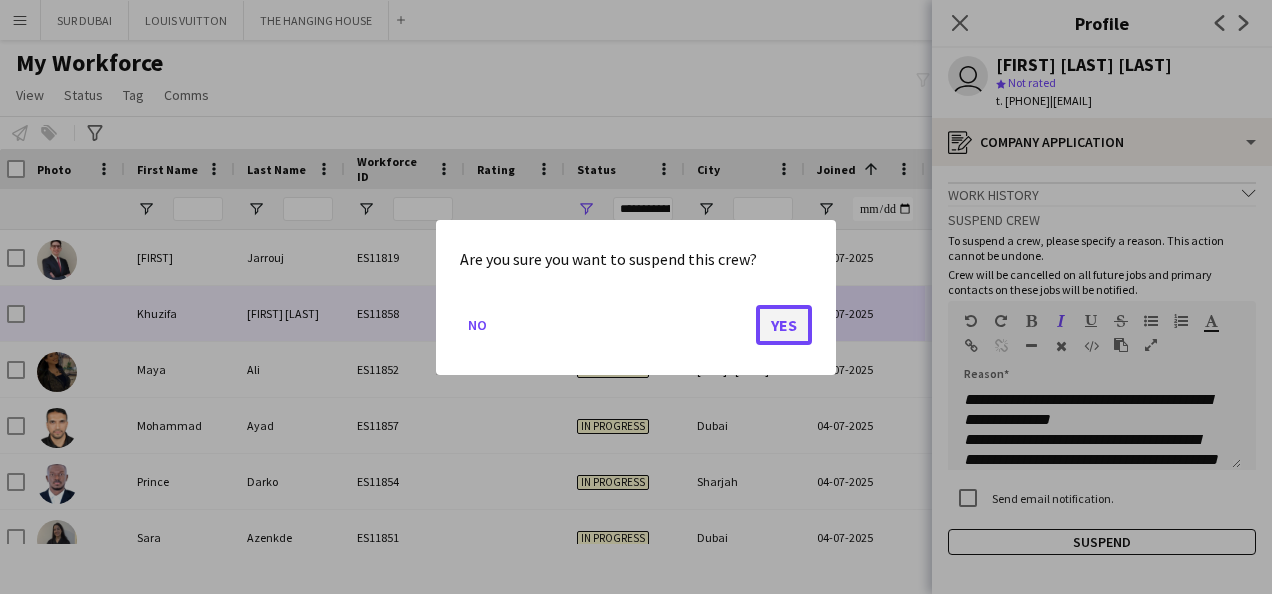 click on "Yes" 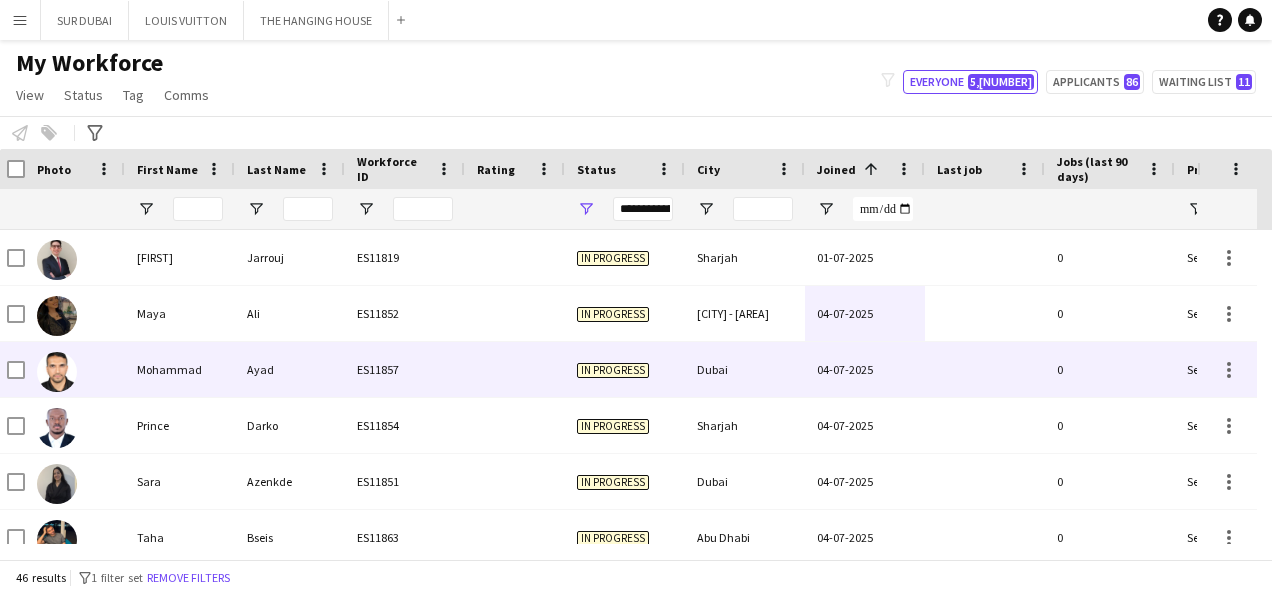 scroll, scrollTop: 149, scrollLeft: 0, axis: vertical 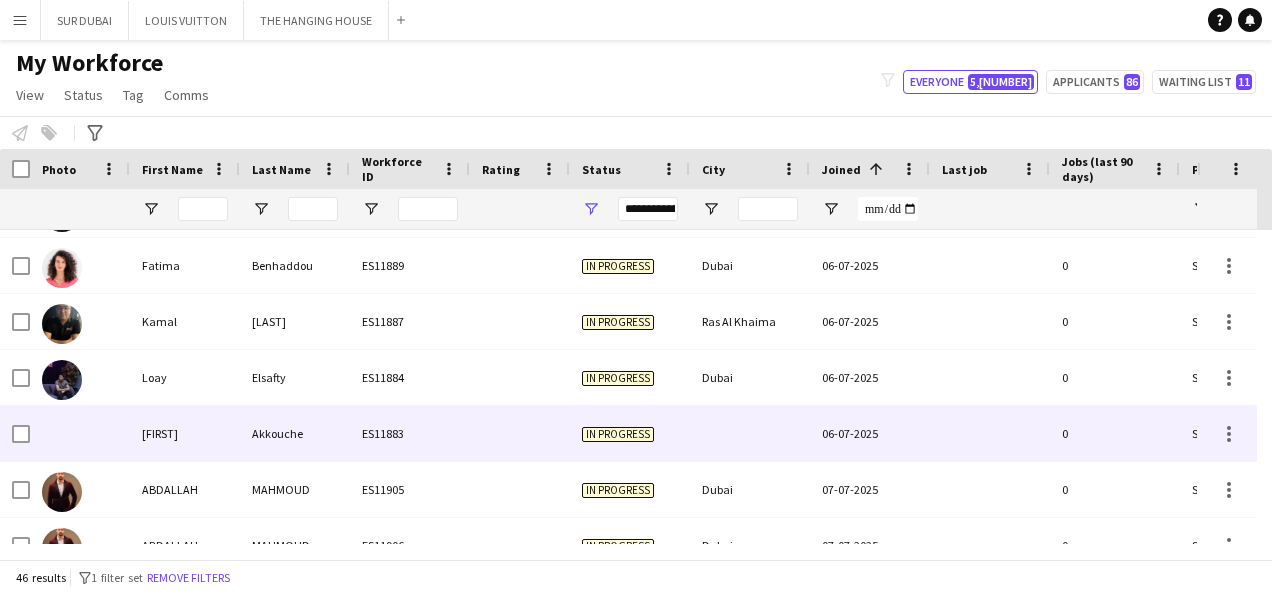 click on "06-07-2025" at bounding box center [870, 433] 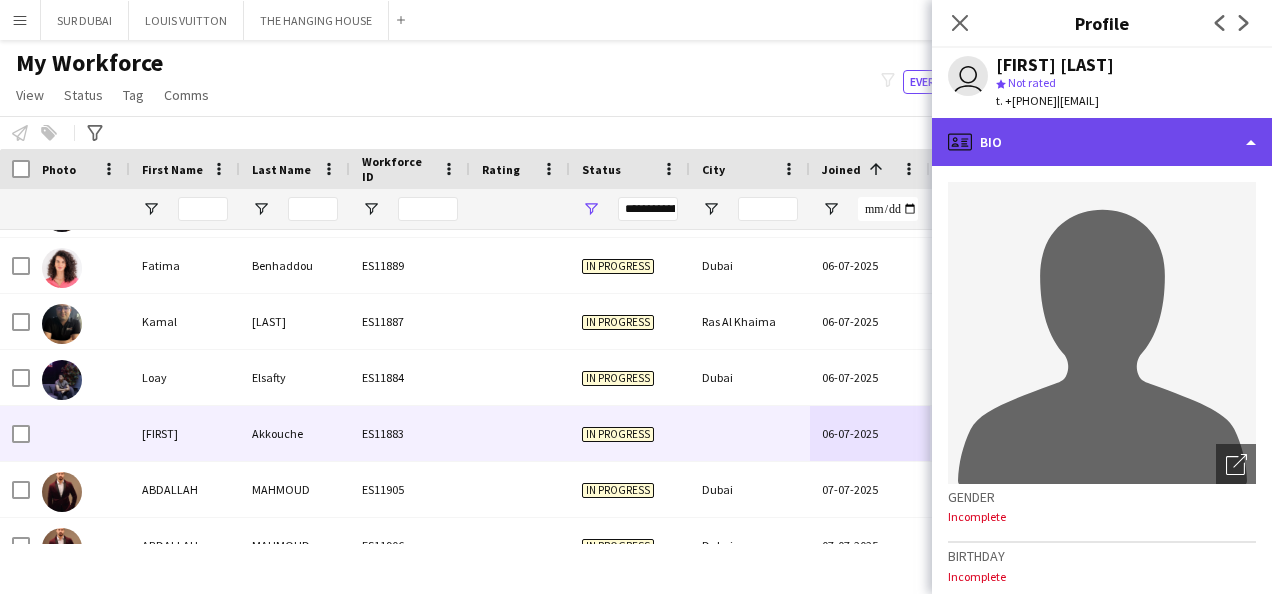 click on "profile
Bio" 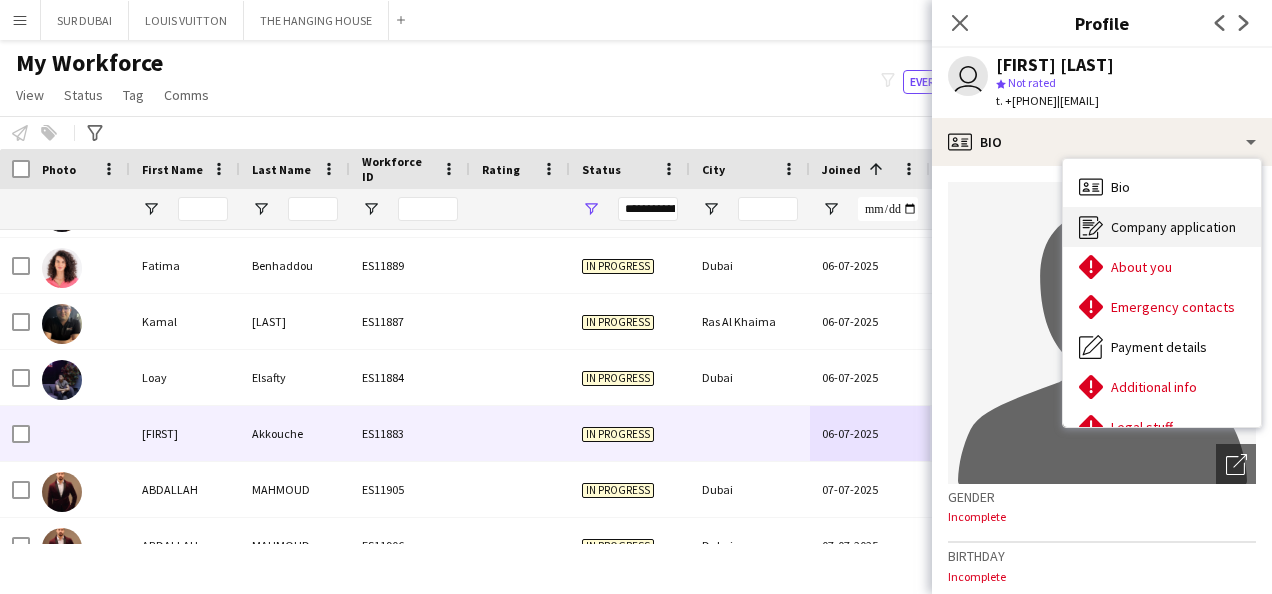 click on "Company application" at bounding box center [1173, 227] 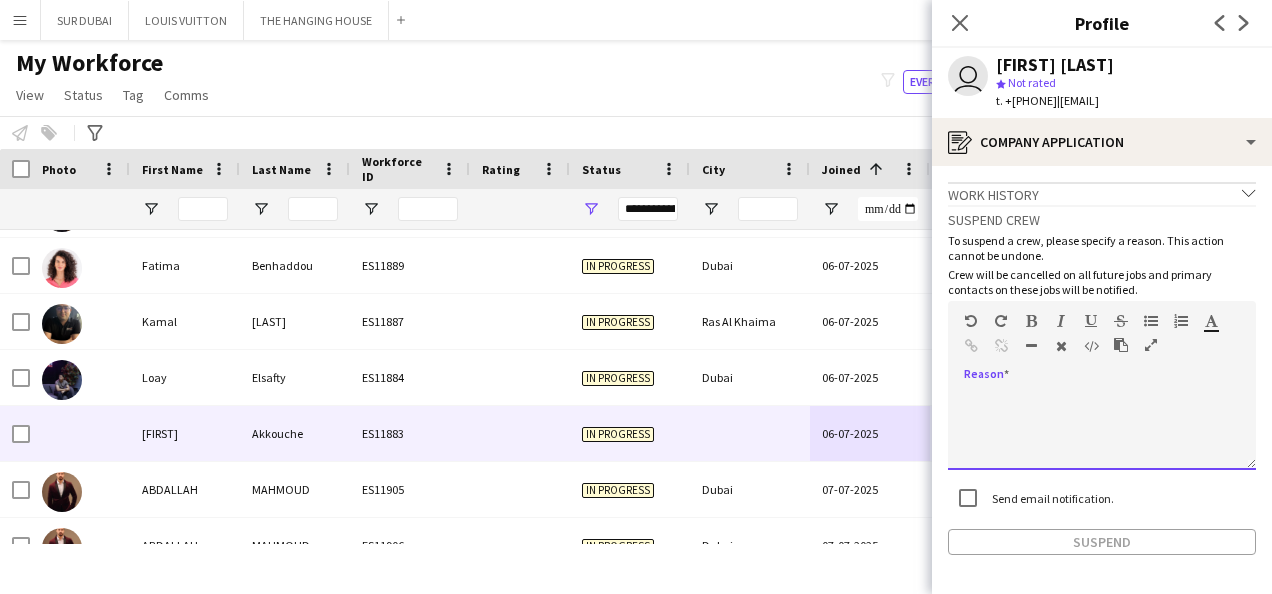 click at bounding box center [1102, 430] 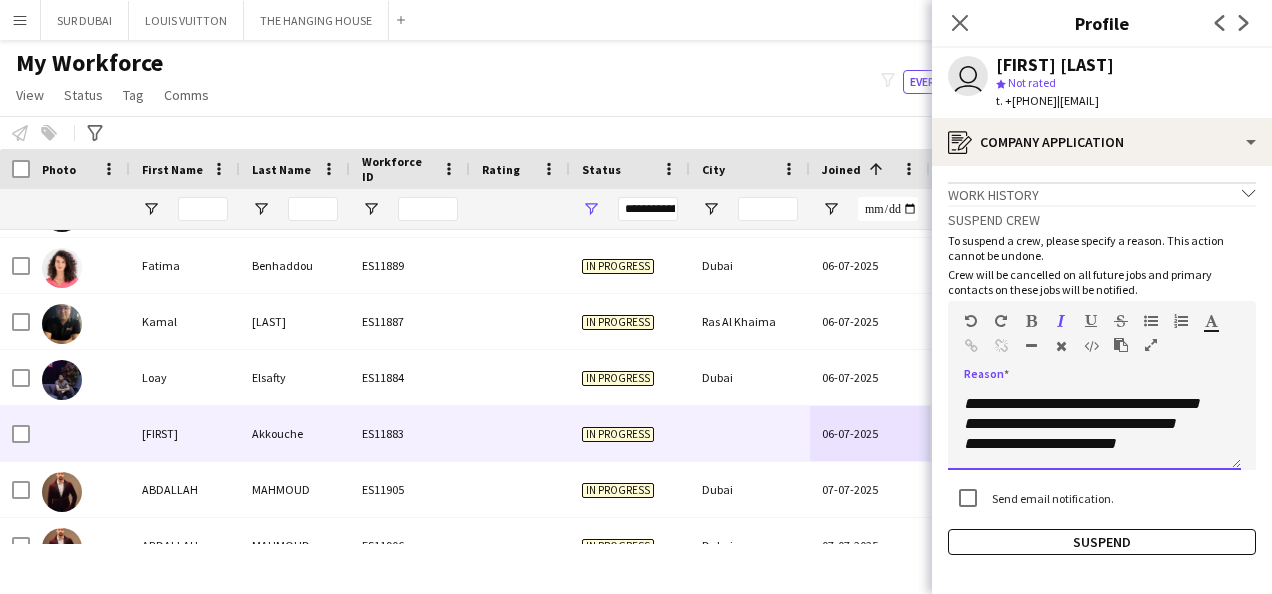 scroll, scrollTop: 0, scrollLeft: 0, axis: both 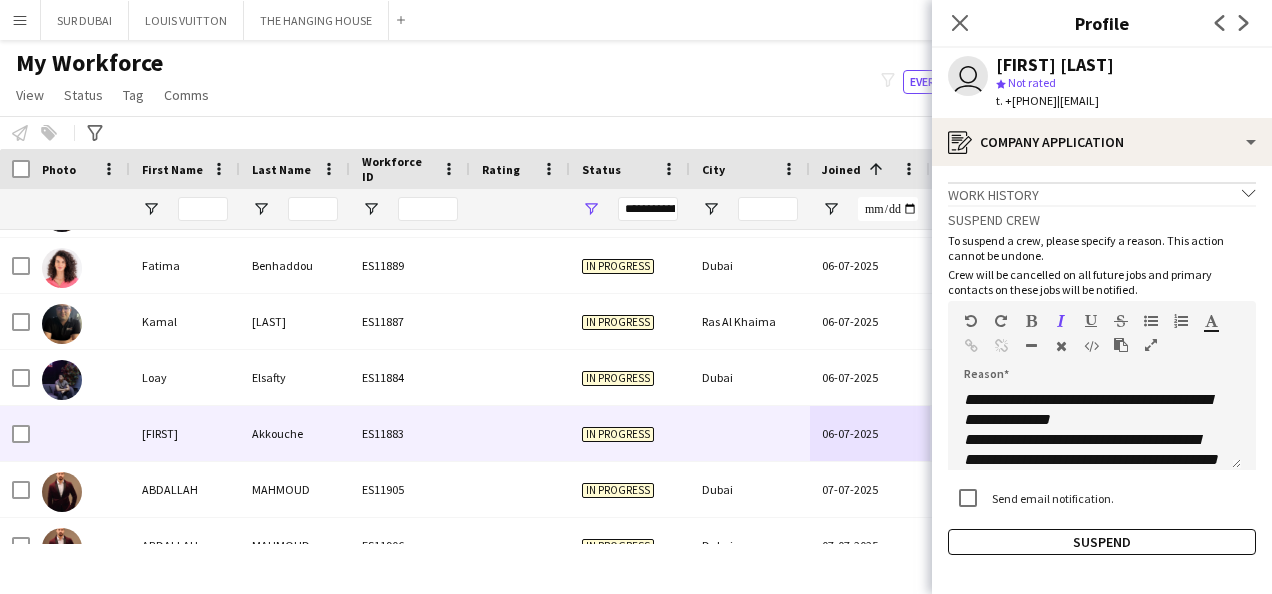 drag, startPoint x: 1146, startPoint y: 66, endPoint x: 964, endPoint y: 61, distance: 182.06866 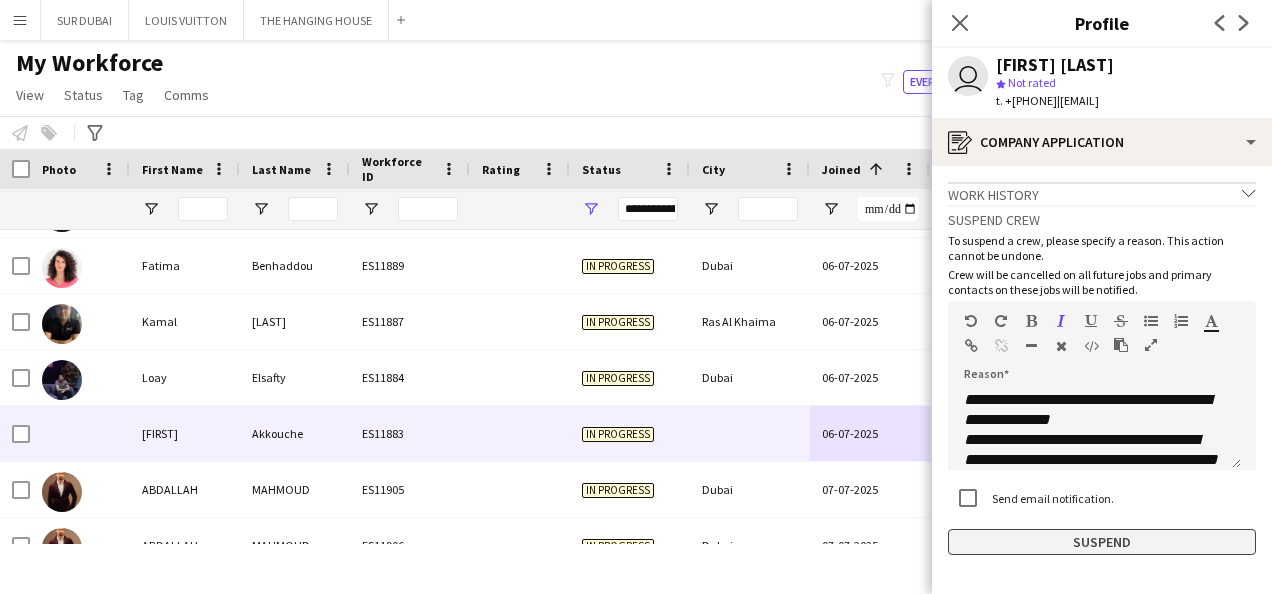 click on "Suspend" 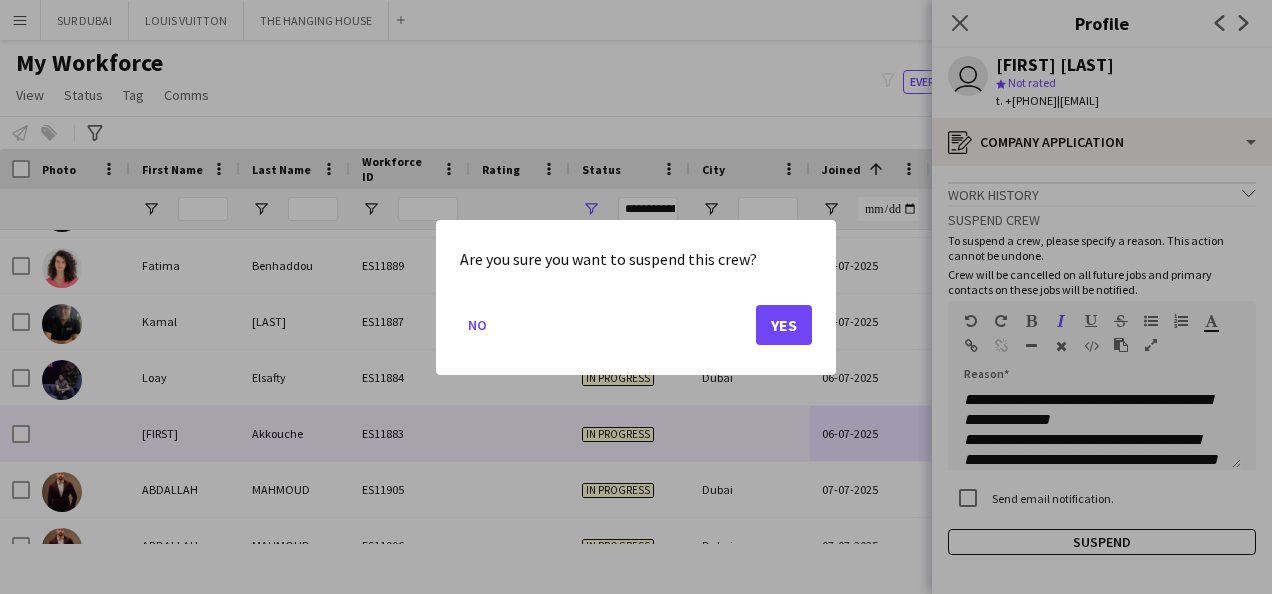 click on "No   Yes" 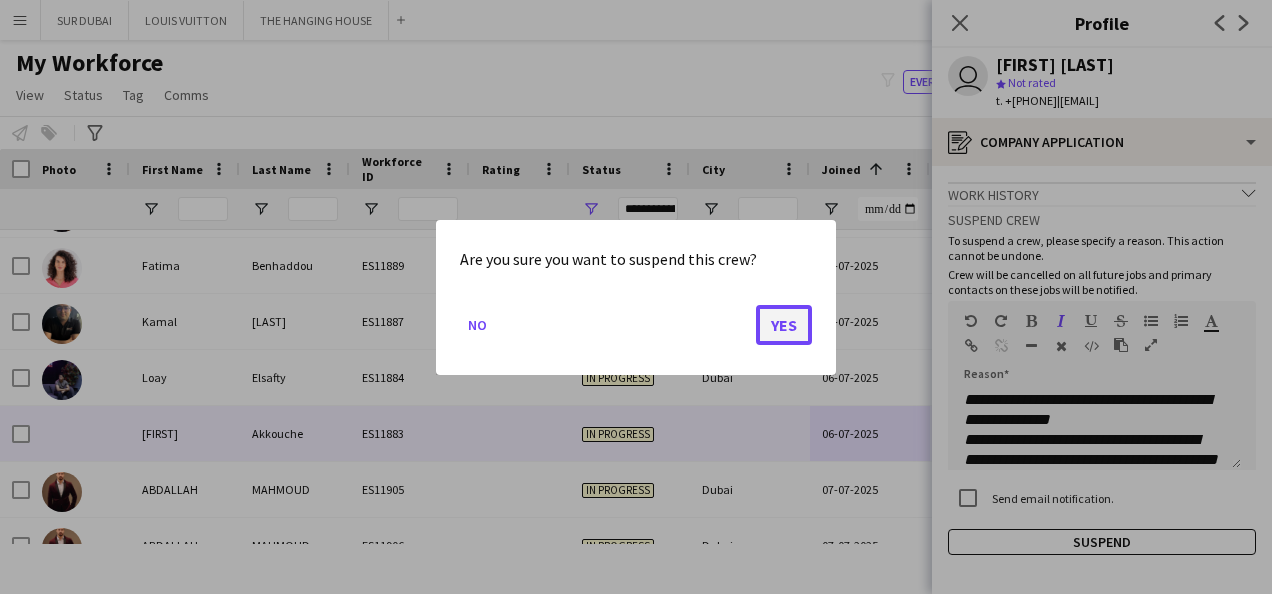 click on "Yes" 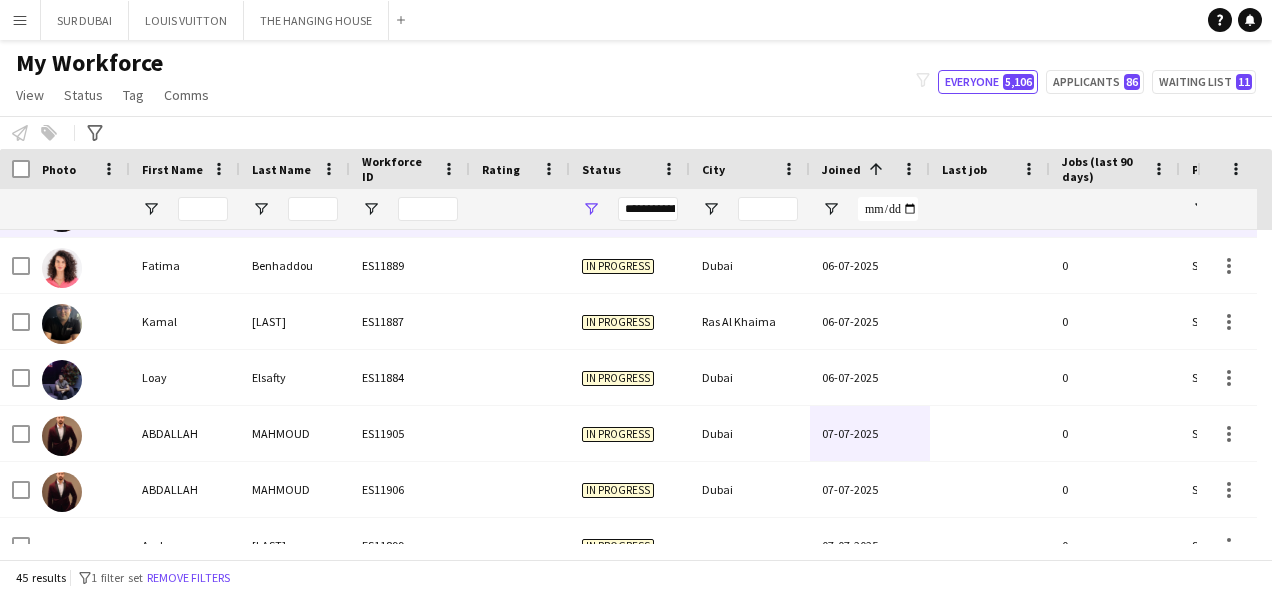 scroll, scrollTop: 0, scrollLeft: 0, axis: both 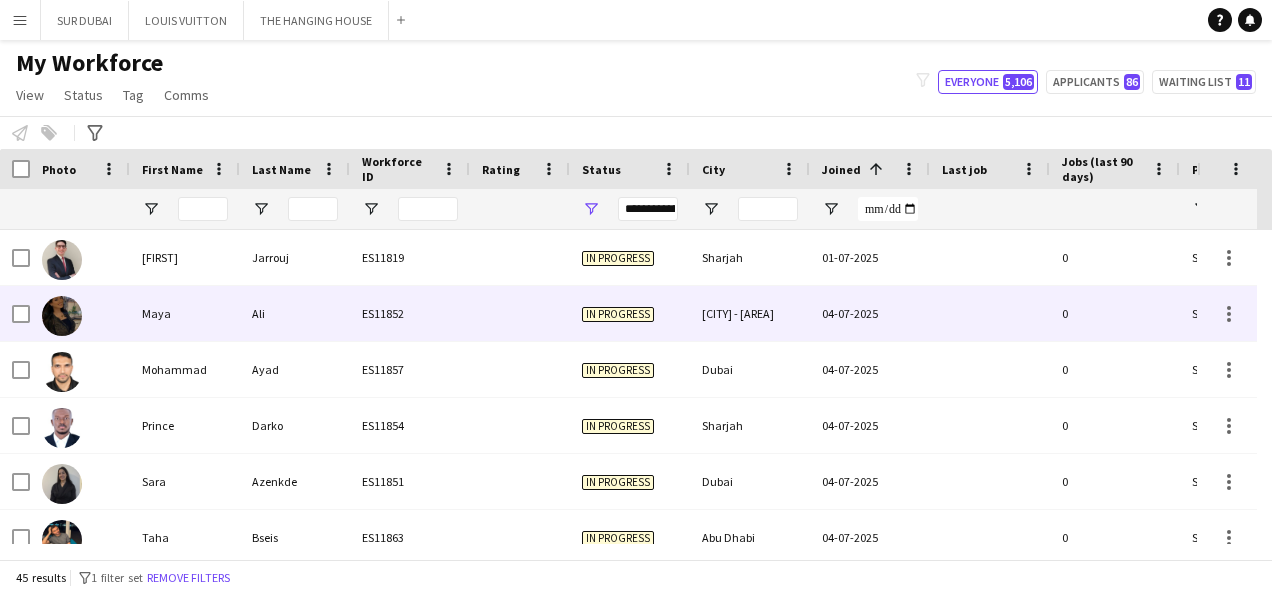 click on "04-07-2025" at bounding box center [870, 313] 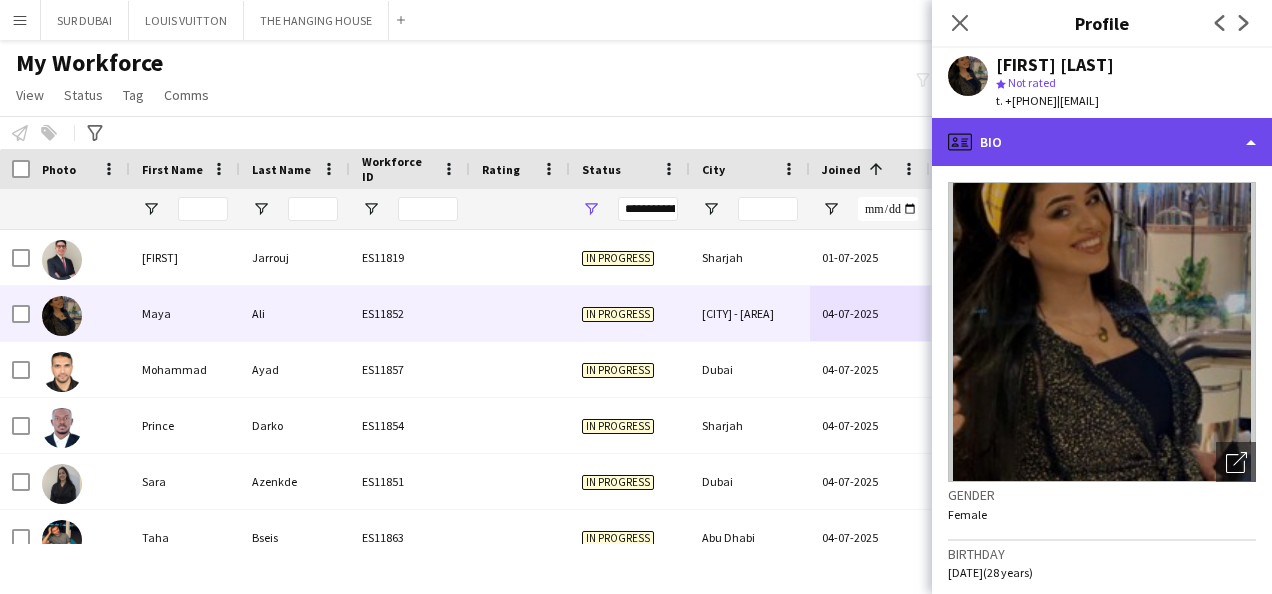 click on "profile
Bio" 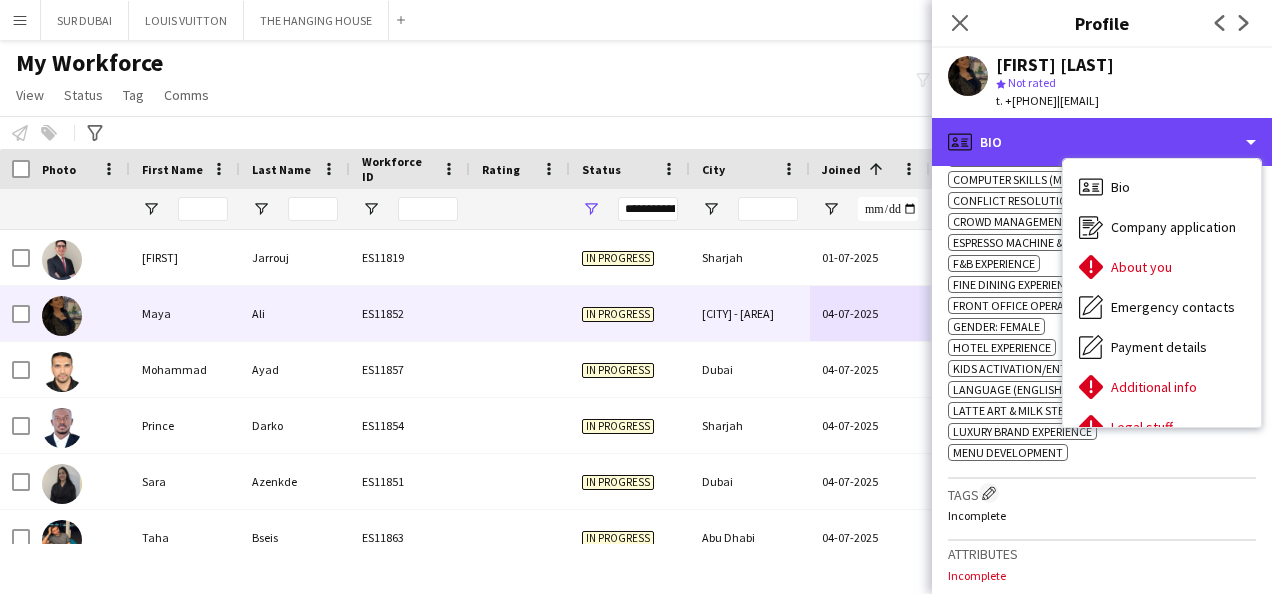scroll, scrollTop: 1311, scrollLeft: 0, axis: vertical 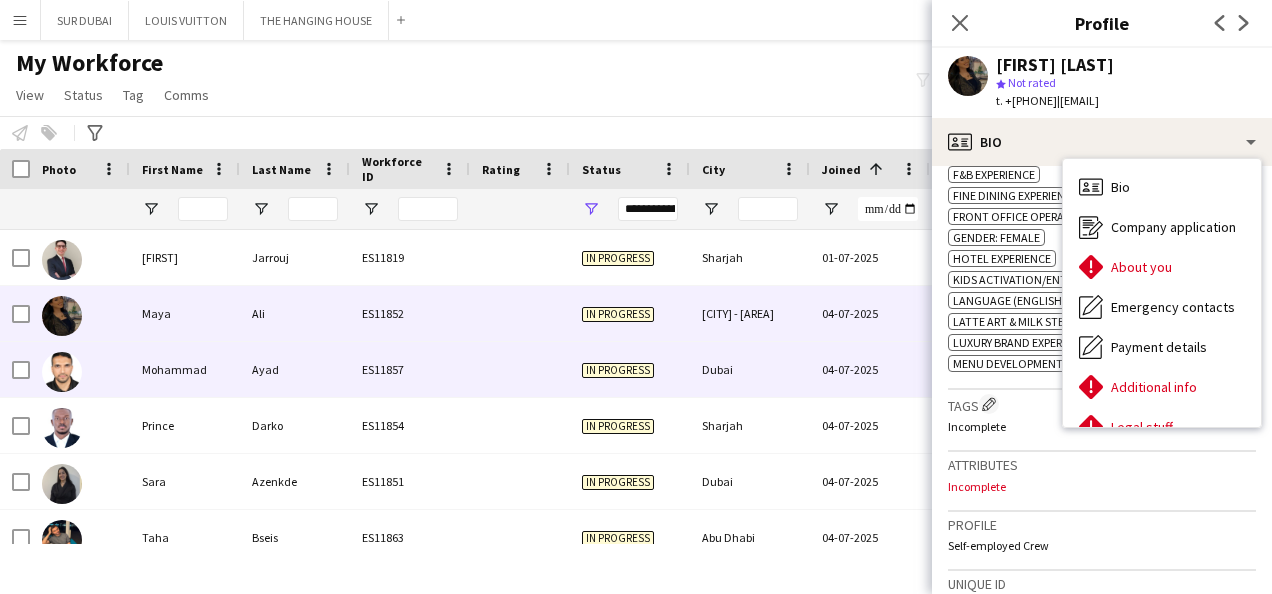click on "04-07-2025" at bounding box center (870, 369) 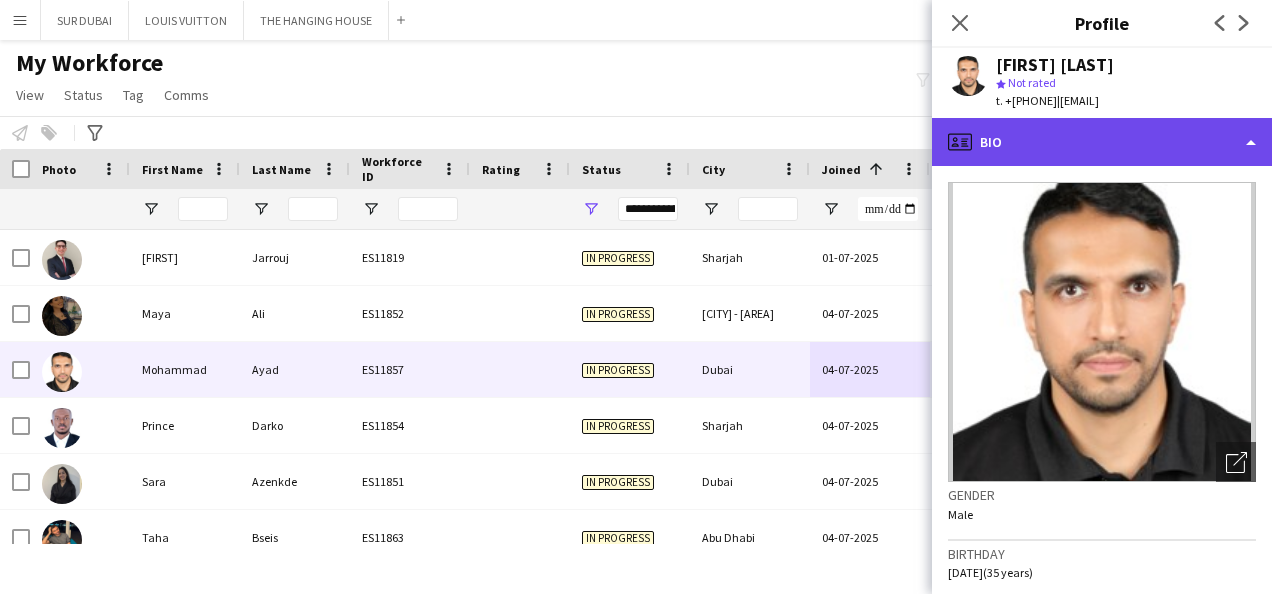 click on "profile
Bio" 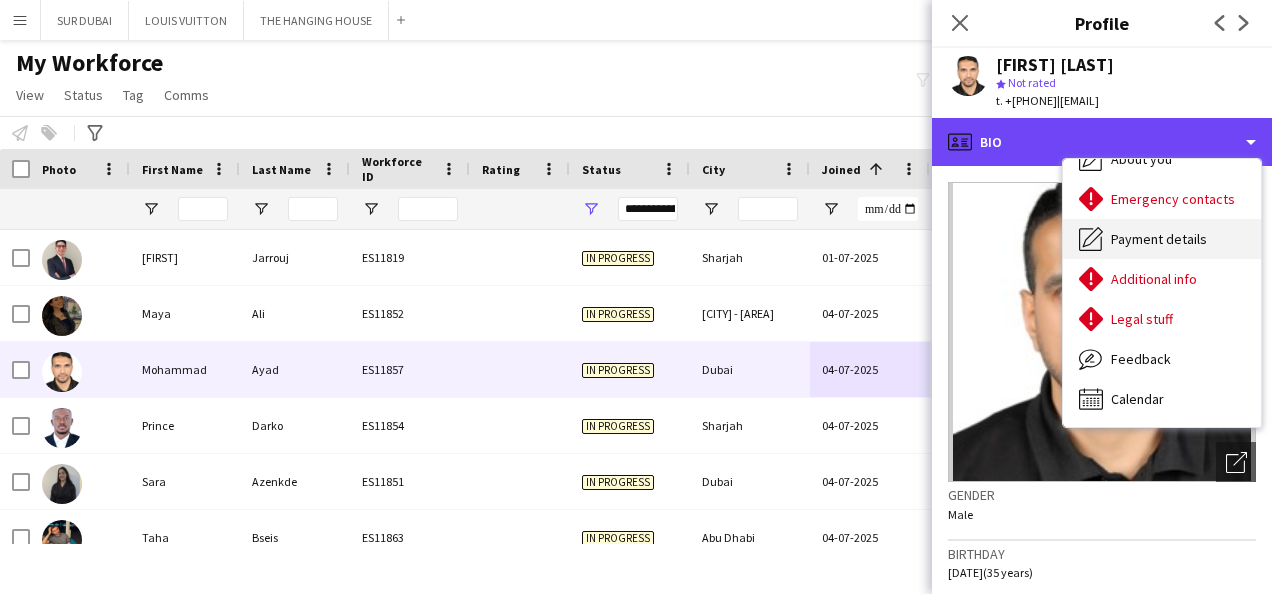 scroll, scrollTop: 0, scrollLeft: 0, axis: both 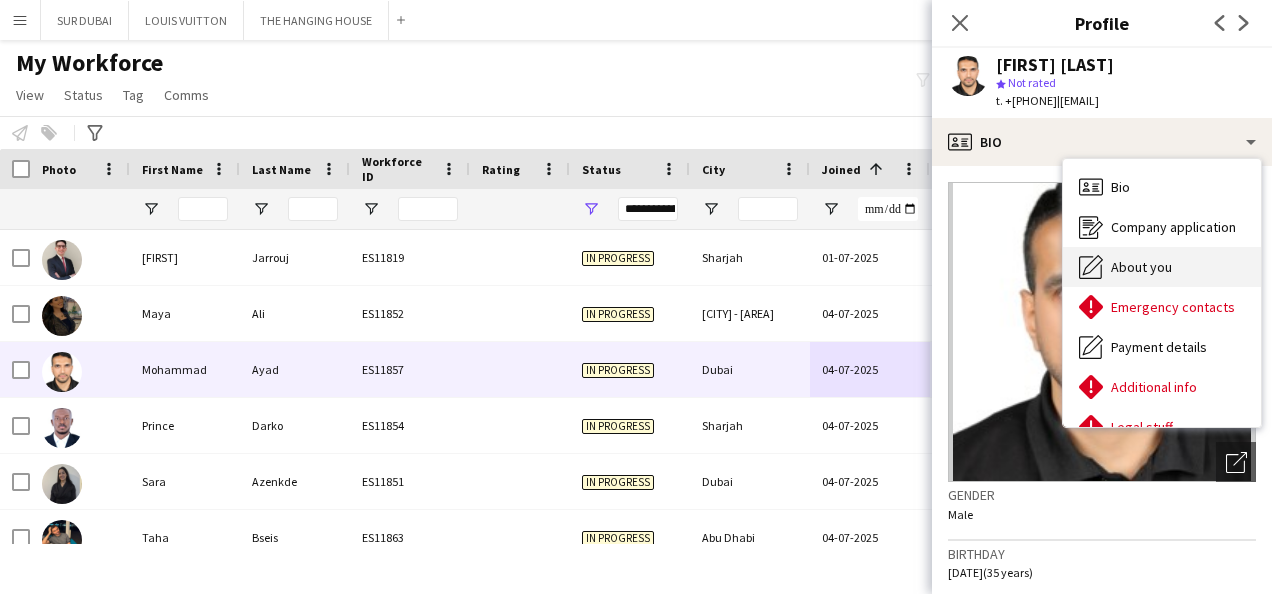 click on "About you" at bounding box center (1141, 267) 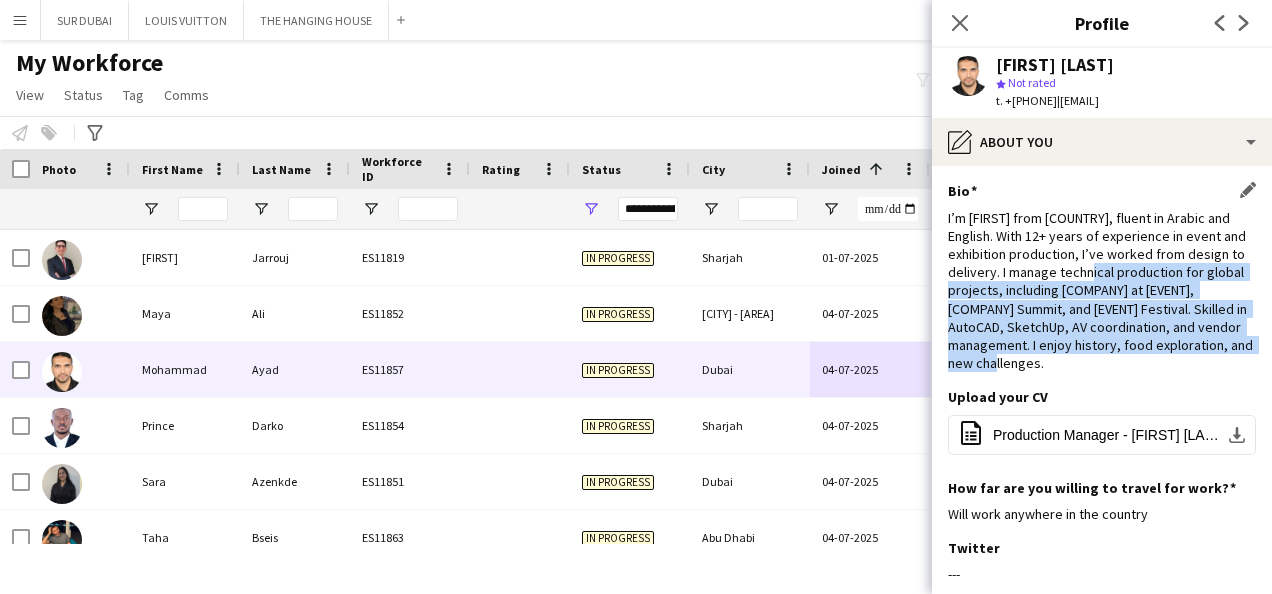 drag, startPoint x: 1111, startPoint y: 291, endPoint x: 1122, endPoint y: 381, distance: 90.66973 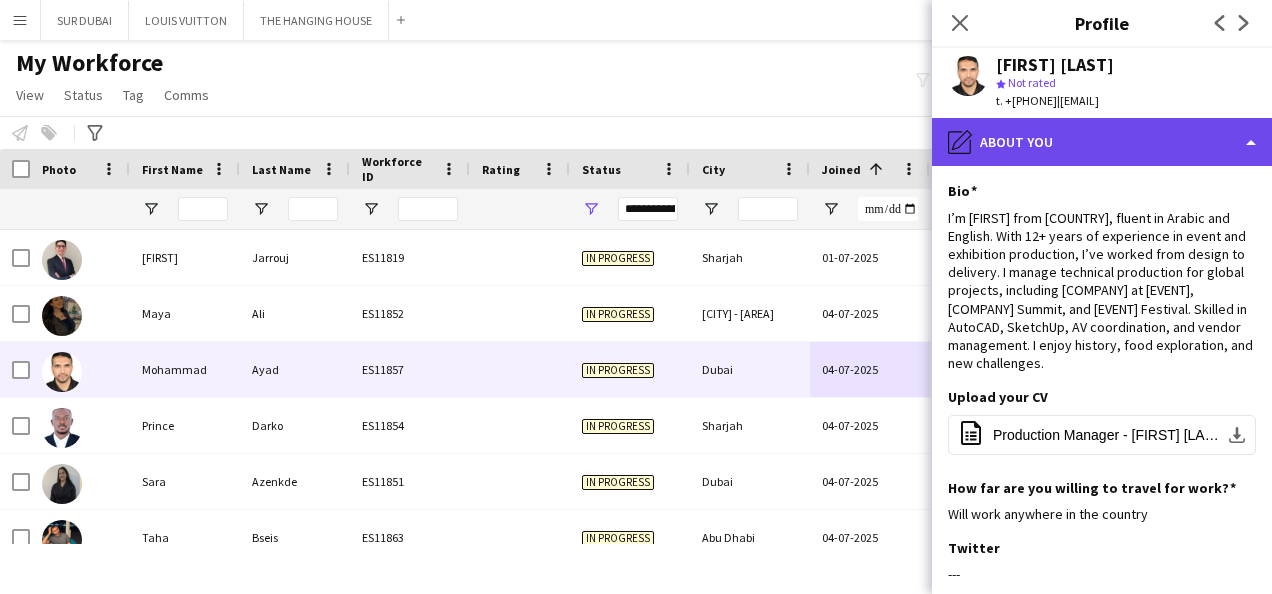 click on "pencil4
About you" 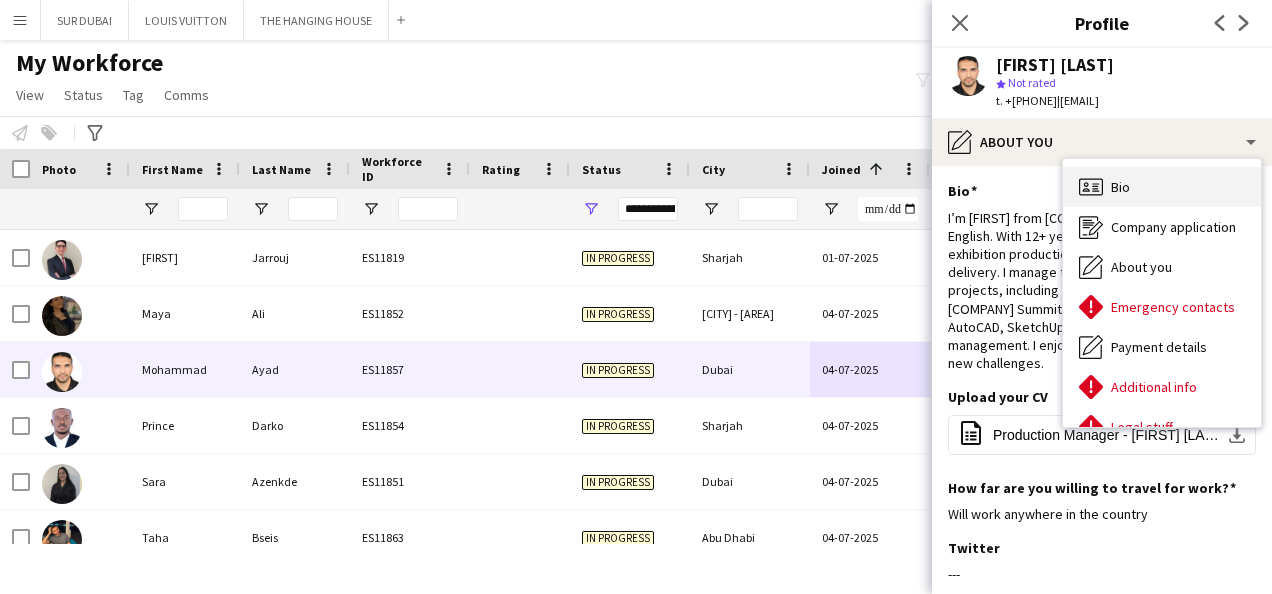 click on "Bio
Bio" at bounding box center (1162, 187) 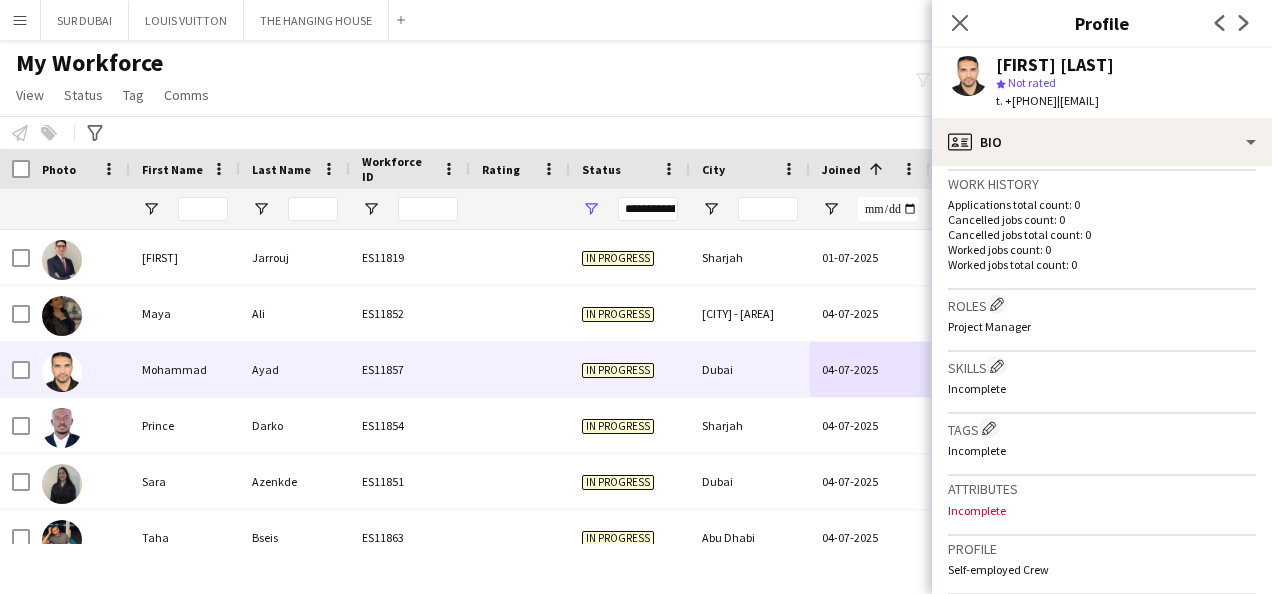 scroll, scrollTop: 820, scrollLeft: 0, axis: vertical 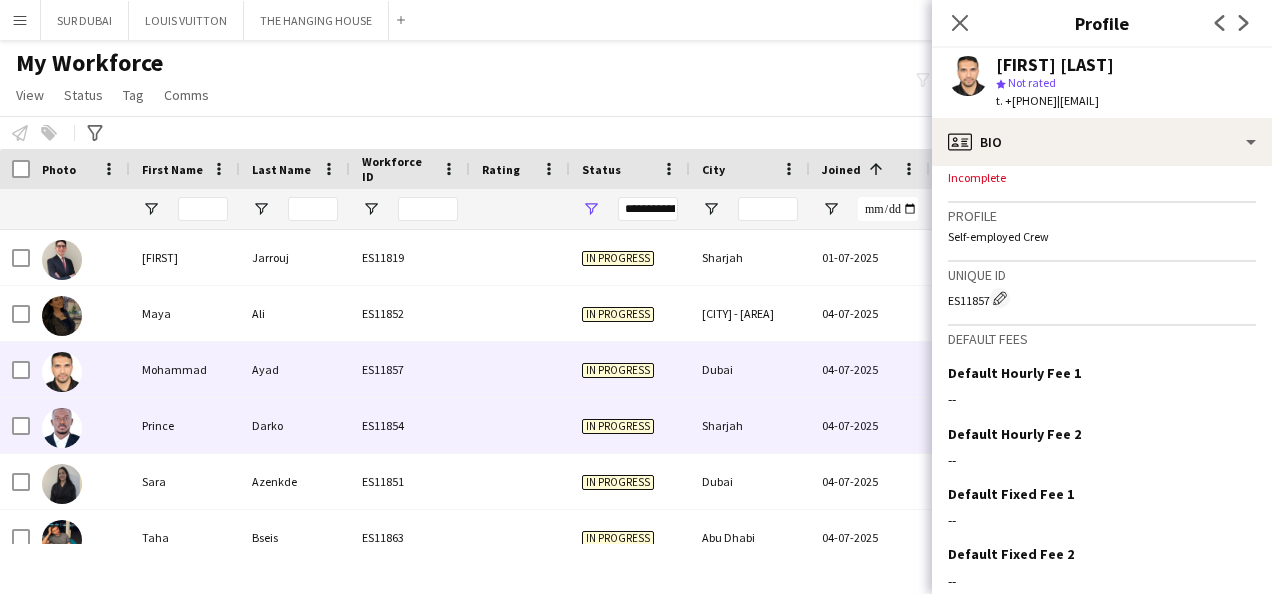 click on "04-07-2025" at bounding box center (870, 425) 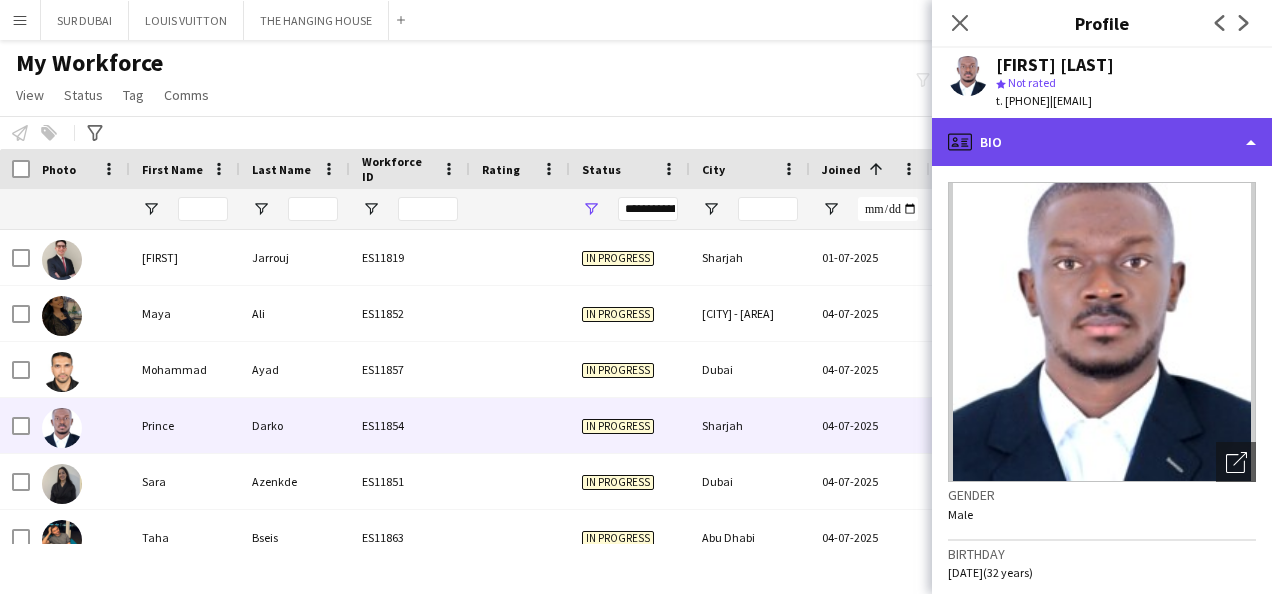 click on "profile
Bio" 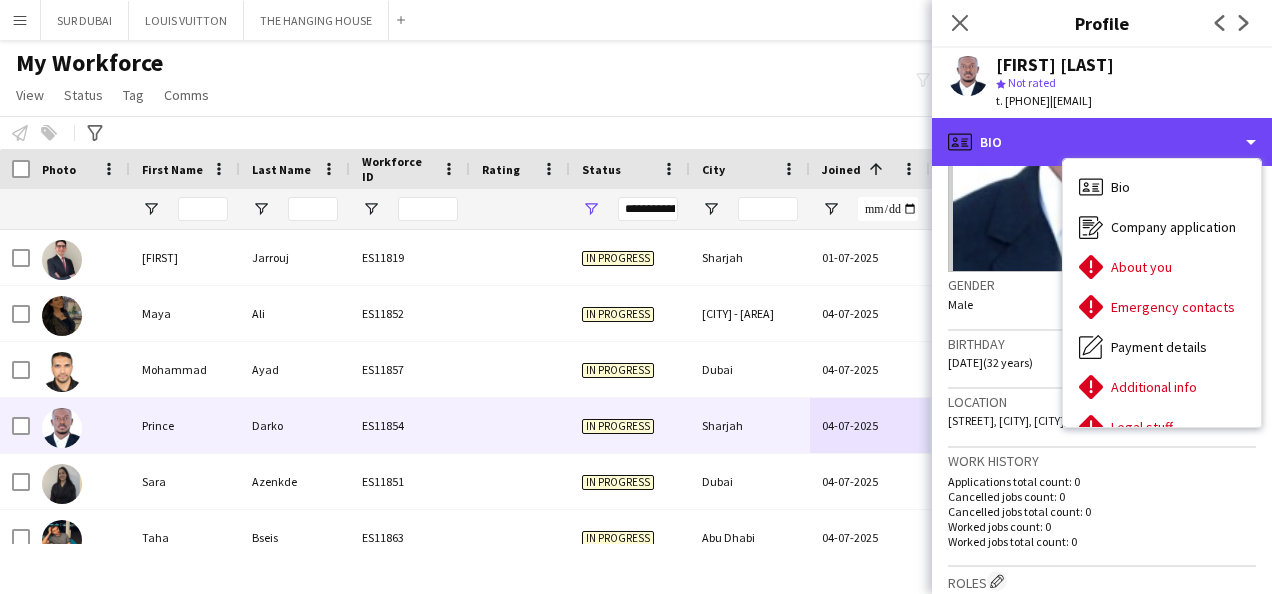 scroll, scrollTop: 0, scrollLeft: 0, axis: both 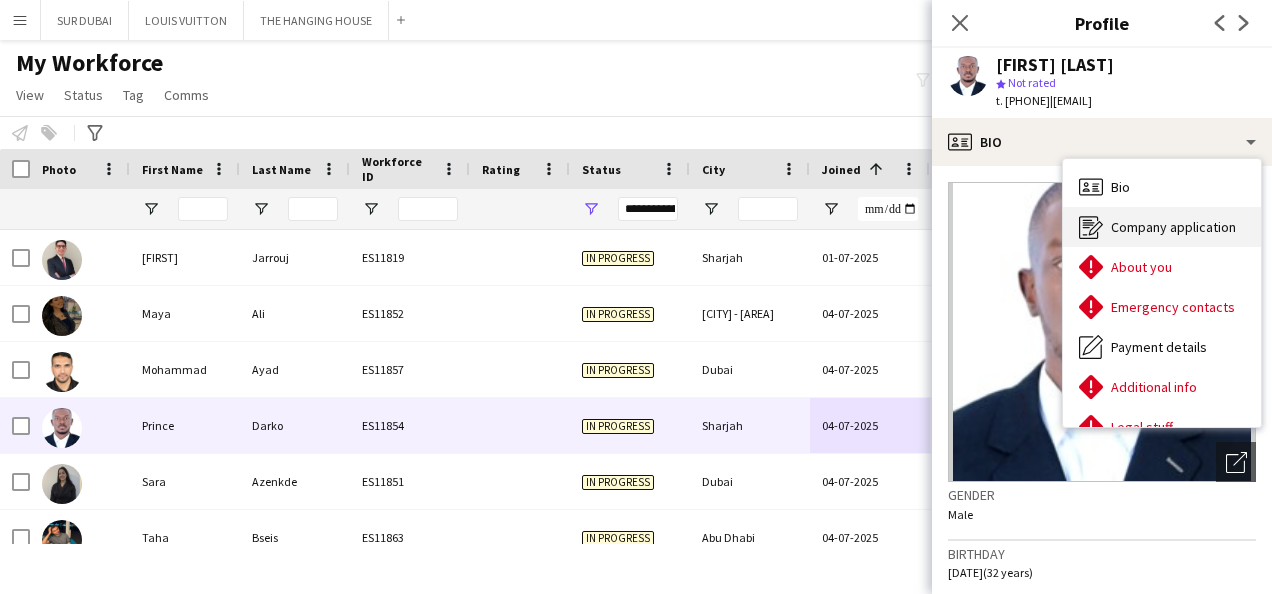 click on "Company application" at bounding box center (1173, 227) 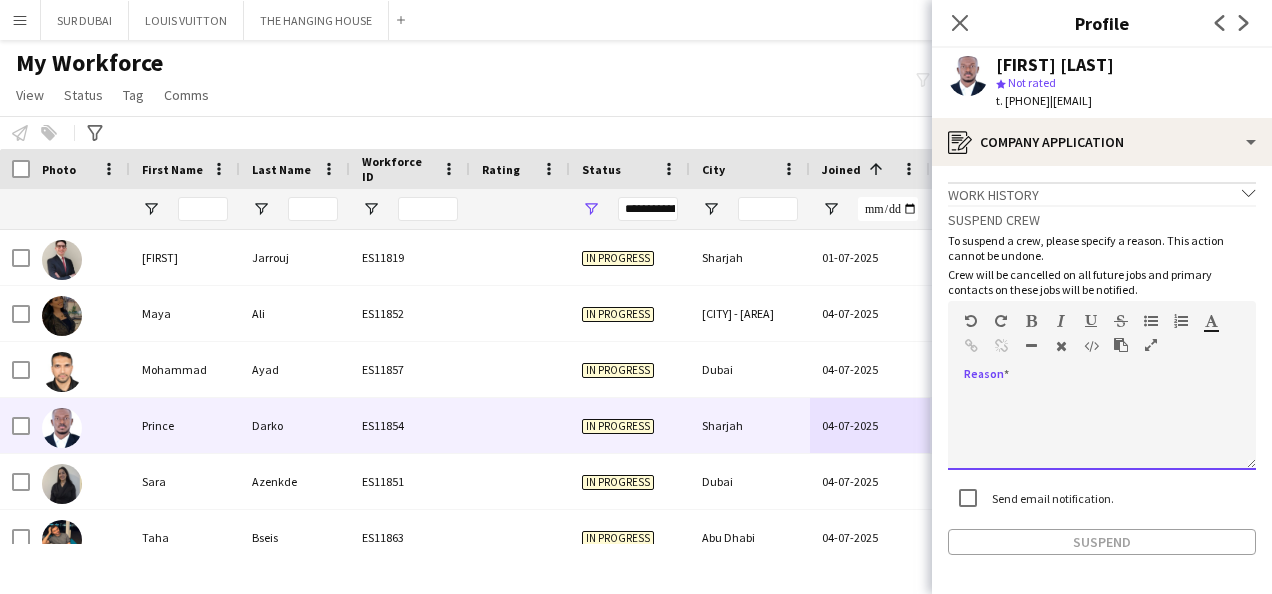 click at bounding box center [1102, 430] 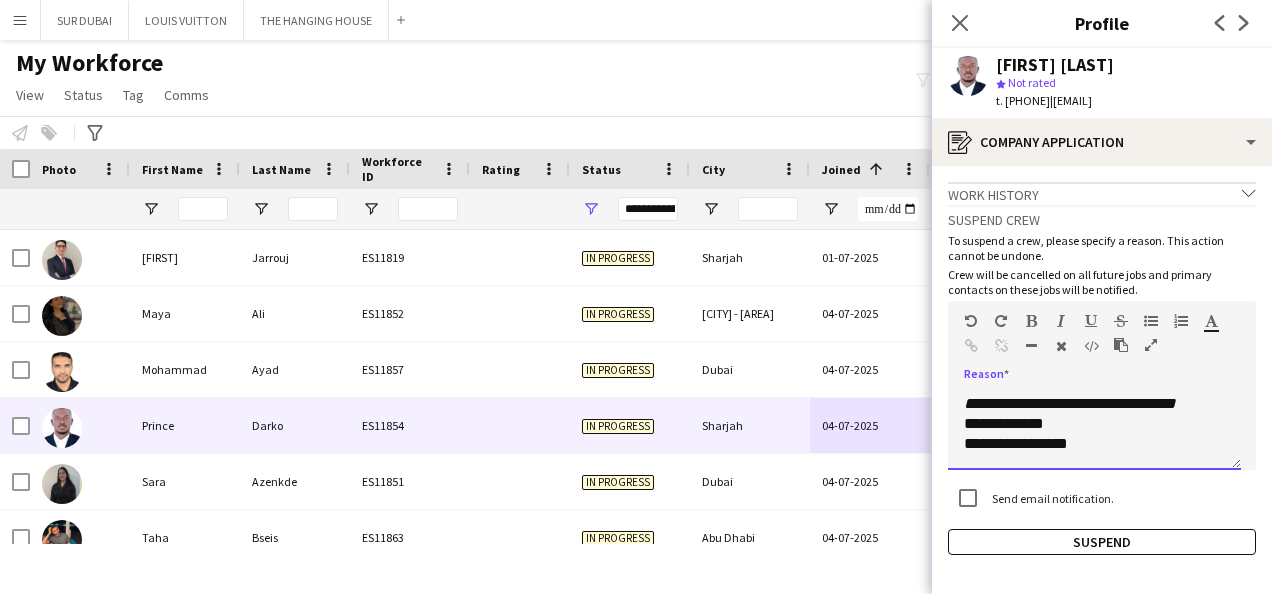scroll, scrollTop: 0, scrollLeft: 0, axis: both 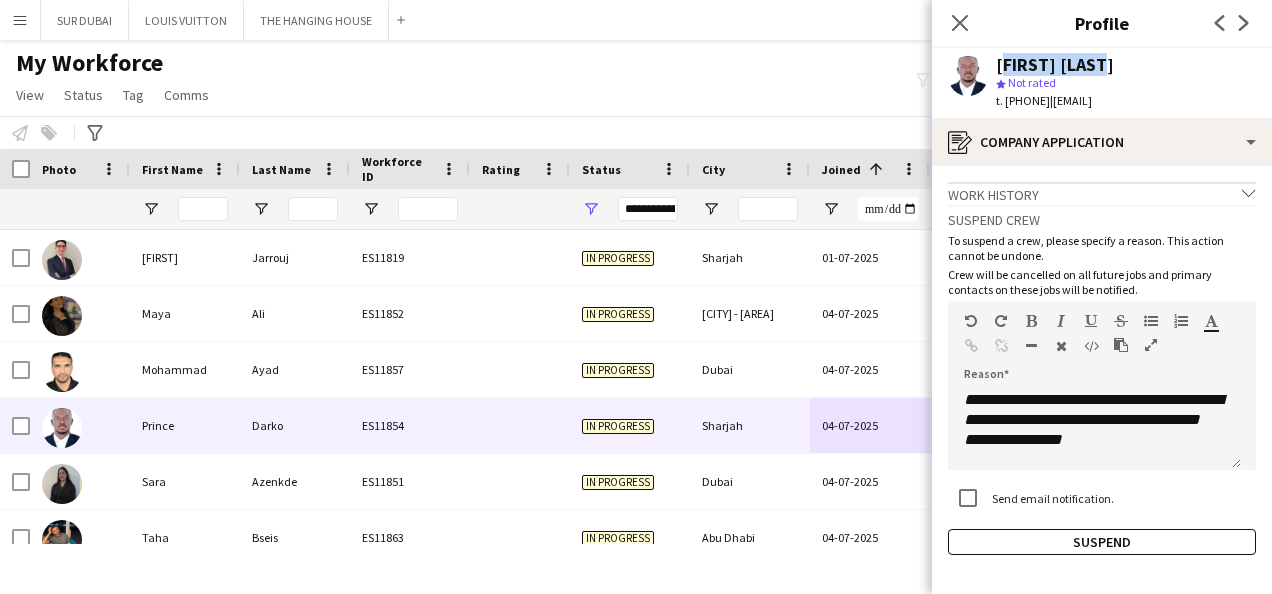 drag, startPoint x: 1102, startPoint y: 67, endPoint x: 993, endPoint y: 63, distance: 109.07337 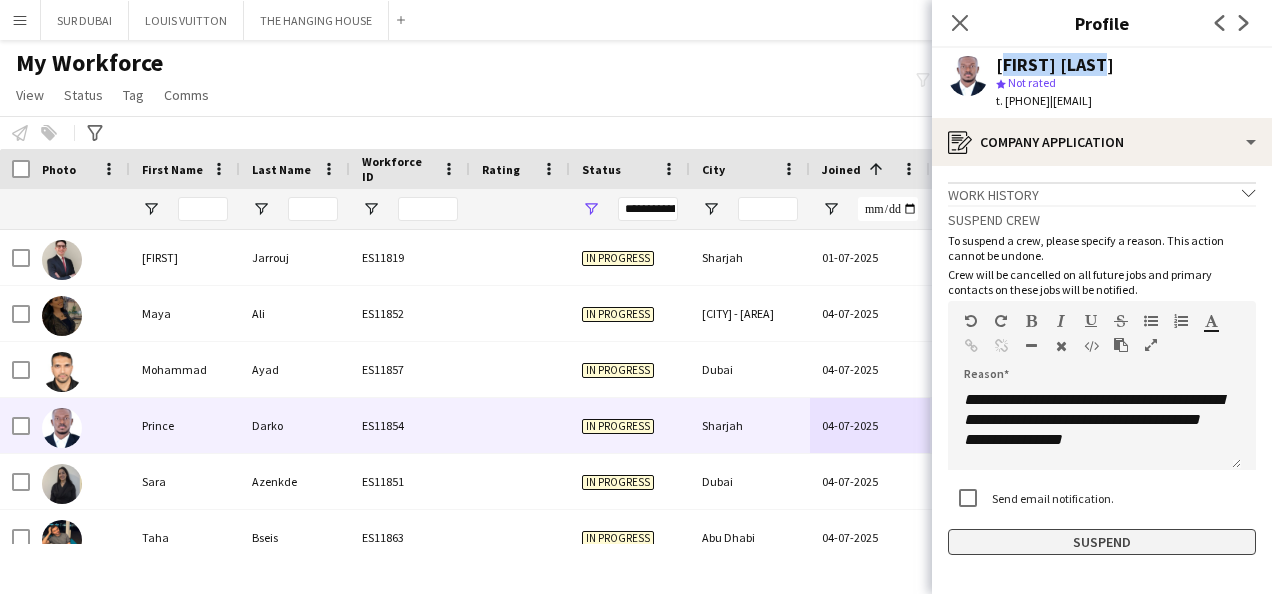 click on "Suspend" 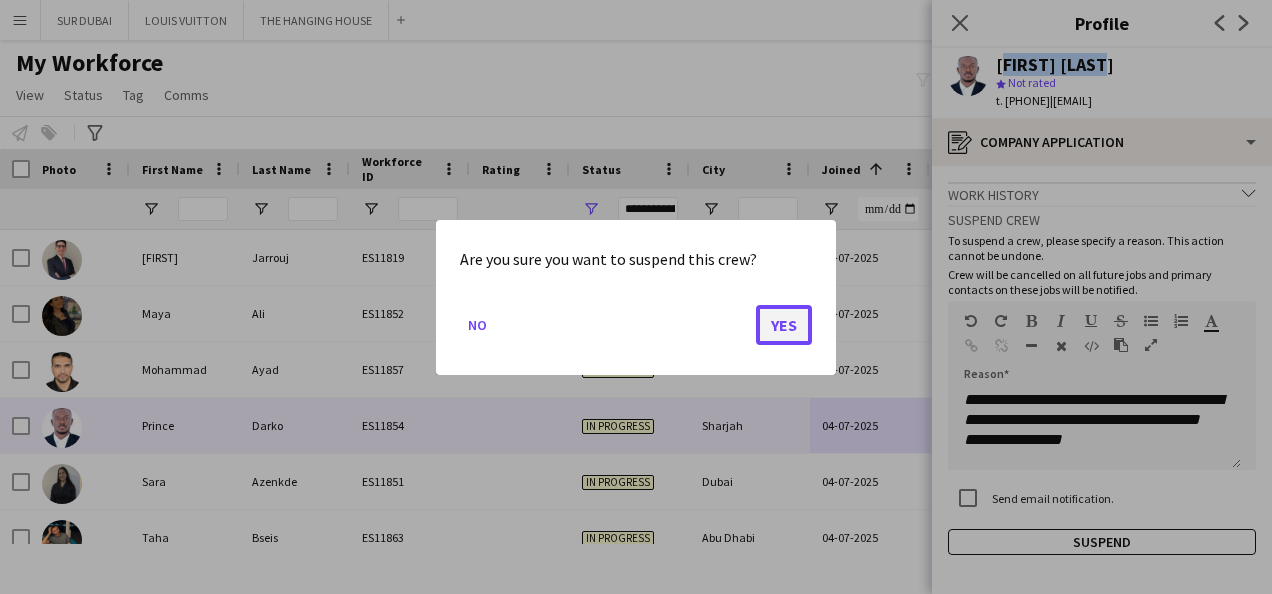 click on "Yes" 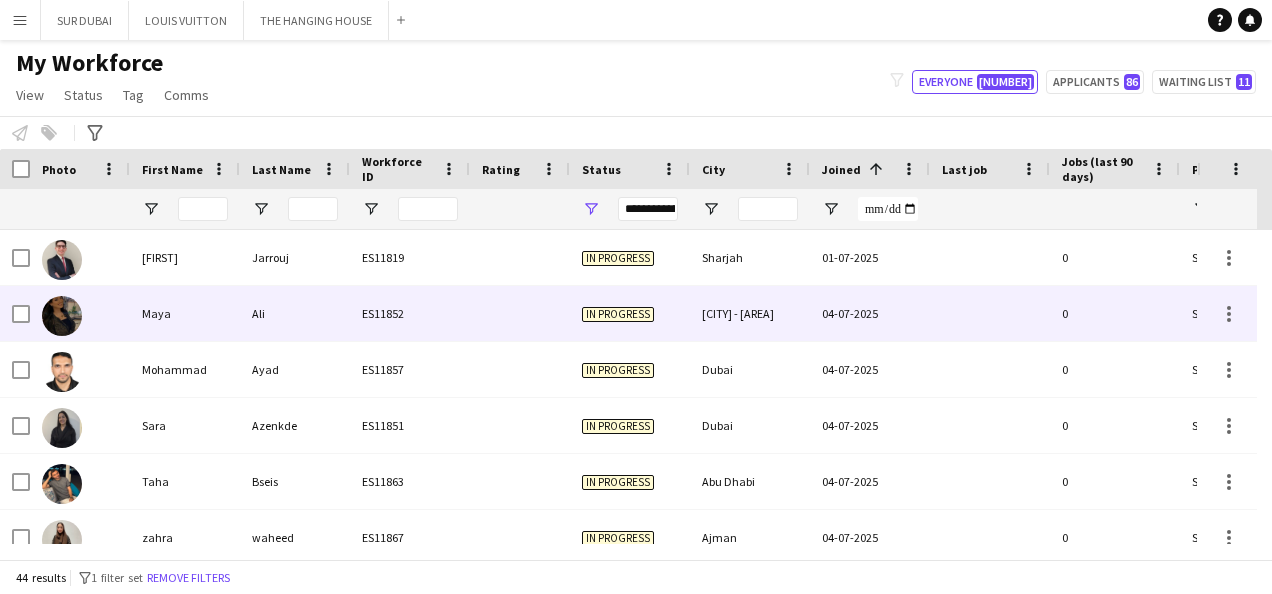 click on "04-07-2025" at bounding box center (870, 313) 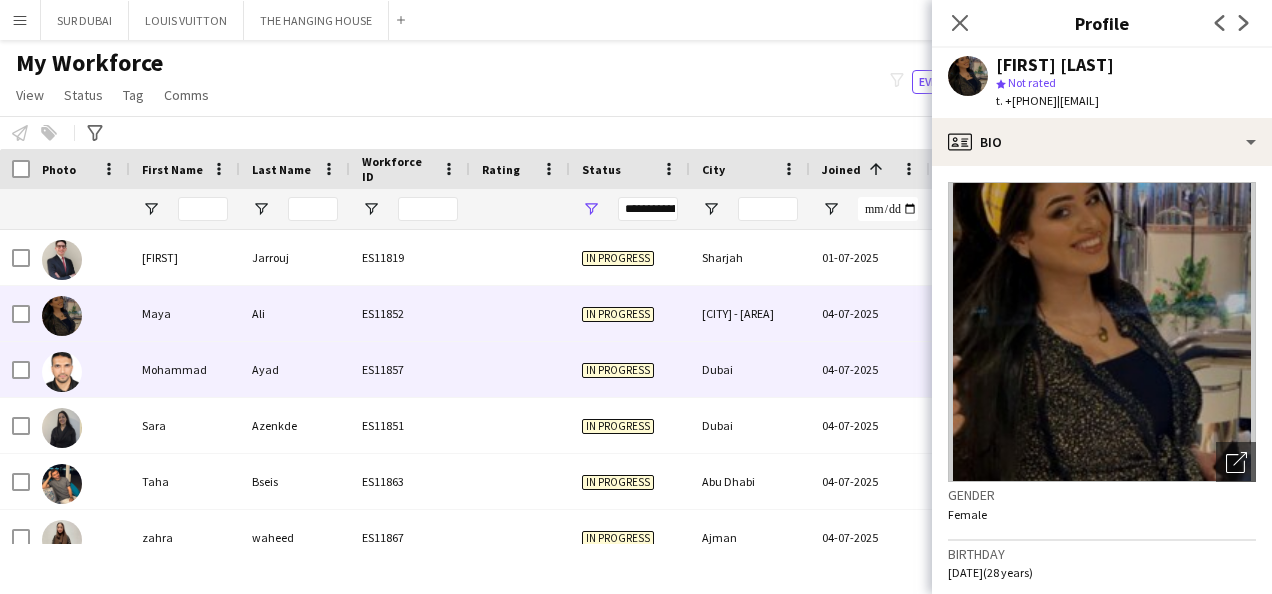 click on "04-07-2025" at bounding box center [870, 369] 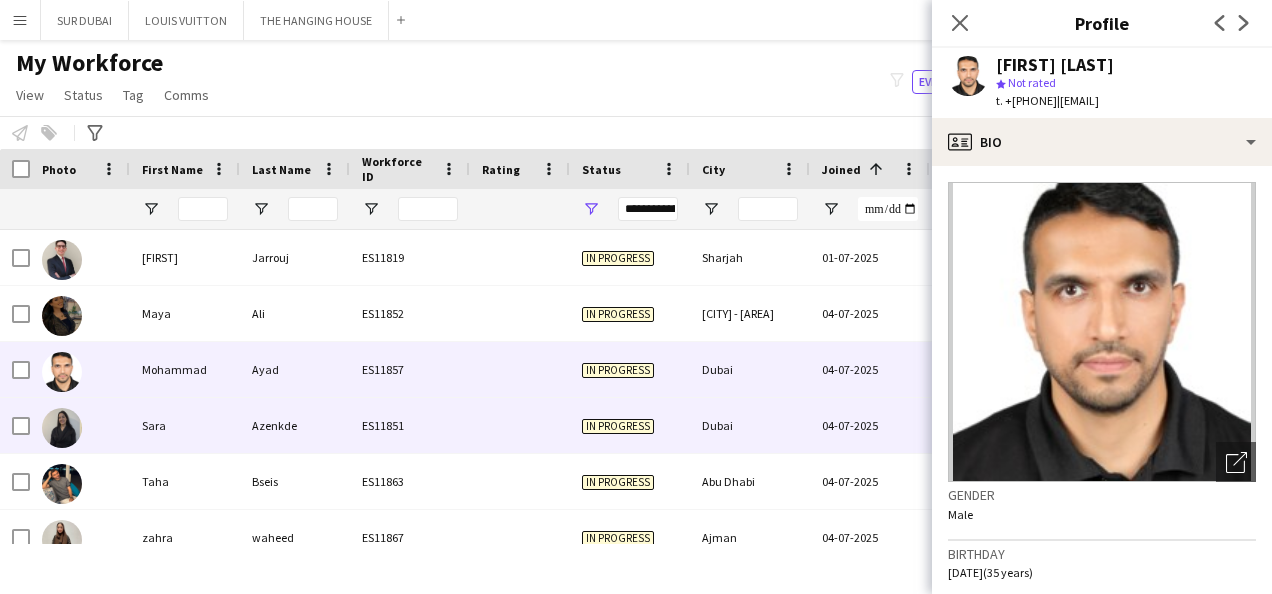 click on "04-07-2025" at bounding box center [870, 425] 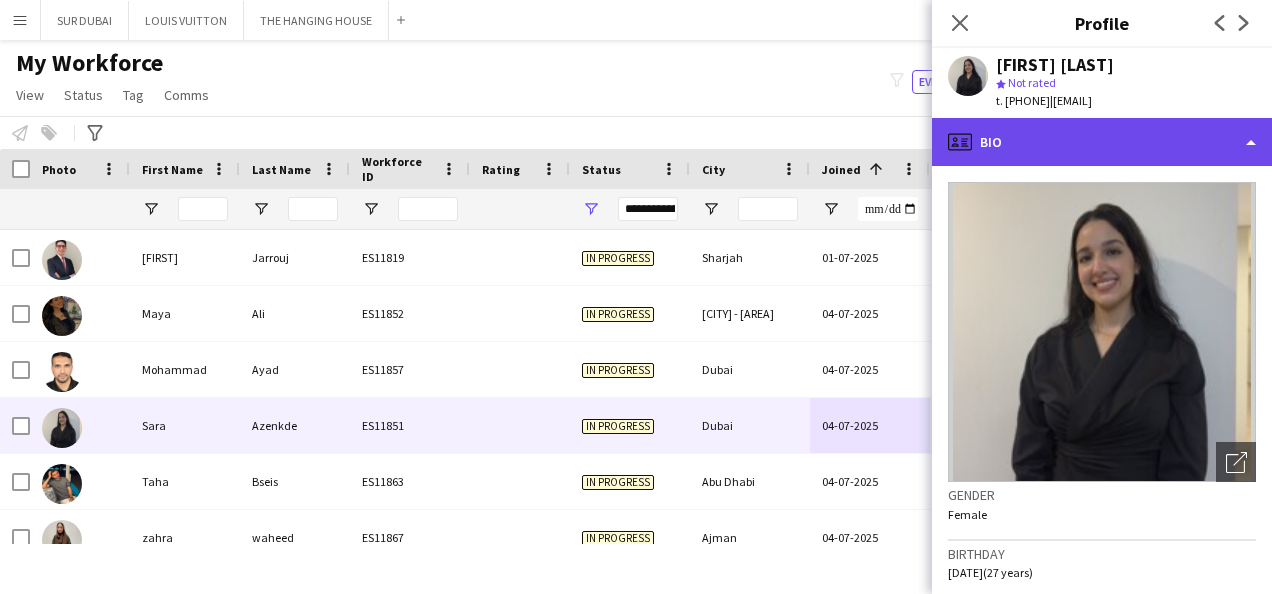 click on "profile
Bio" 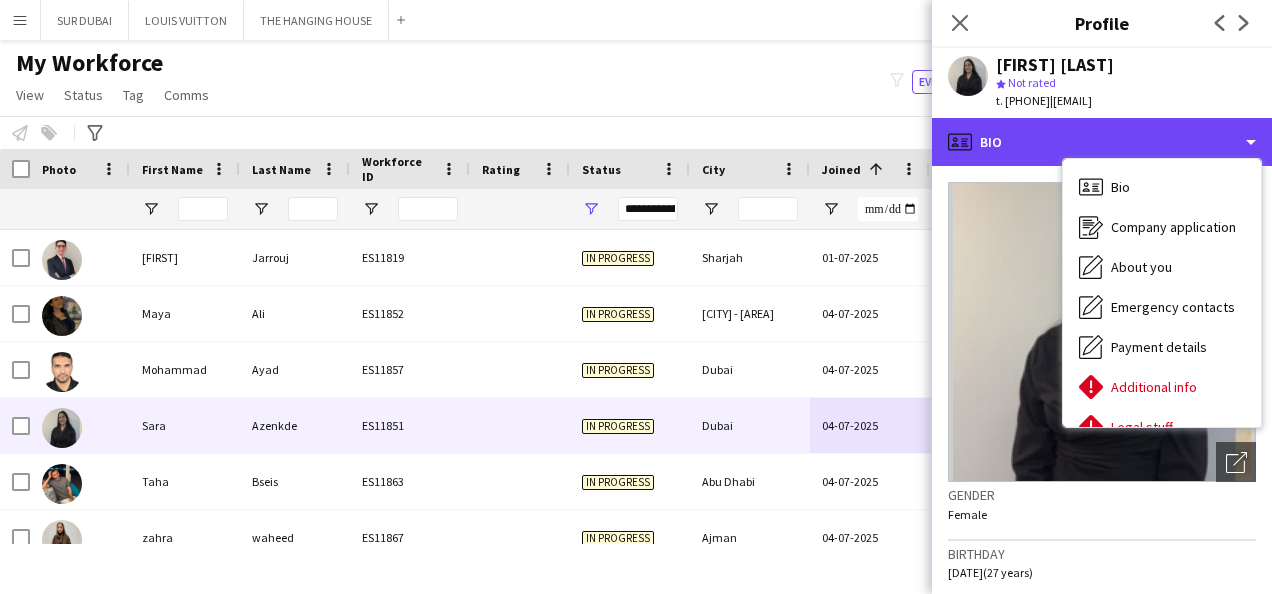 scroll, scrollTop: 386, scrollLeft: 0, axis: vertical 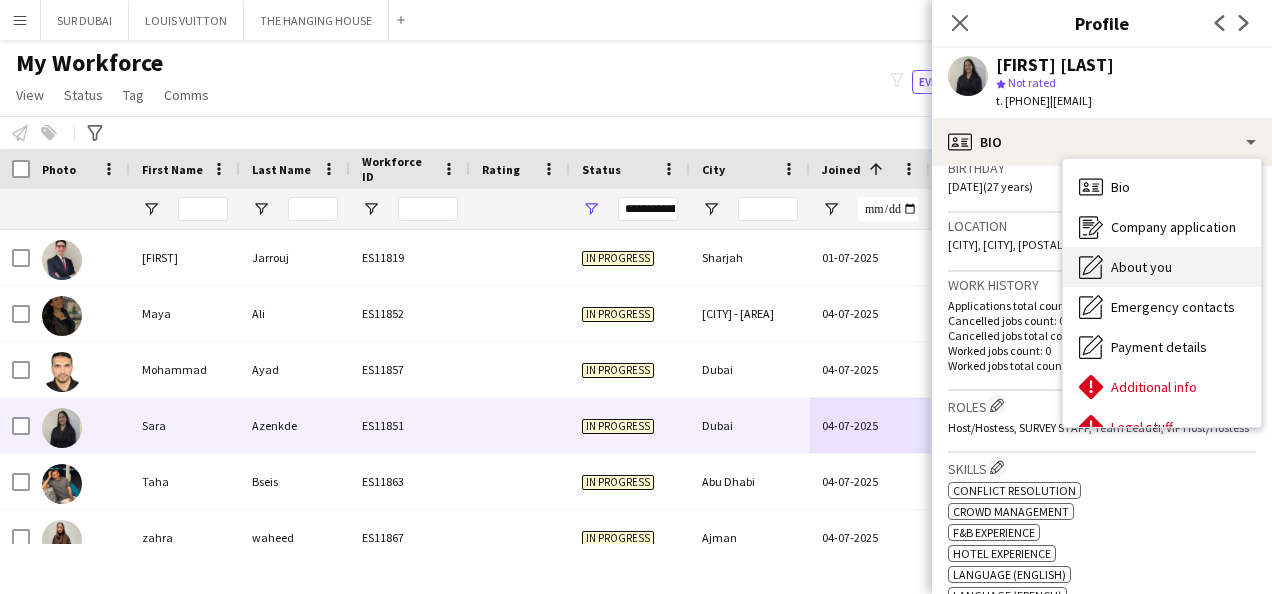 click on "About you
About you" at bounding box center (1162, 267) 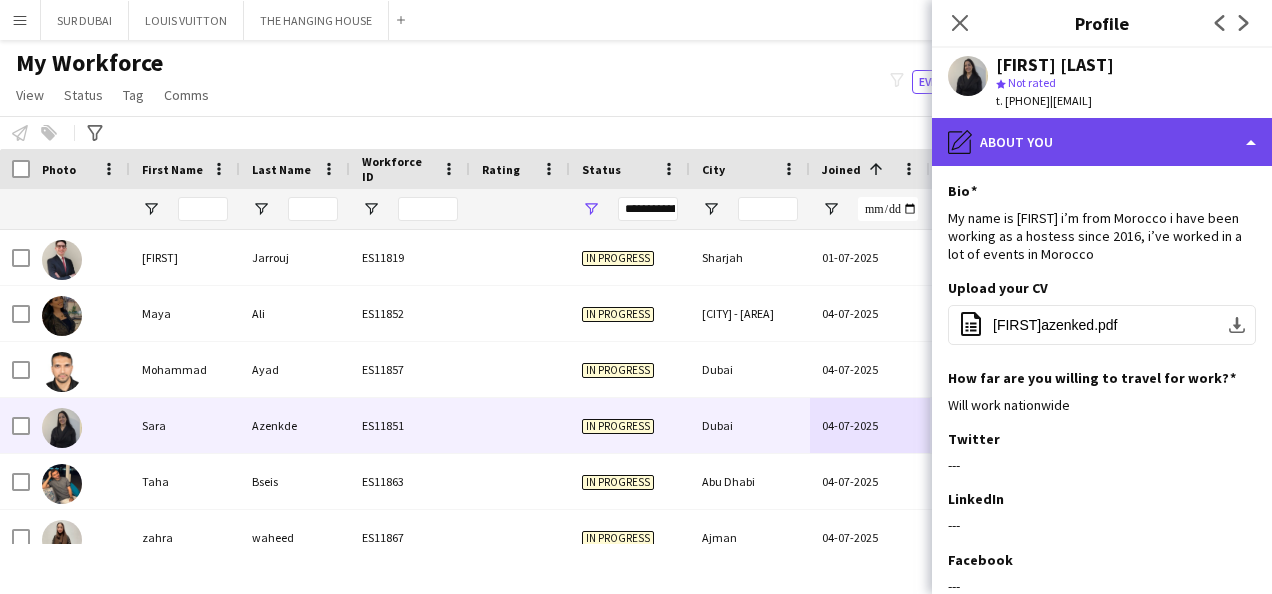 click on "pencil4
About you" 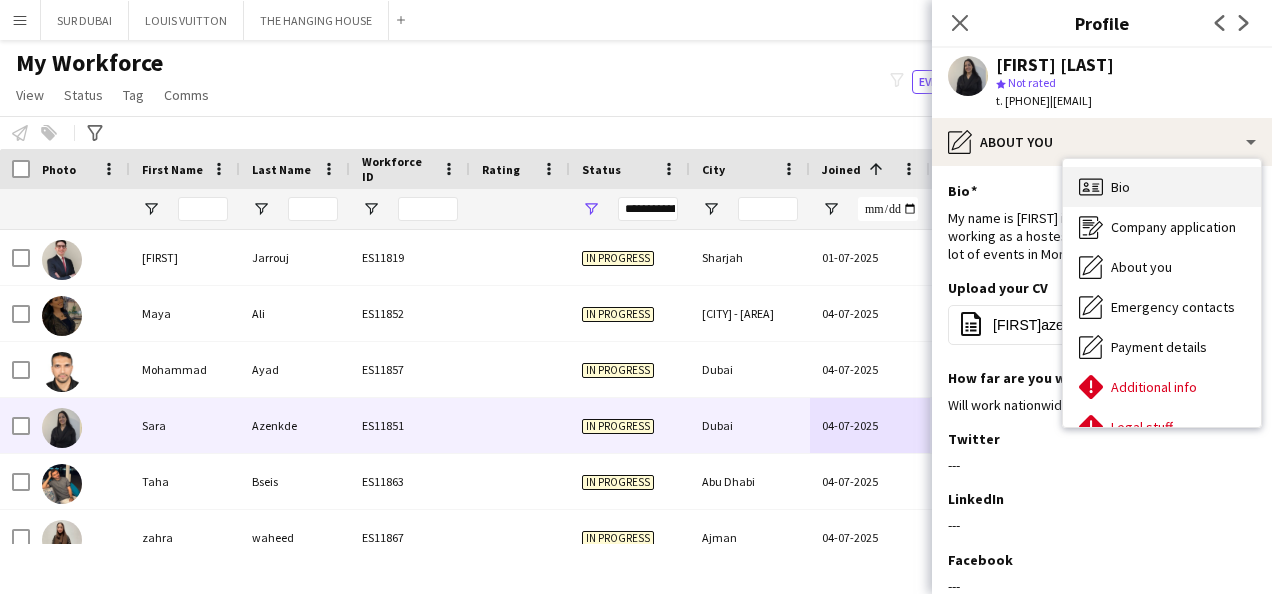 click on "Bio
Bio" at bounding box center [1162, 187] 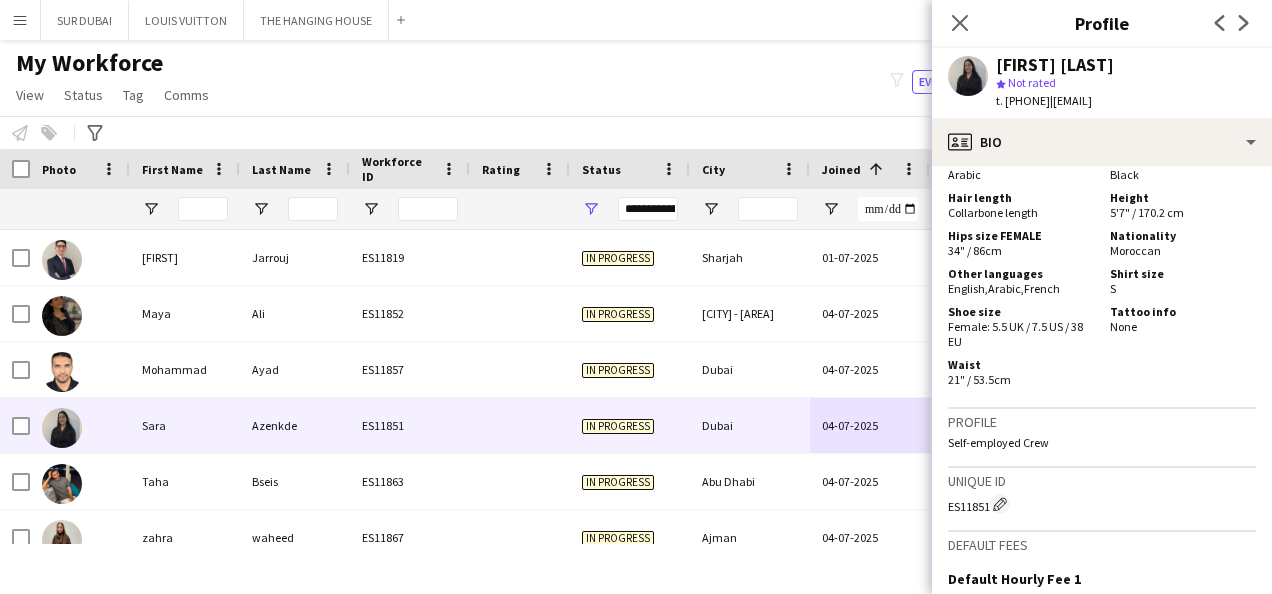 scroll, scrollTop: 1114, scrollLeft: 0, axis: vertical 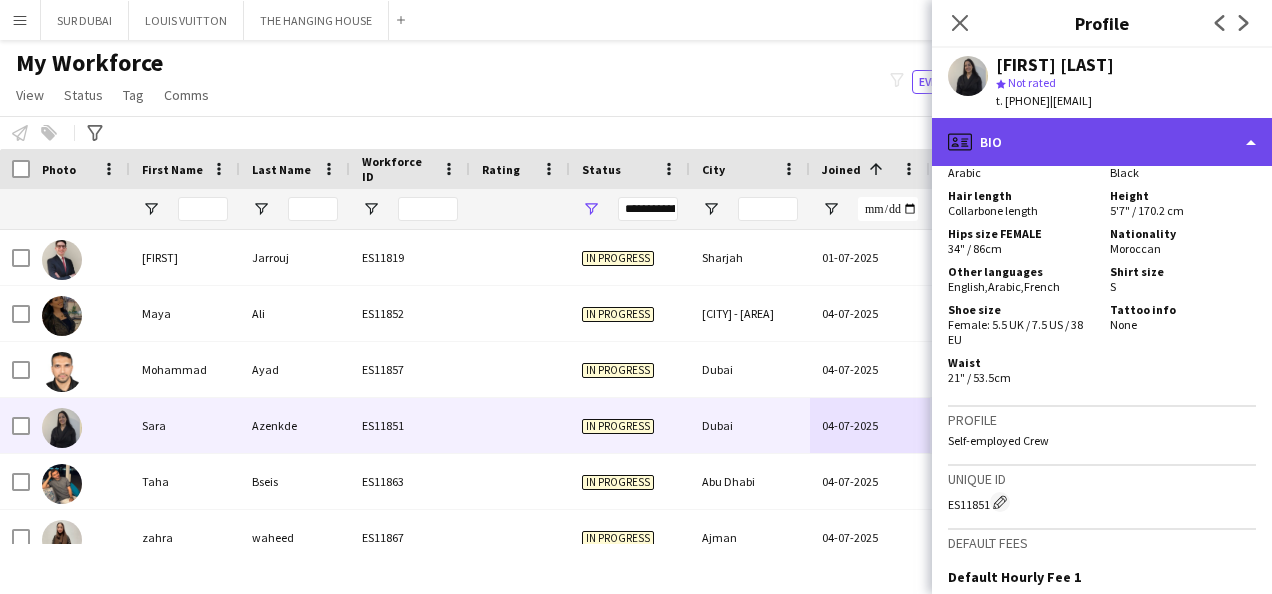 click on "profile
Bio" 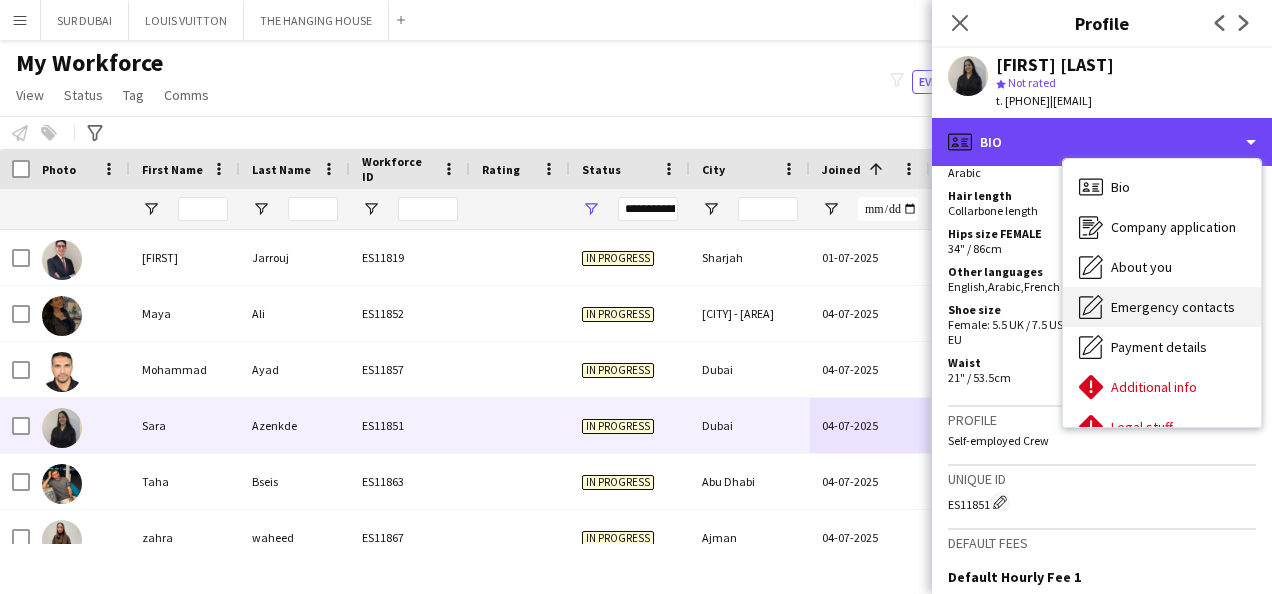 scroll, scrollTop: 108, scrollLeft: 0, axis: vertical 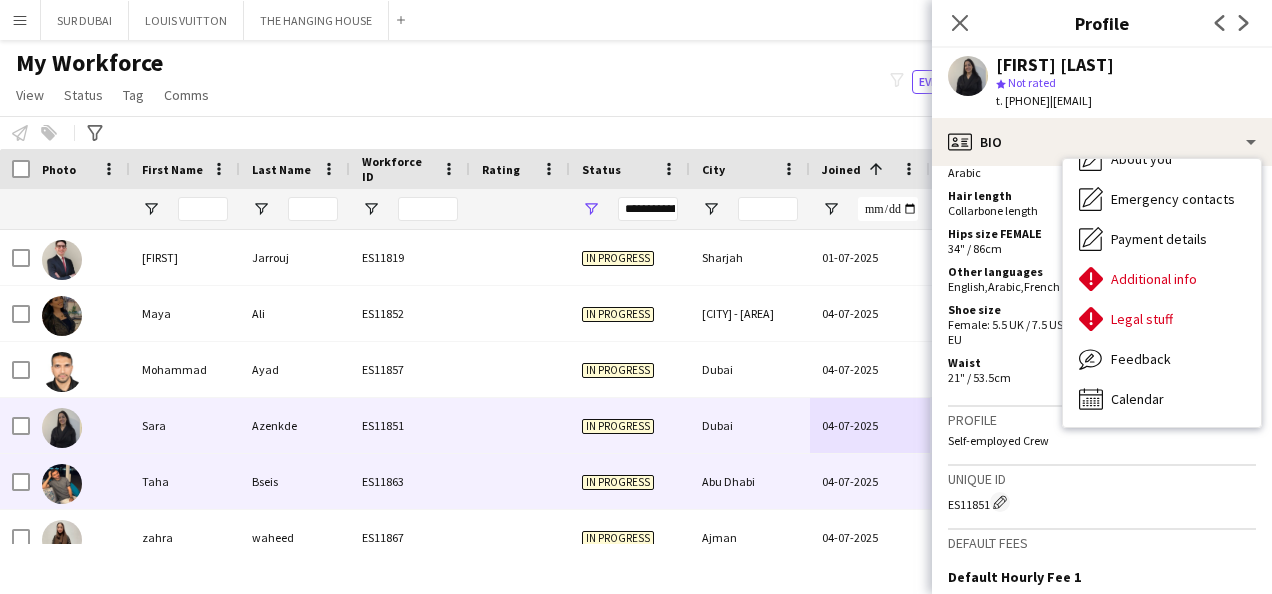 click on "04-07-2025" at bounding box center (870, 481) 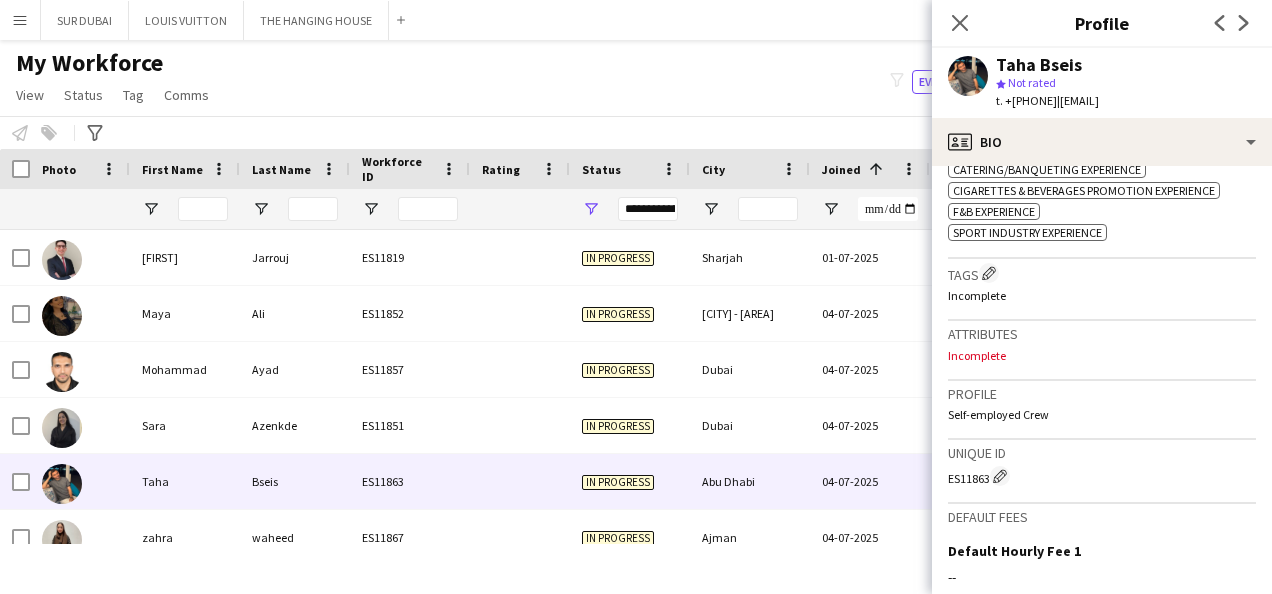 scroll, scrollTop: 796, scrollLeft: 0, axis: vertical 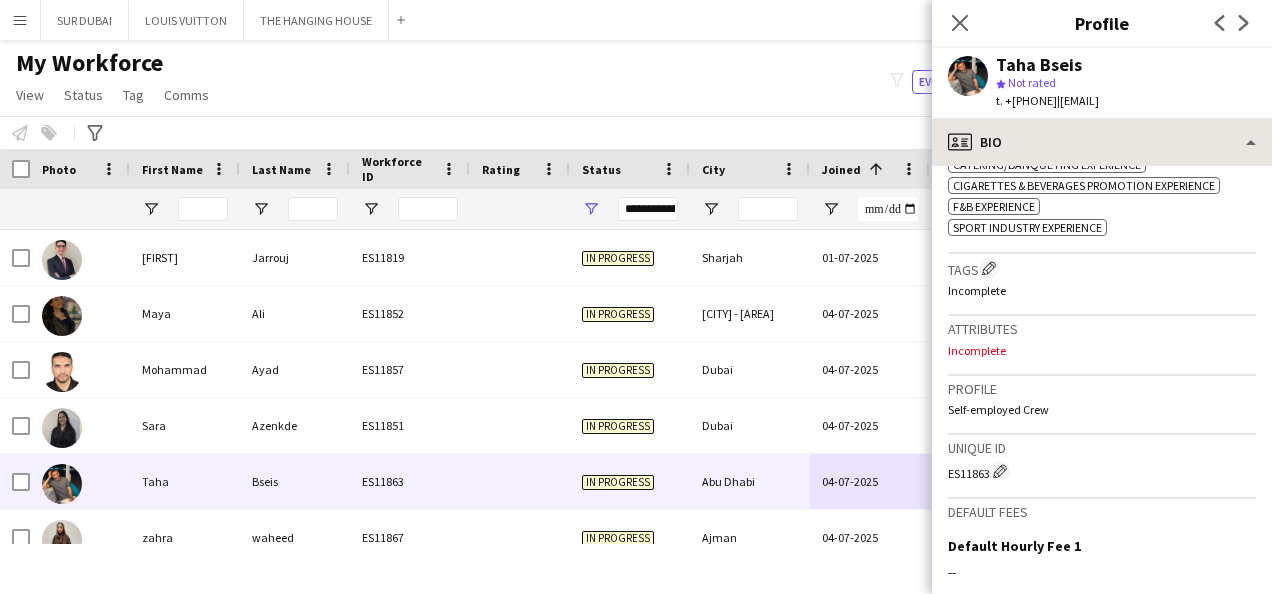 drag, startPoint x: 1158, startPoint y: 106, endPoint x: 1139, endPoint y: 120, distance: 23.600847 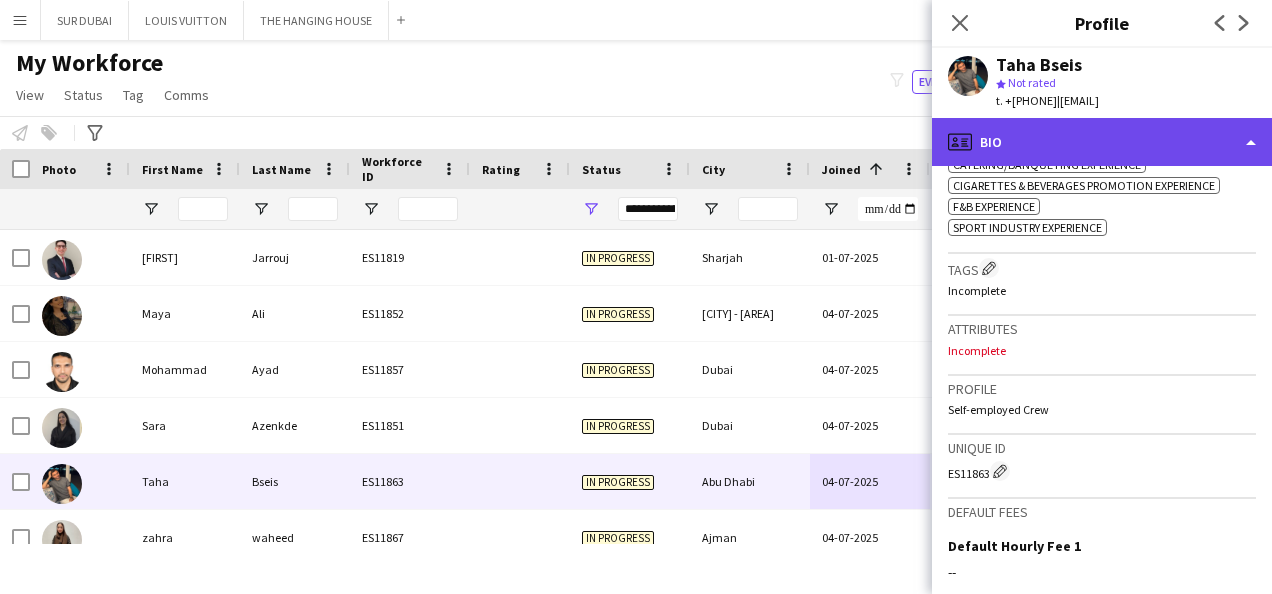 click on "profile
Bio" 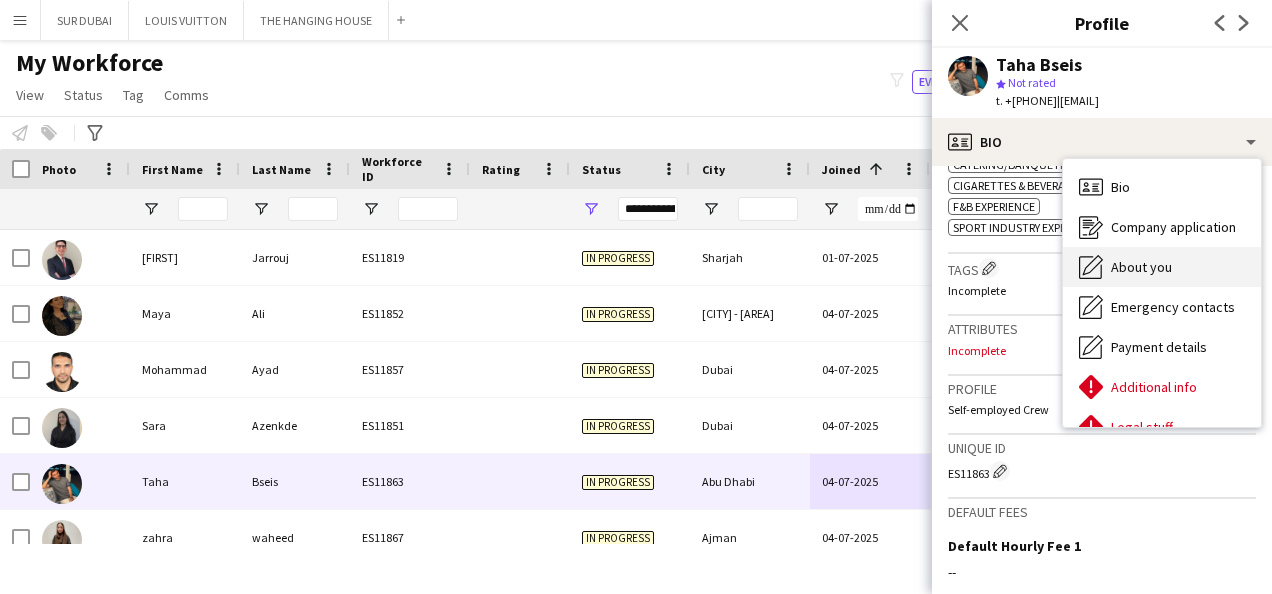 click on "About you
About you" at bounding box center (1162, 267) 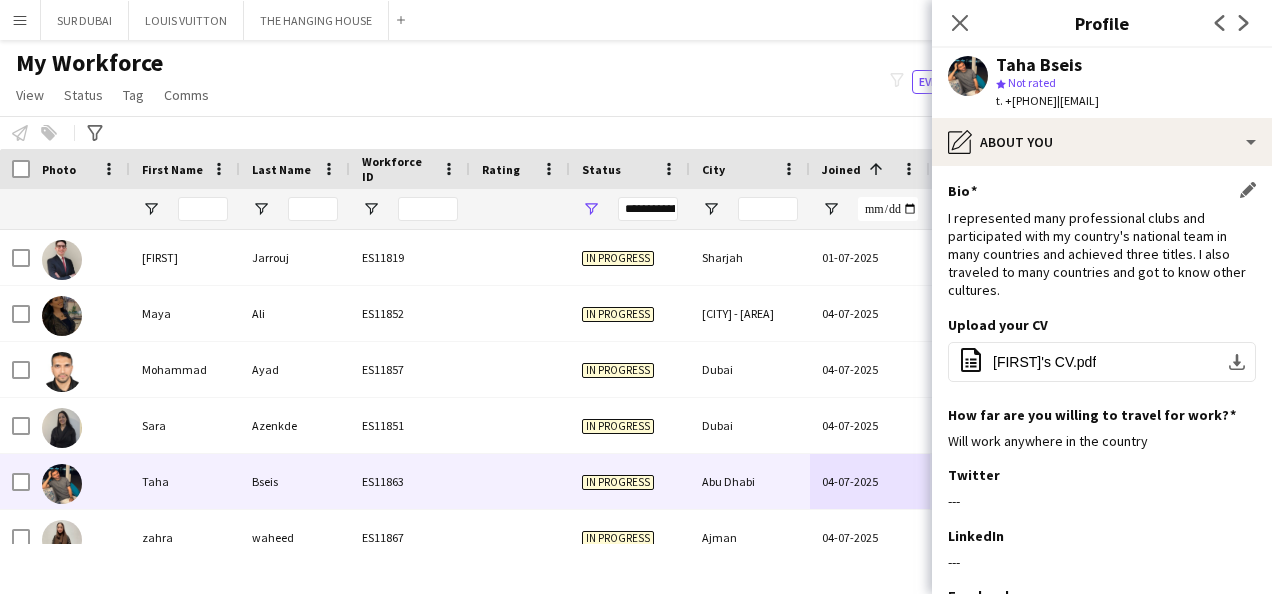 scroll, scrollTop: 144, scrollLeft: 0, axis: vertical 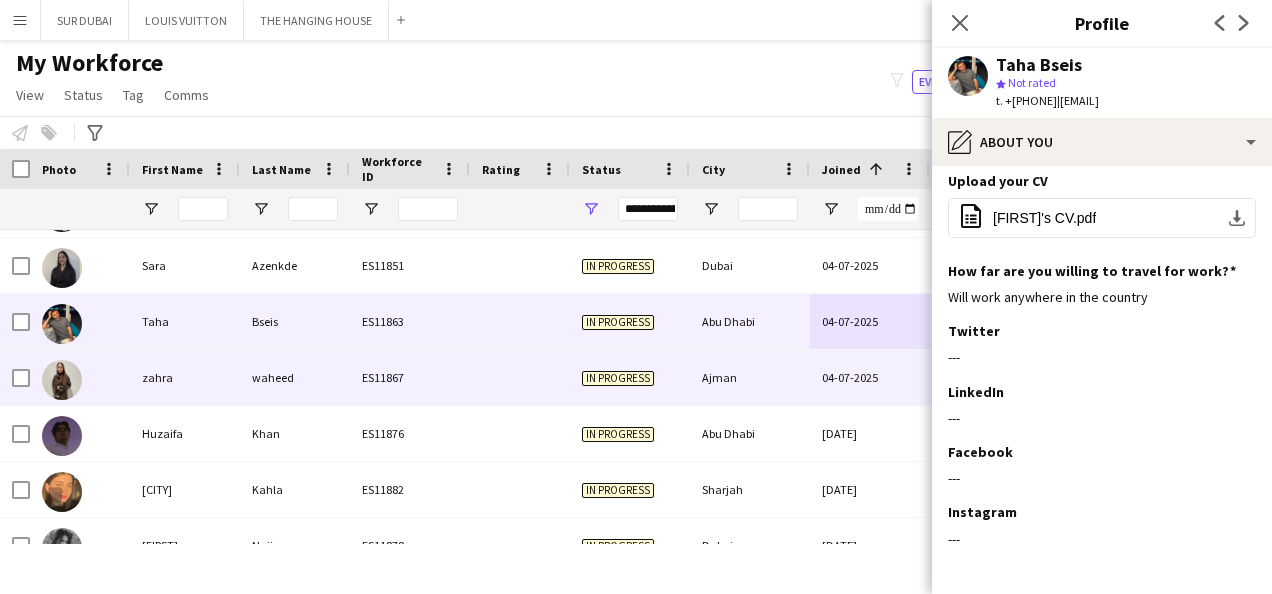 click on "04-07-2025" at bounding box center (870, 377) 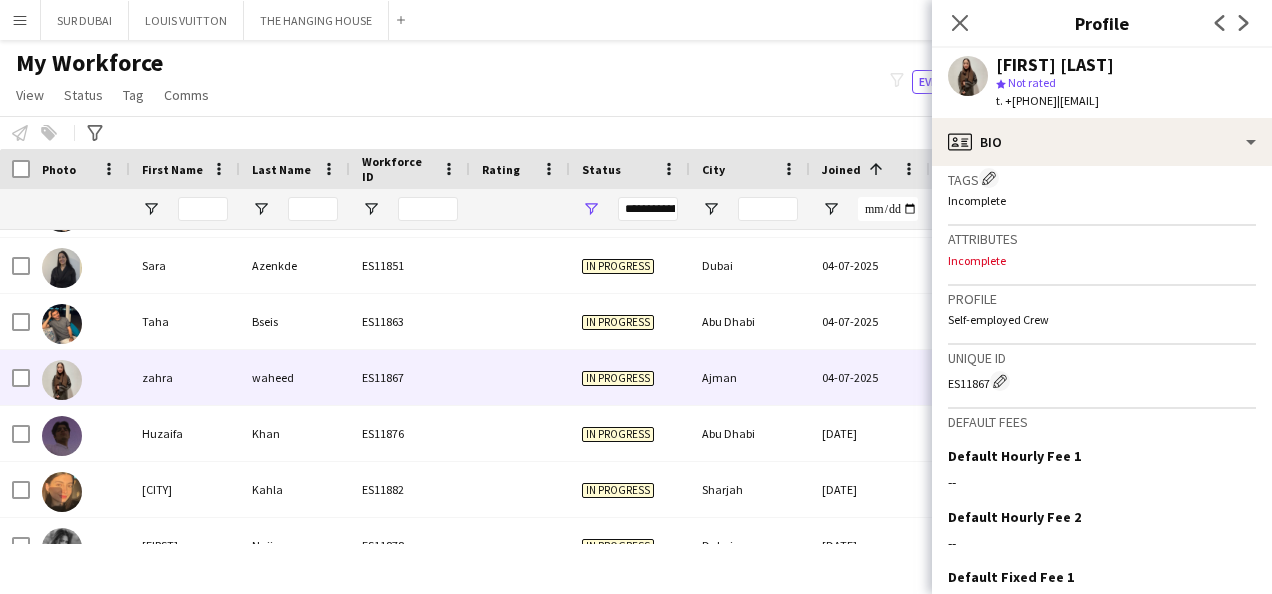 scroll, scrollTop: 738, scrollLeft: 0, axis: vertical 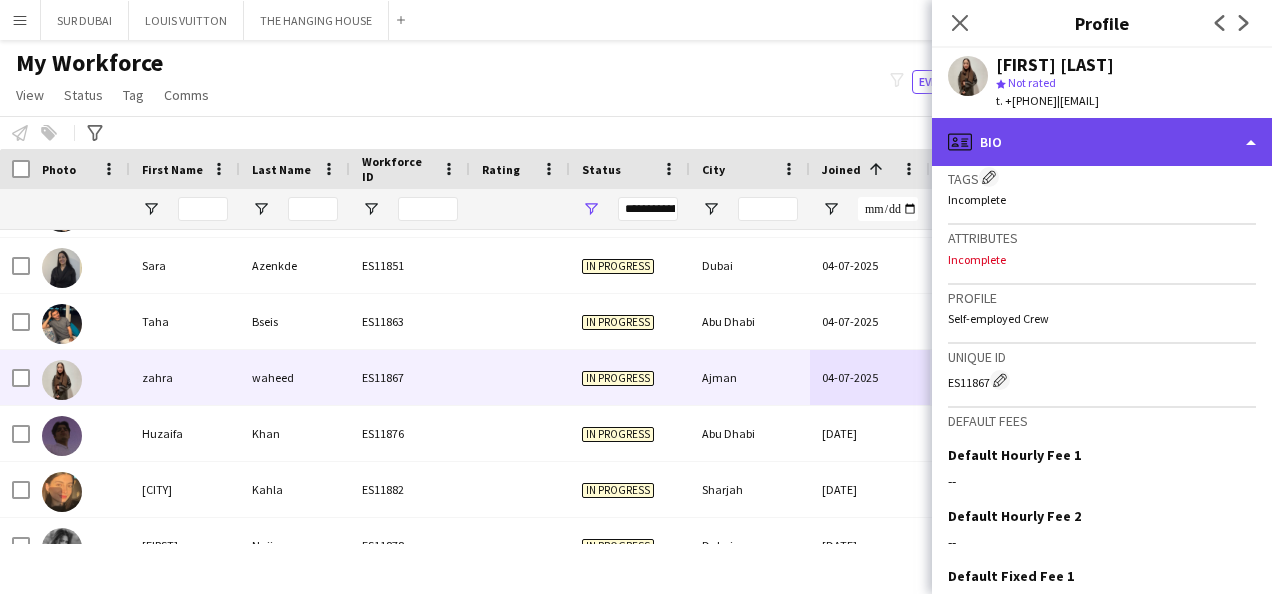 click on "profile
Bio" 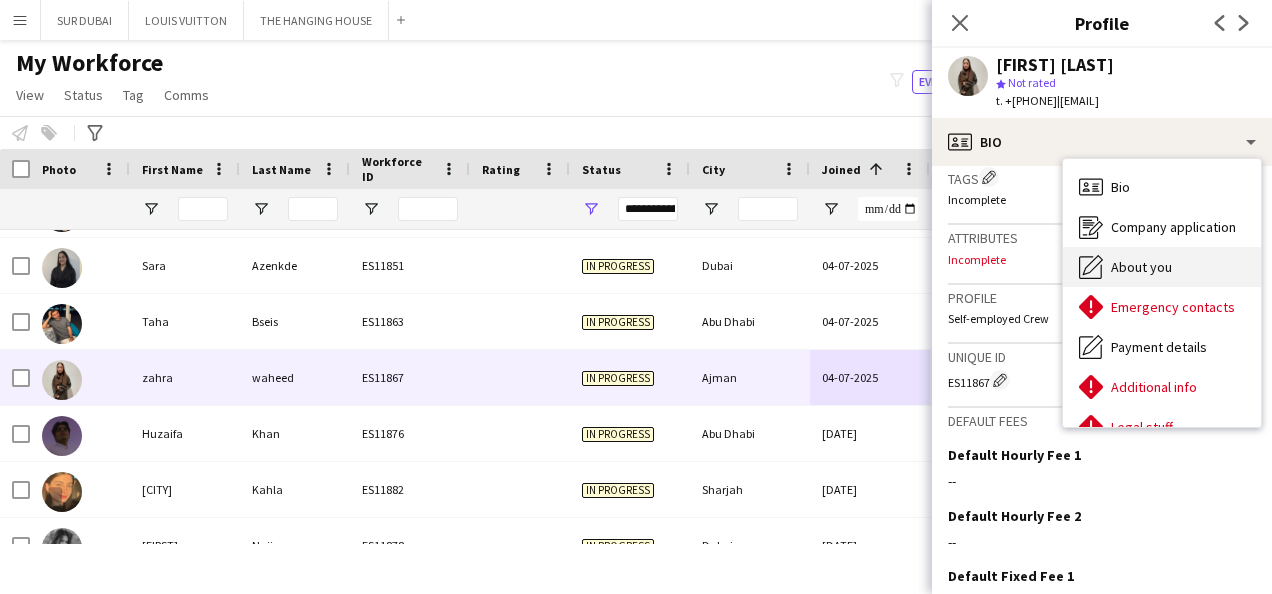 click on "About you" at bounding box center [1141, 267] 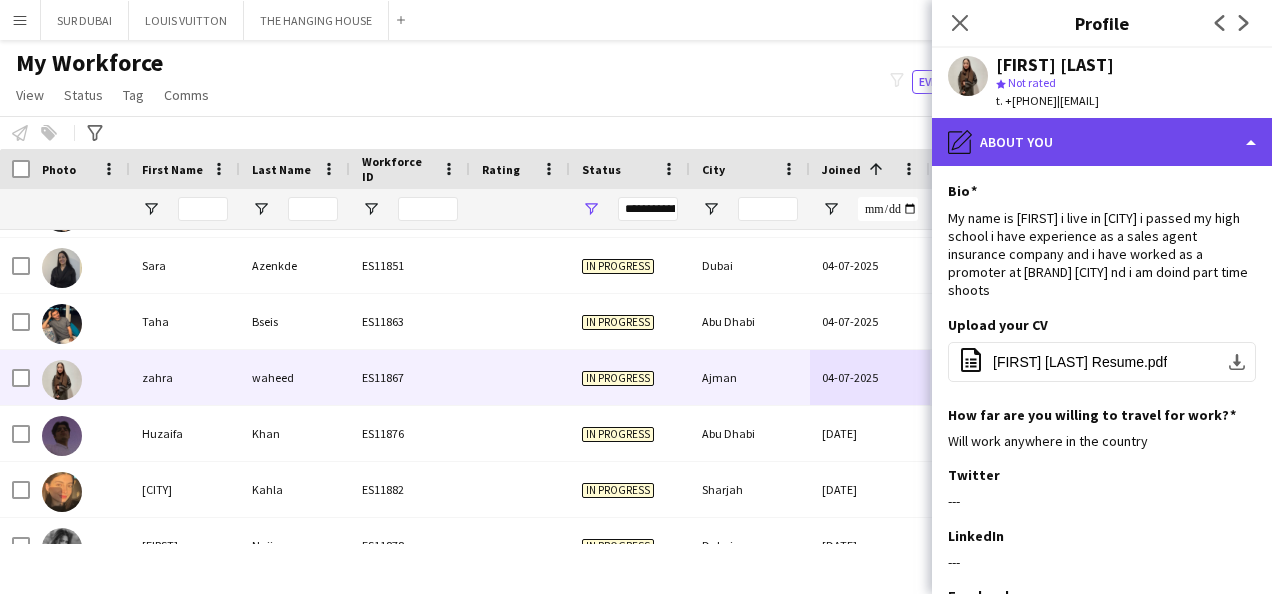 click on "pencil4
About you" 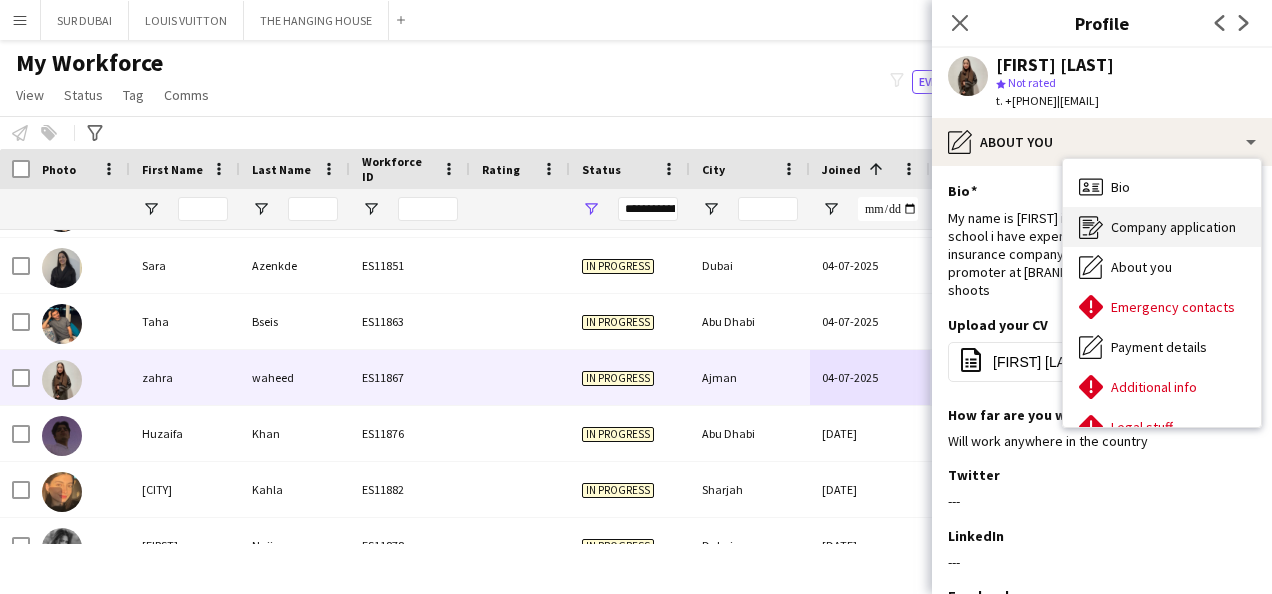 click on "Company application" at bounding box center (1173, 227) 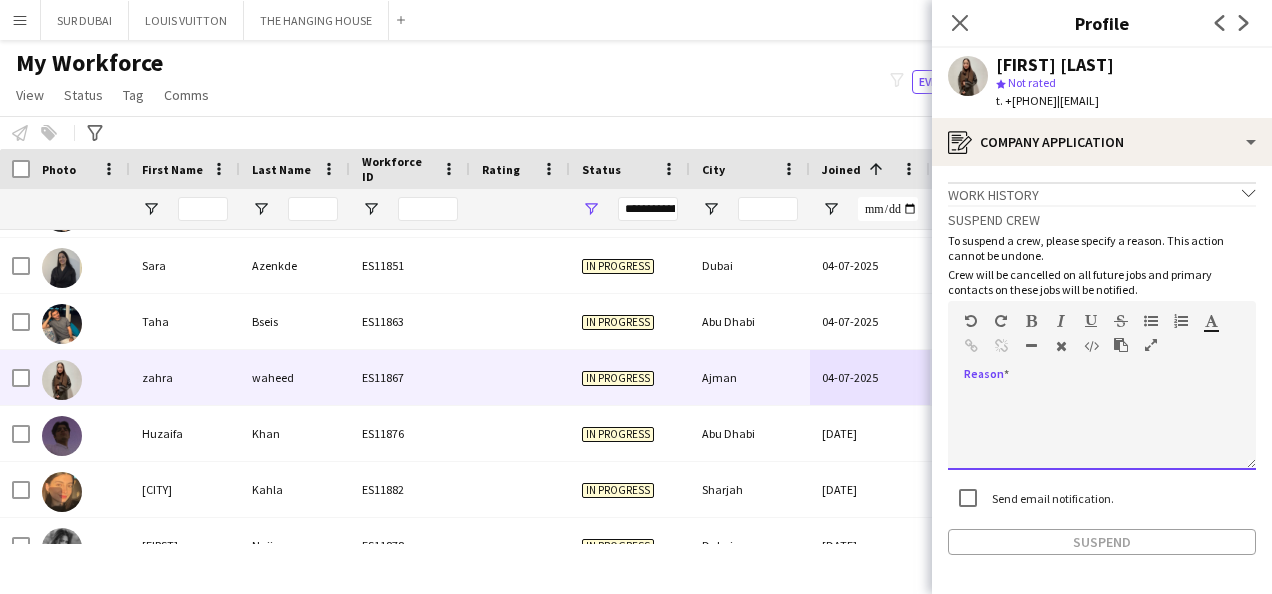 click at bounding box center [1102, 430] 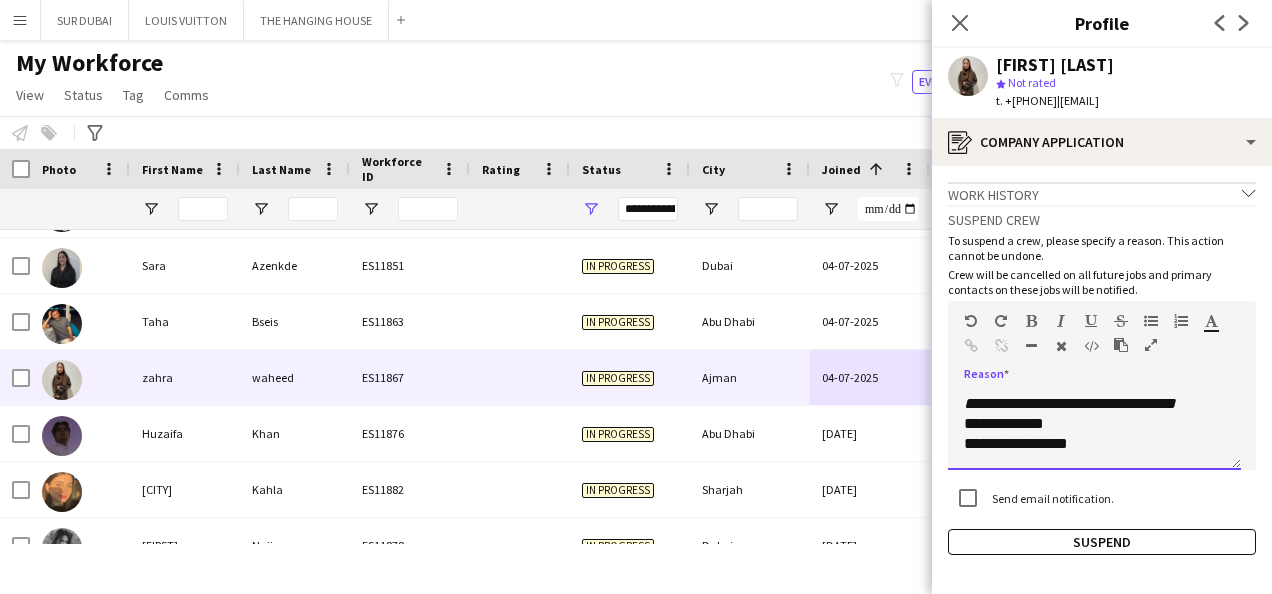 scroll, scrollTop: 0, scrollLeft: 0, axis: both 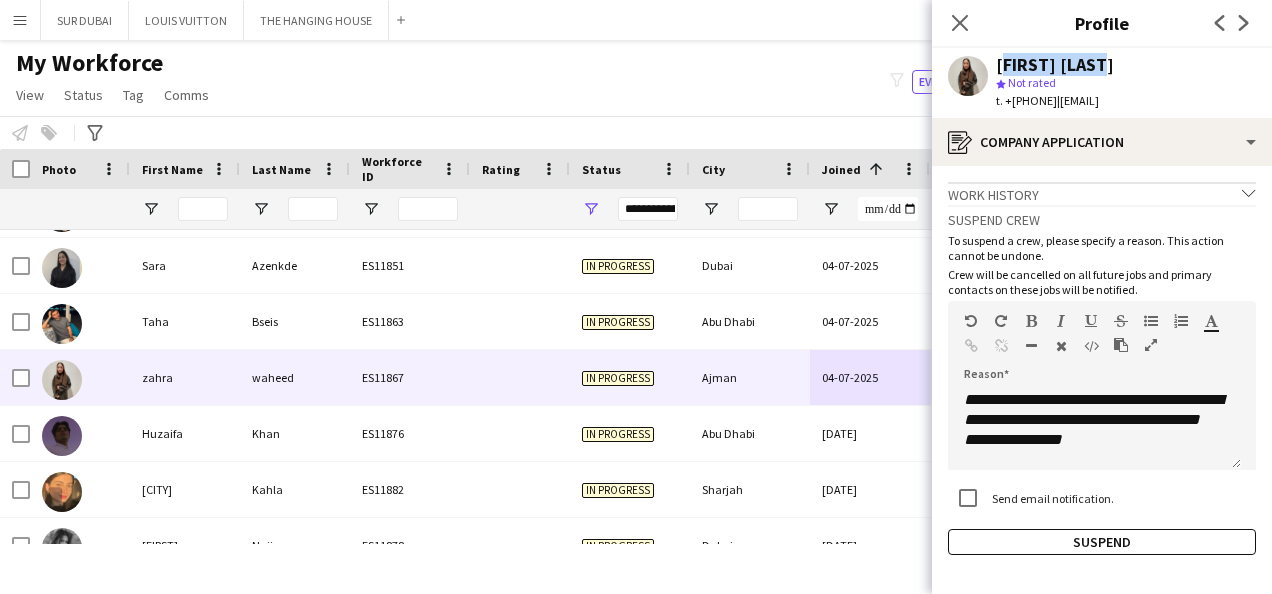 drag, startPoint x: 1111, startPoint y: 60, endPoint x: 992, endPoint y: 55, distance: 119.104996 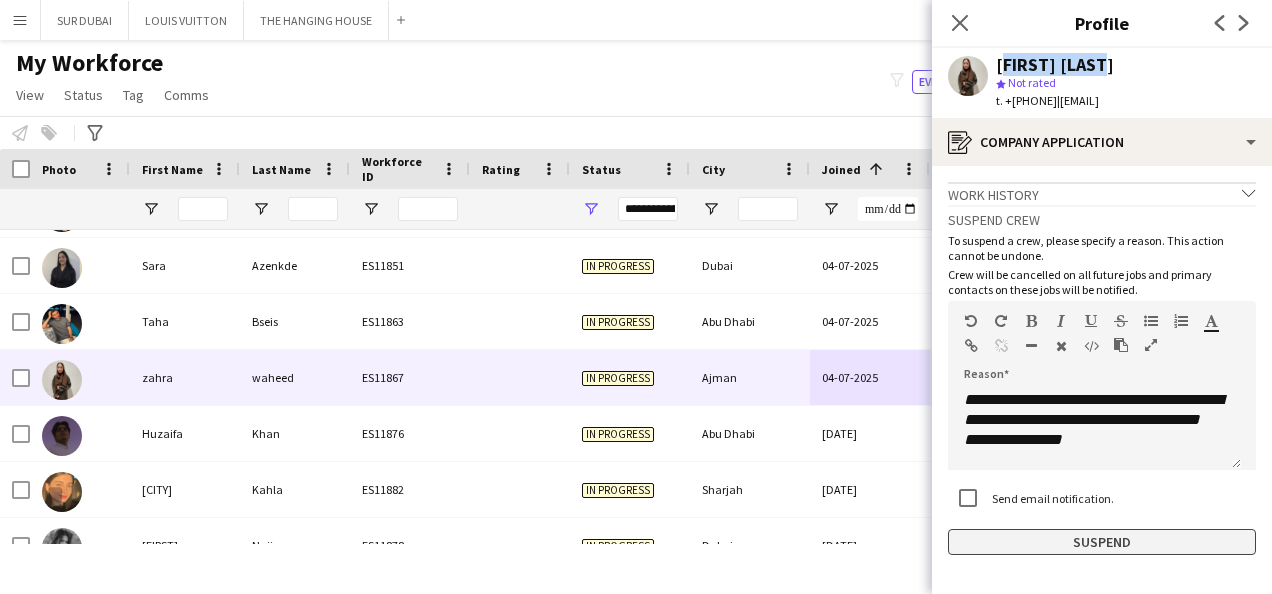 click on "Suspend" 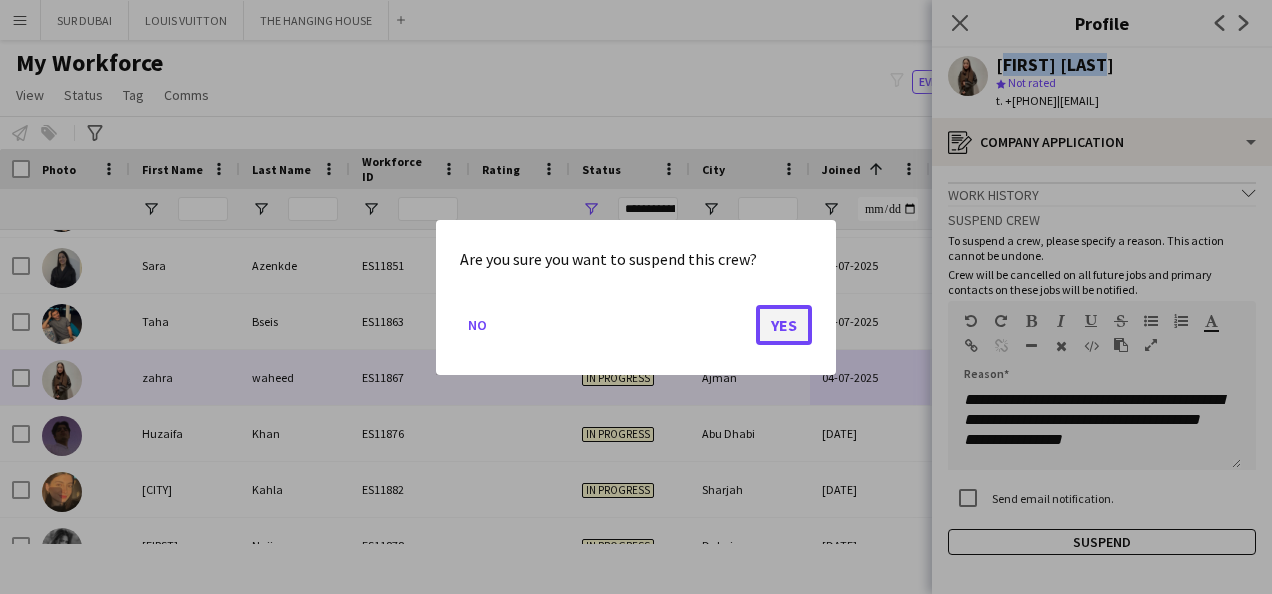 click on "Yes" 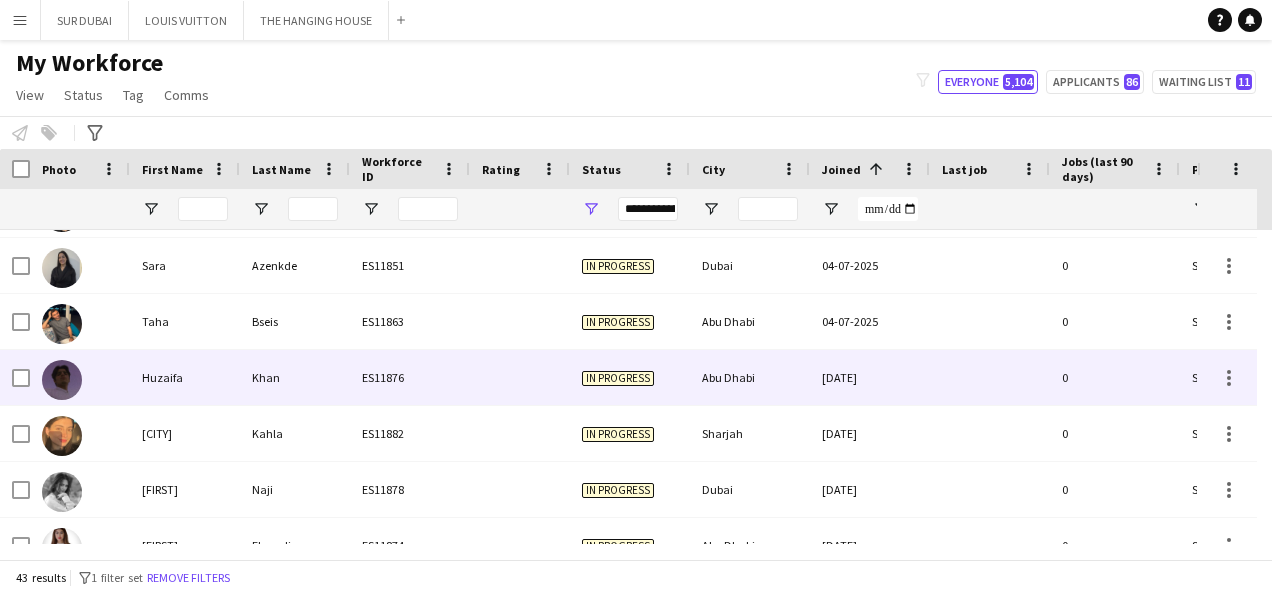 click on "[DATE]" at bounding box center (870, 377) 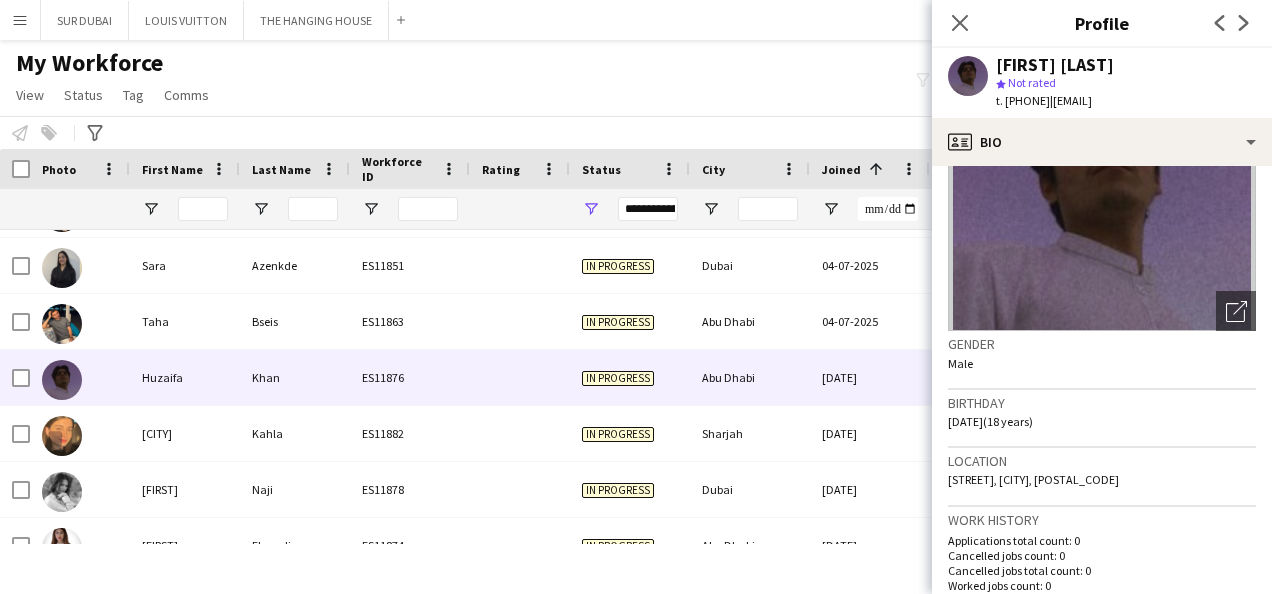 scroll, scrollTop: 0, scrollLeft: 0, axis: both 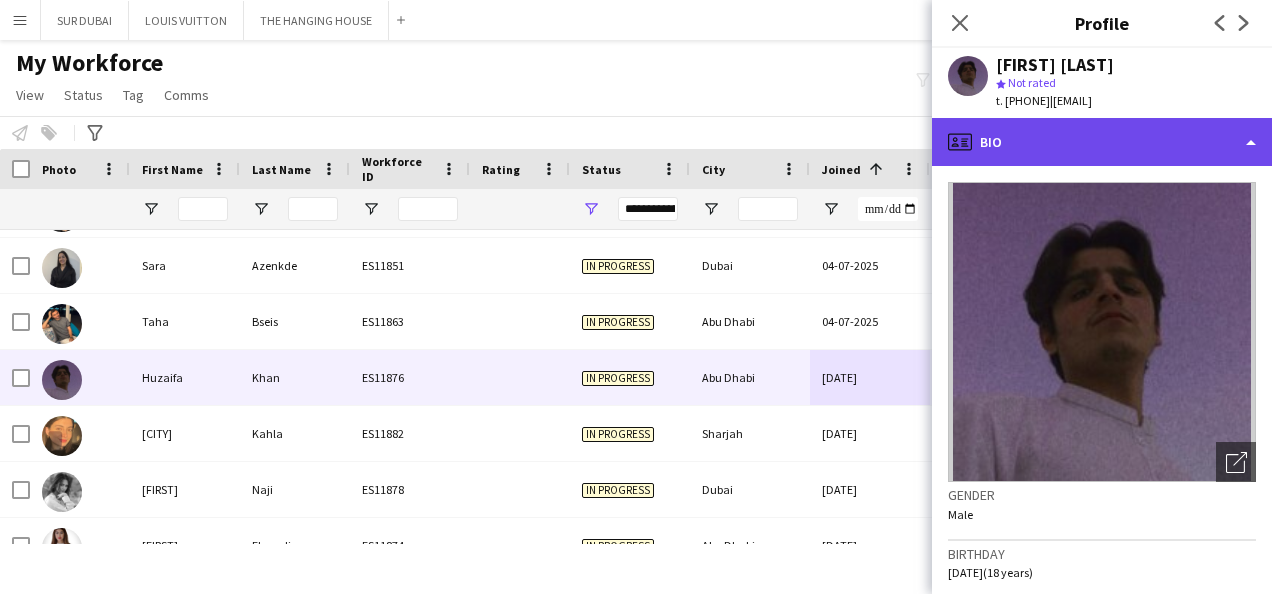 click on "profile
Bio" 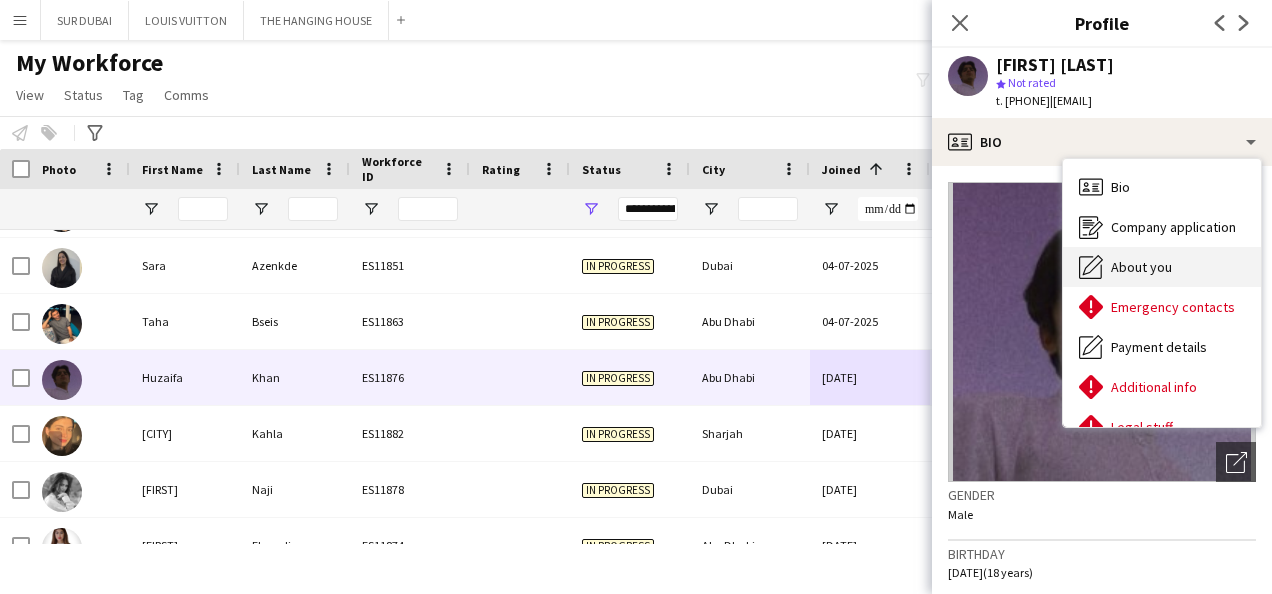 click on "About you
About you" at bounding box center (1162, 267) 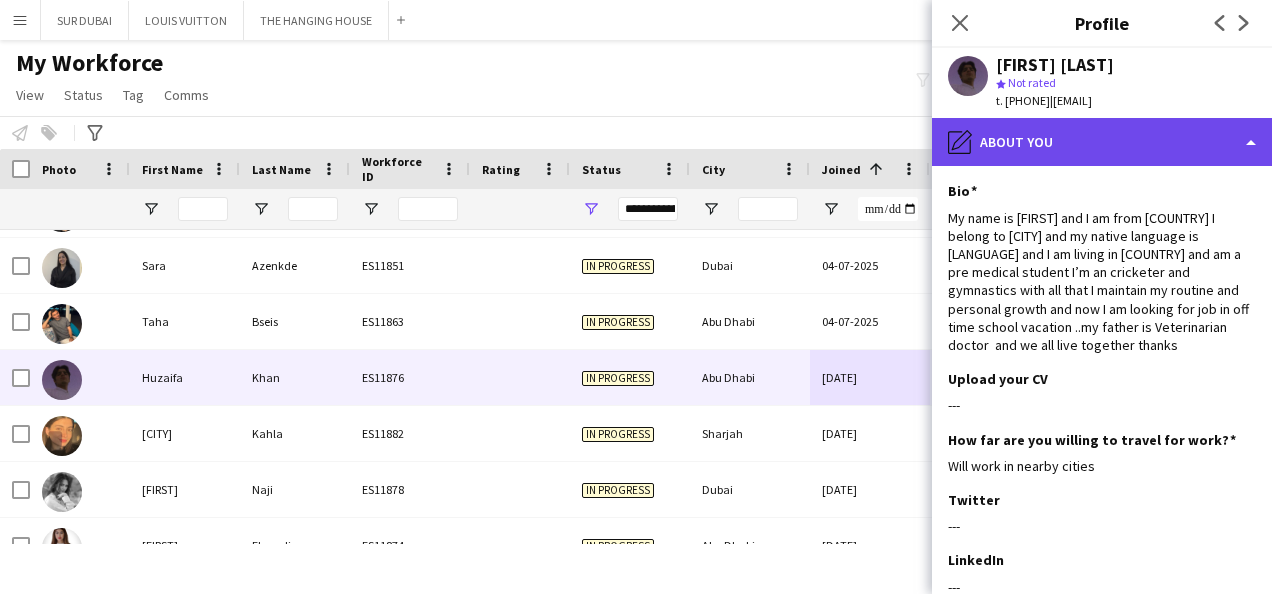 click on "pencil4
About you" 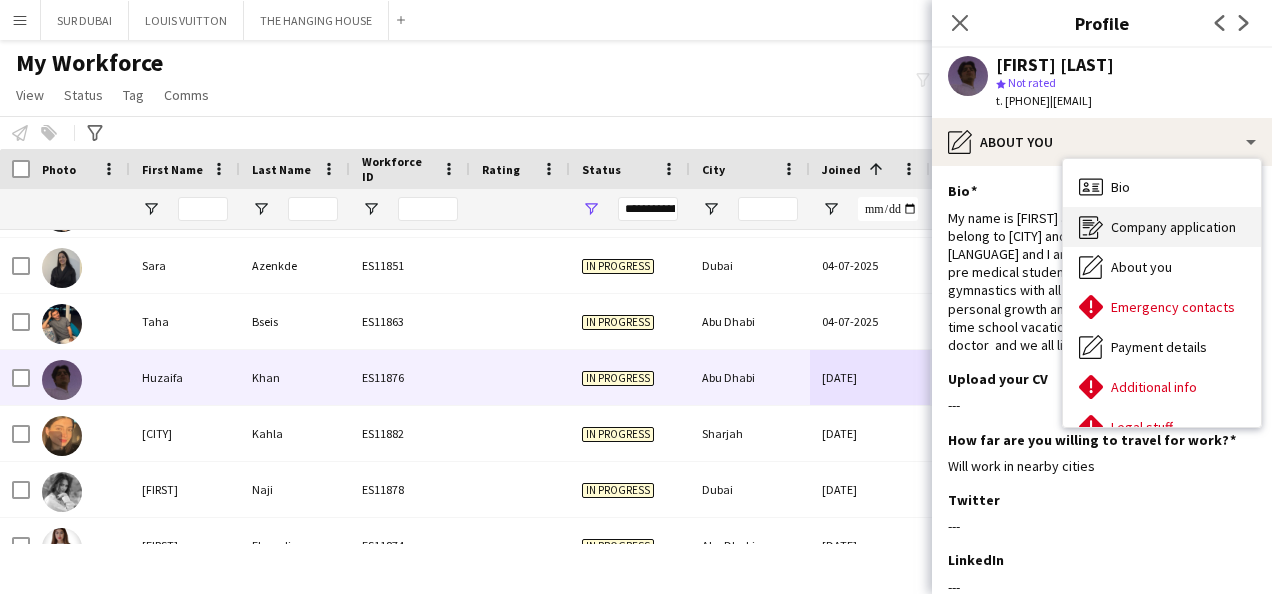 click on "Company application
Company application" at bounding box center [1162, 227] 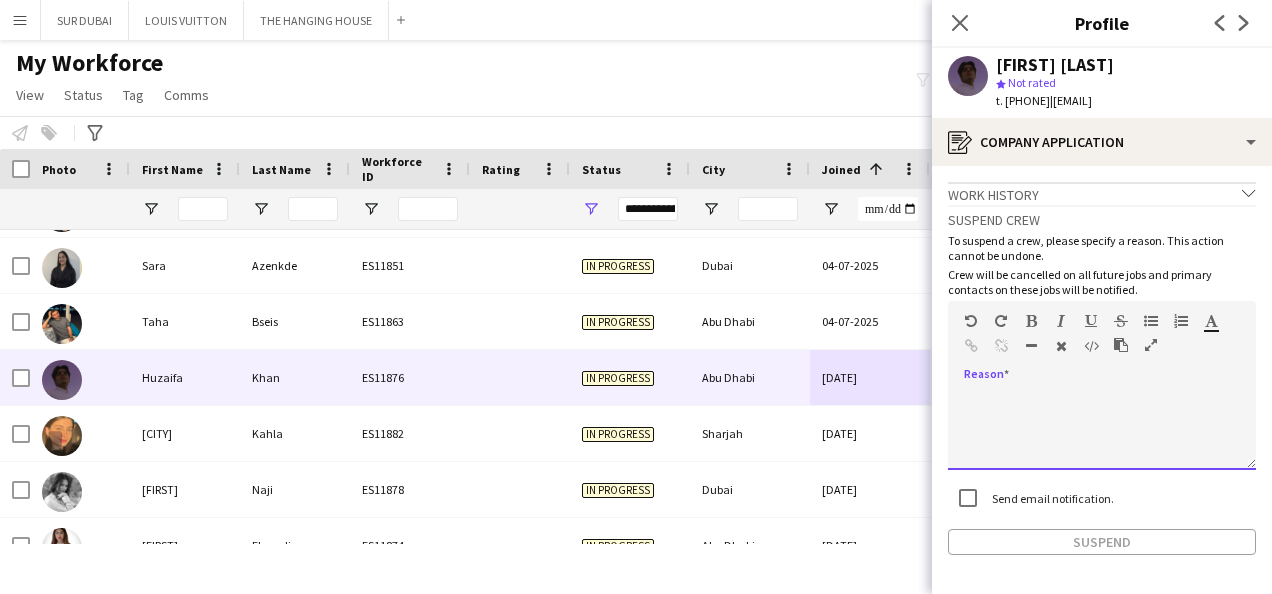 click at bounding box center [1102, 430] 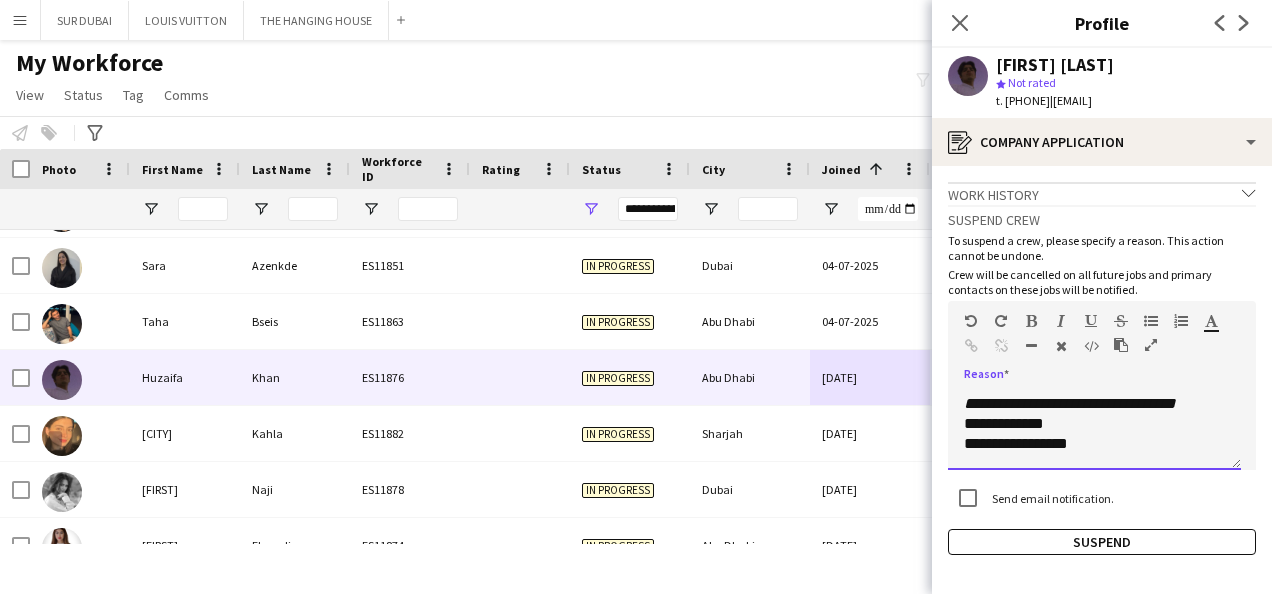 scroll, scrollTop: 0, scrollLeft: 0, axis: both 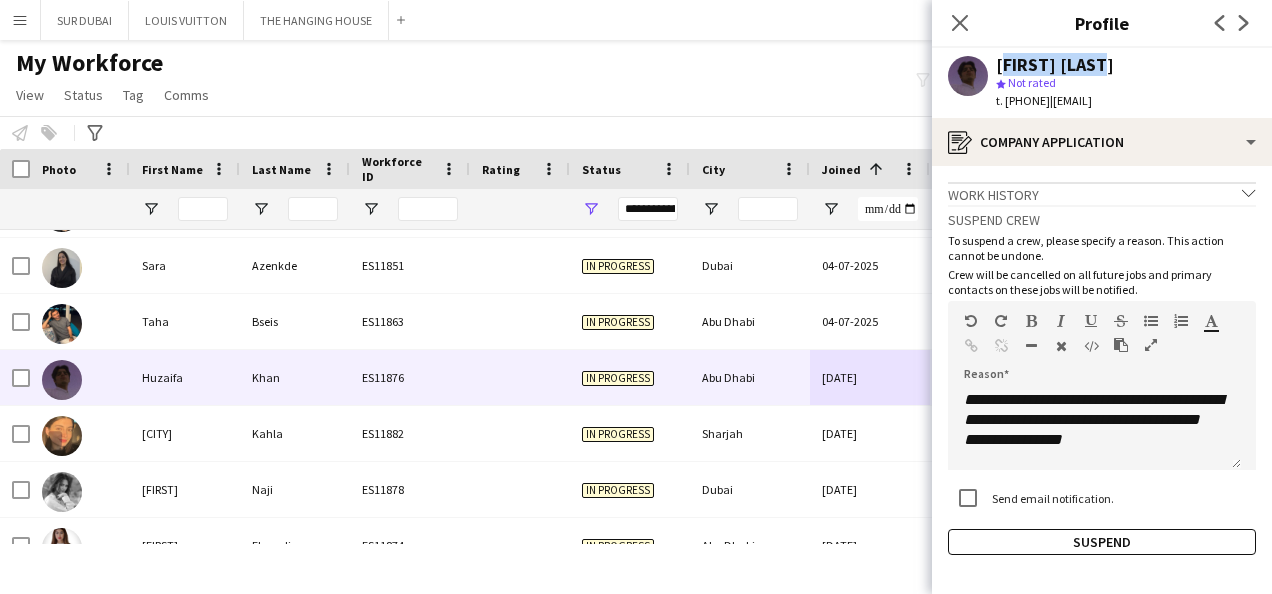 drag, startPoint x: 1113, startPoint y: 58, endPoint x: 992, endPoint y: 73, distance: 121.92621 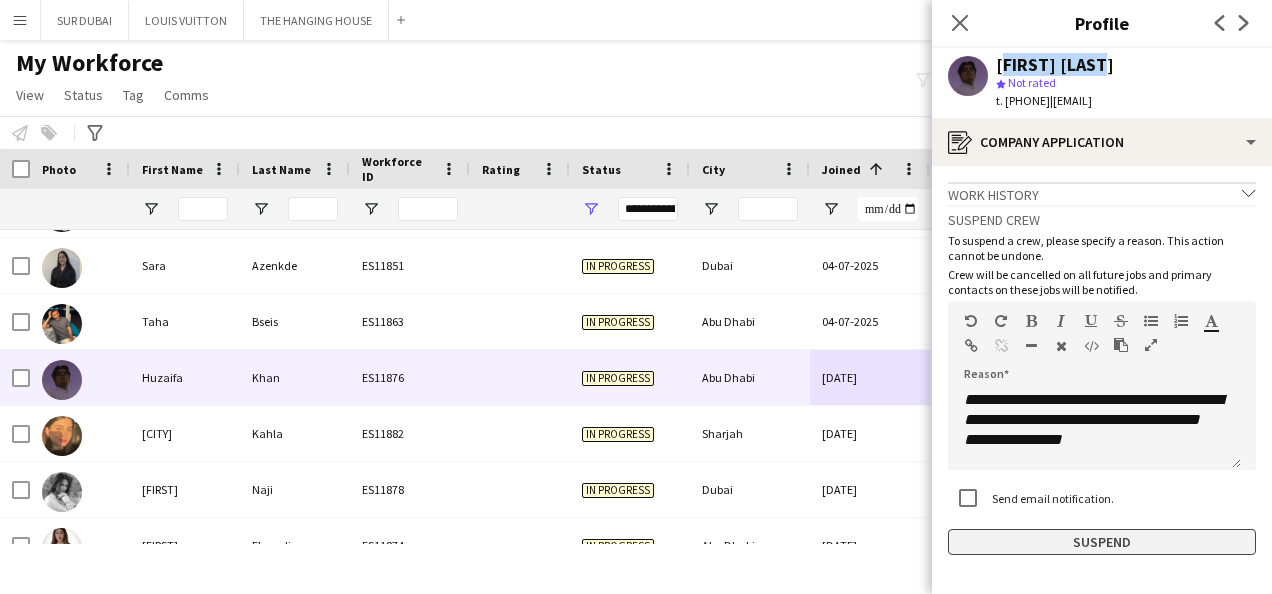 click on "Suspend" 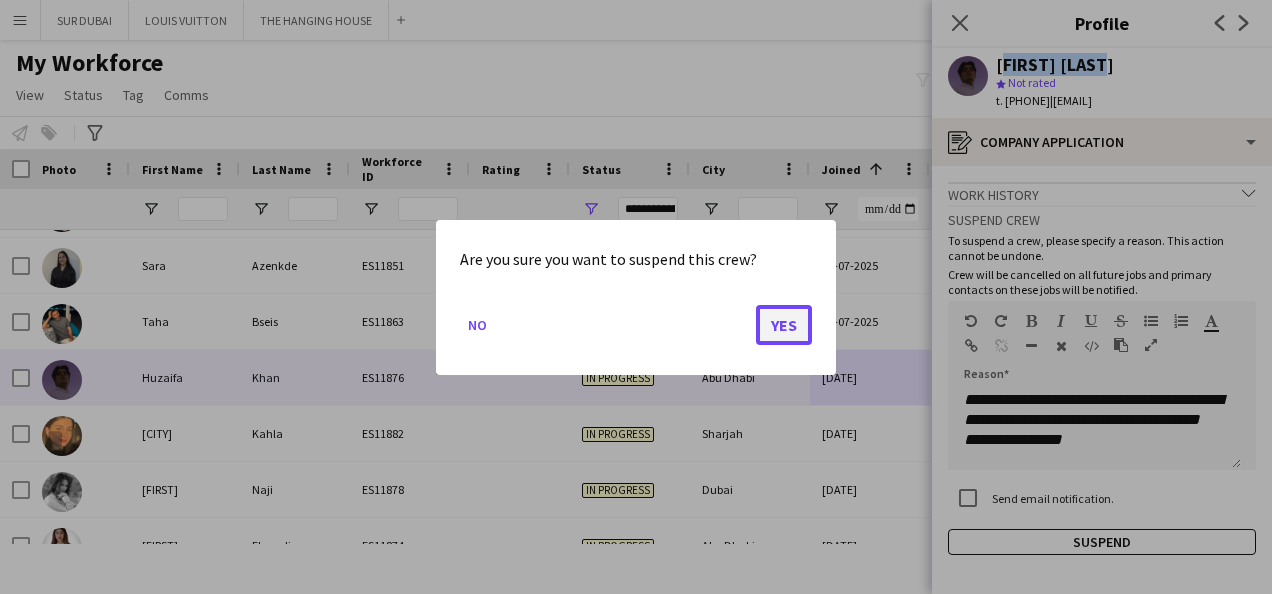 click on "Yes" 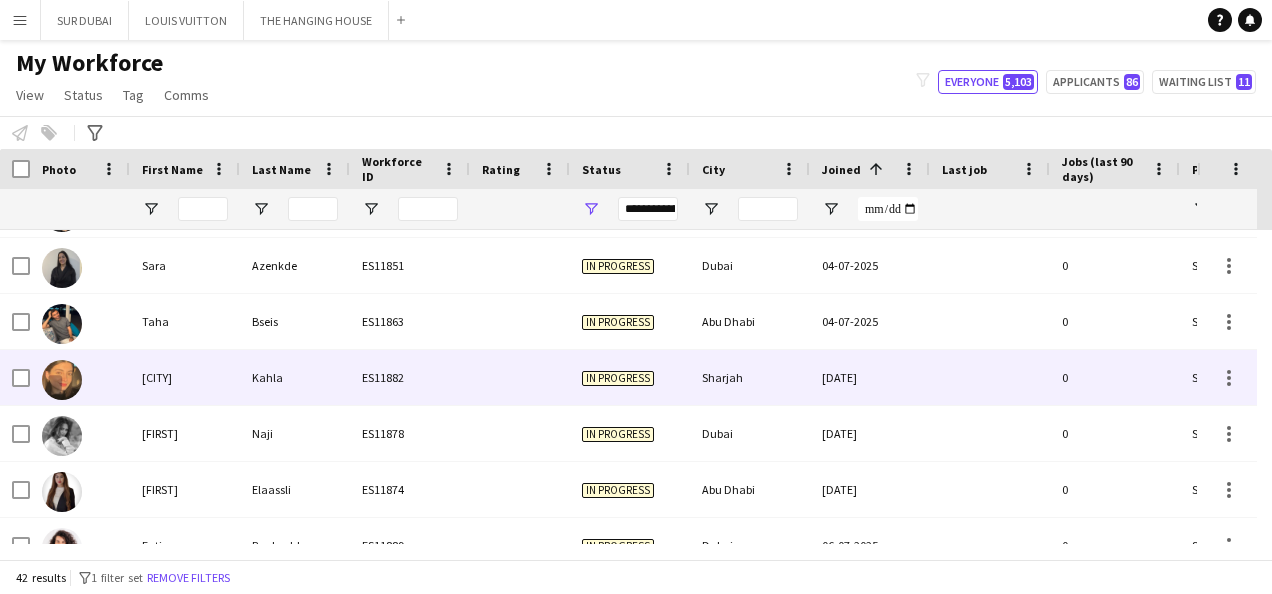 click on "[DATE]" at bounding box center [870, 377] 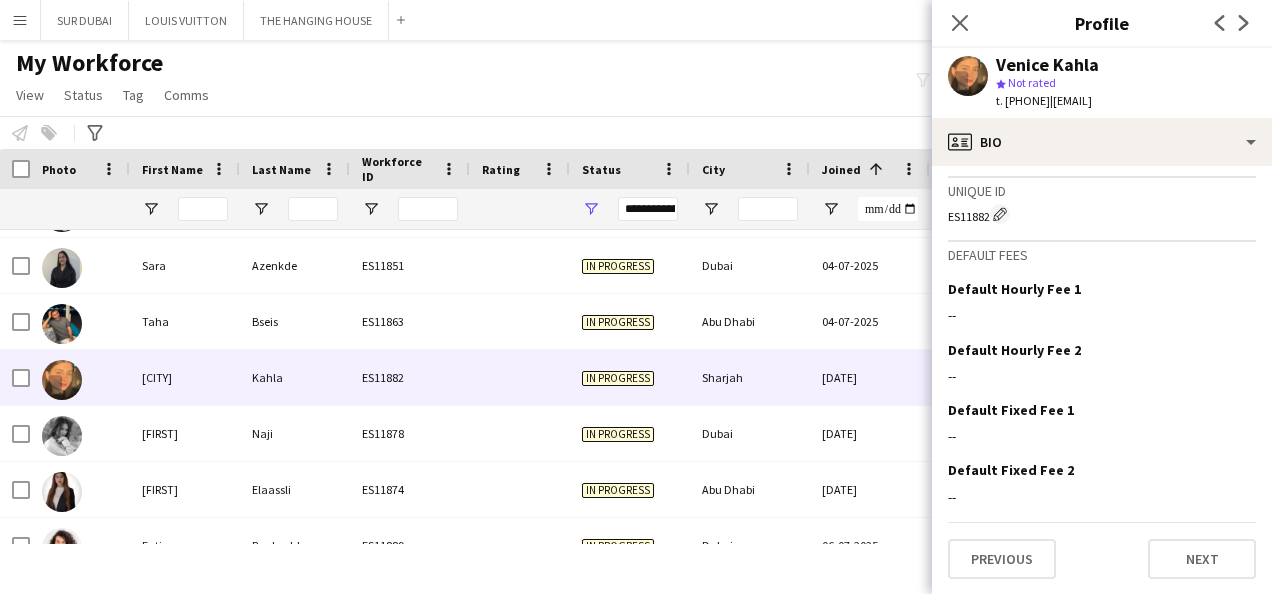 scroll, scrollTop: 0, scrollLeft: 0, axis: both 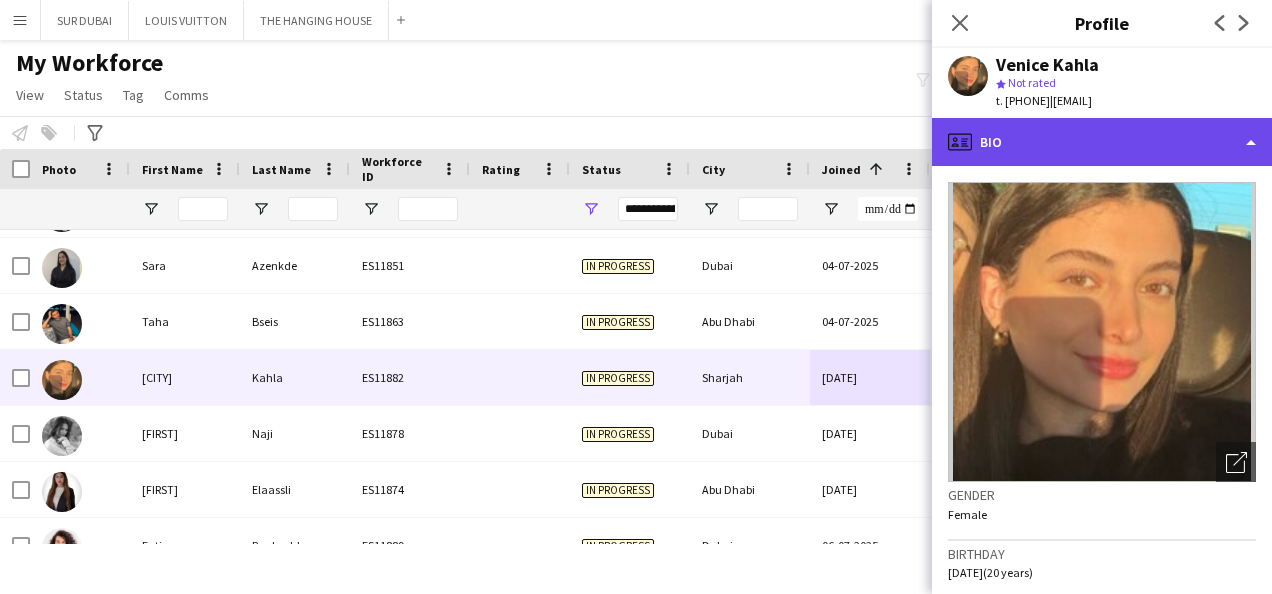 click on "profile
Bio" 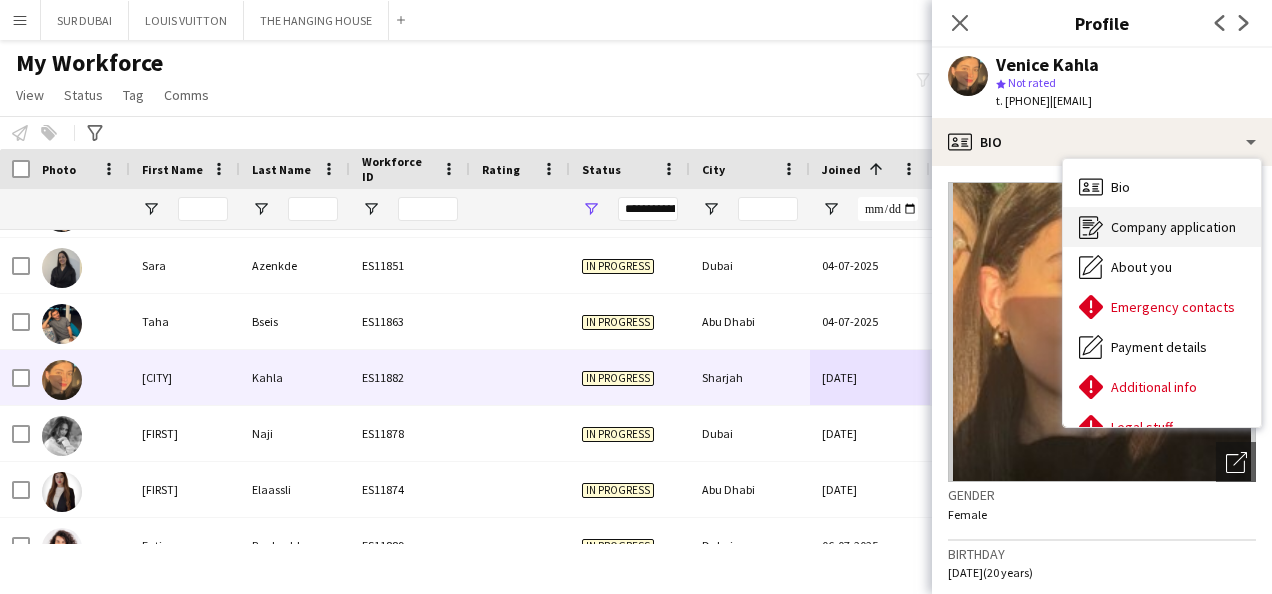 click on "Company application
Company application" at bounding box center (1162, 227) 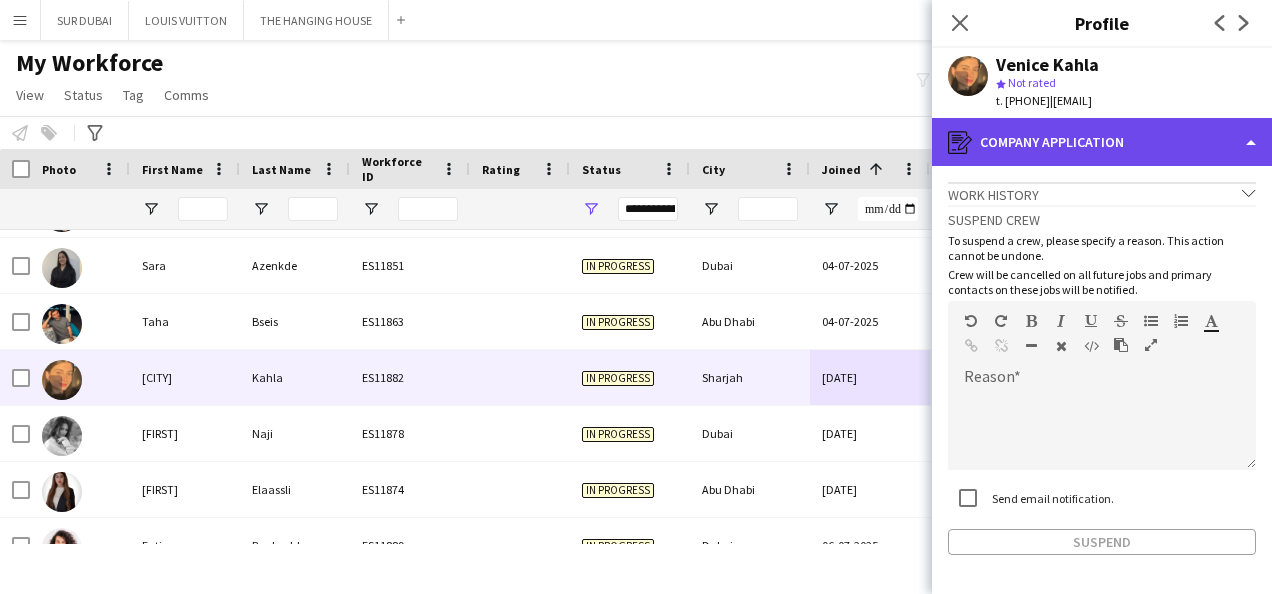 click on "register
Company application" 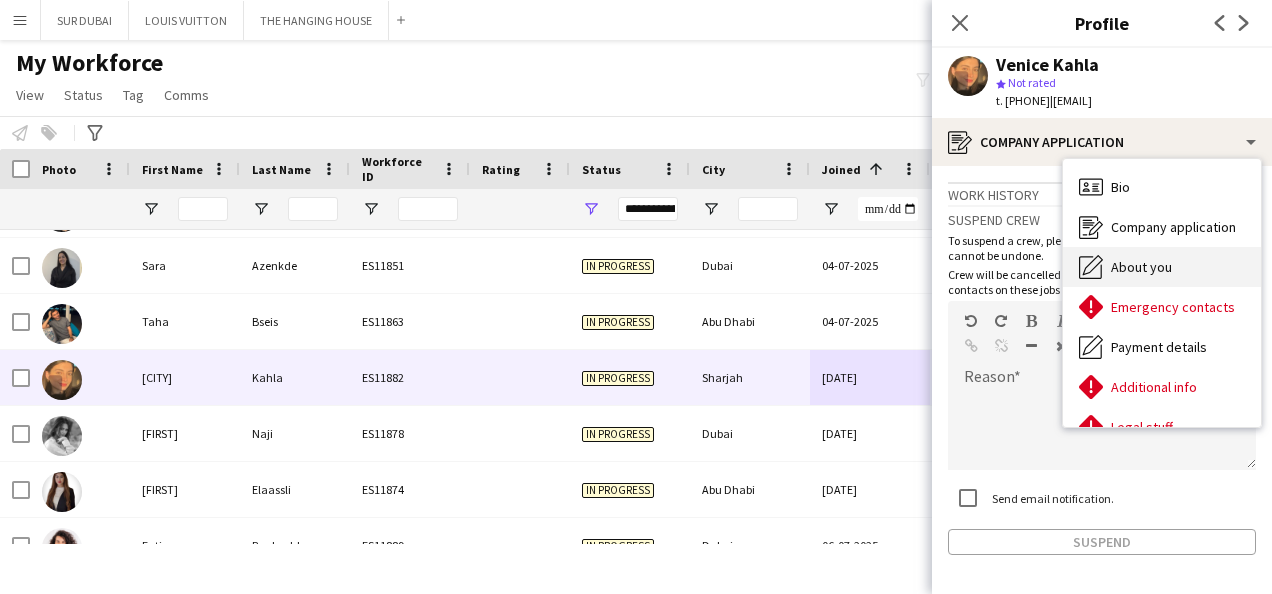 click on "About you" at bounding box center [1141, 267] 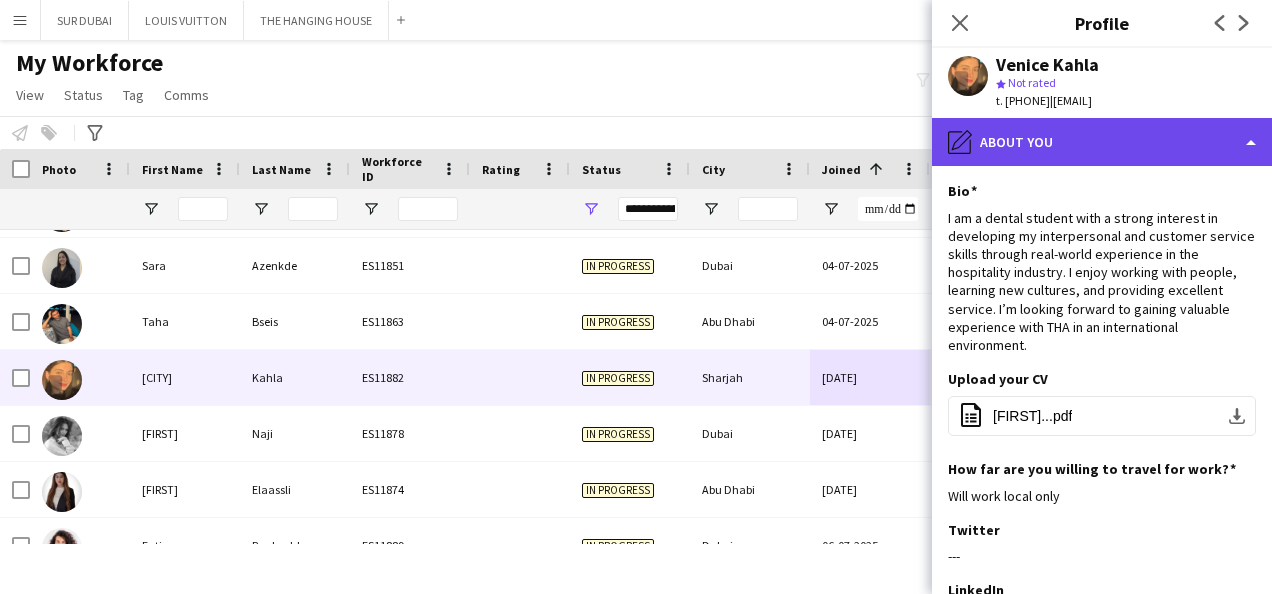 click on "pencil4
About you" 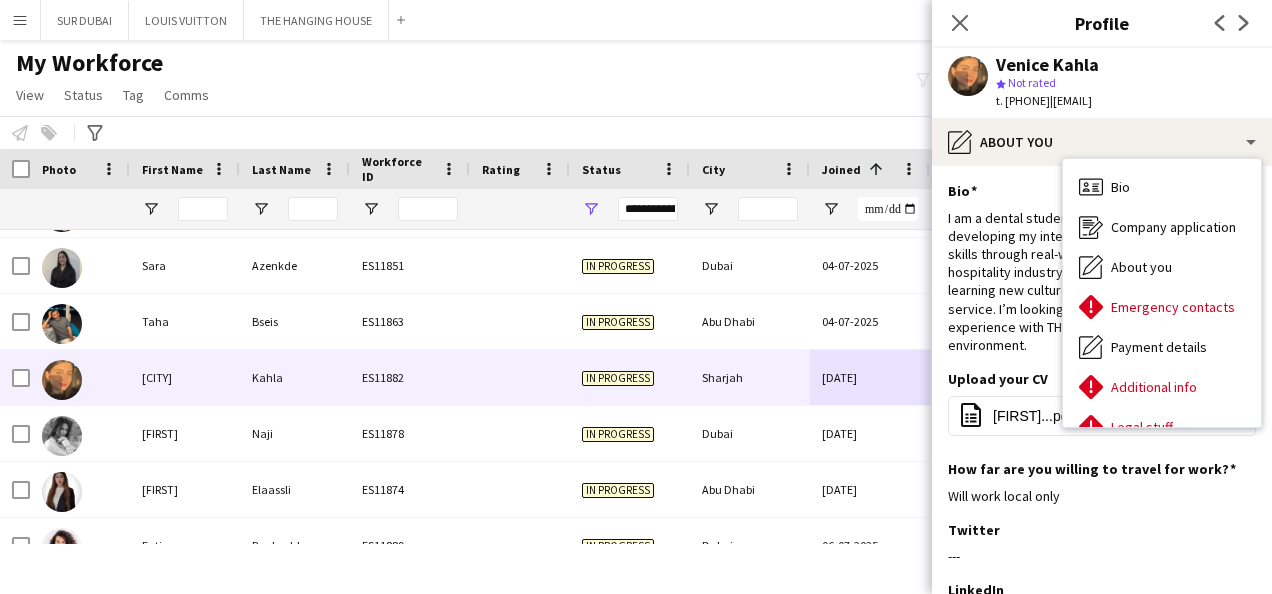 click on "I am a dental student with a strong interest in developing my interpersonal and customer service skills through real-world experience in the hospitality industry. I enjoy working with people, learning new cultures, and providing excellent service. I’m looking forward to gaining valuable experience with THA in an international environment." 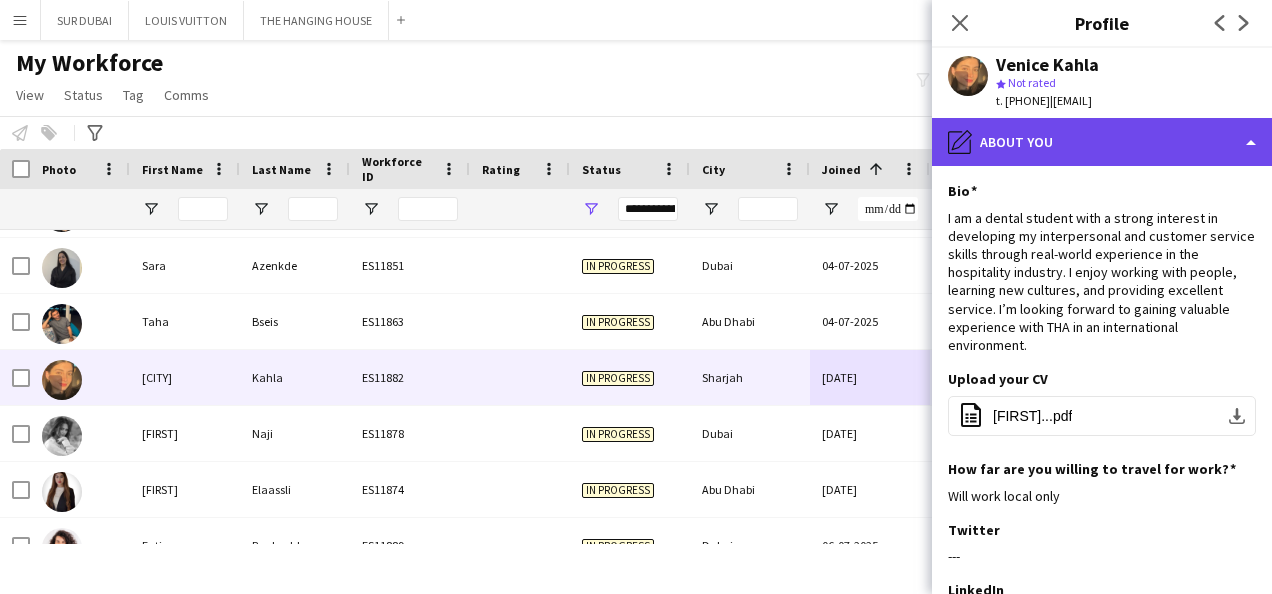 click on "pencil4
About you" 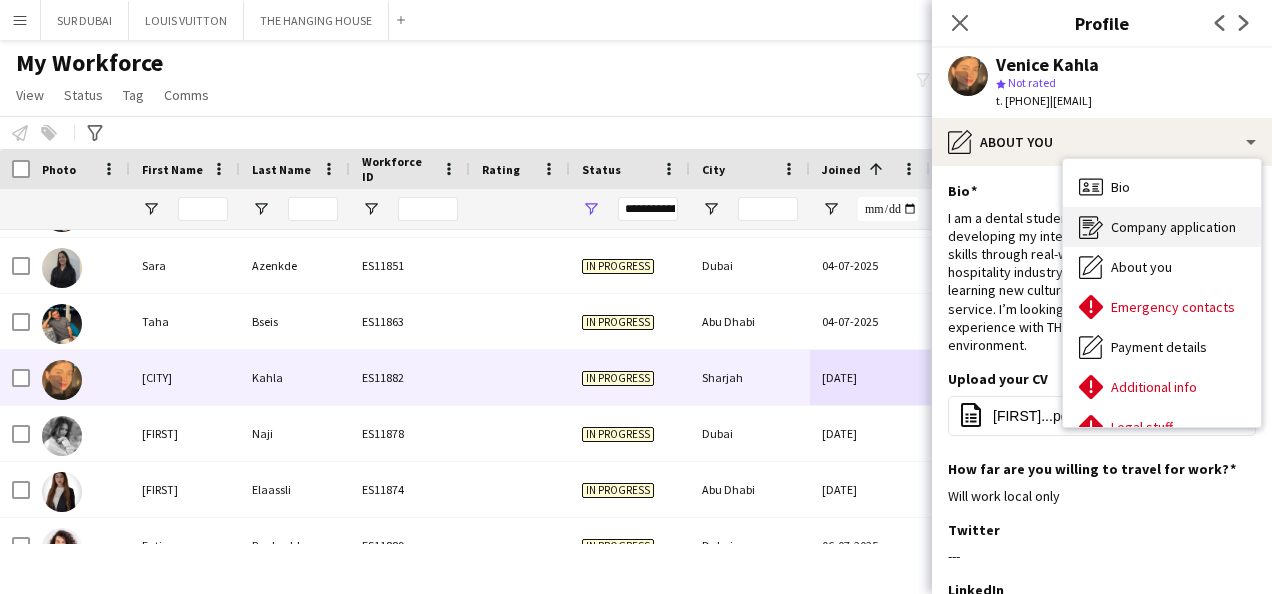 click on "Company application
Company application" at bounding box center [1162, 227] 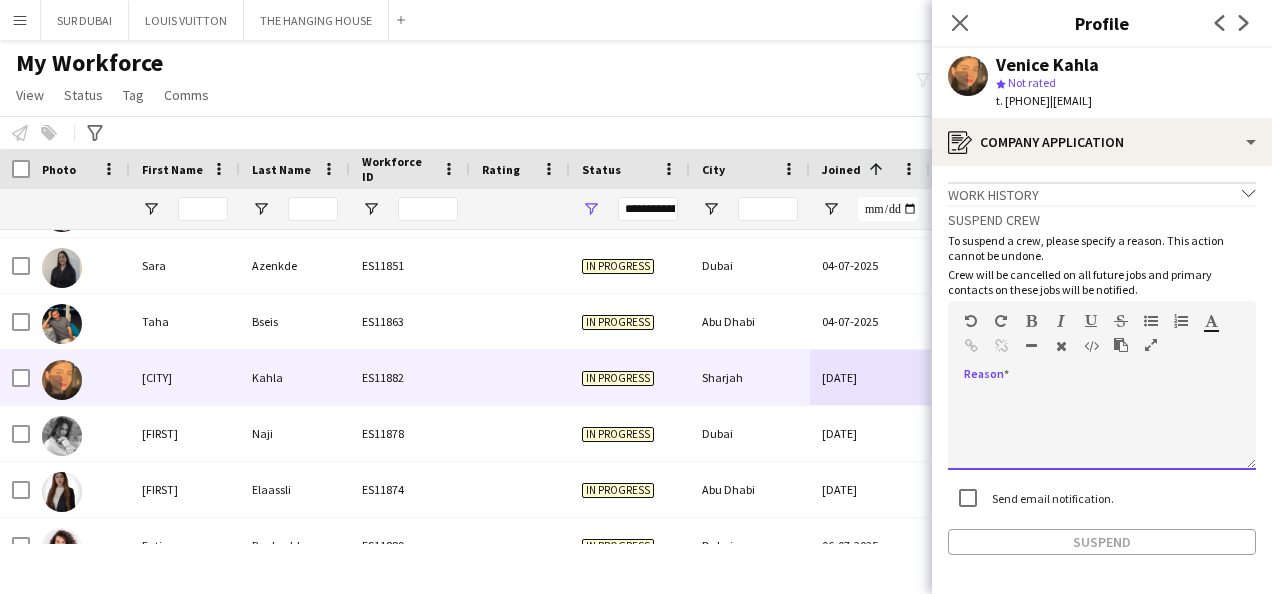 click at bounding box center [1102, 430] 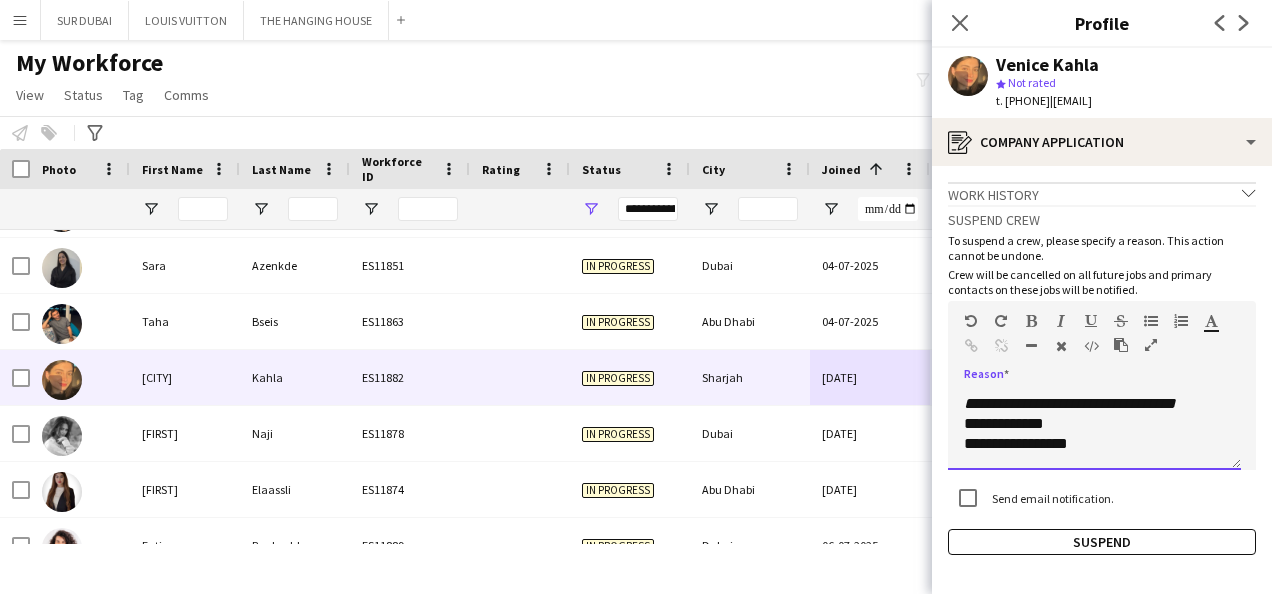 scroll, scrollTop: 0, scrollLeft: 0, axis: both 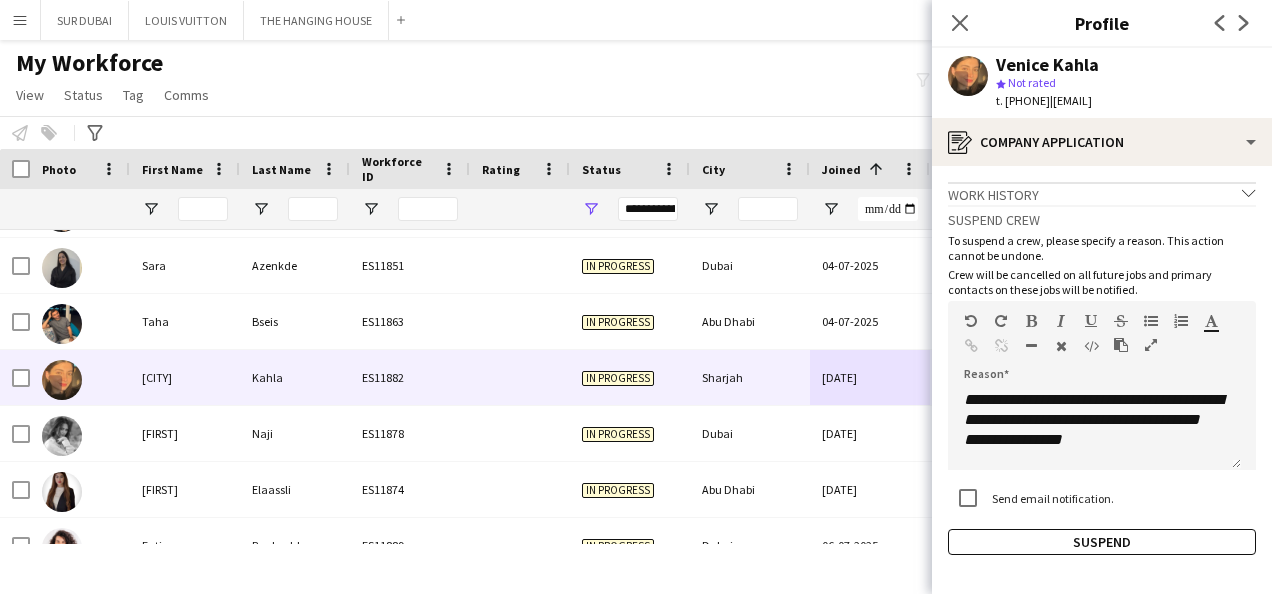 drag, startPoint x: 1097, startPoint y: 60, endPoint x: 996, endPoint y: 64, distance: 101.07918 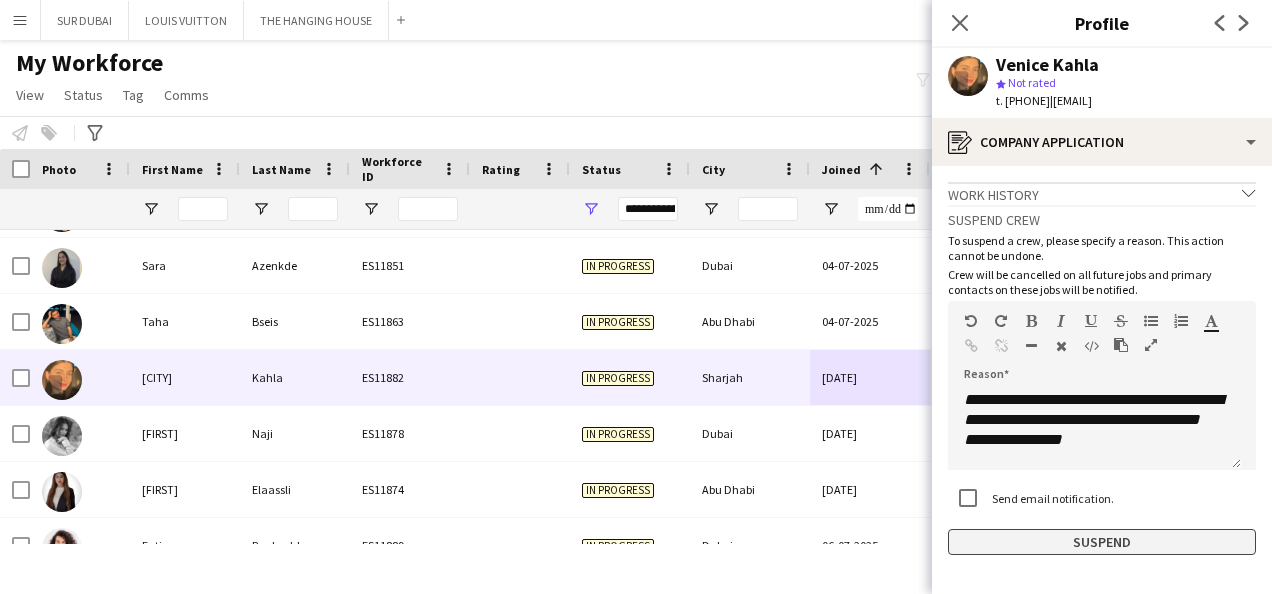 click on "Suspend" 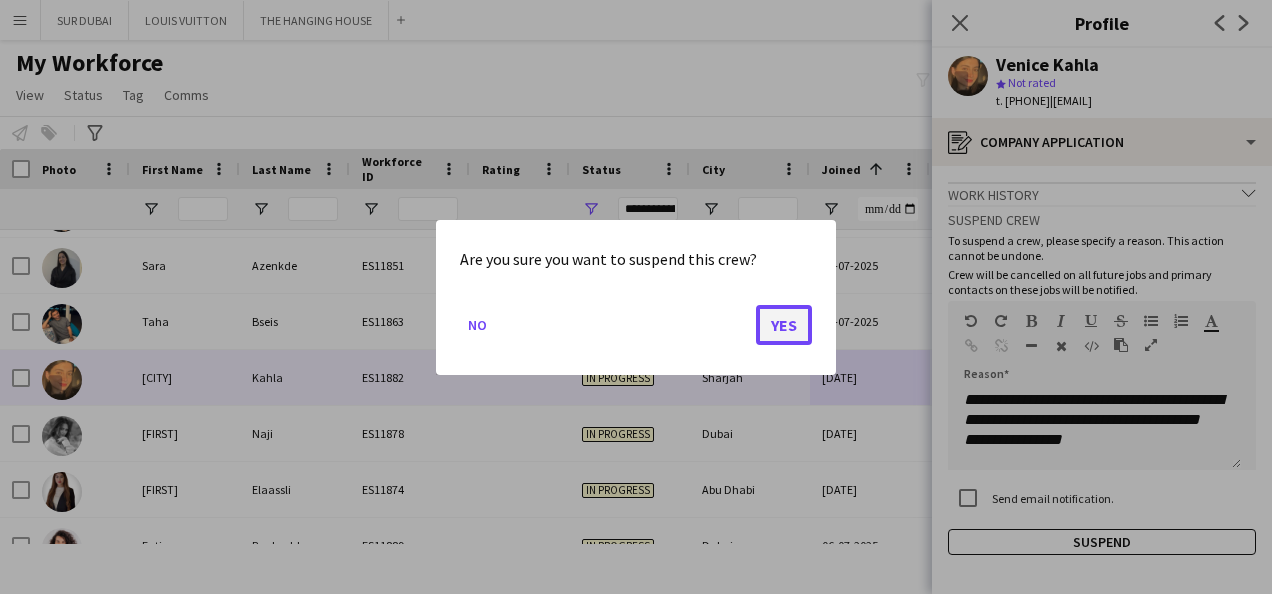 click on "Yes" 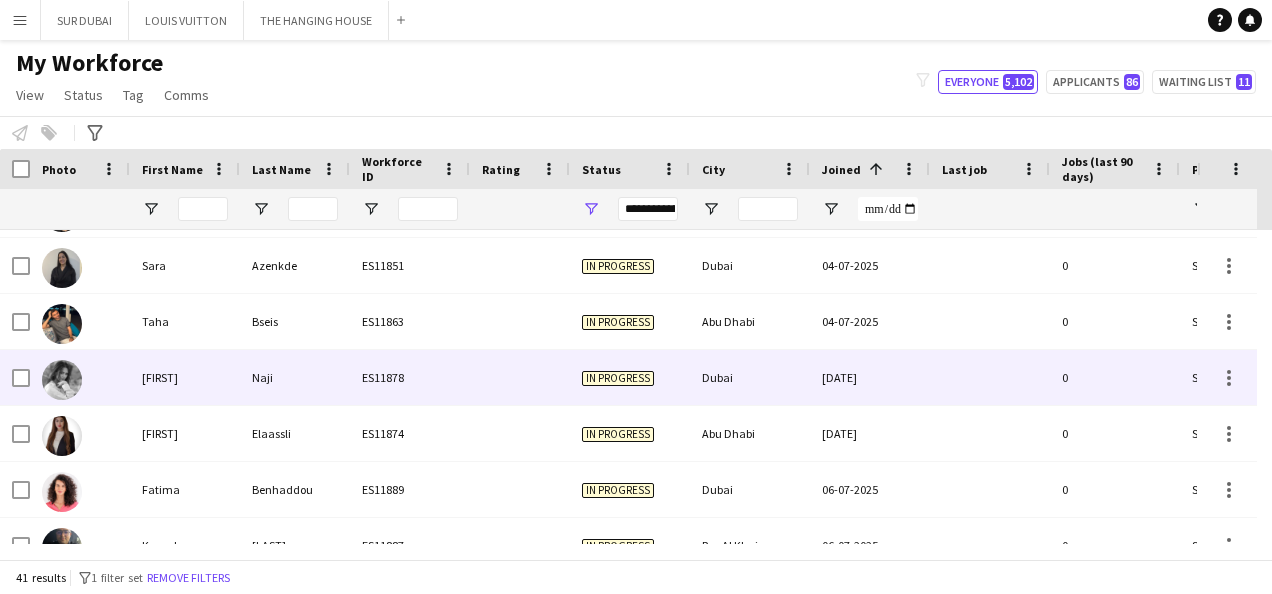 click on "[DATE]" at bounding box center [870, 377] 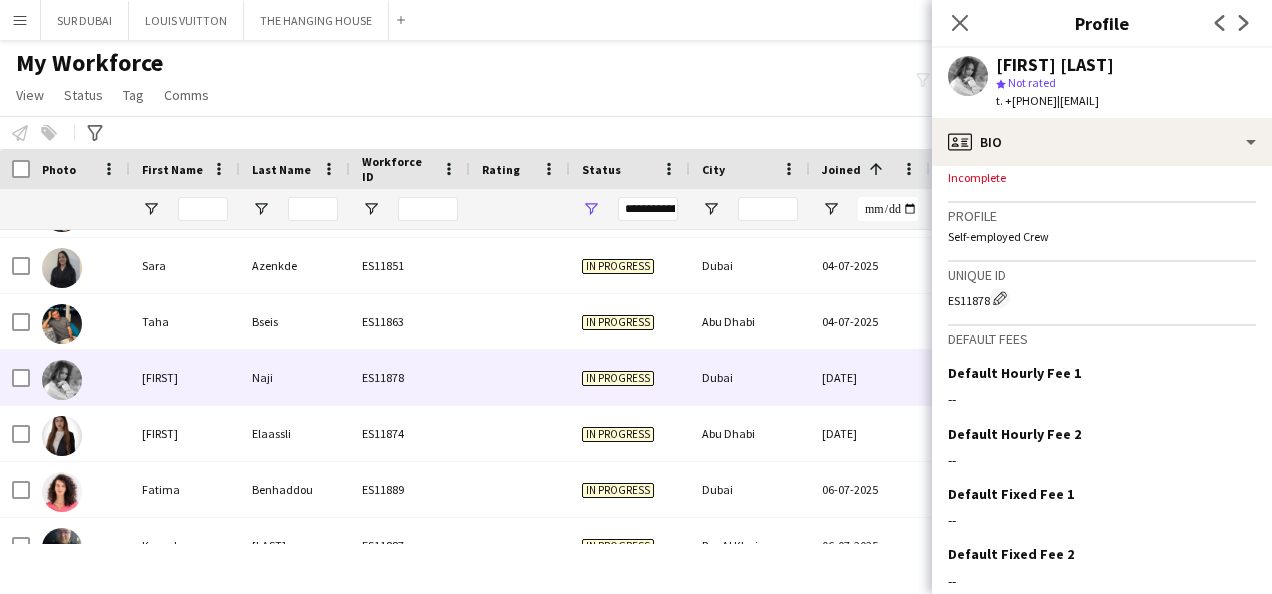scroll, scrollTop: 1003, scrollLeft: 0, axis: vertical 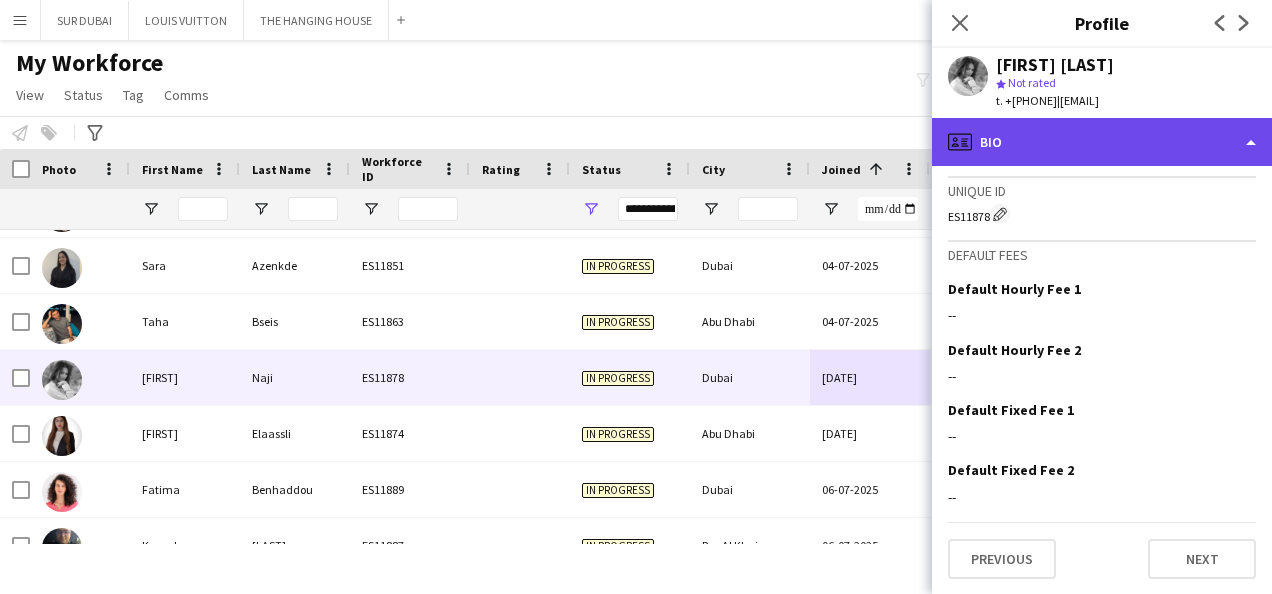 click on "profile
Bio" 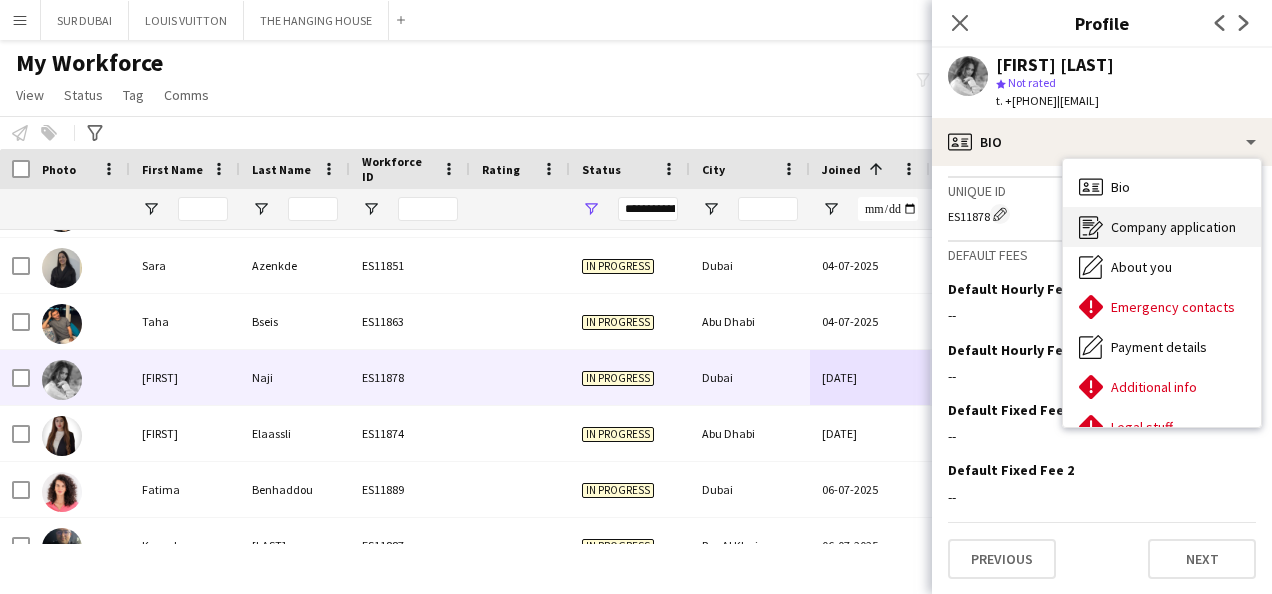 click on "Company application" at bounding box center (1173, 227) 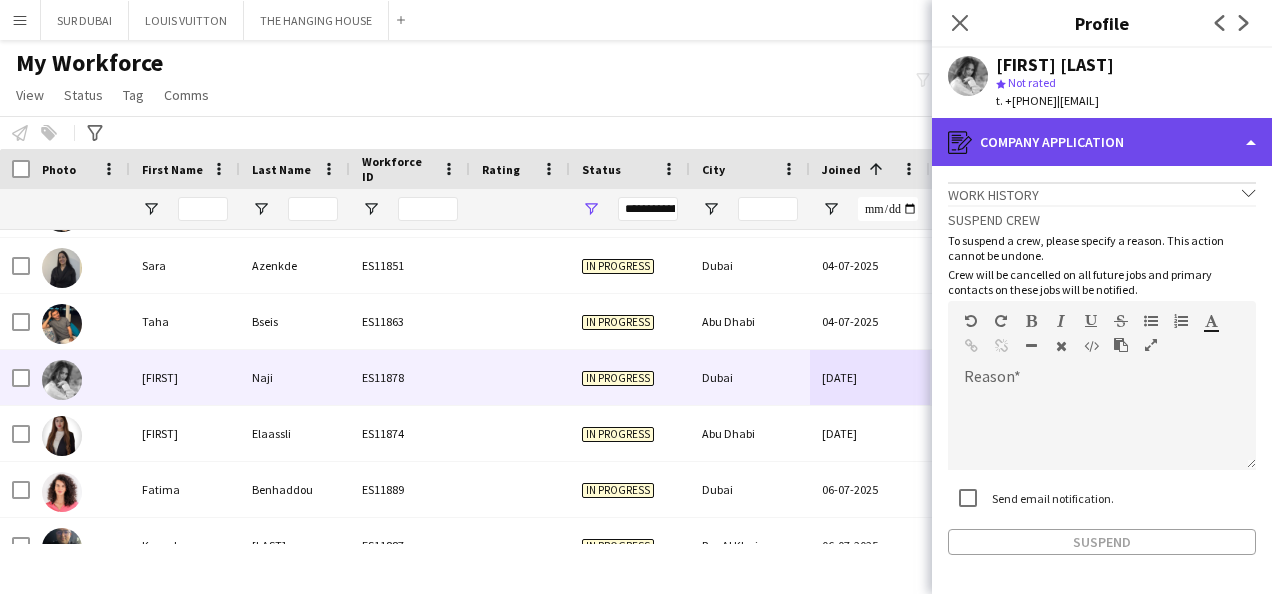 click on "register
Company application" 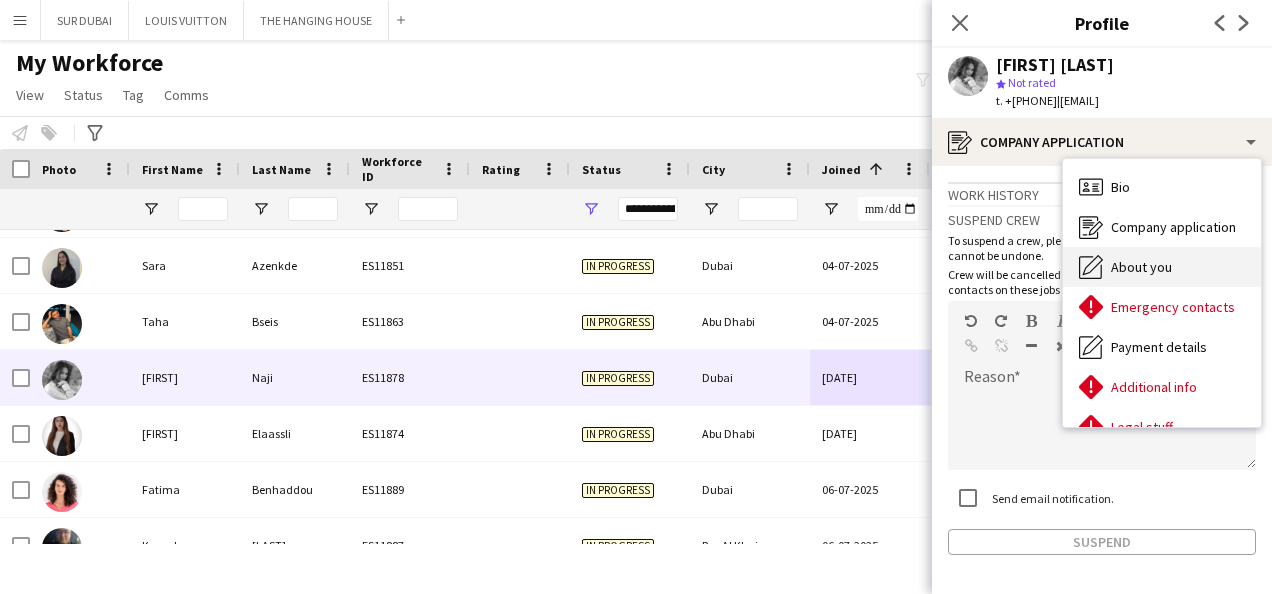 click on "About you
About you" at bounding box center [1162, 267] 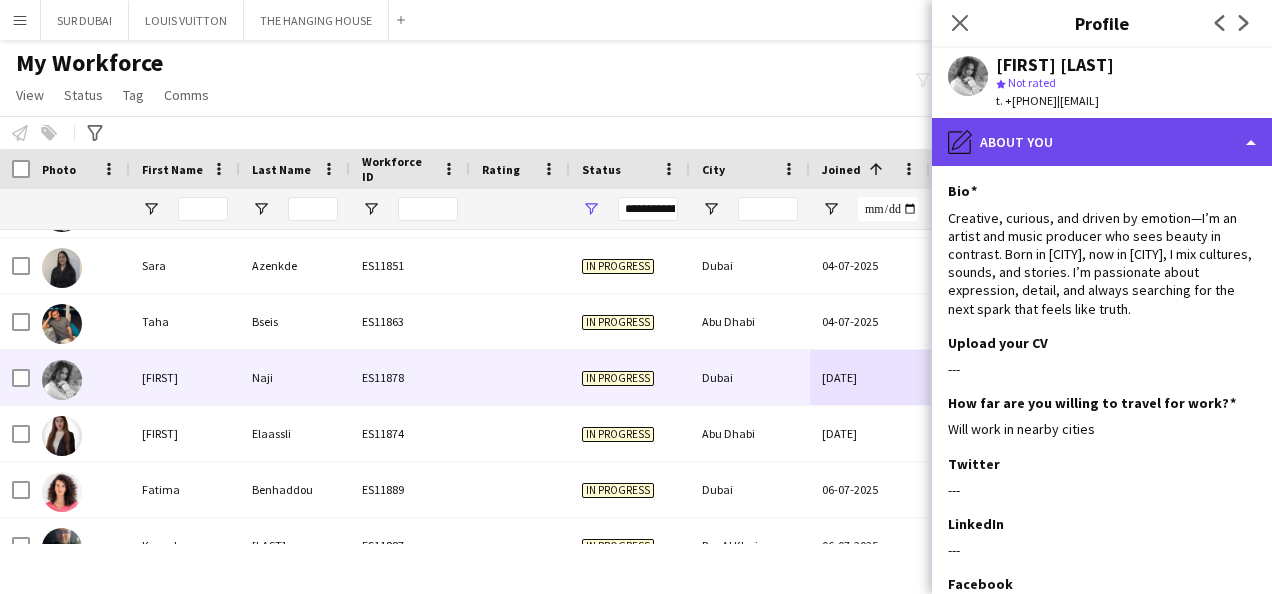 click on "pencil4
About you" 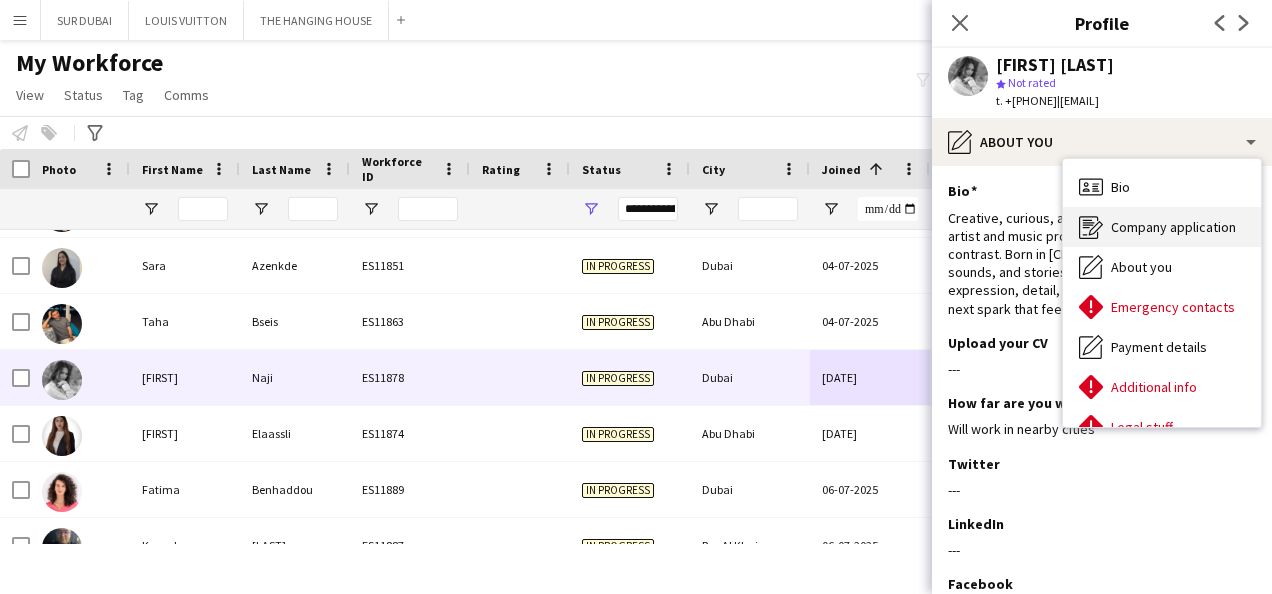 click on "Company application" at bounding box center (1173, 227) 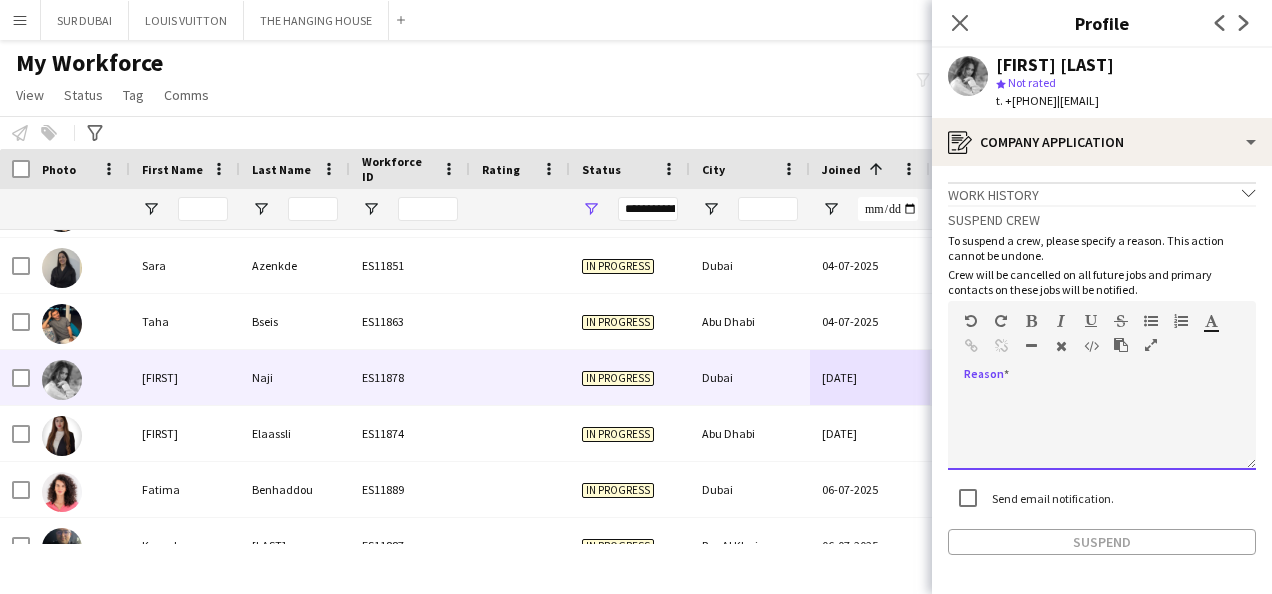 click at bounding box center [1102, 430] 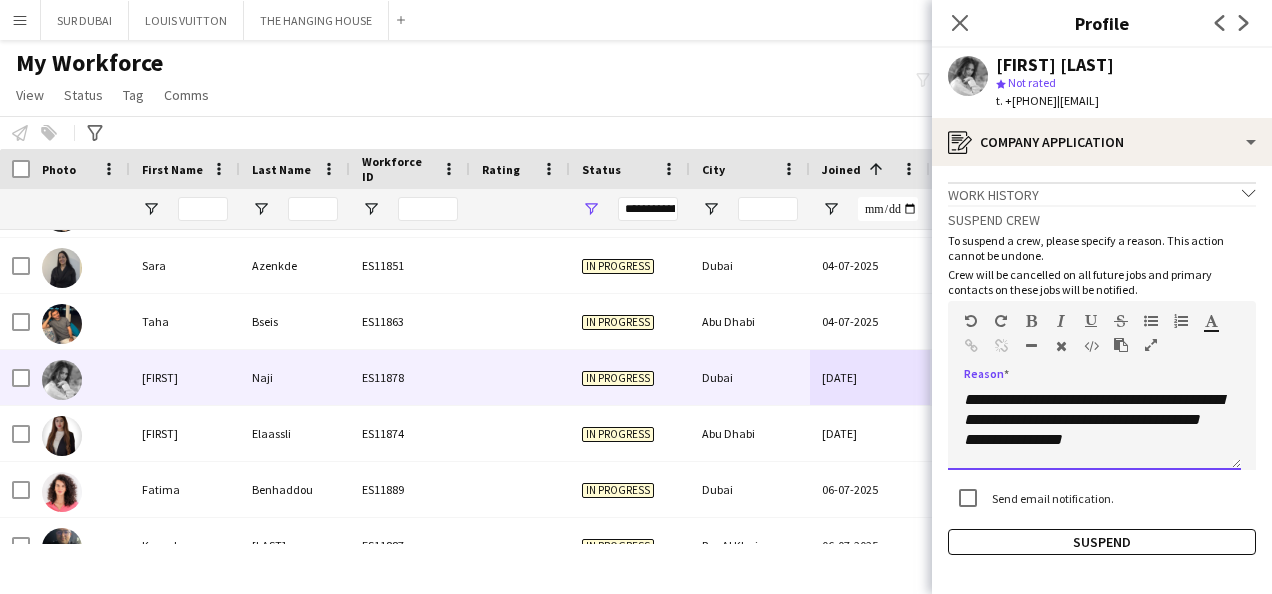 scroll, scrollTop: 342, scrollLeft: 0, axis: vertical 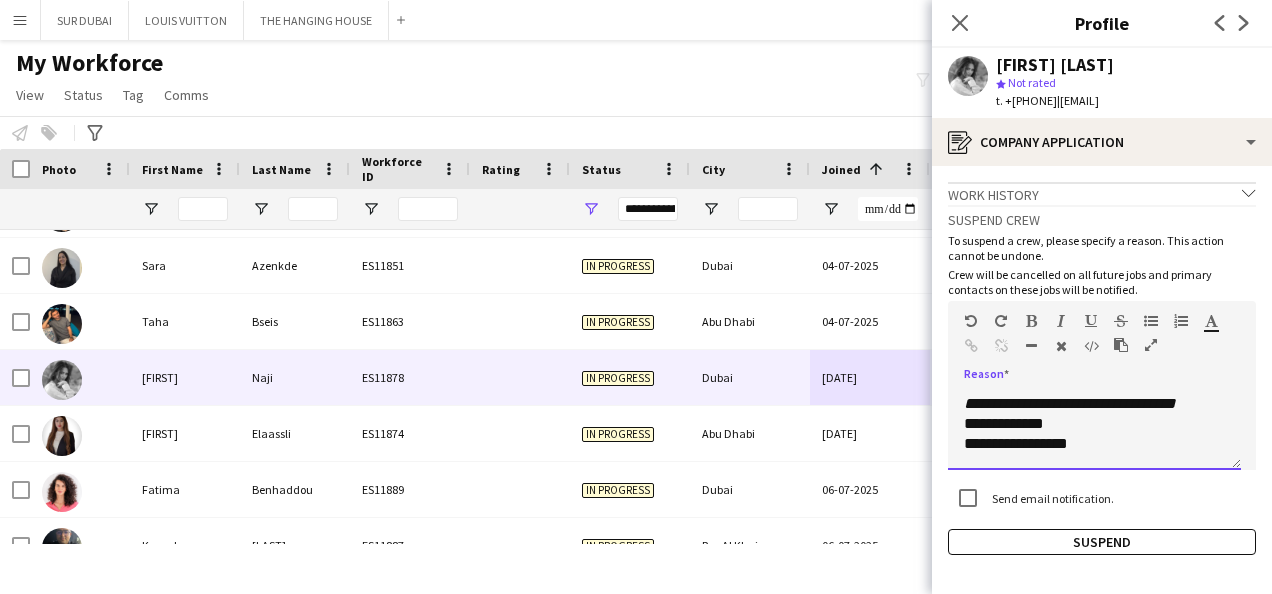 click on "**********" at bounding box center [1094, 430] 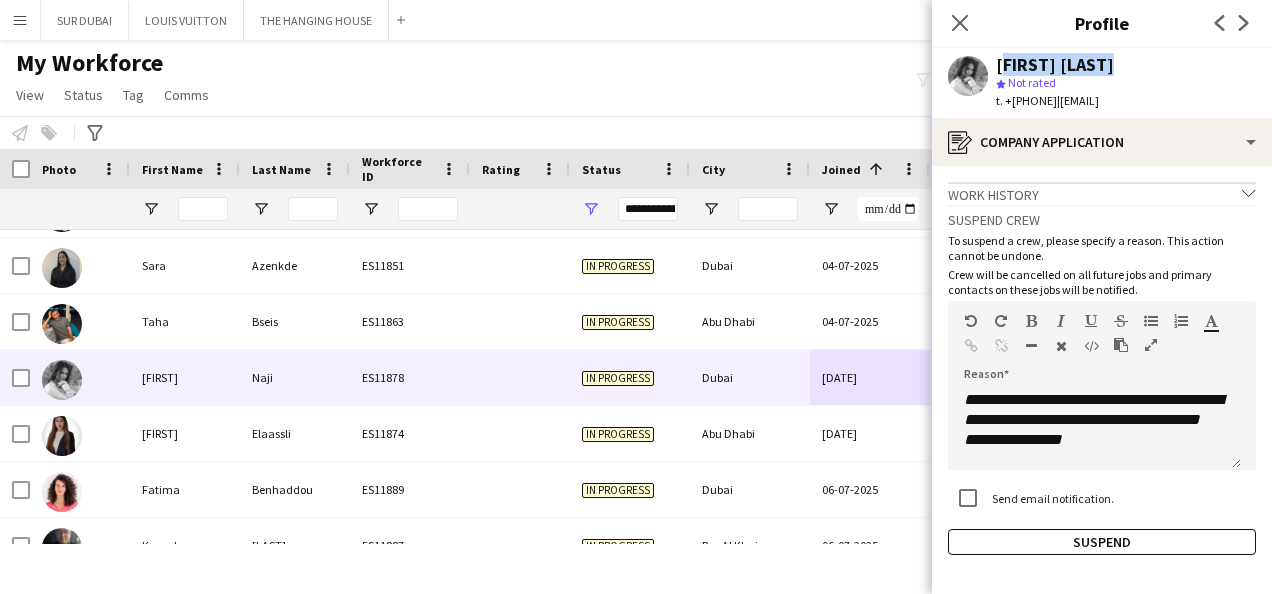 drag, startPoint x: 1102, startPoint y: 65, endPoint x: 1000, endPoint y: 67, distance: 102.01961 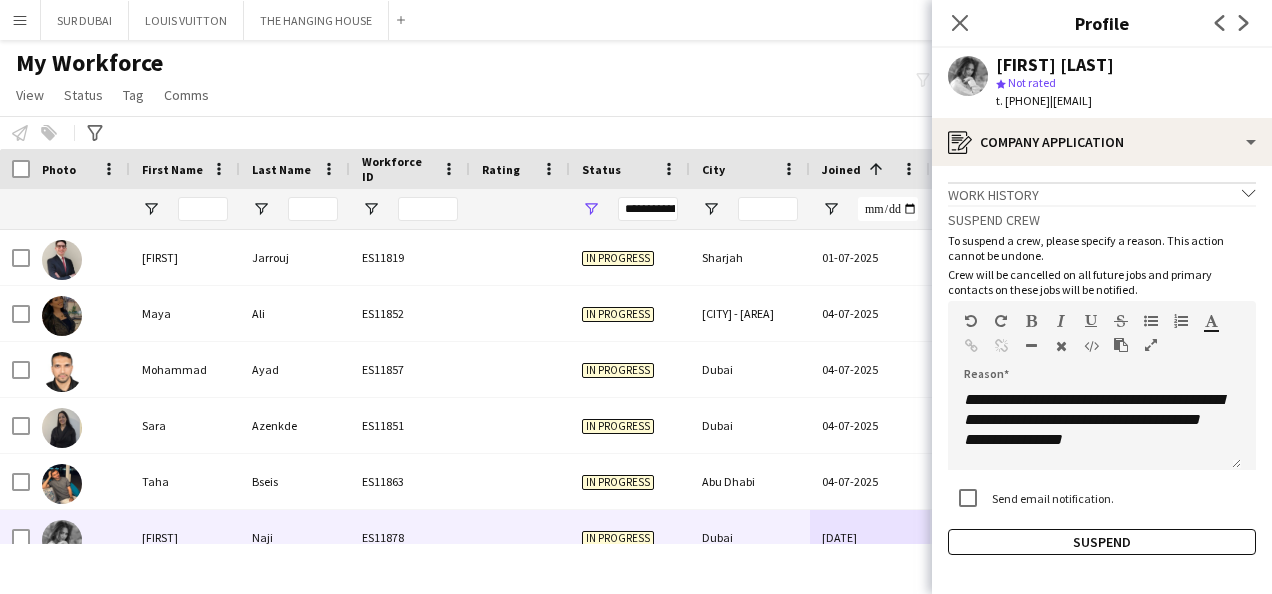 scroll, scrollTop: 0, scrollLeft: 0, axis: both 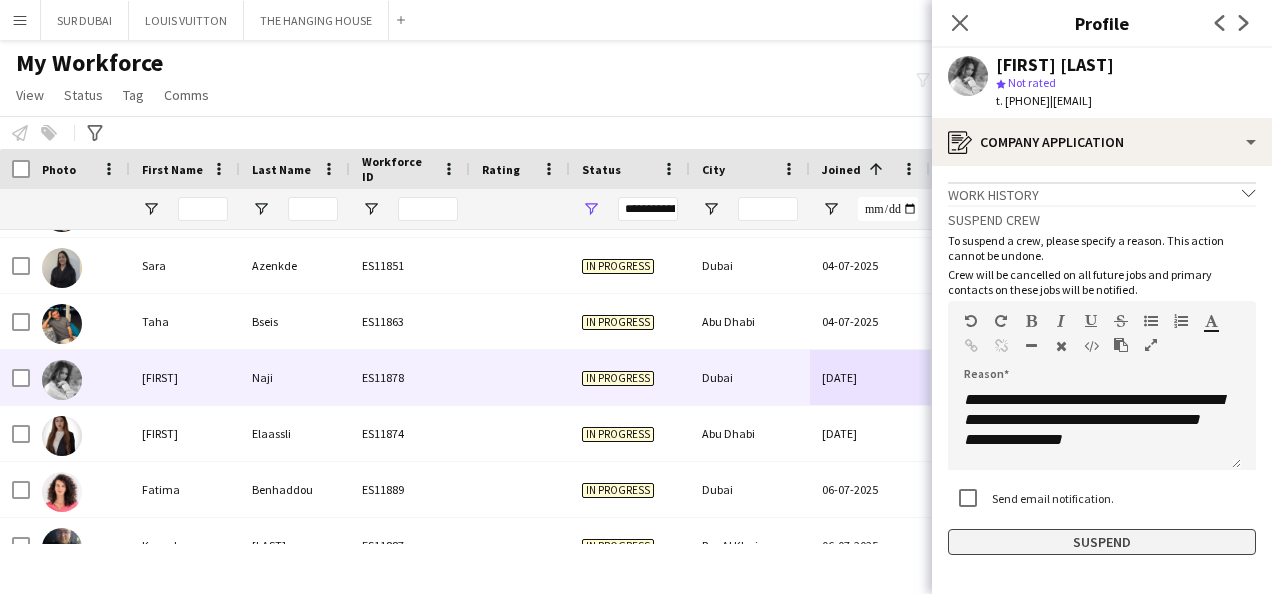 click on "Suspend" 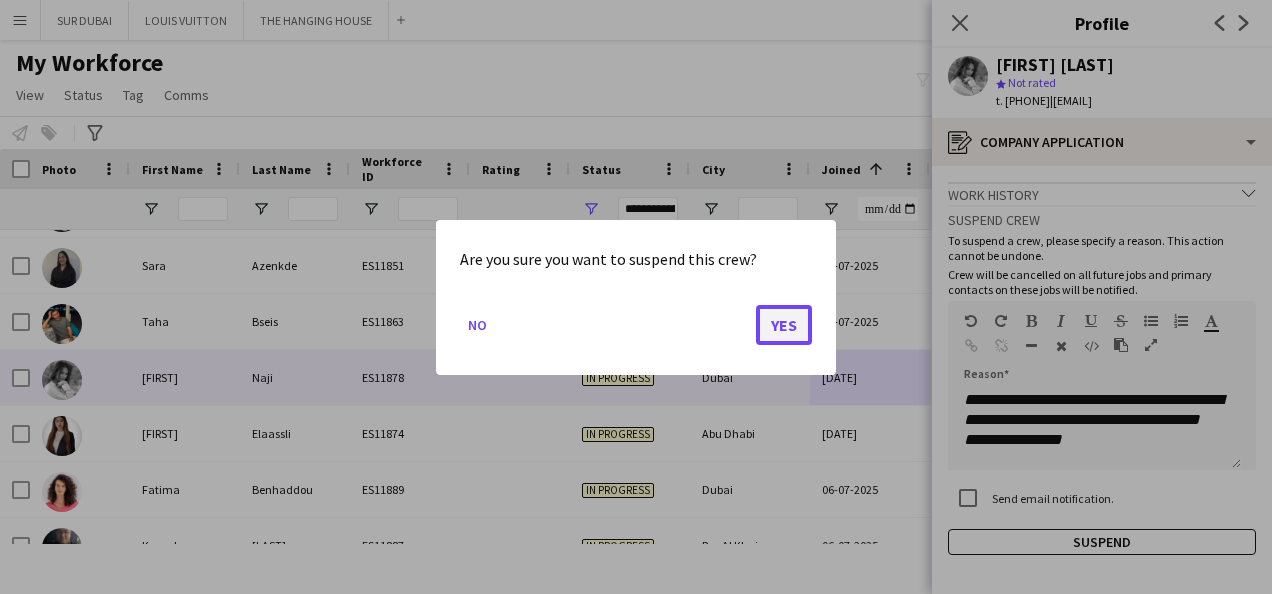 click on "Yes" 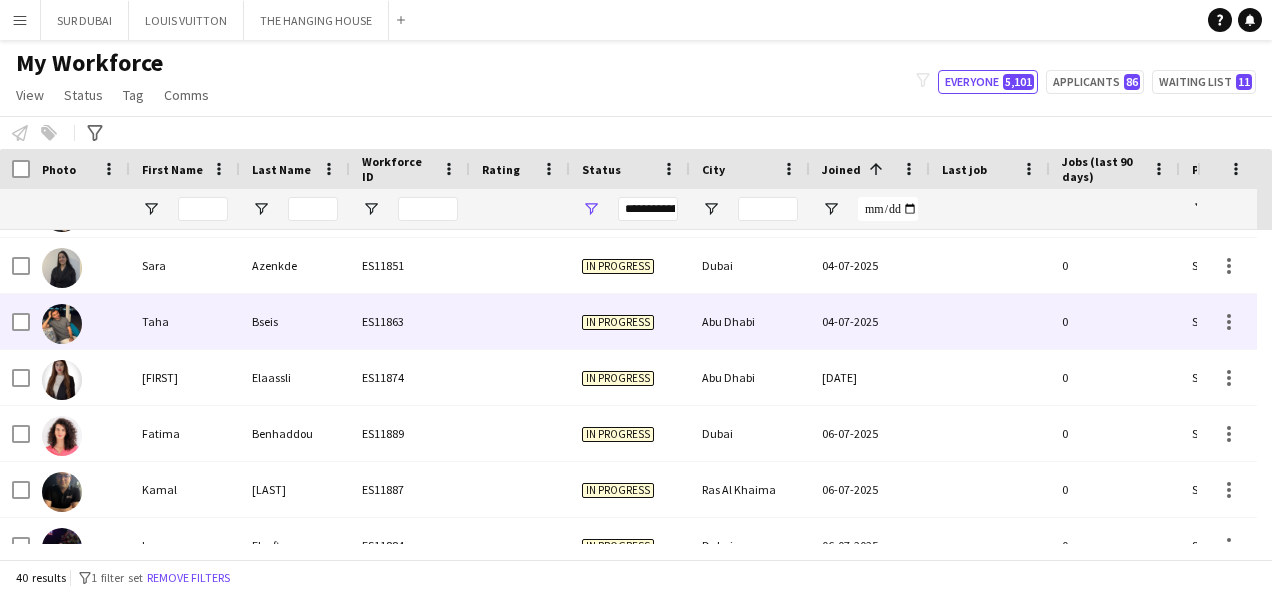 click on "04-07-2025" at bounding box center (870, 321) 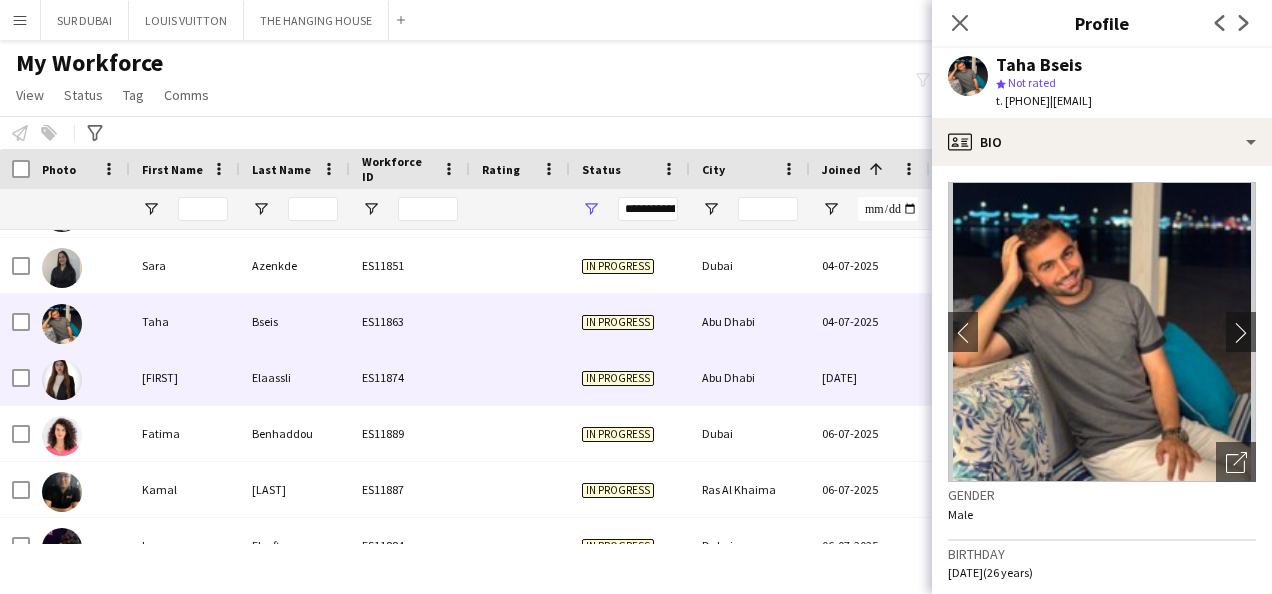 click on "[DATE]" at bounding box center (870, 377) 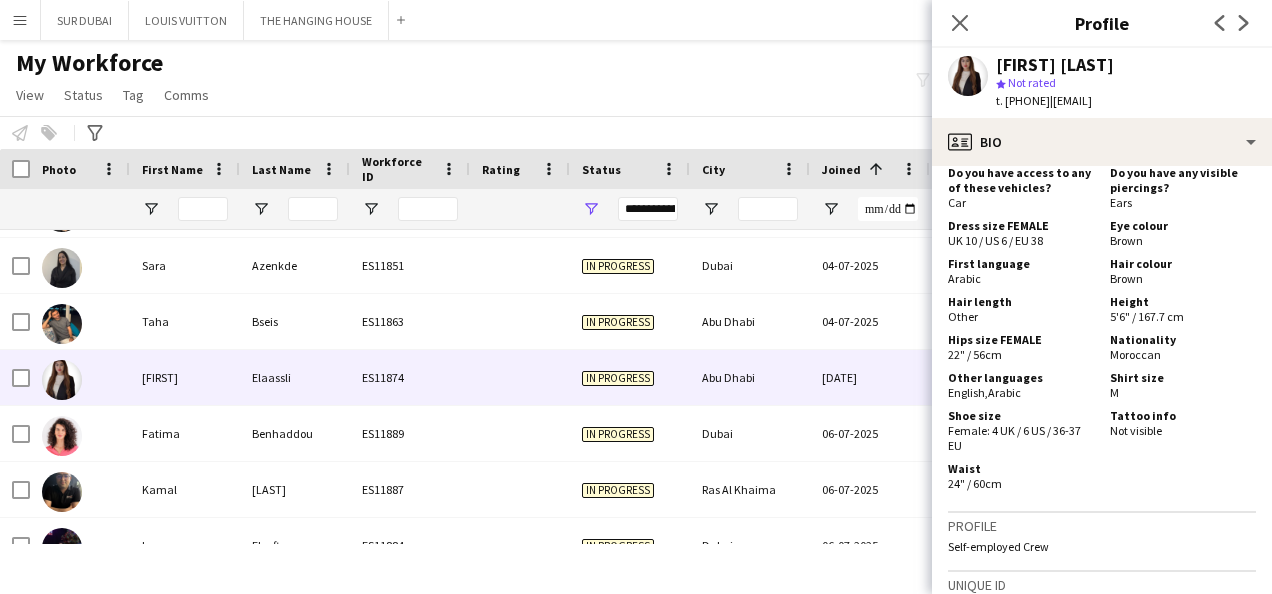 scroll, scrollTop: 1288, scrollLeft: 0, axis: vertical 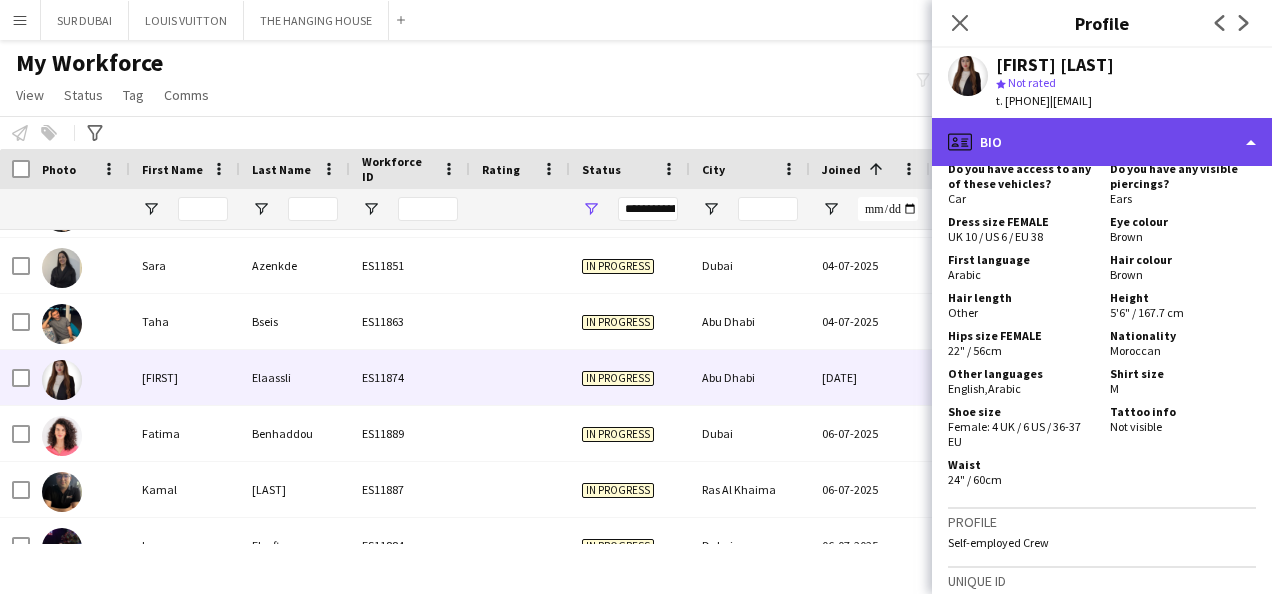 click on "profile
Bio" 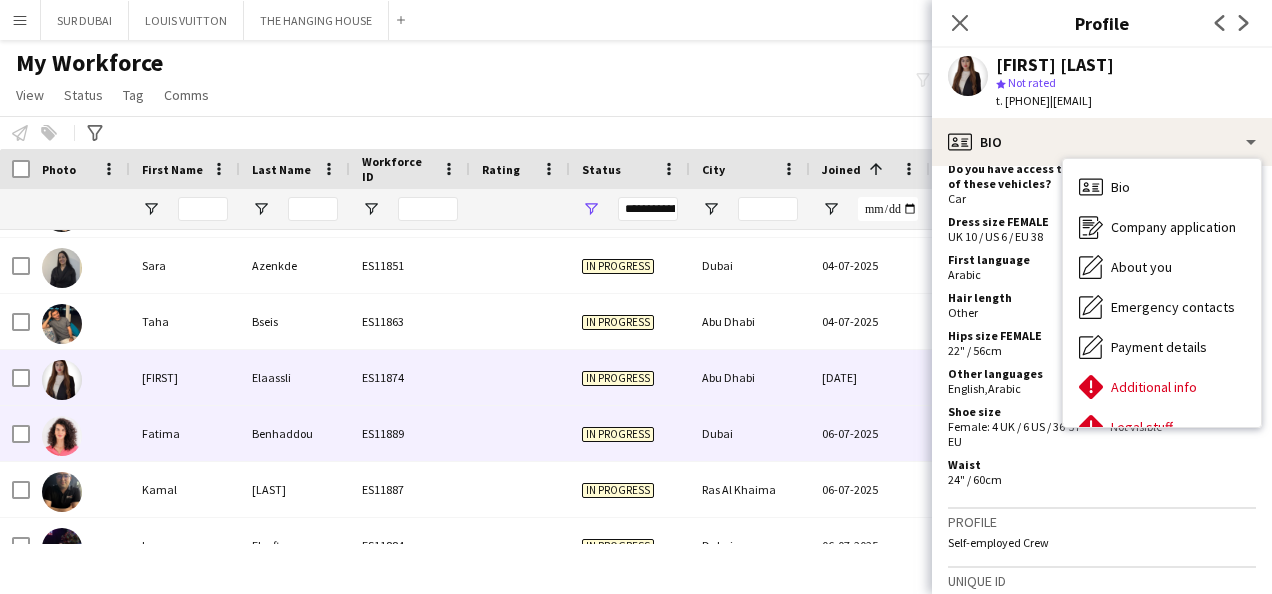 click on "06-07-2025" at bounding box center (870, 433) 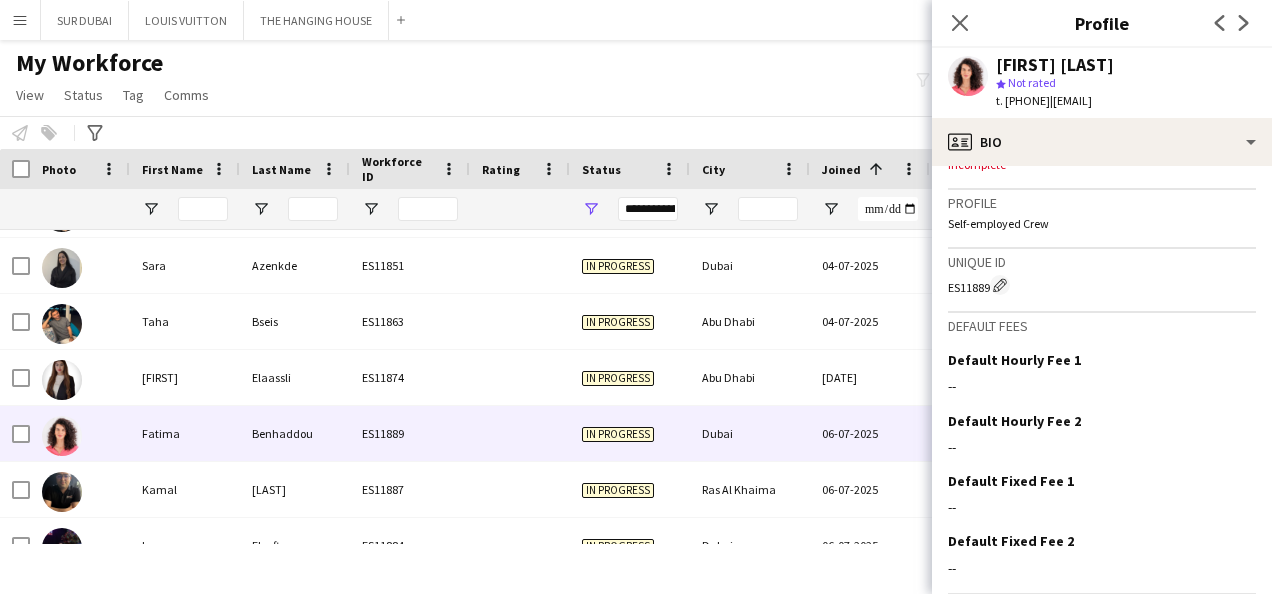 scroll, scrollTop: 905, scrollLeft: 0, axis: vertical 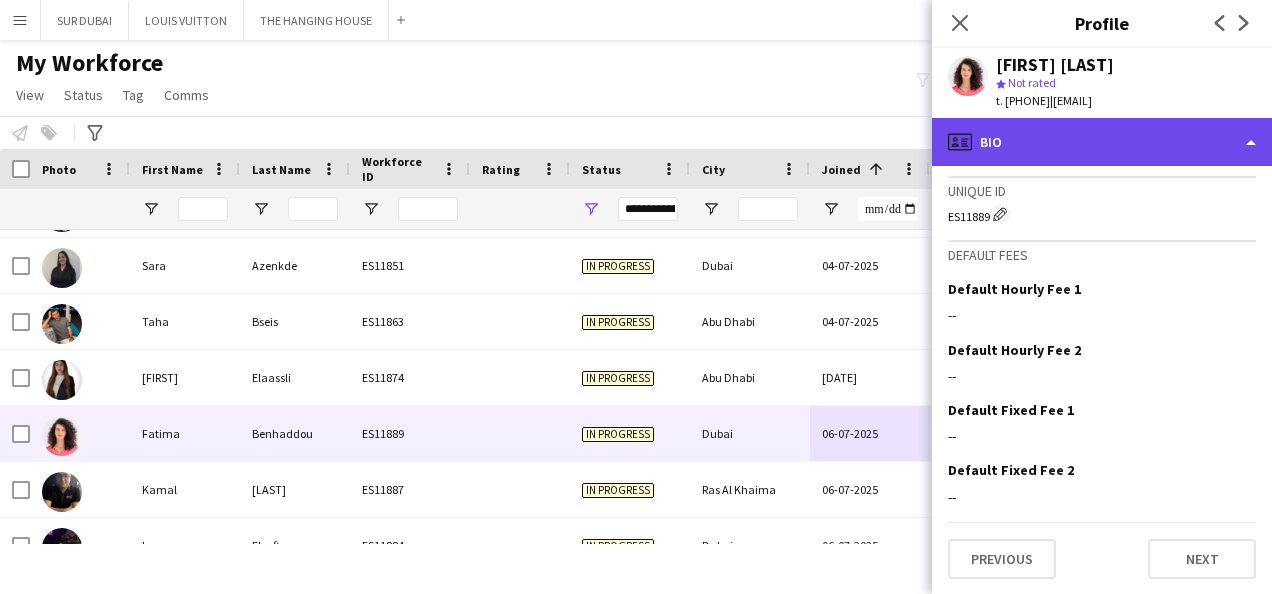 click on "profile
Bio" 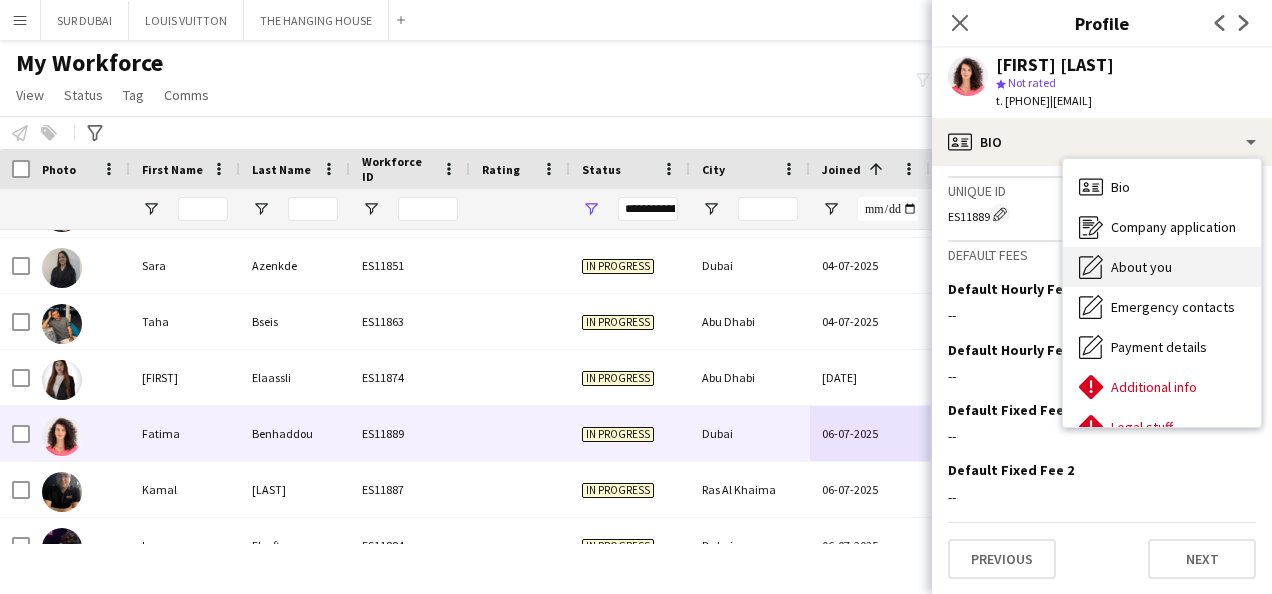 click on "About you
About you" at bounding box center [1162, 267] 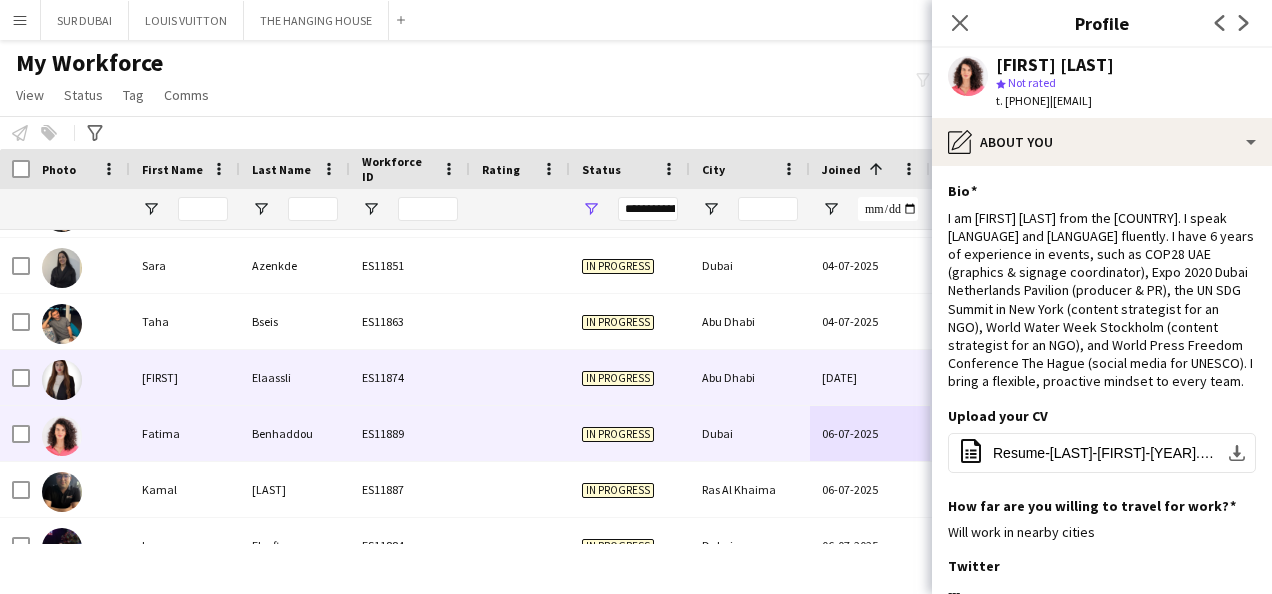 scroll, scrollTop: 270, scrollLeft: 0, axis: vertical 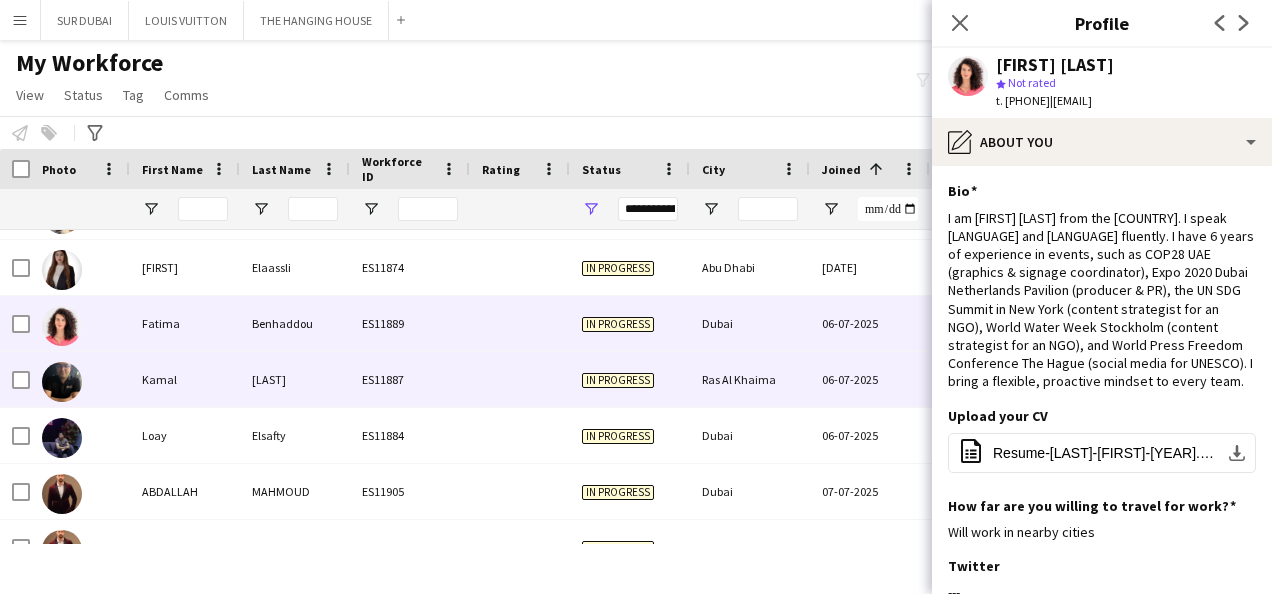 click on "Ras Al Khaima" at bounding box center (750, 379) 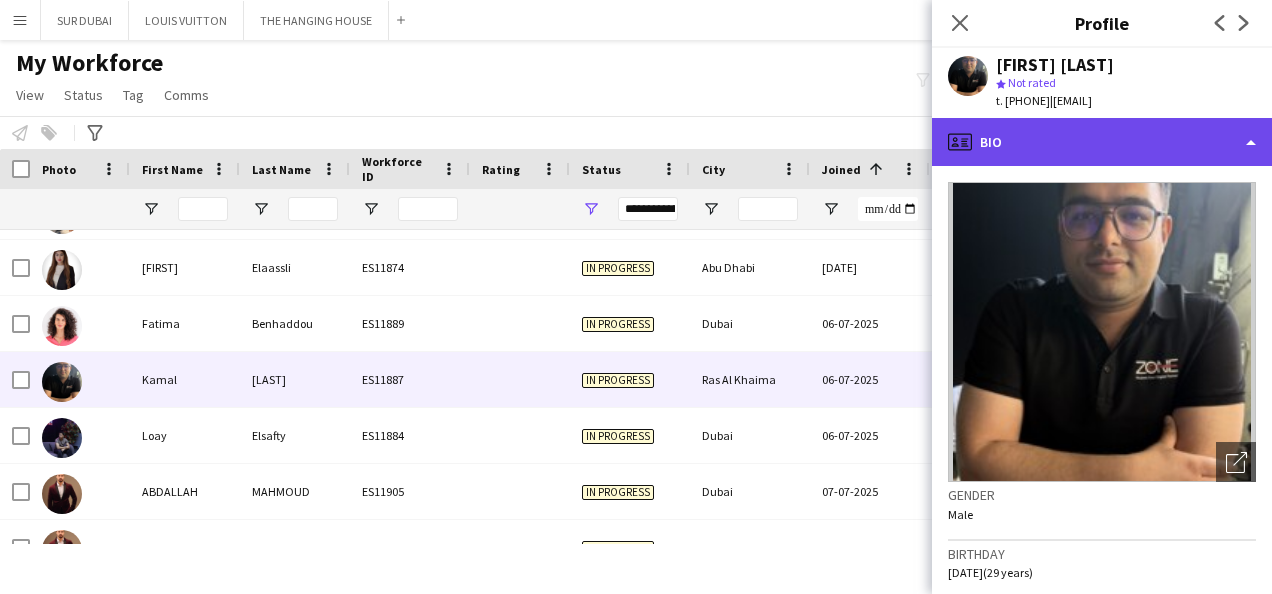 click on "profile
Bio" 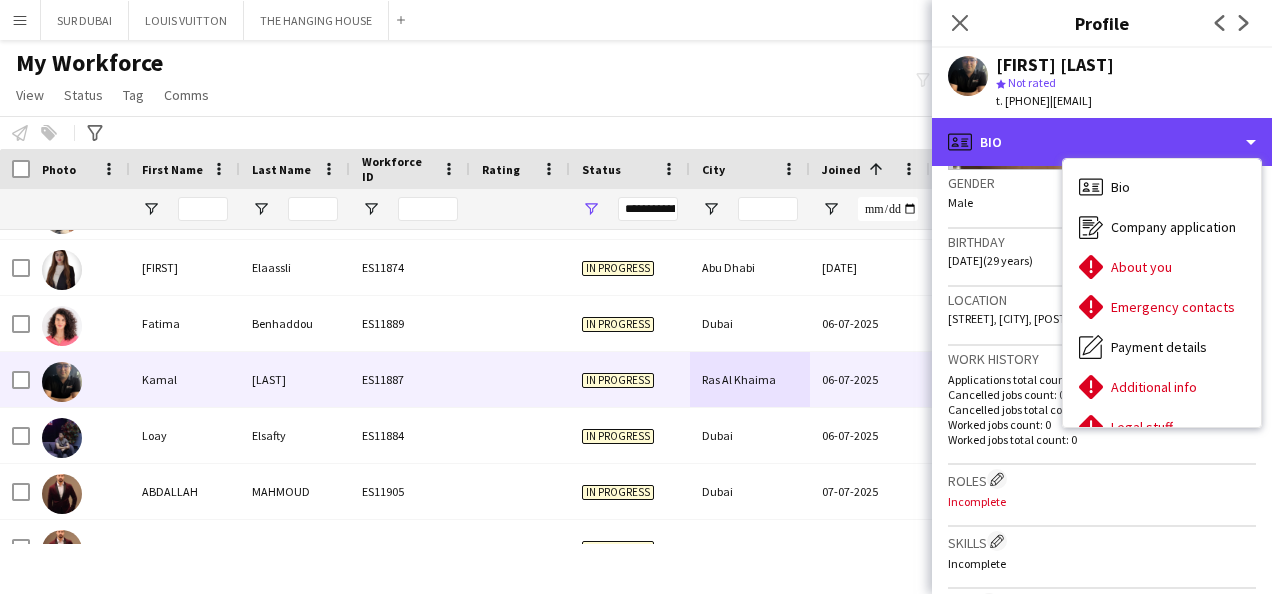scroll, scrollTop: 822, scrollLeft: 0, axis: vertical 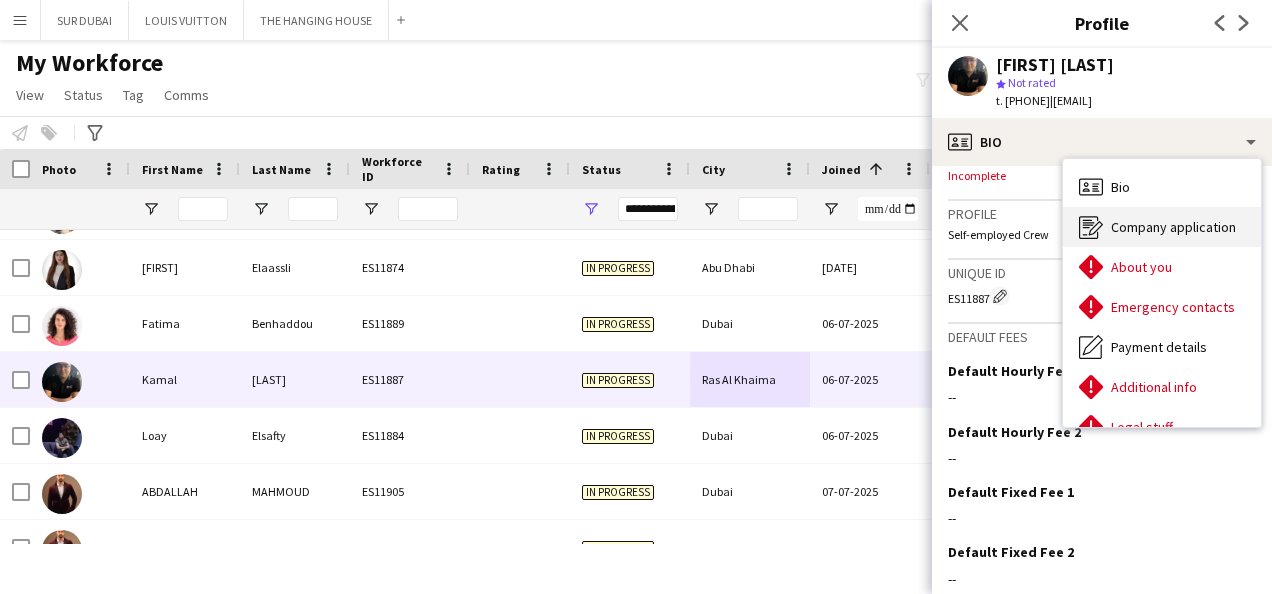 click on "Company application" at bounding box center (1173, 227) 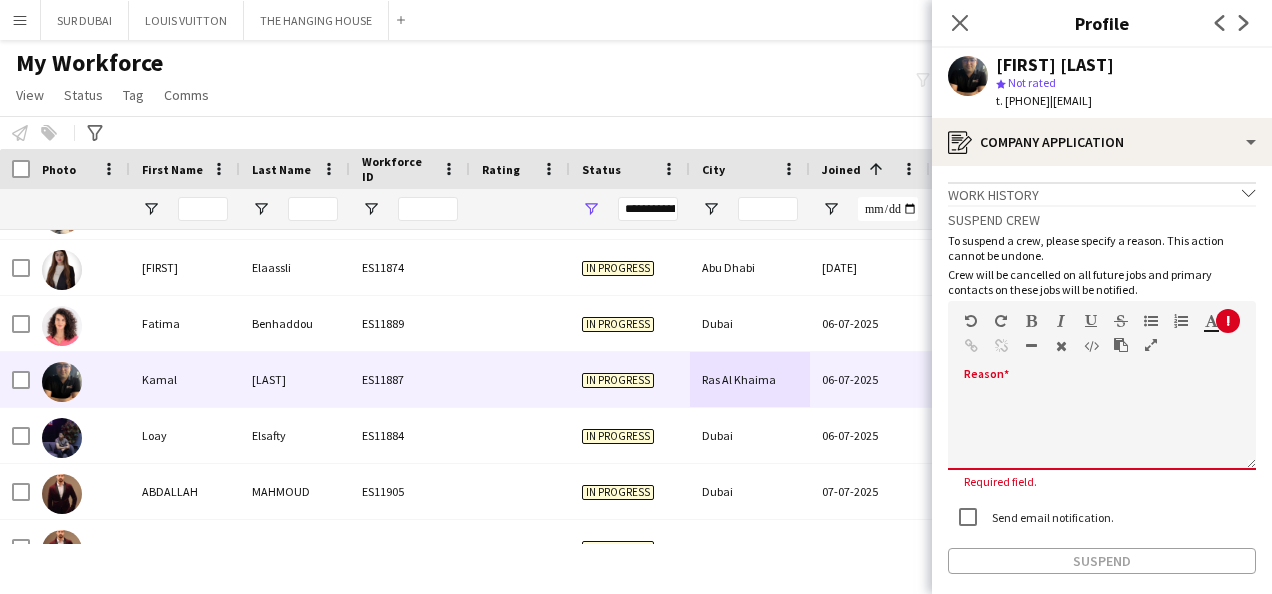 click at bounding box center (1102, 423) 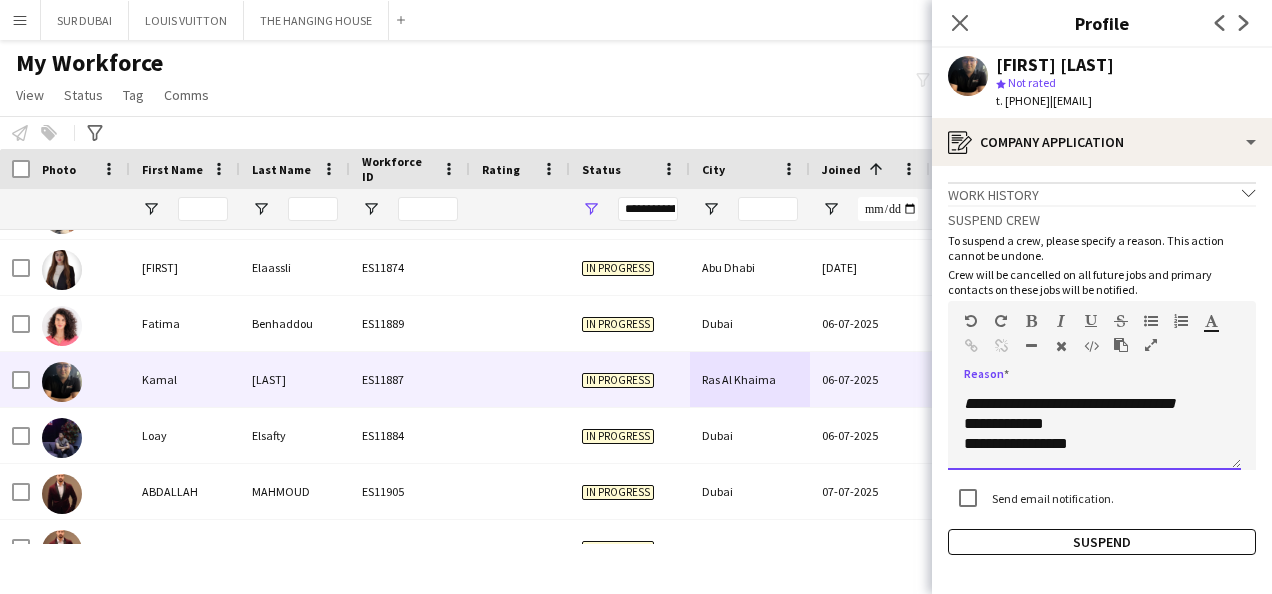 click on "**********" at bounding box center (1102, 423) 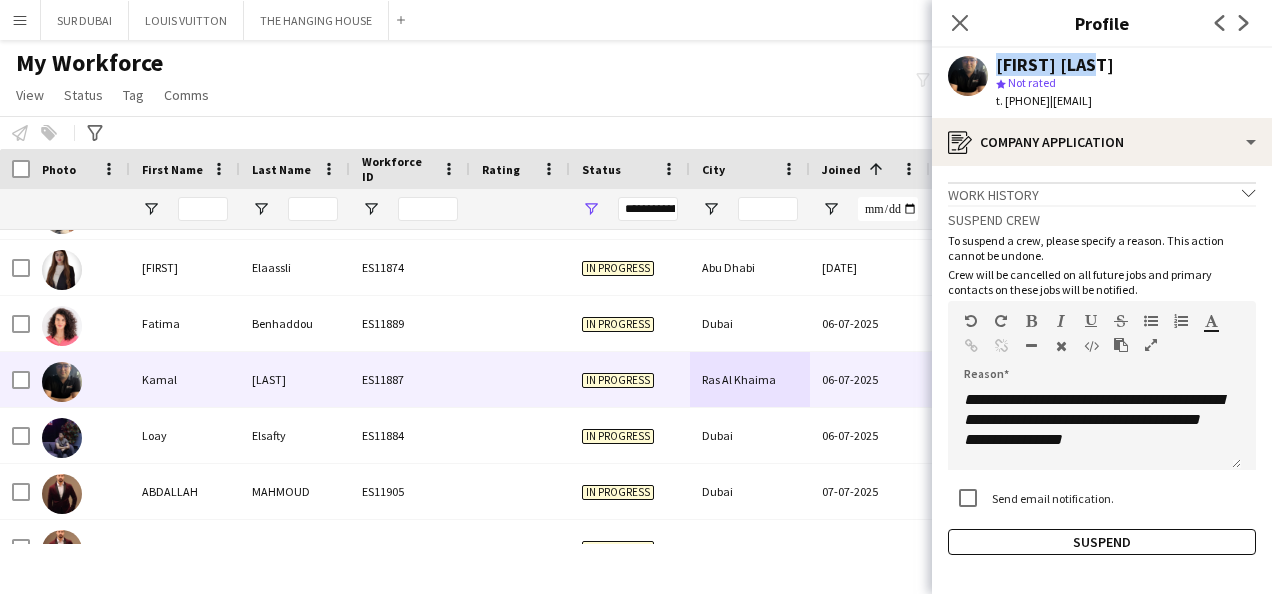 drag, startPoint x: 1104, startPoint y: 62, endPoint x: 977, endPoint y: 63, distance: 127.00394 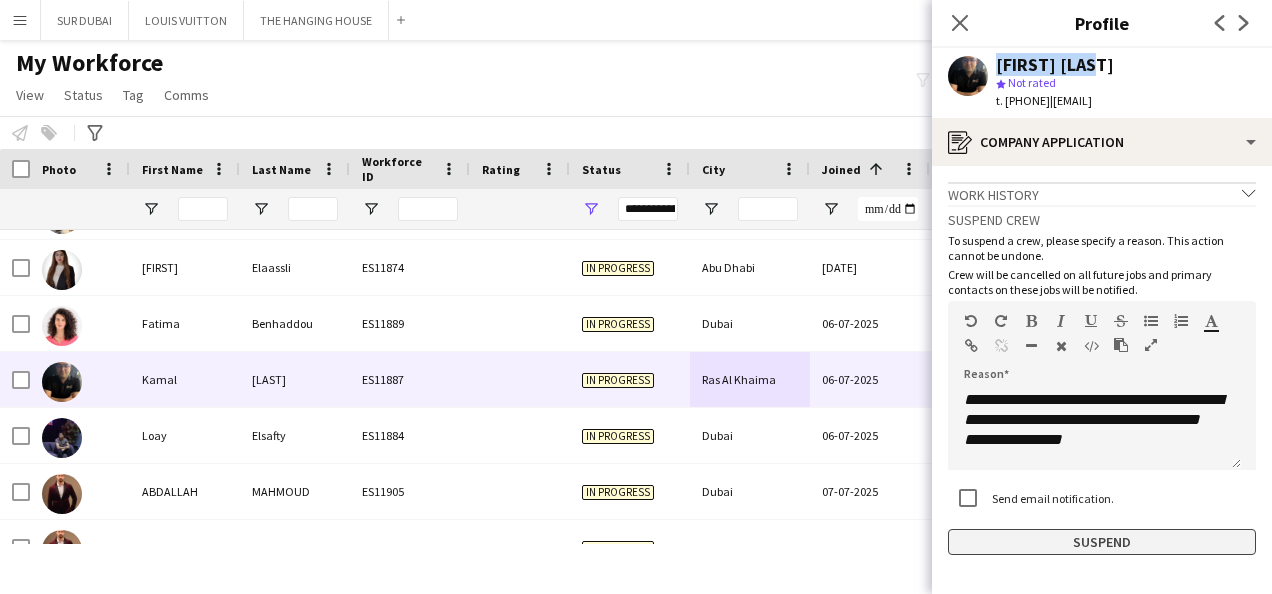 click on "Suspend" 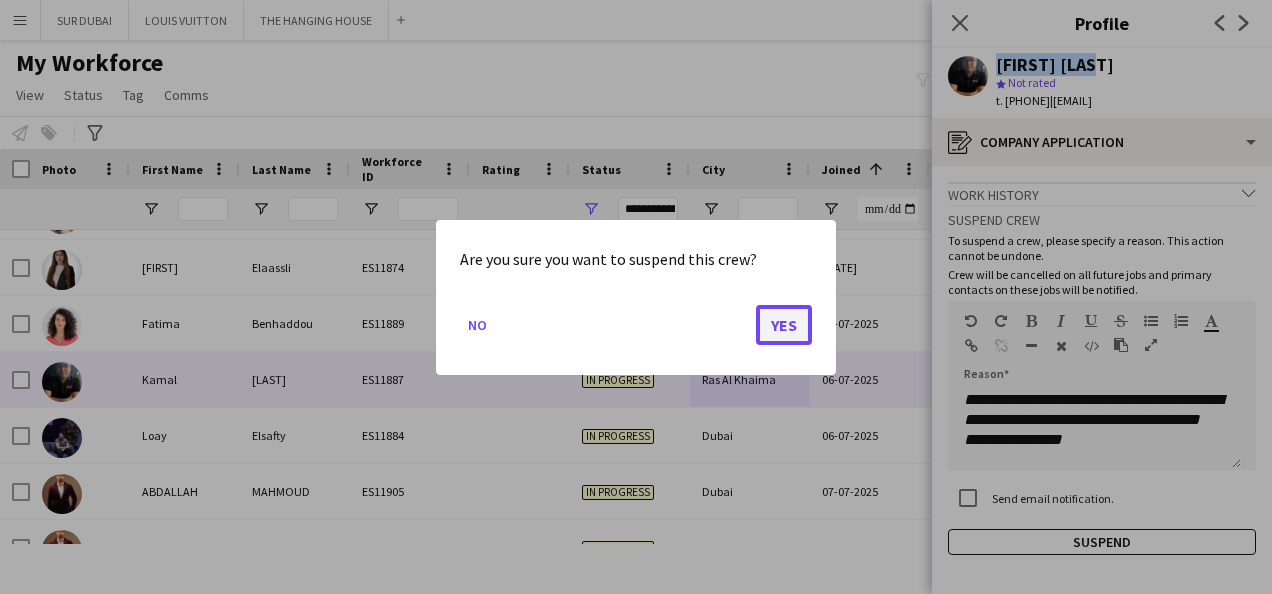 click on "Yes" 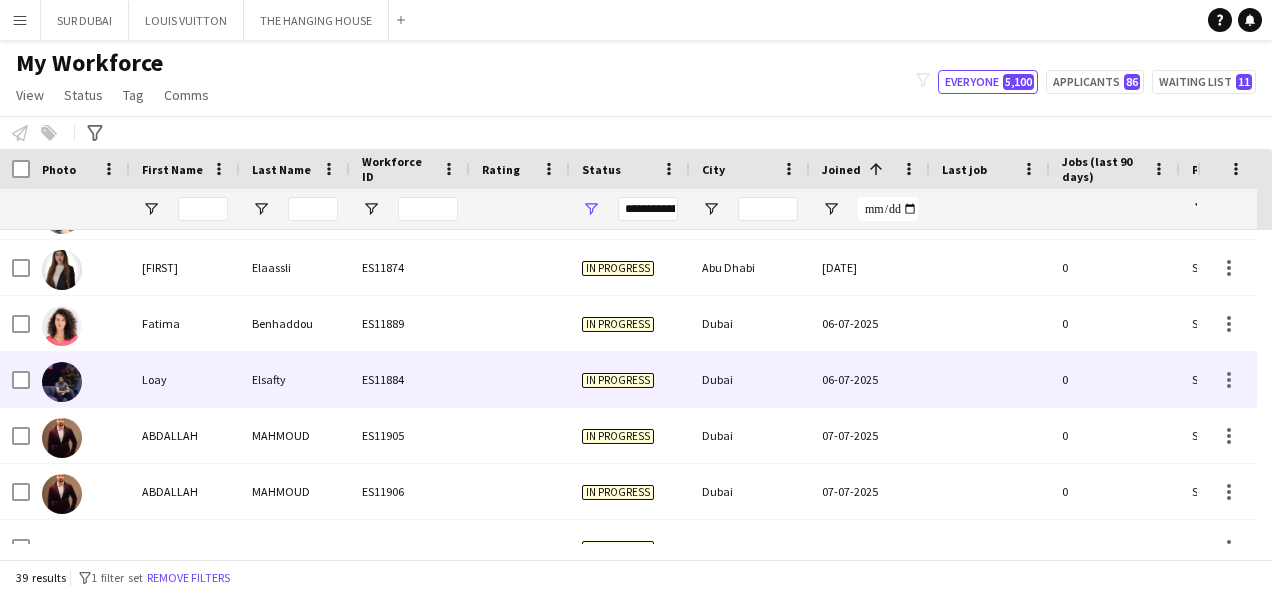 click on "06-07-2025" at bounding box center [870, 379] 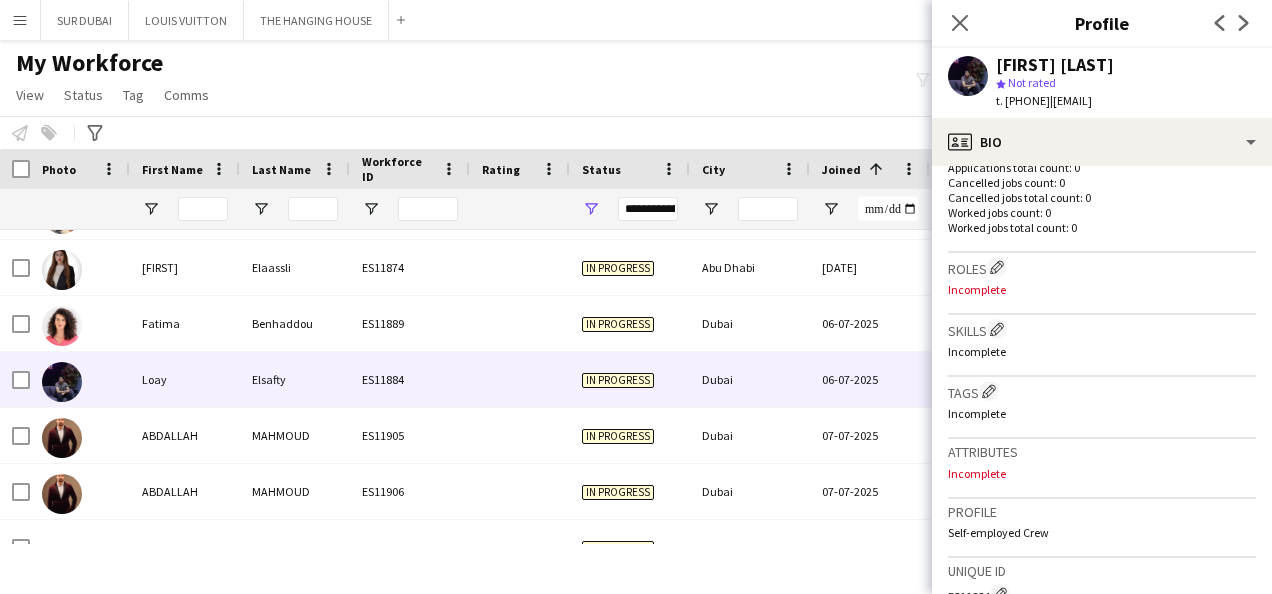 scroll, scrollTop: 905, scrollLeft: 0, axis: vertical 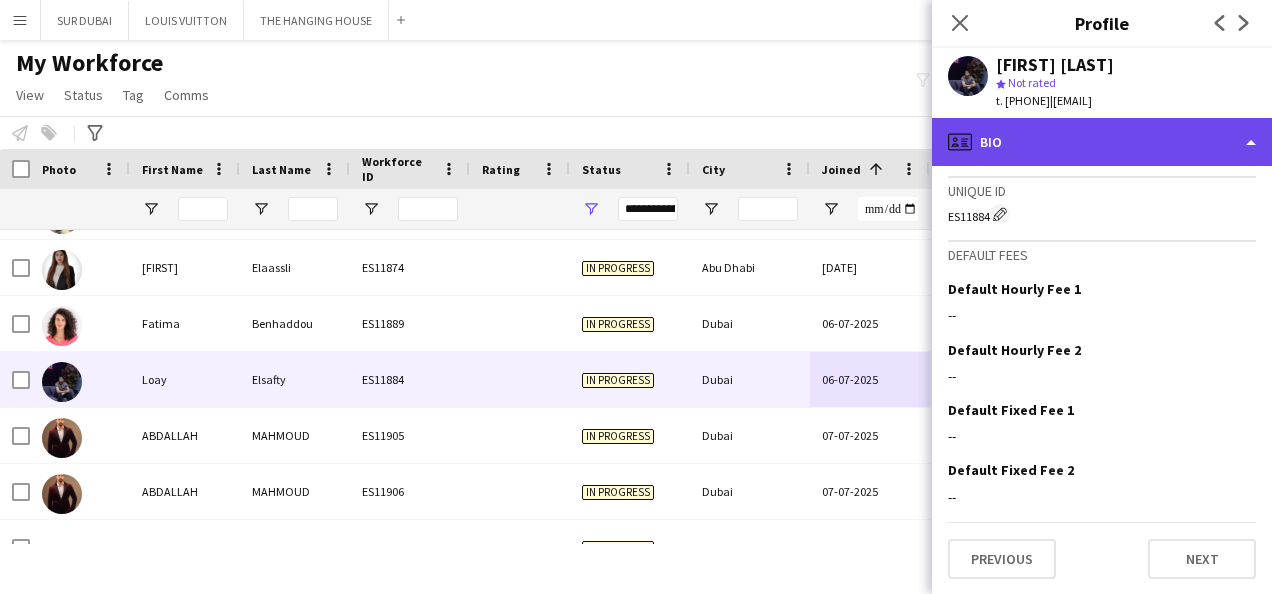 click on "profile
Bio" 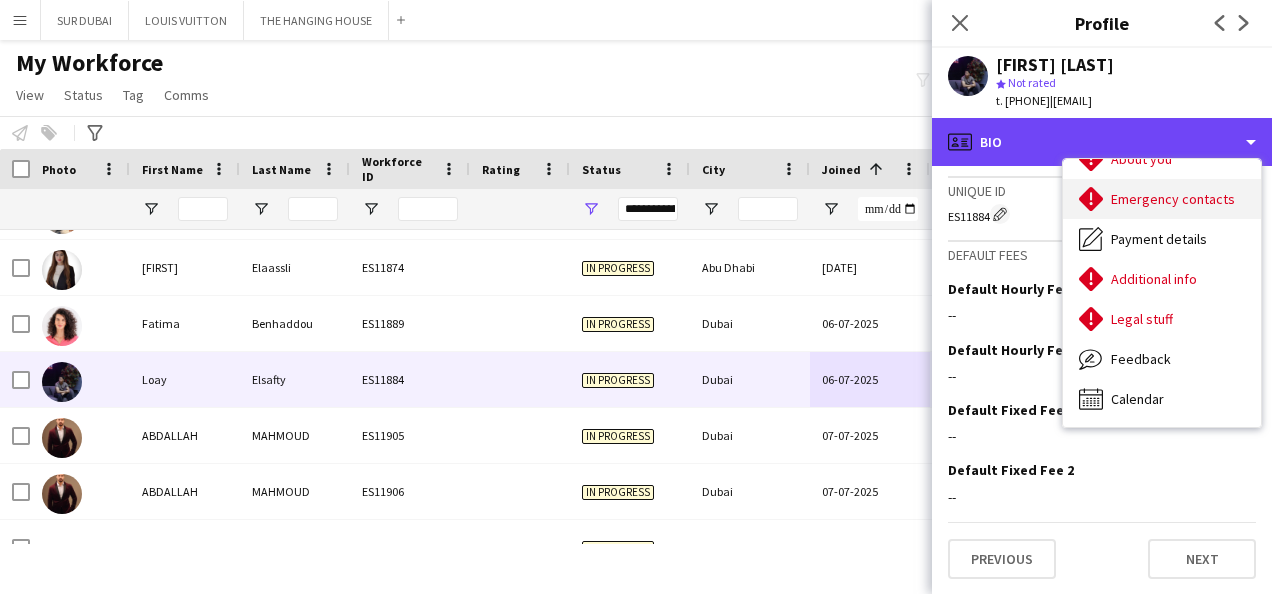 scroll, scrollTop: 0, scrollLeft: 0, axis: both 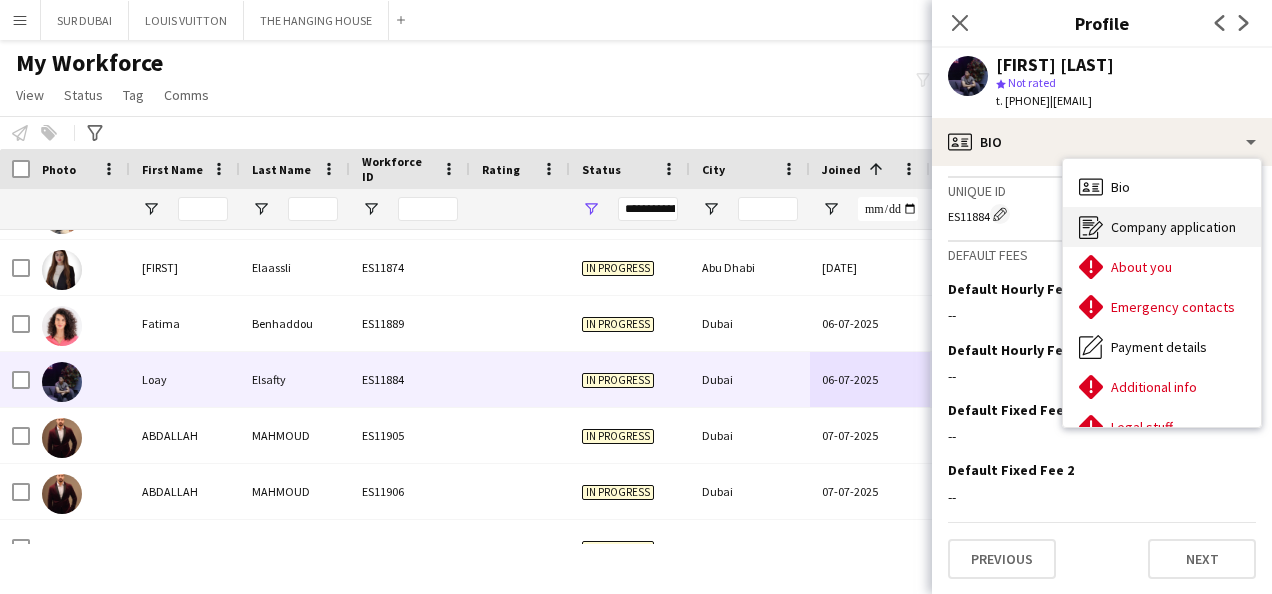 click on "Company application
Company application" at bounding box center (1162, 227) 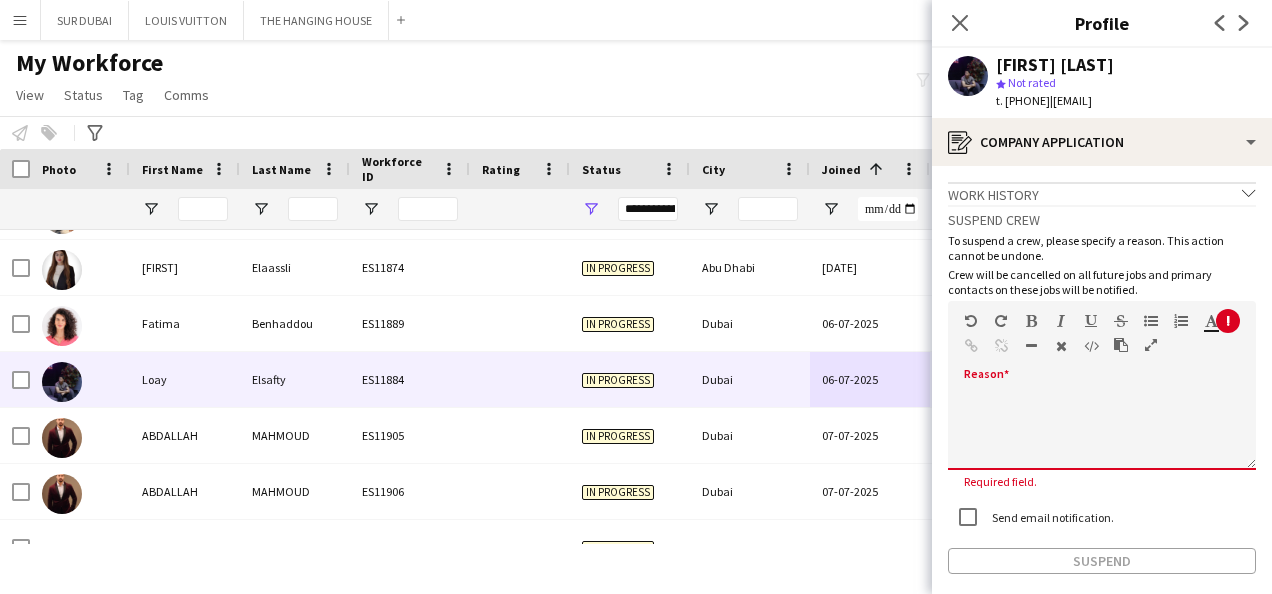 click on "default   Heading 1   Heading 2   Heading 3   Heading 4   Heading 5   Heading 6   Heading 7   Paragraph   Predefined   Standard   default  Times New Roman   Arial   Times New Roman   Calibri   Comic Sans MS  3   1   2   3   4   5   6   7  ******* *******" at bounding box center [1102, 338] 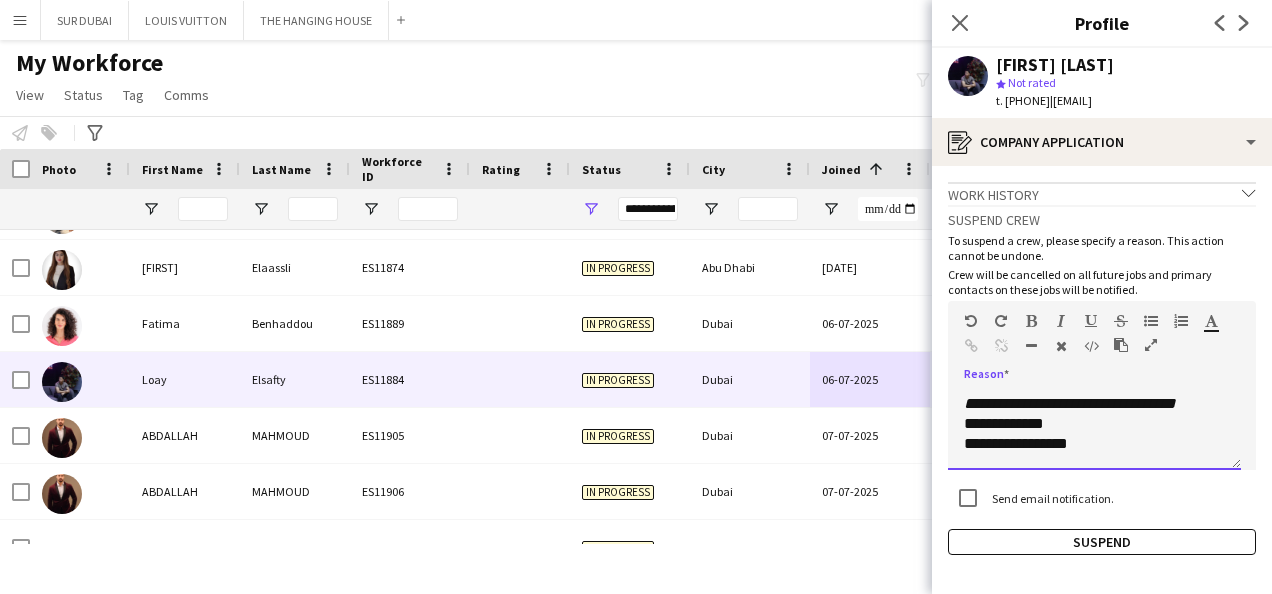 scroll, scrollTop: 0, scrollLeft: 0, axis: both 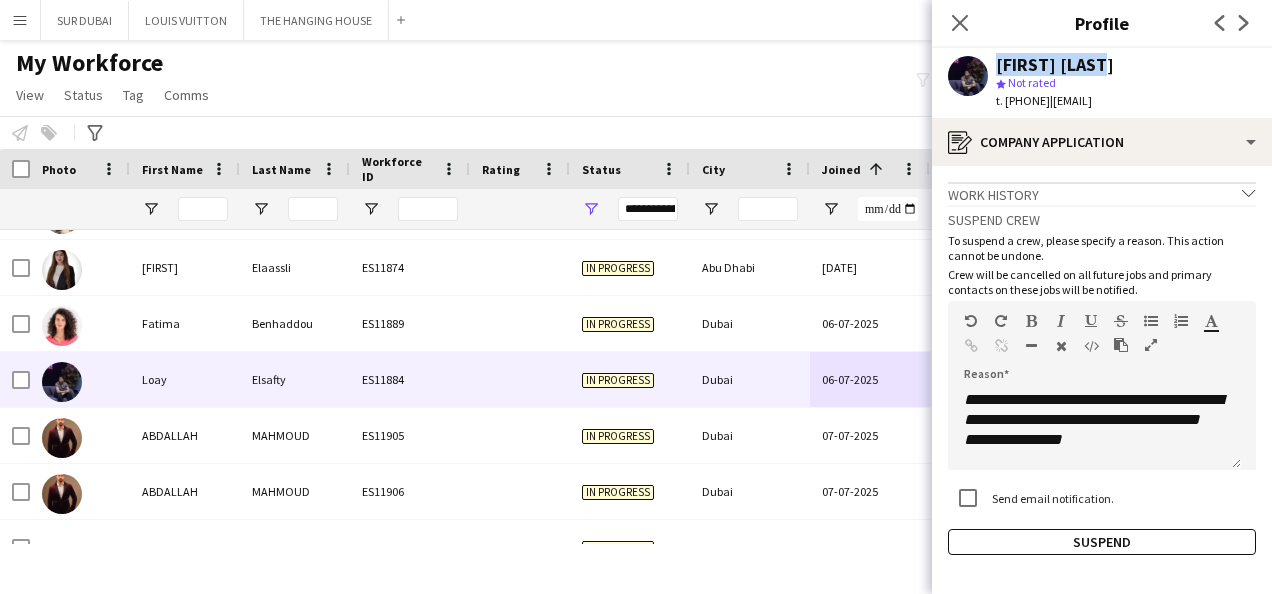 drag, startPoint x: 1104, startPoint y: 68, endPoint x: 990, endPoint y: 64, distance: 114.07015 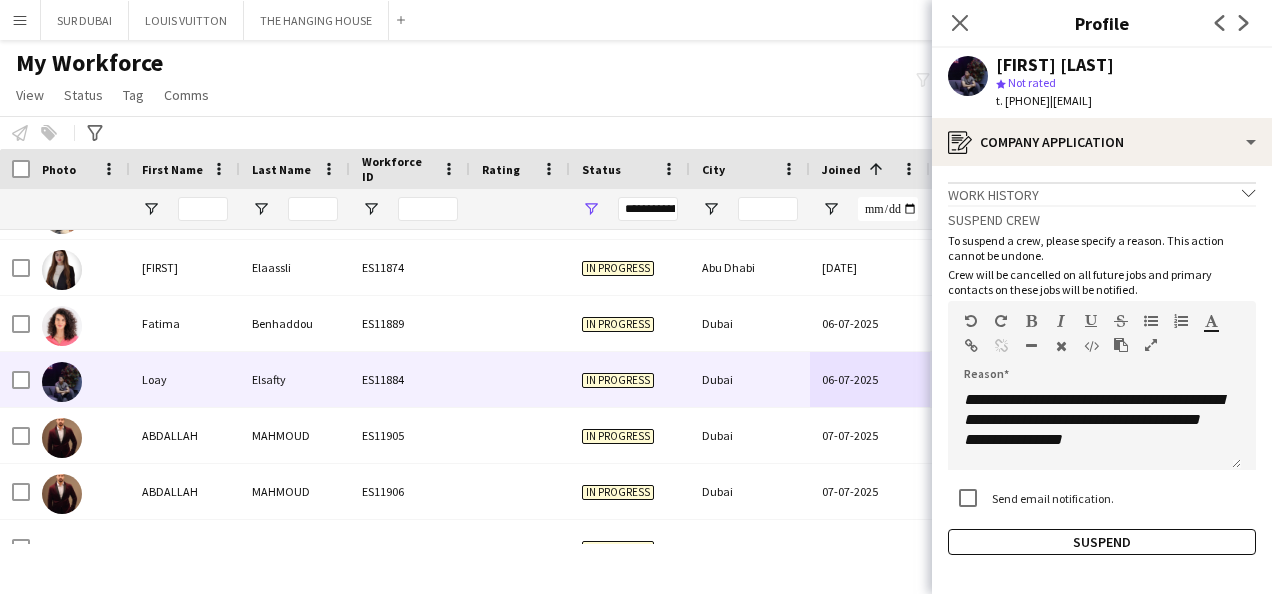 click on "**********" 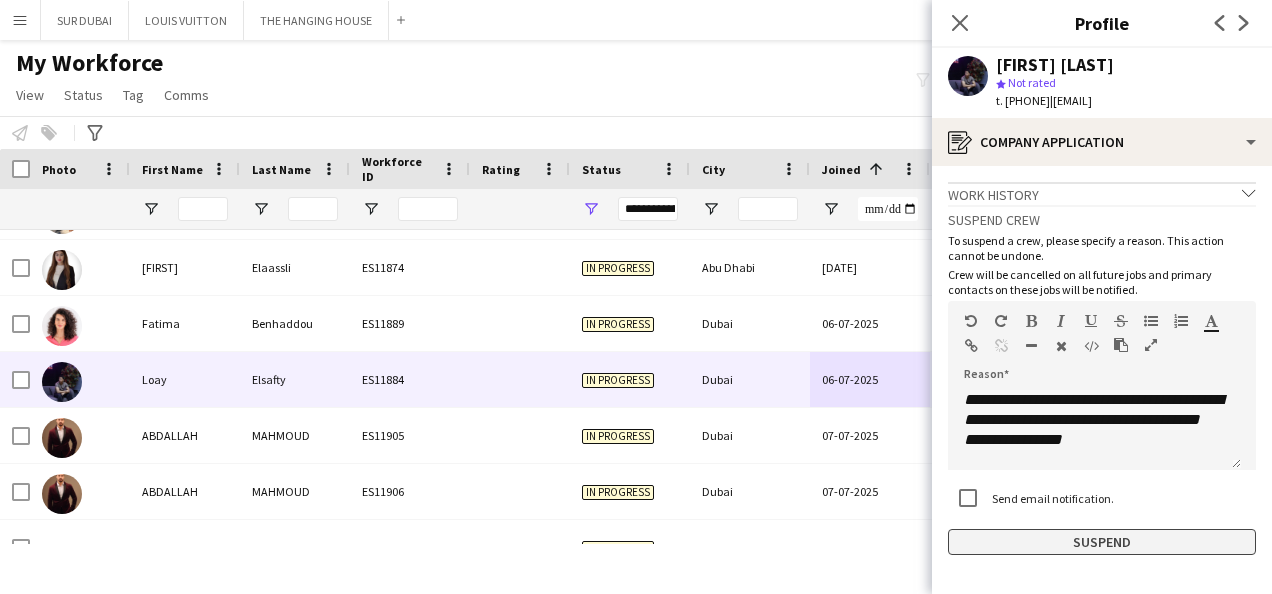 click on "Suspend" 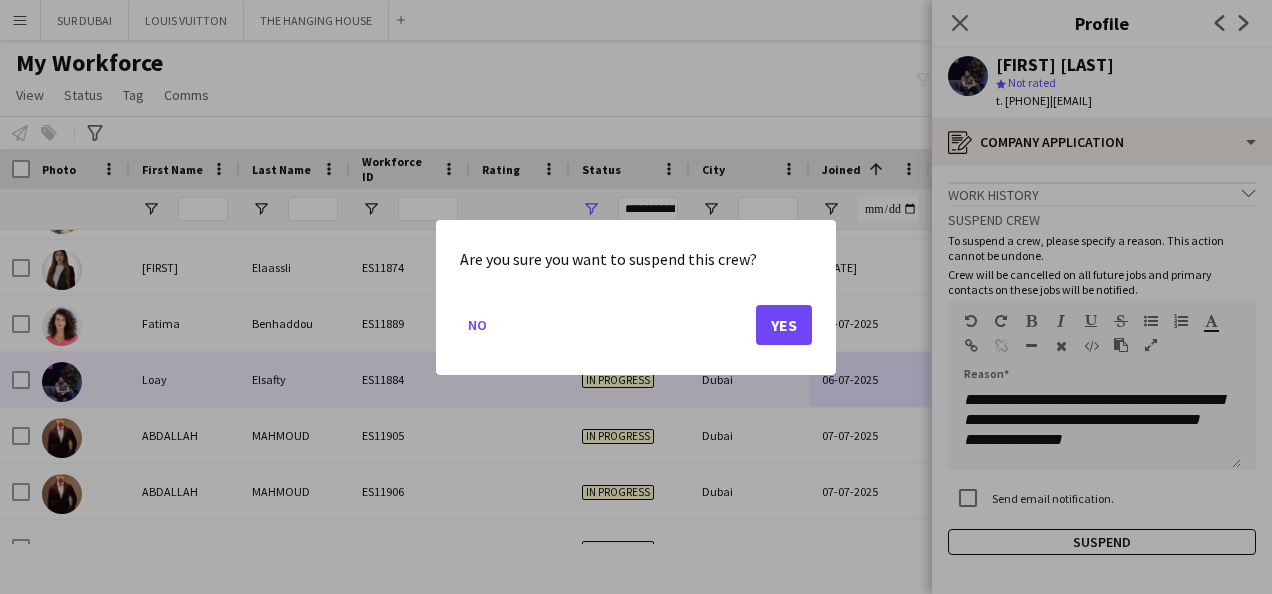 drag, startPoint x: 770, startPoint y: 348, endPoint x: 776, endPoint y: 334, distance: 15.231546 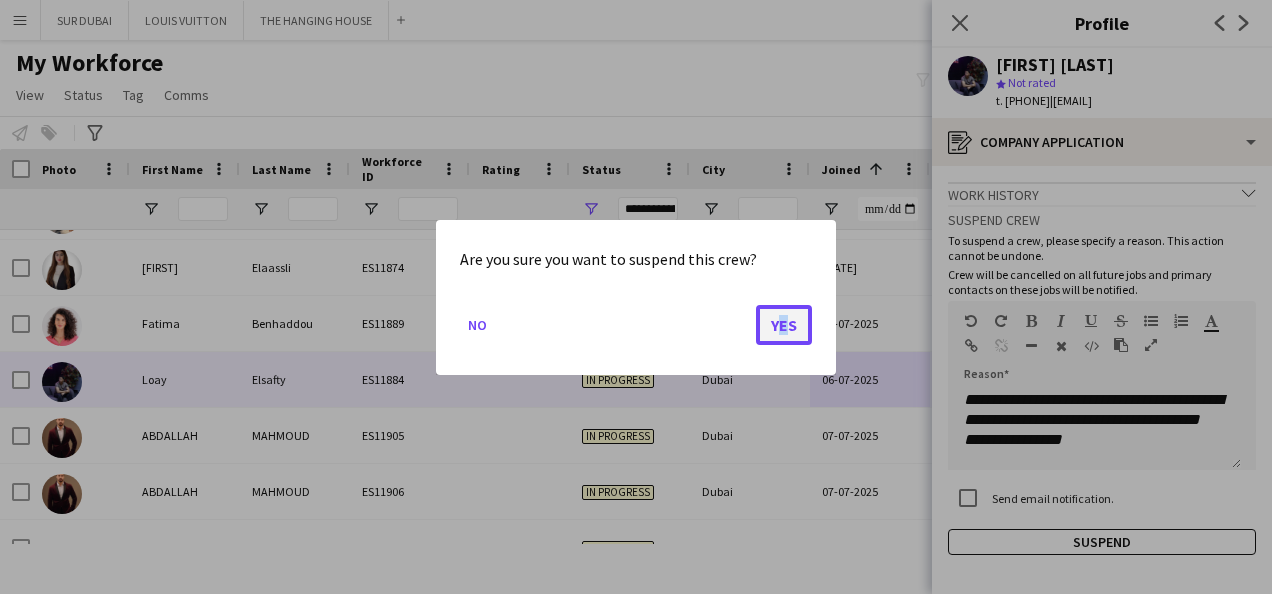 click on "Yes" 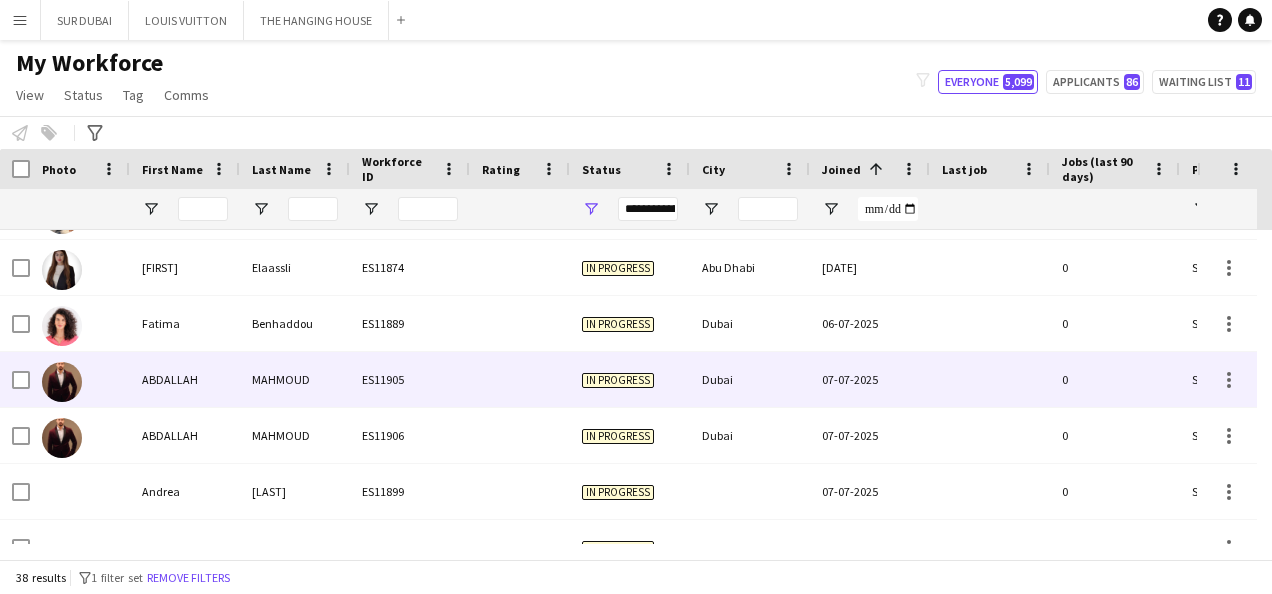 click on "07-07-2025" at bounding box center (870, 379) 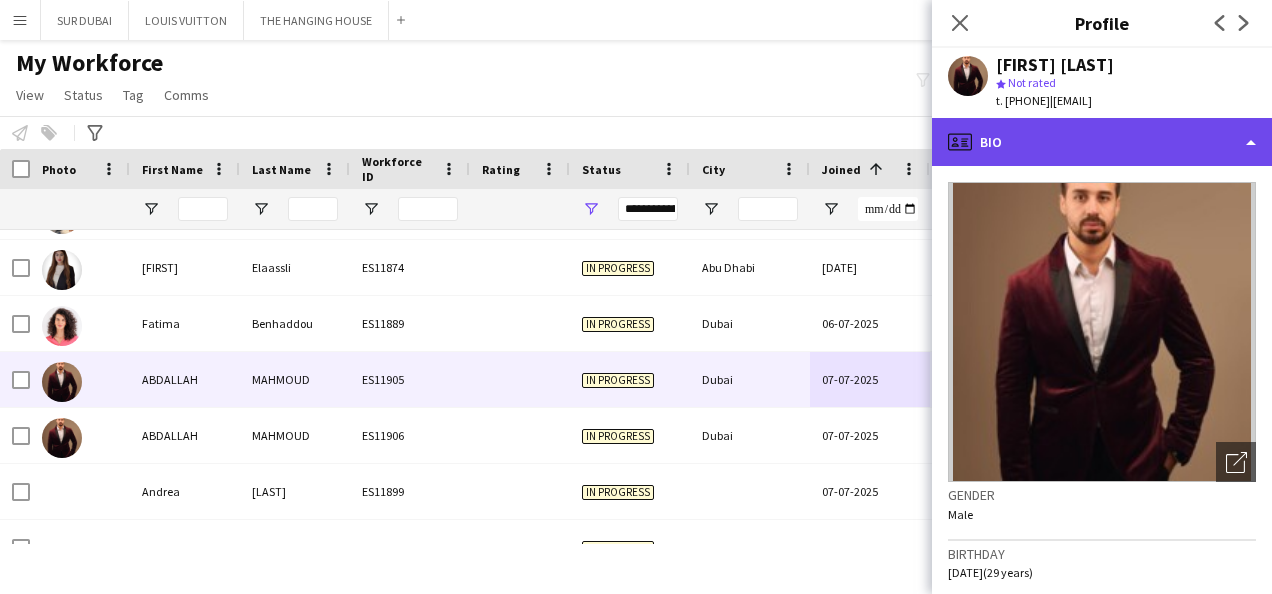 click on "profile
Bio" 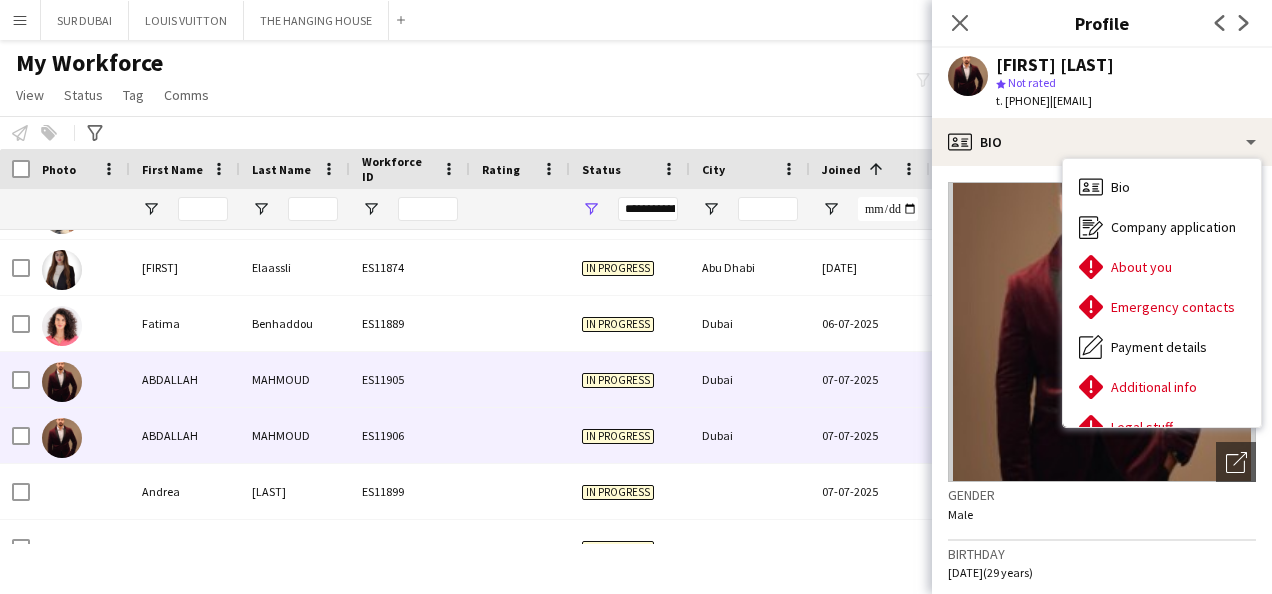 click on "07-07-2025" at bounding box center (870, 435) 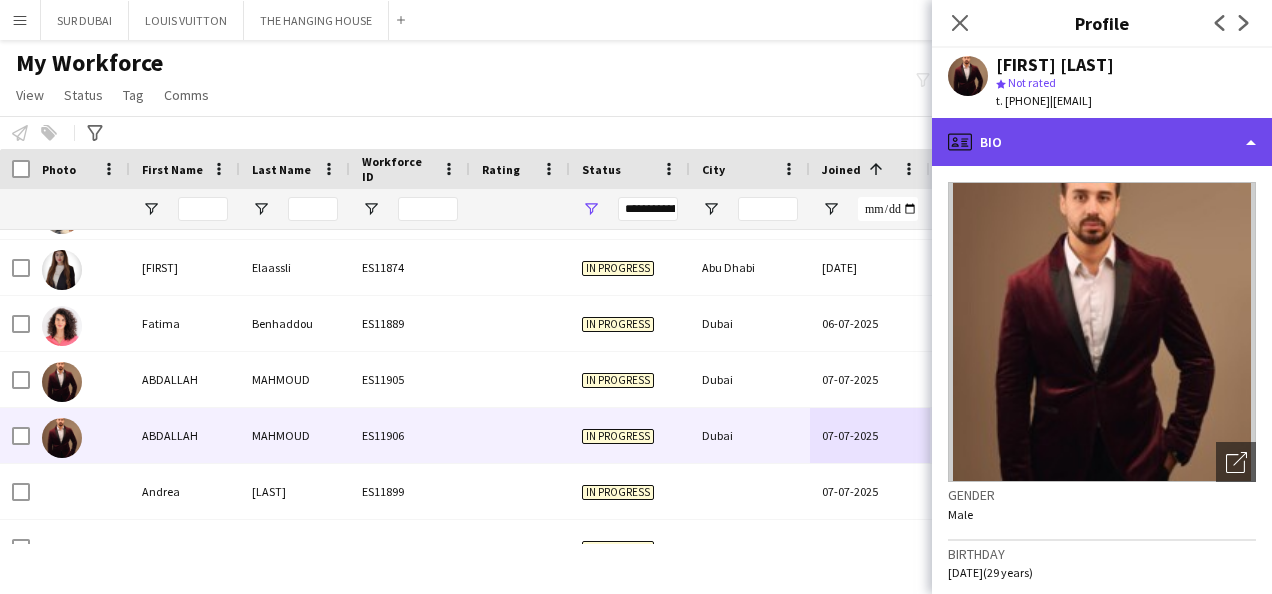 click on "profile
Bio" 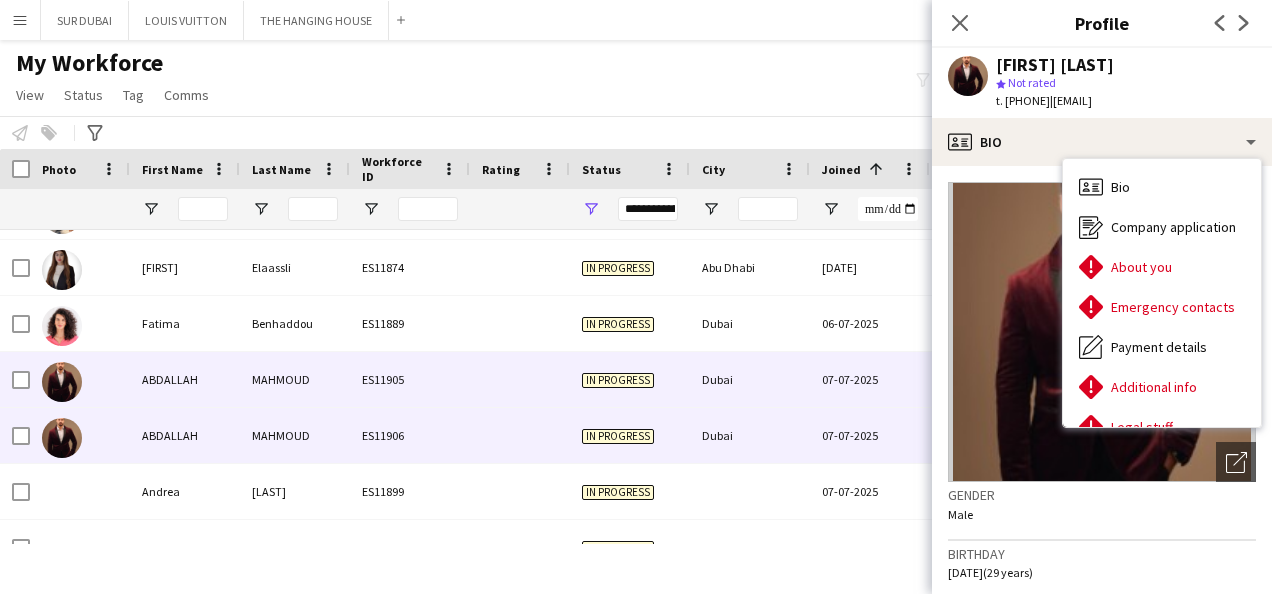 click on "07-07-2025" at bounding box center (870, 379) 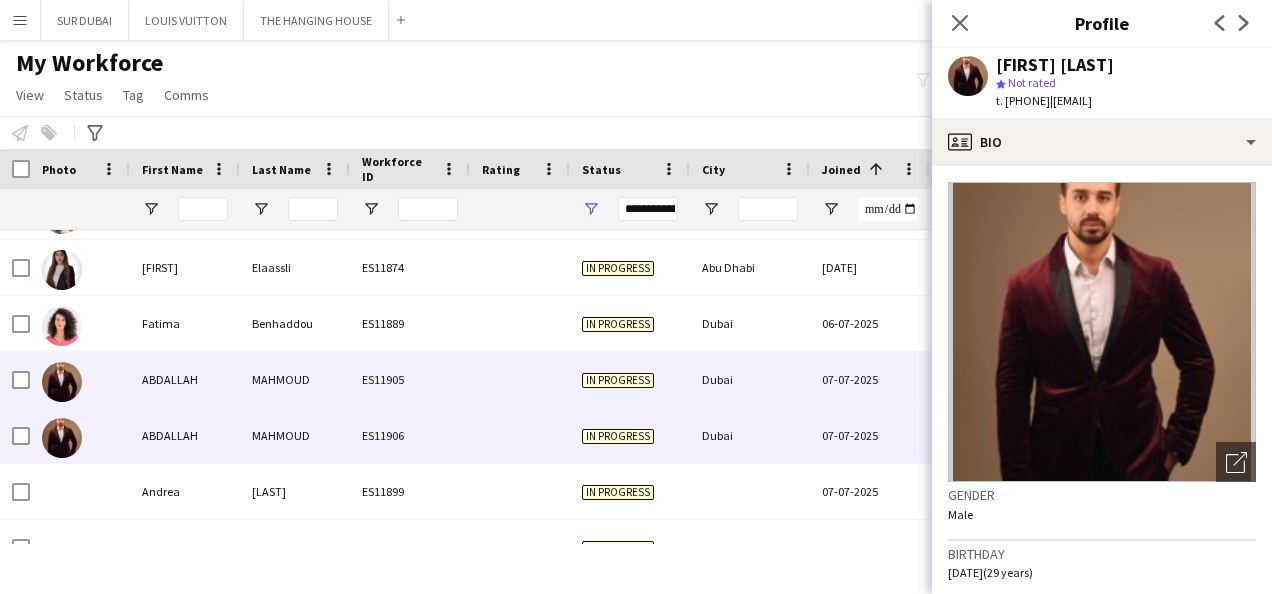 click on "07-07-2025" at bounding box center (870, 435) 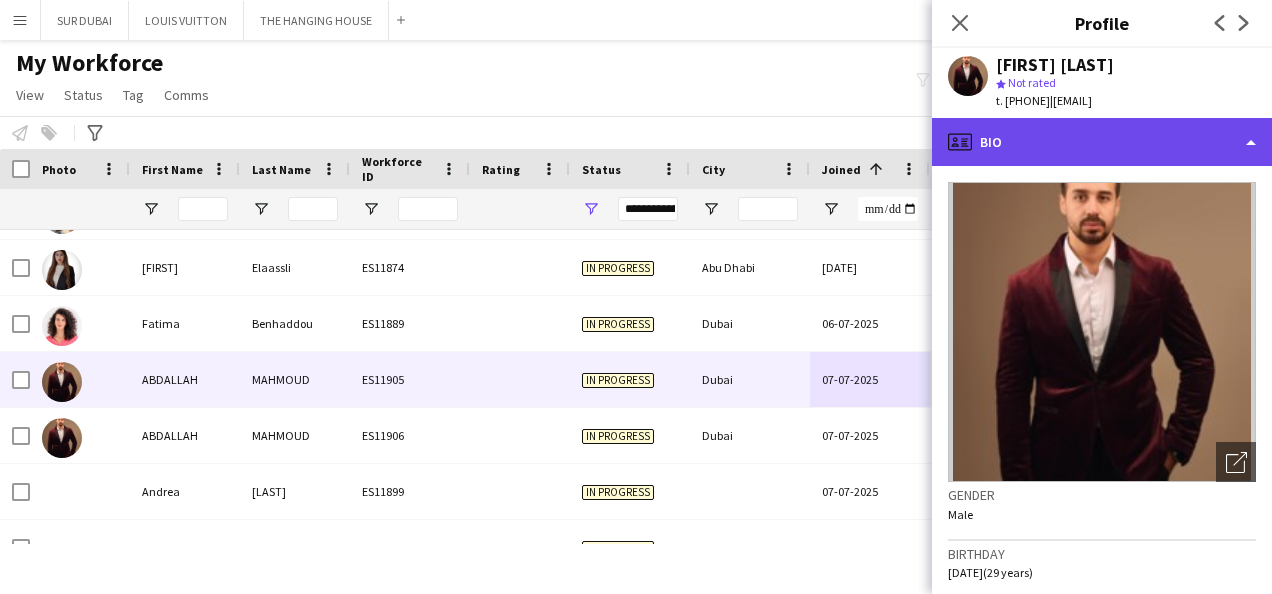 click on "profile
Bio" 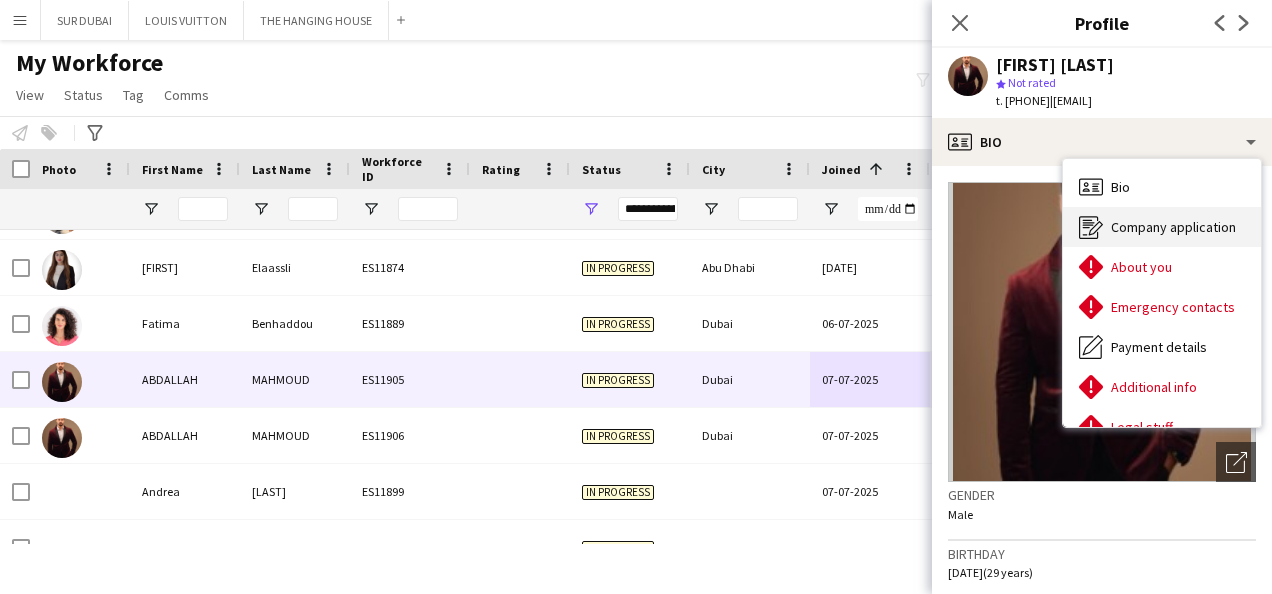 click on "Company application" at bounding box center [1173, 227] 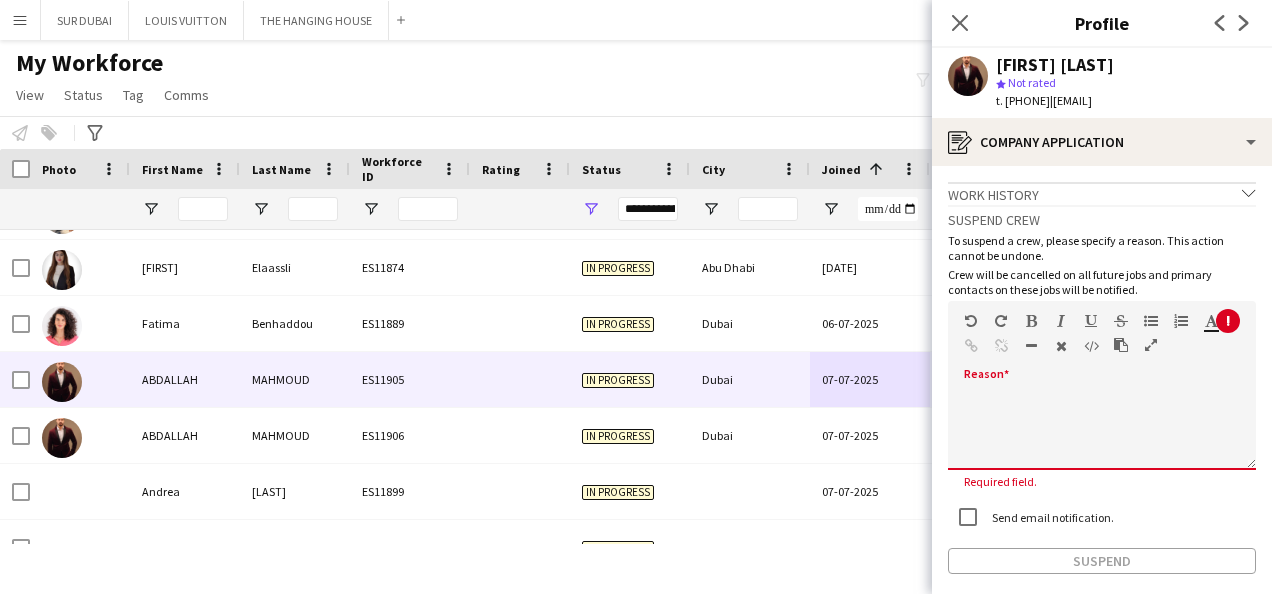 click at bounding box center (1102, 423) 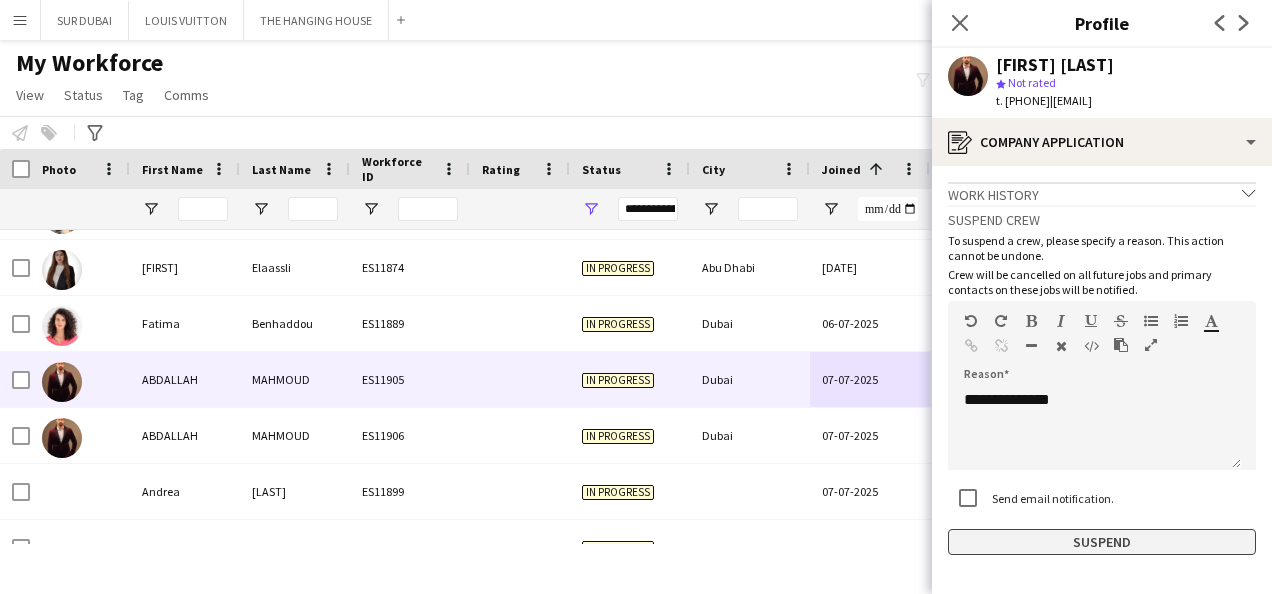 click on "Suspend" 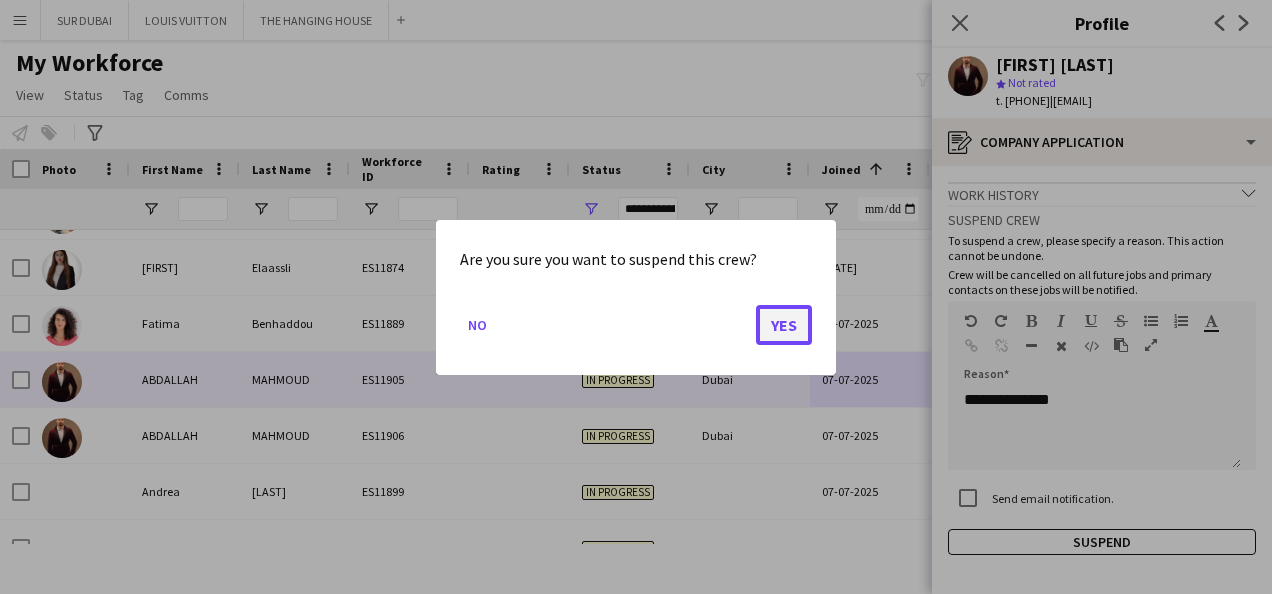 click on "Yes" 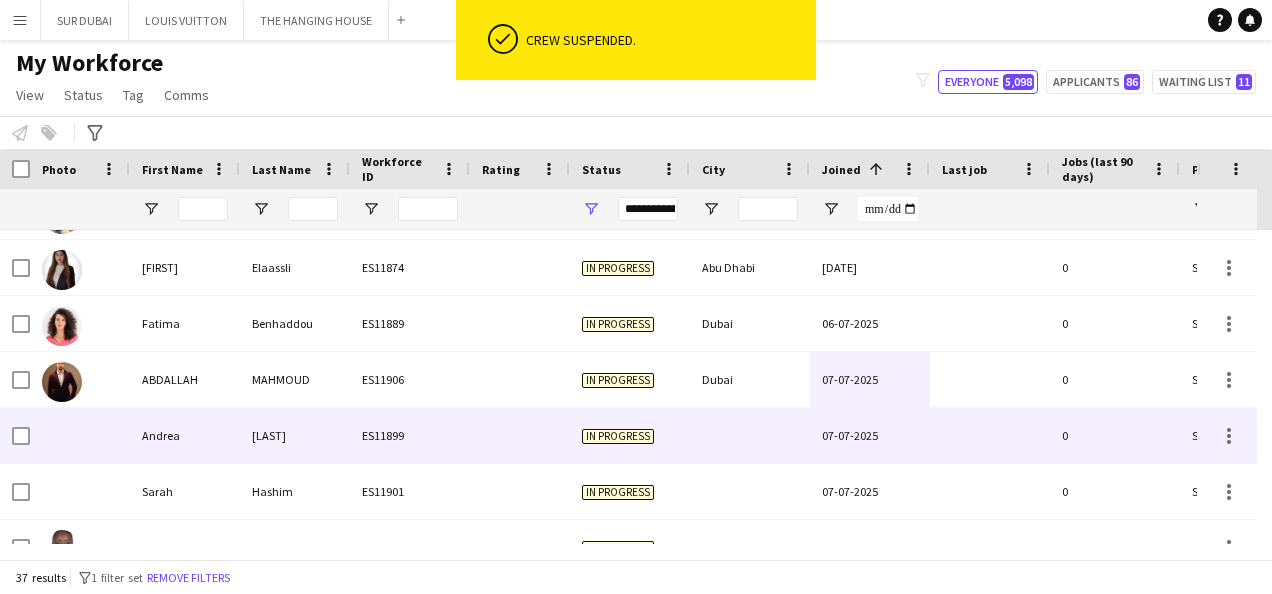 scroll, scrollTop: 334, scrollLeft: 0, axis: vertical 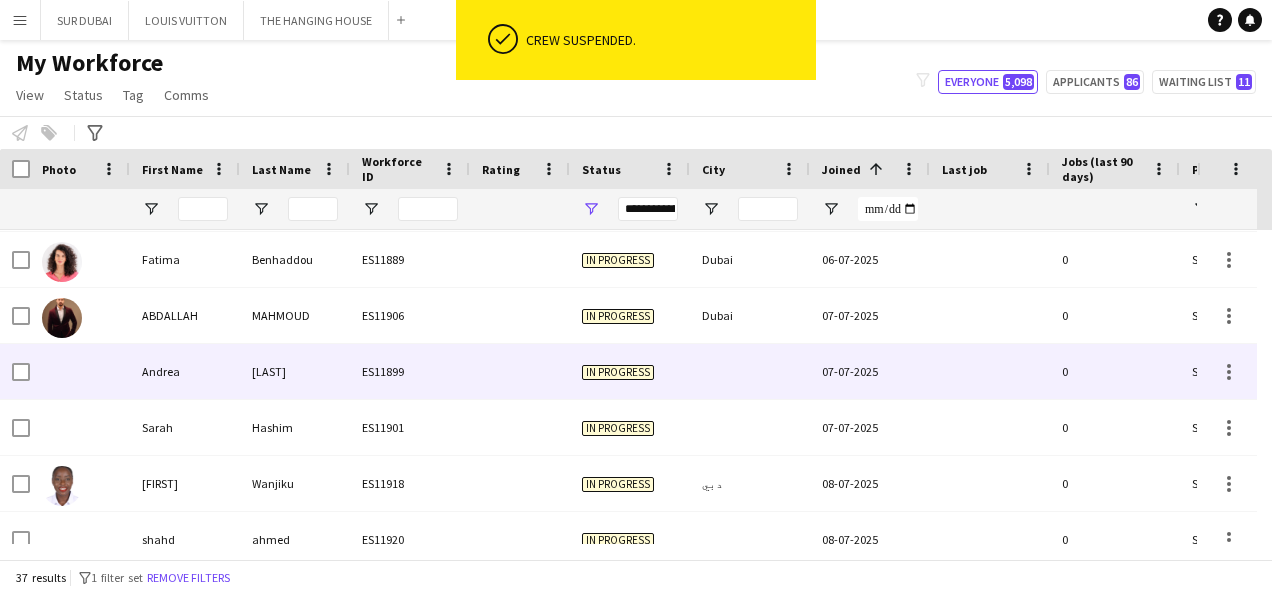 click on "07-07-2025" at bounding box center [870, 371] 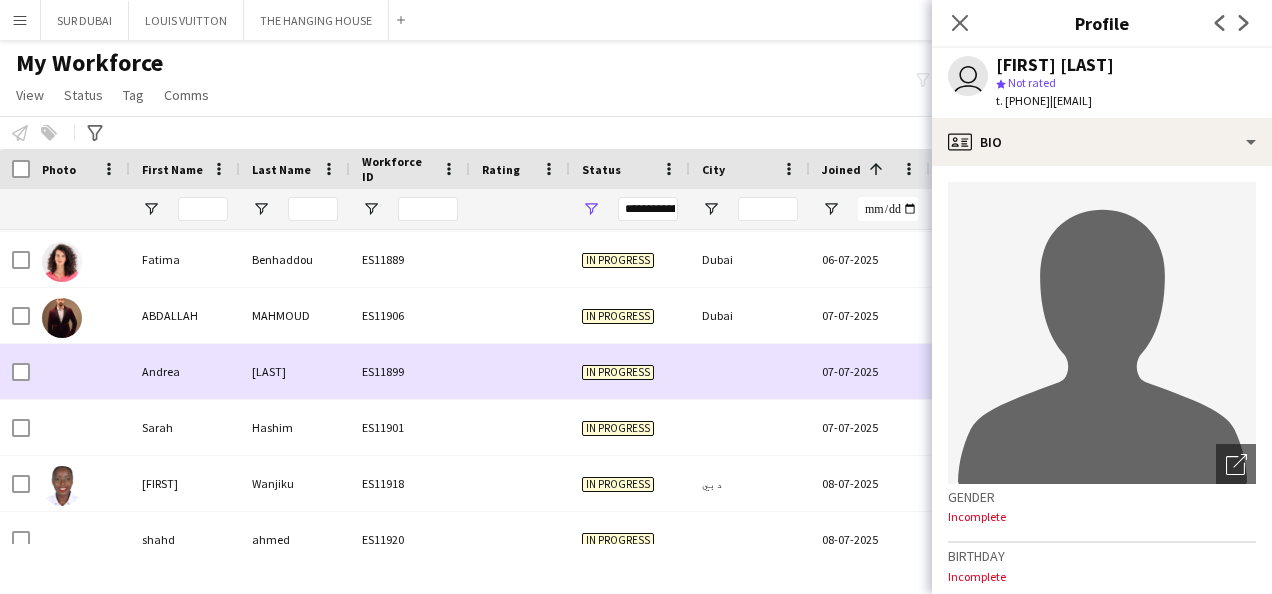 click on "07-07-2025" at bounding box center [870, 371] 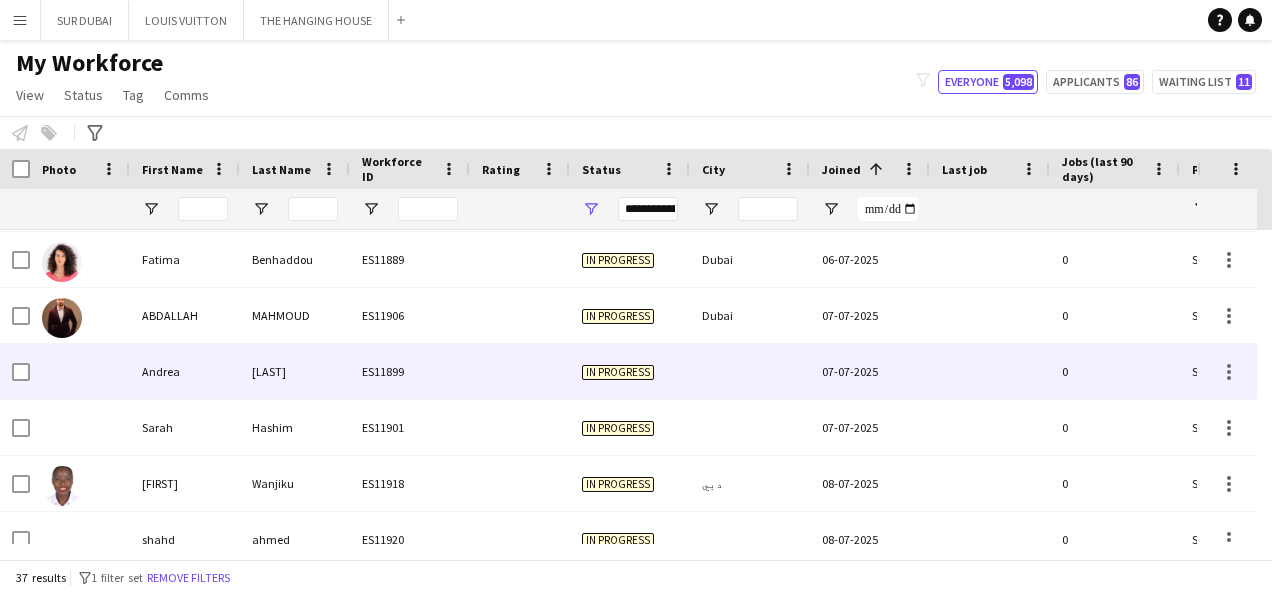 scroll, scrollTop: 645, scrollLeft: 0, axis: vertical 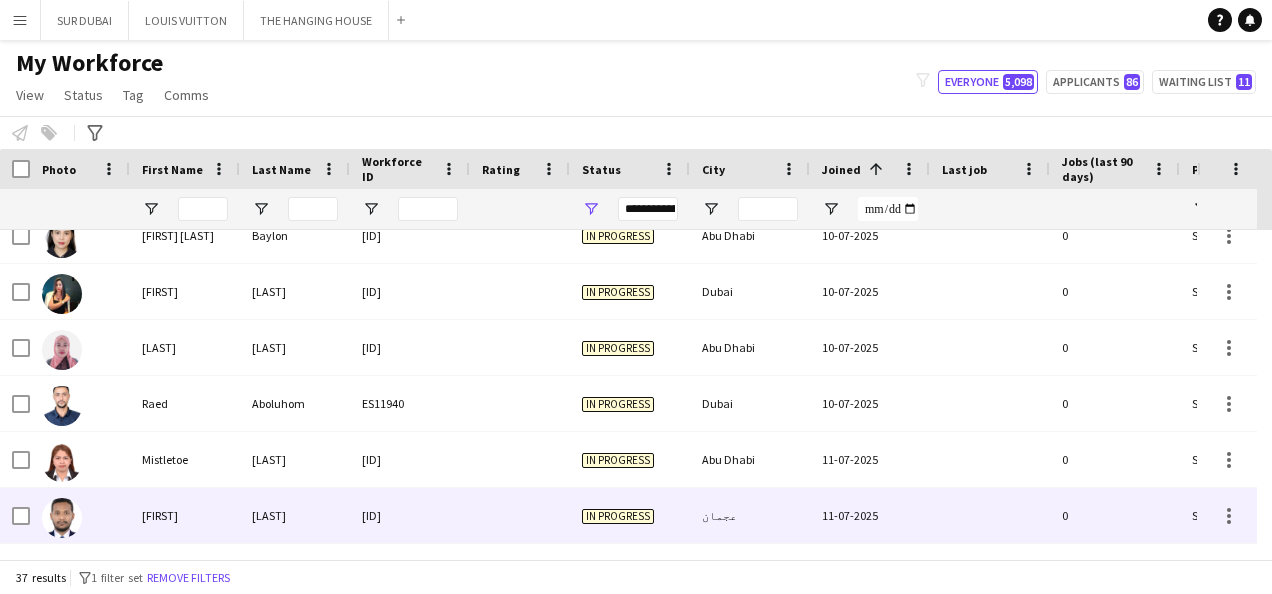click at bounding box center (520, 515) 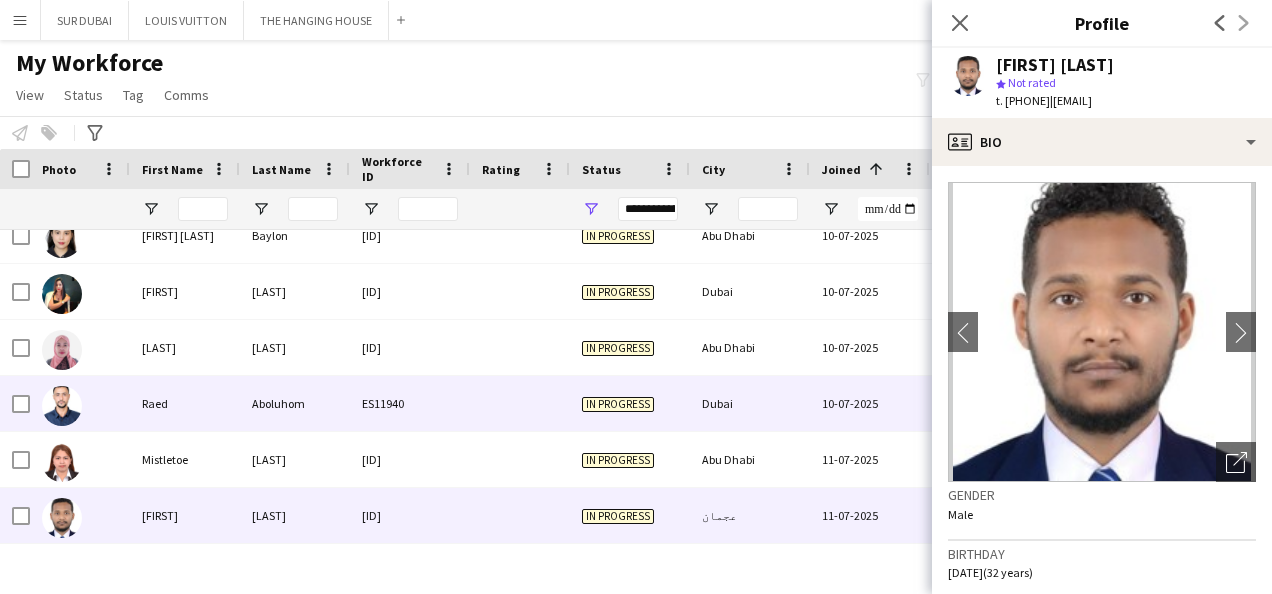 click on "In progress" at bounding box center [630, 403] 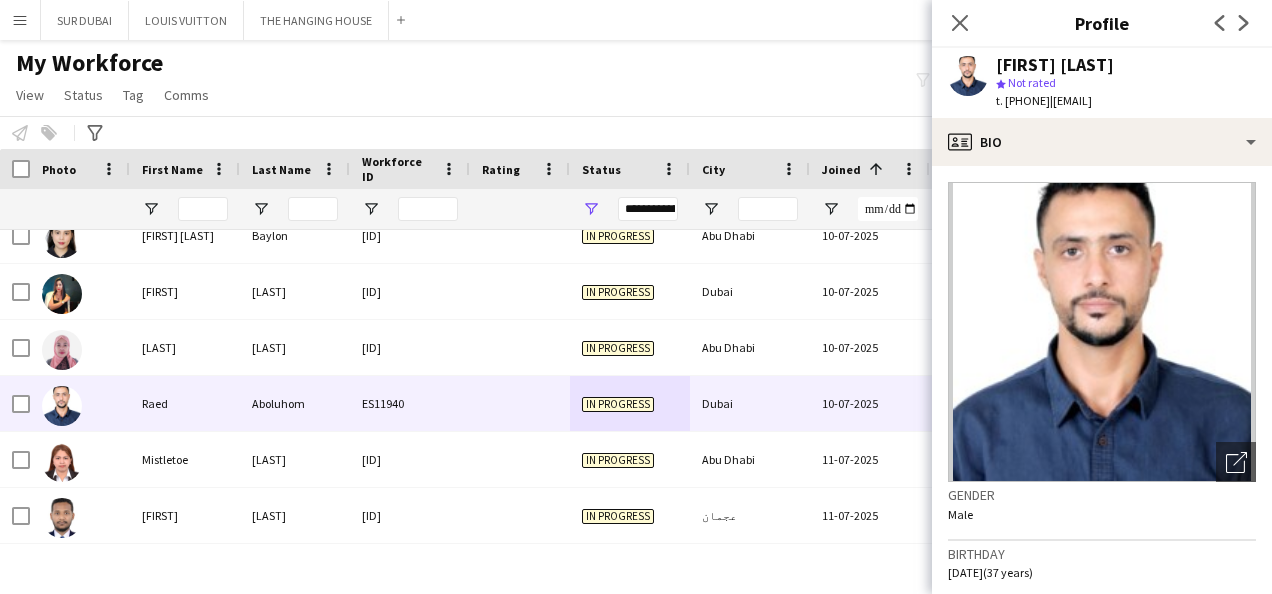 click on "[FIRST] [LAST]
star
Not rated   t. [PHONE]   |   [EMAIL]" 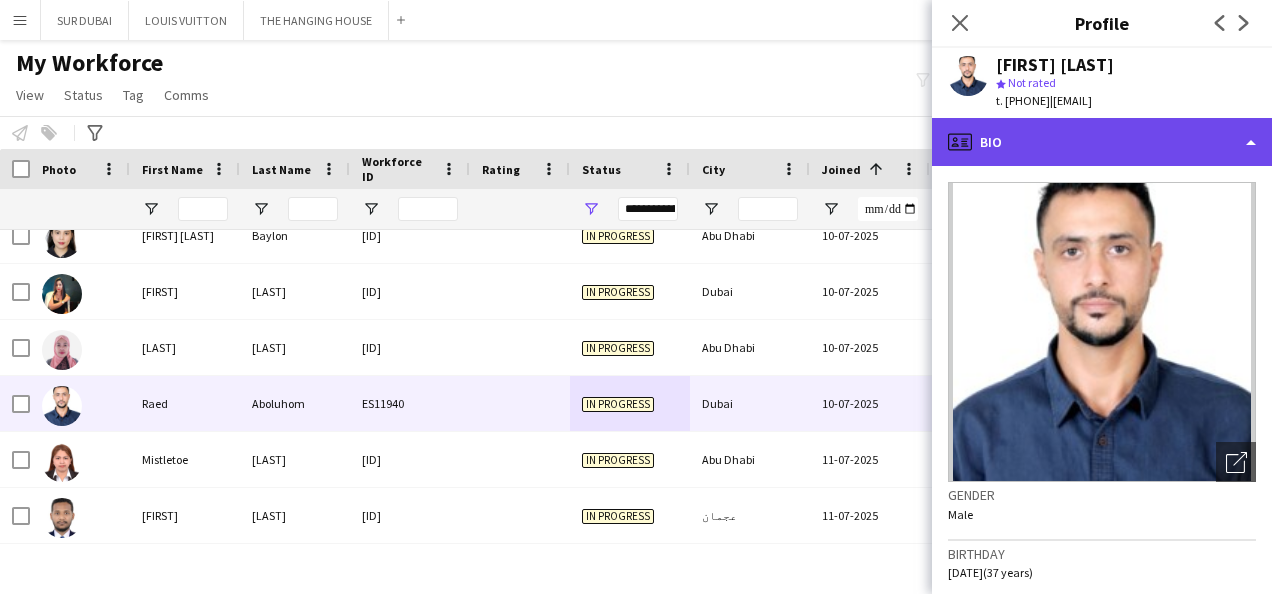 click on "profile
Bio" 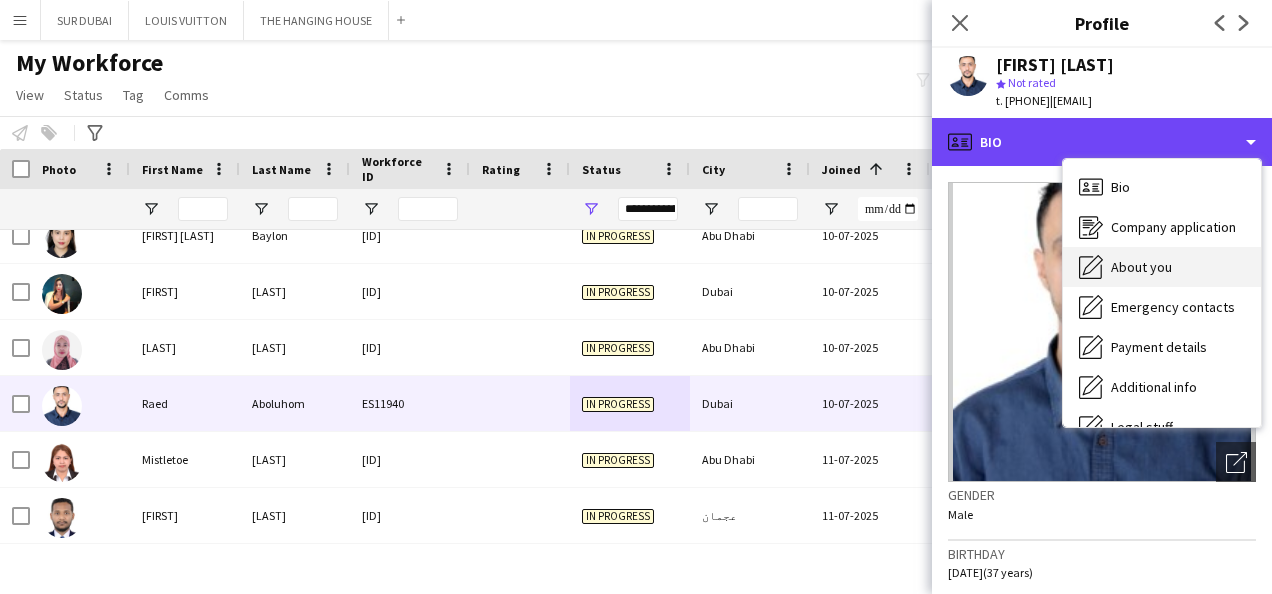 scroll, scrollTop: 108, scrollLeft: 0, axis: vertical 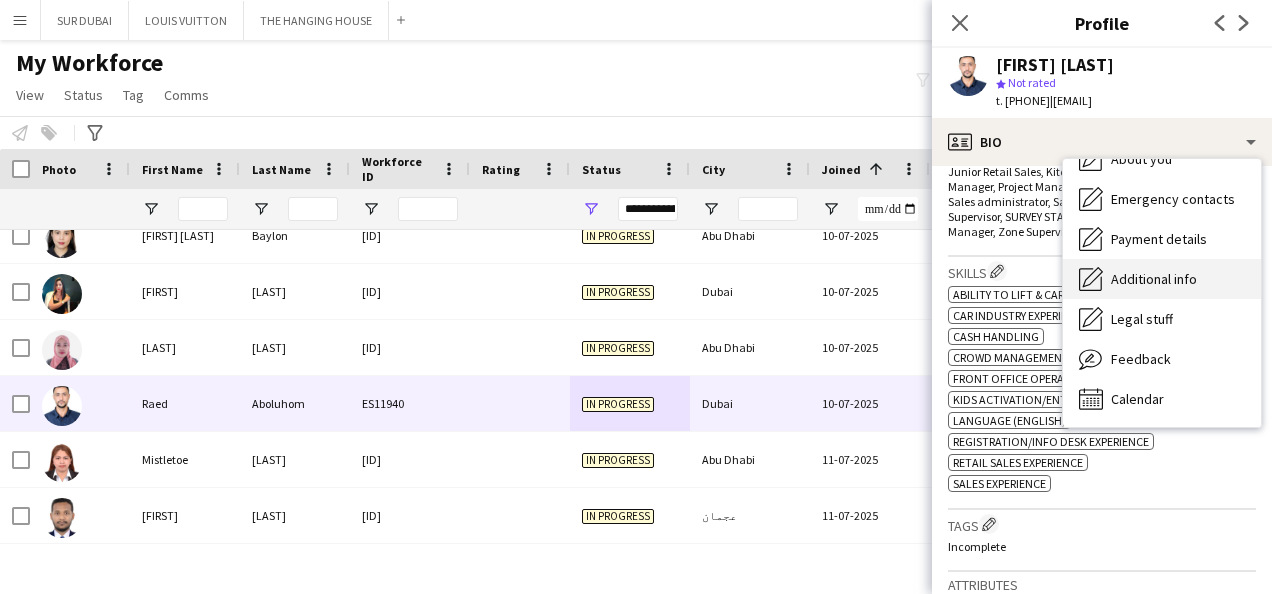 click on "Additional info" at bounding box center [1154, 279] 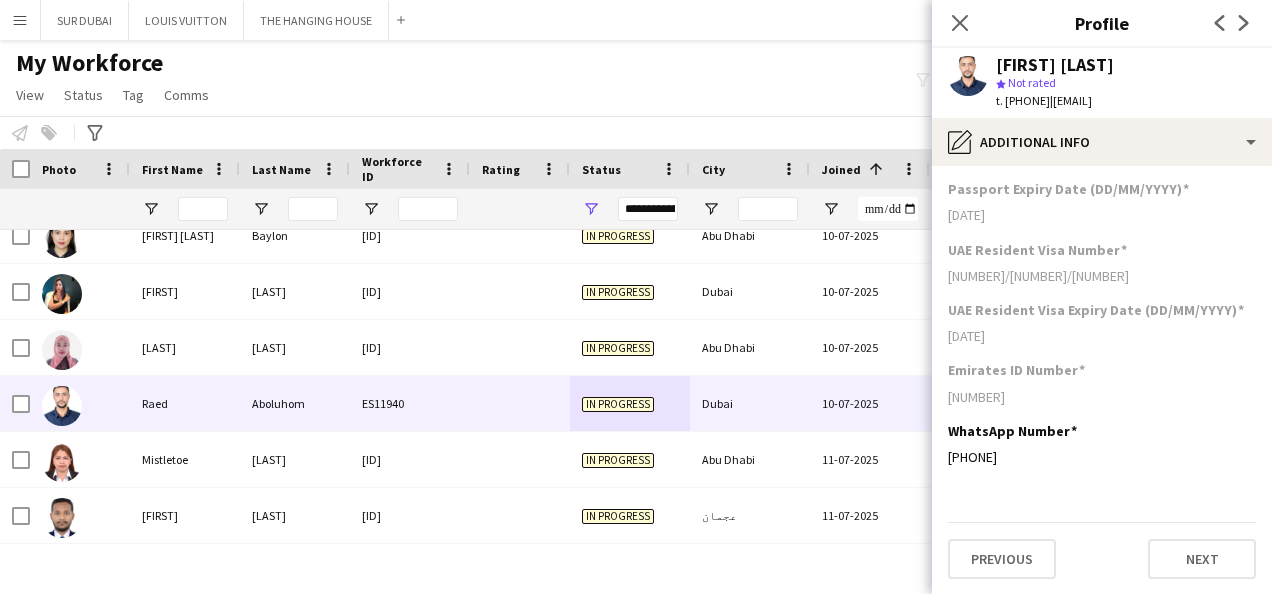 scroll, scrollTop: 286, scrollLeft: 0, axis: vertical 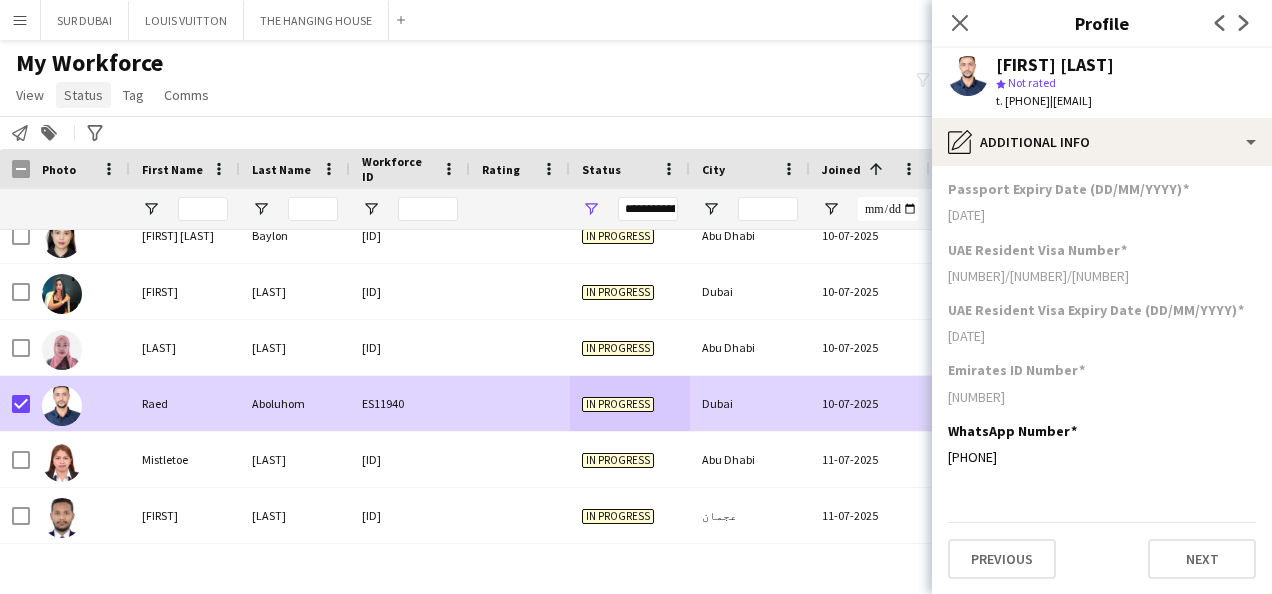 click on "Status" 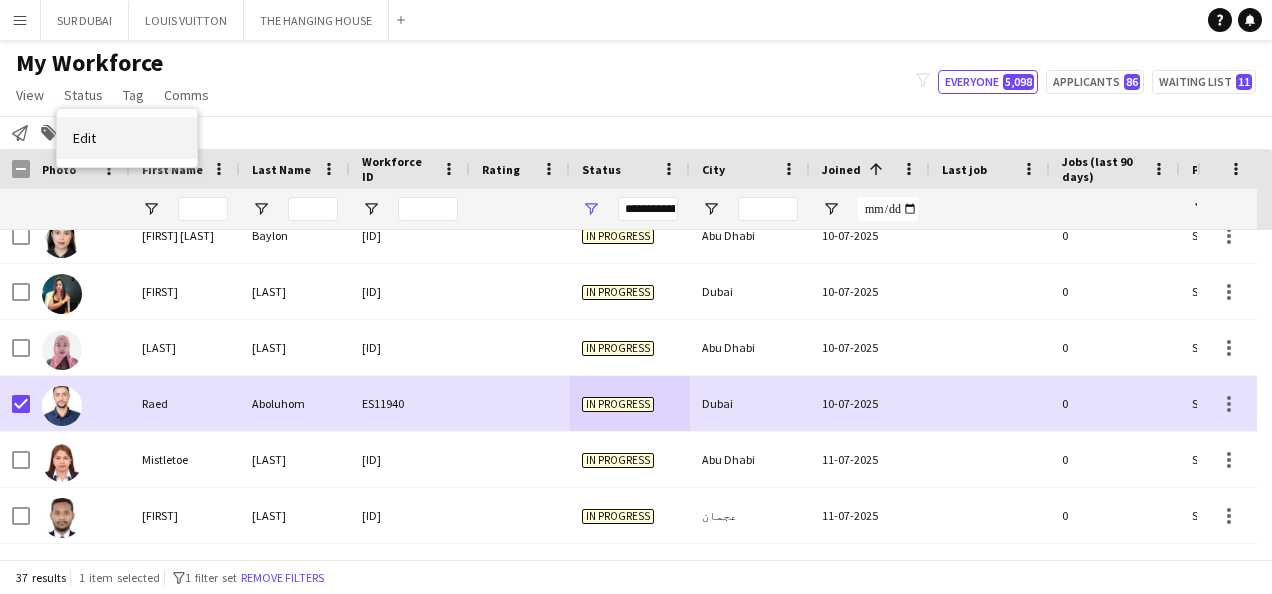 click on "Edit" at bounding box center [127, 138] 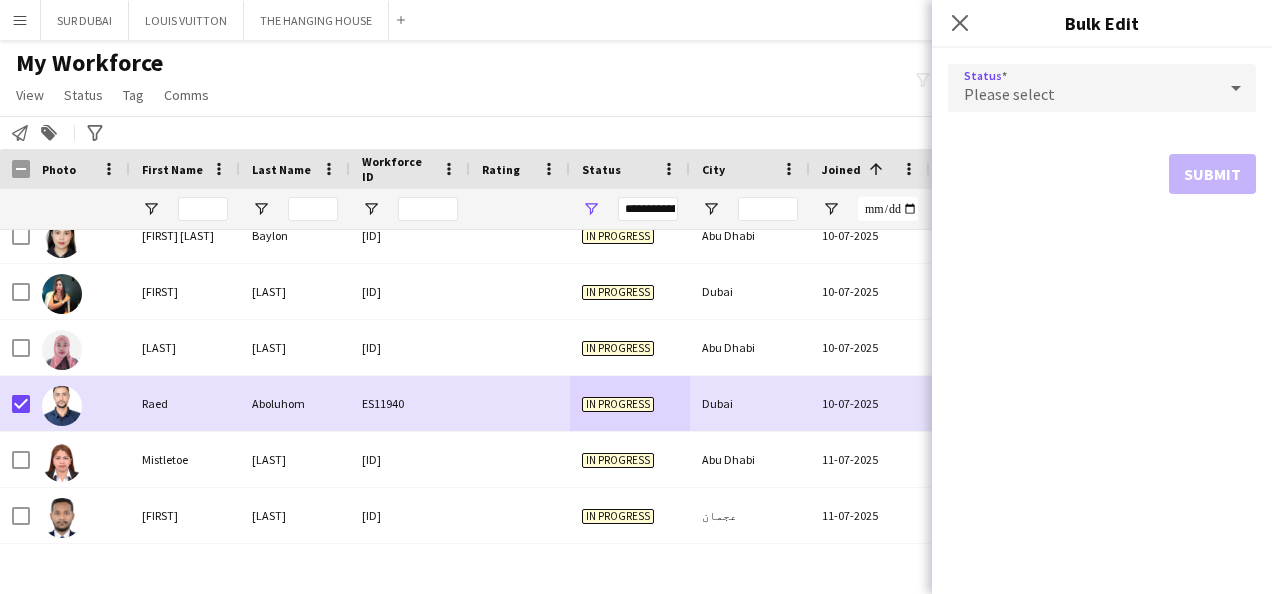 click on "Please select" at bounding box center [1082, 88] 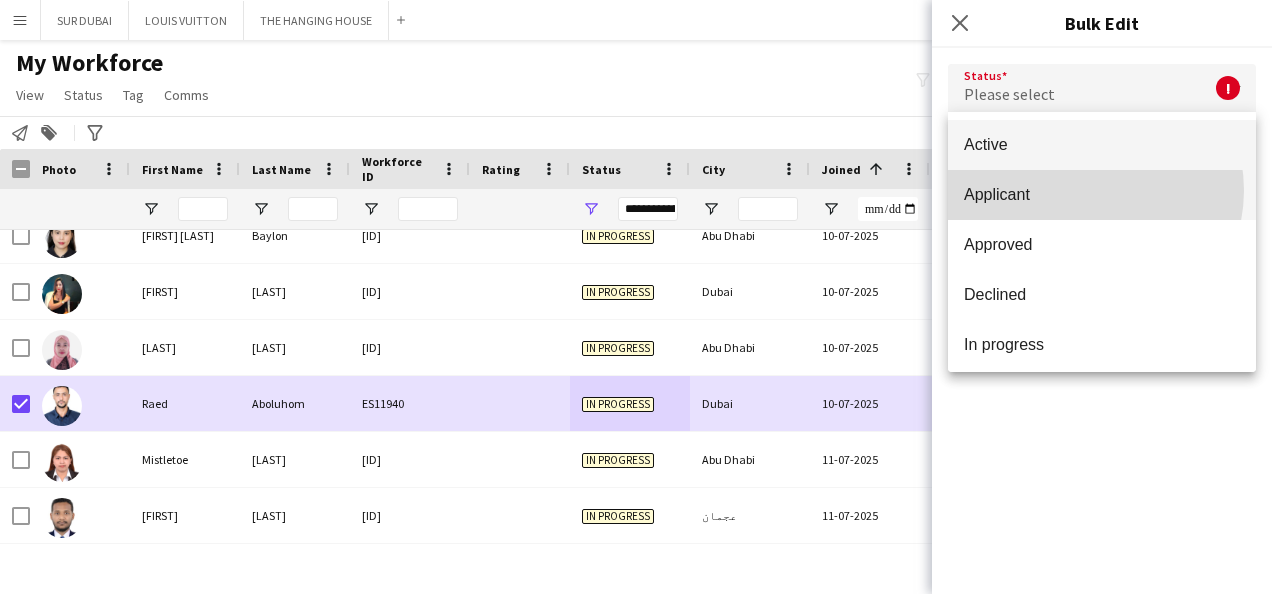 click on "Applicant" at bounding box center (1102, 194) 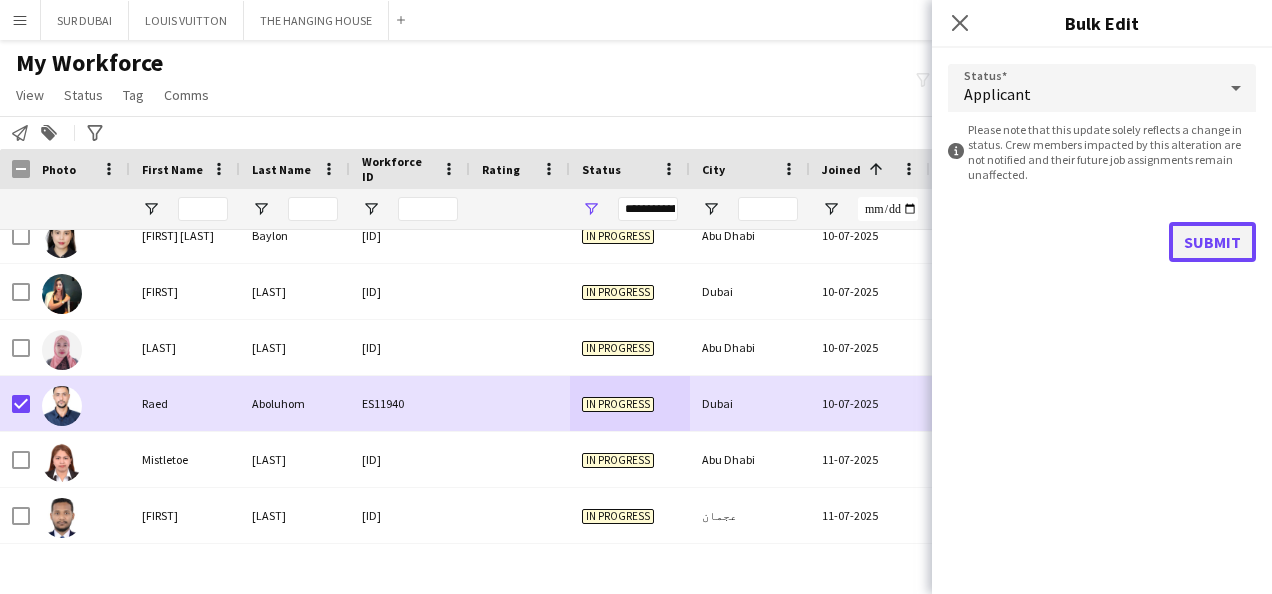 click on "Submit" 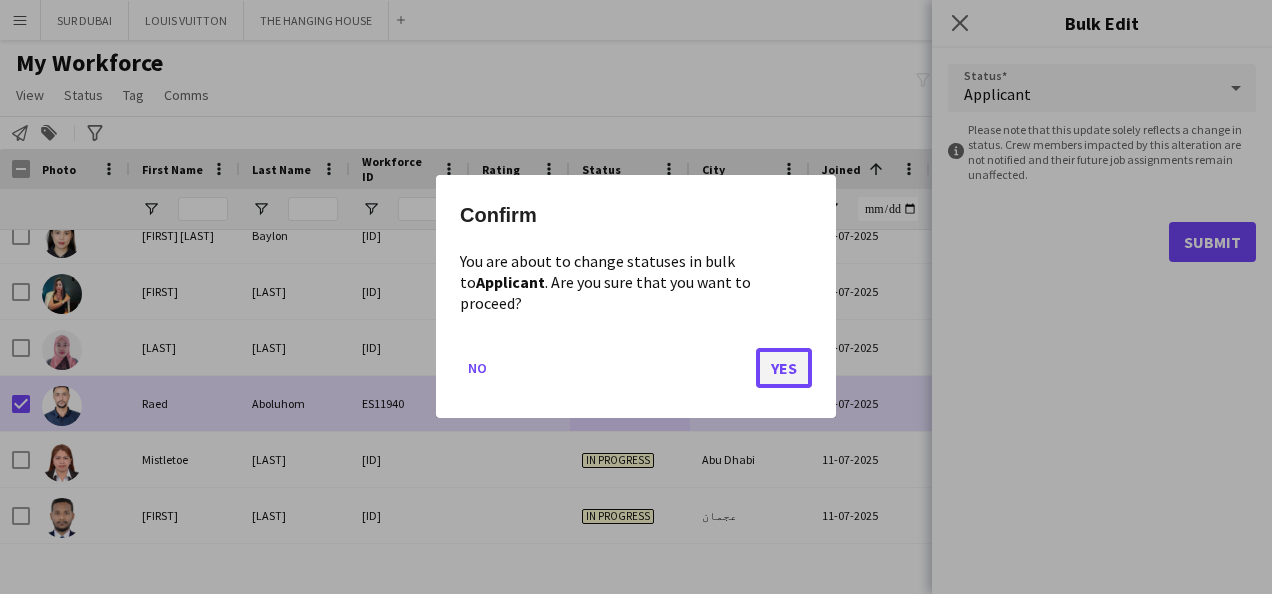 click on "Yes" 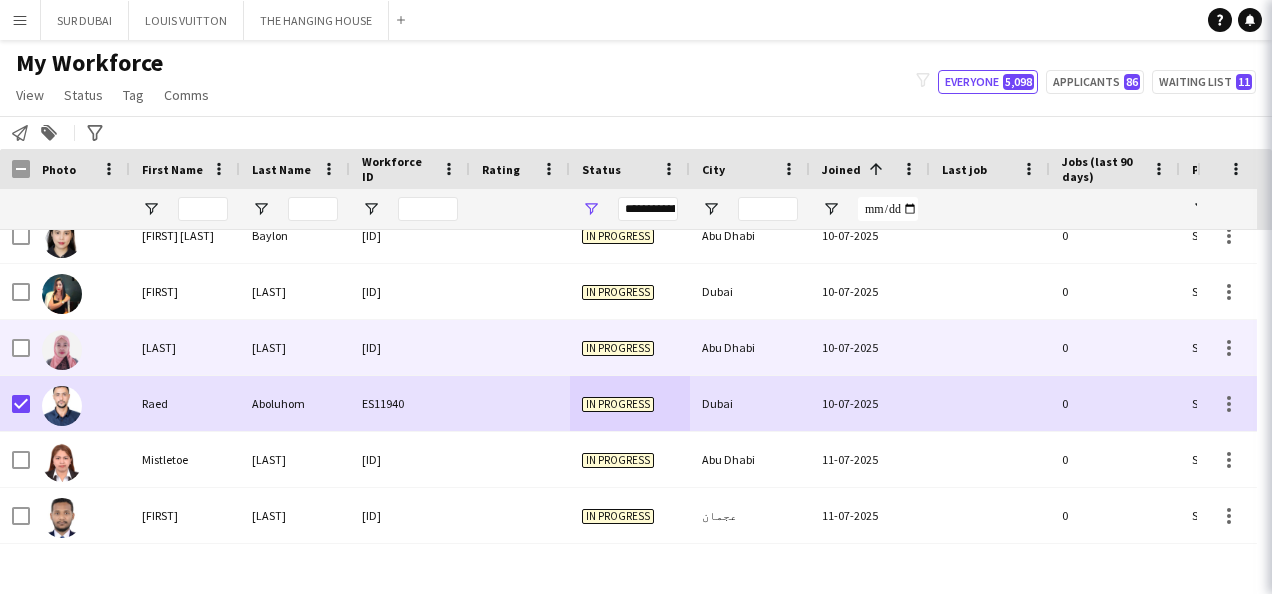 scroll, scrollTop: 1702, scrollLeft: 0, axis: vertical 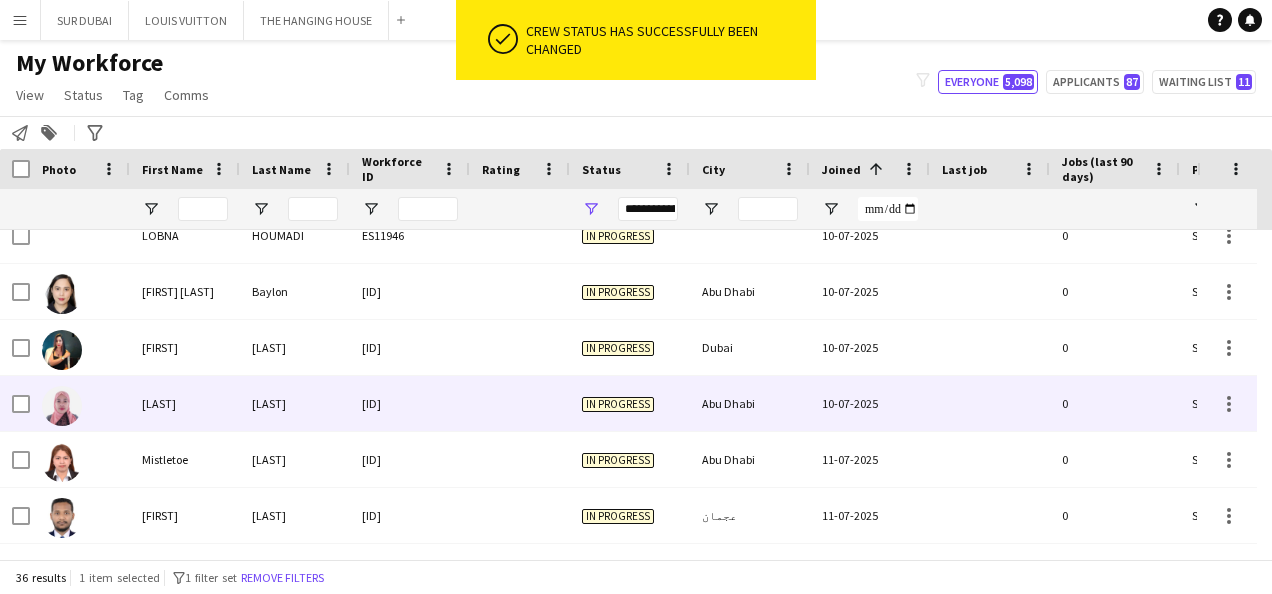 click on "Abu Dhabi" at bounding box center (750, 403) 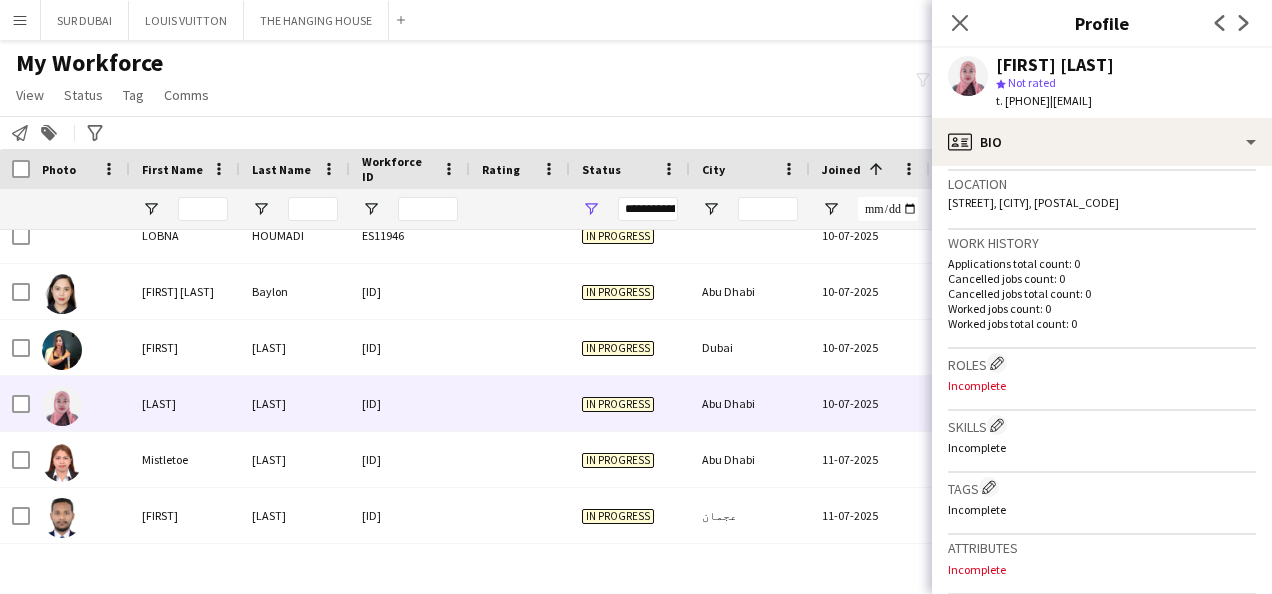 scroll, scrollTop: 123, scrollLeft: 0, axis: vertical 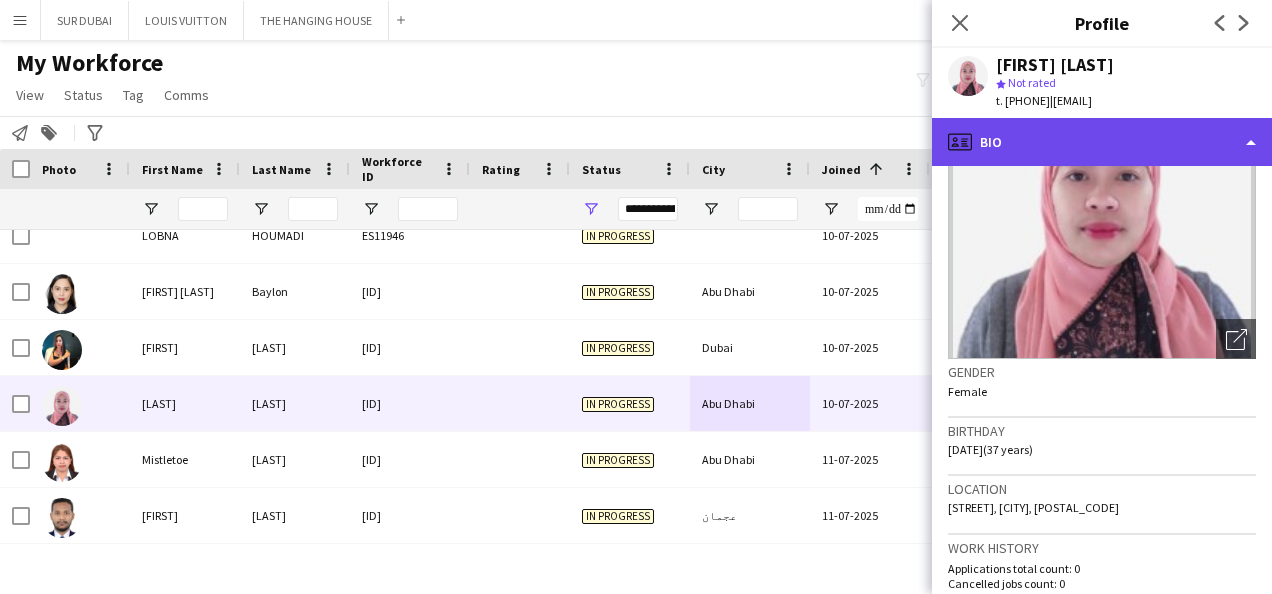 click on "profile
Bio" 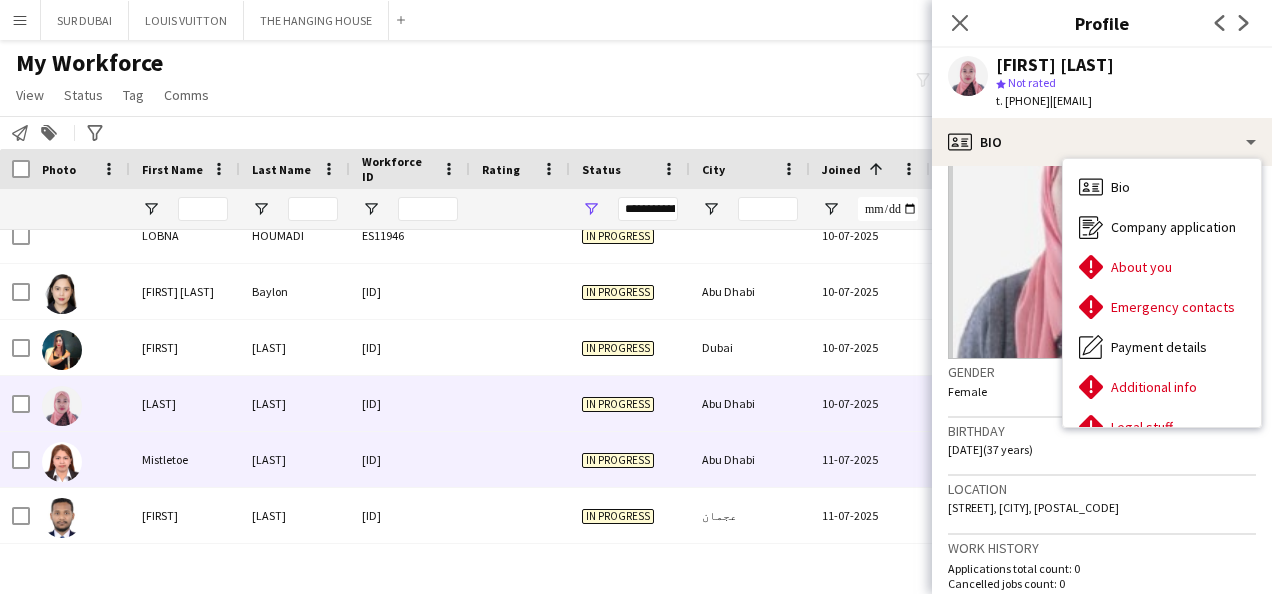 click on "11-07-2025" at bounding box center [870, 459] 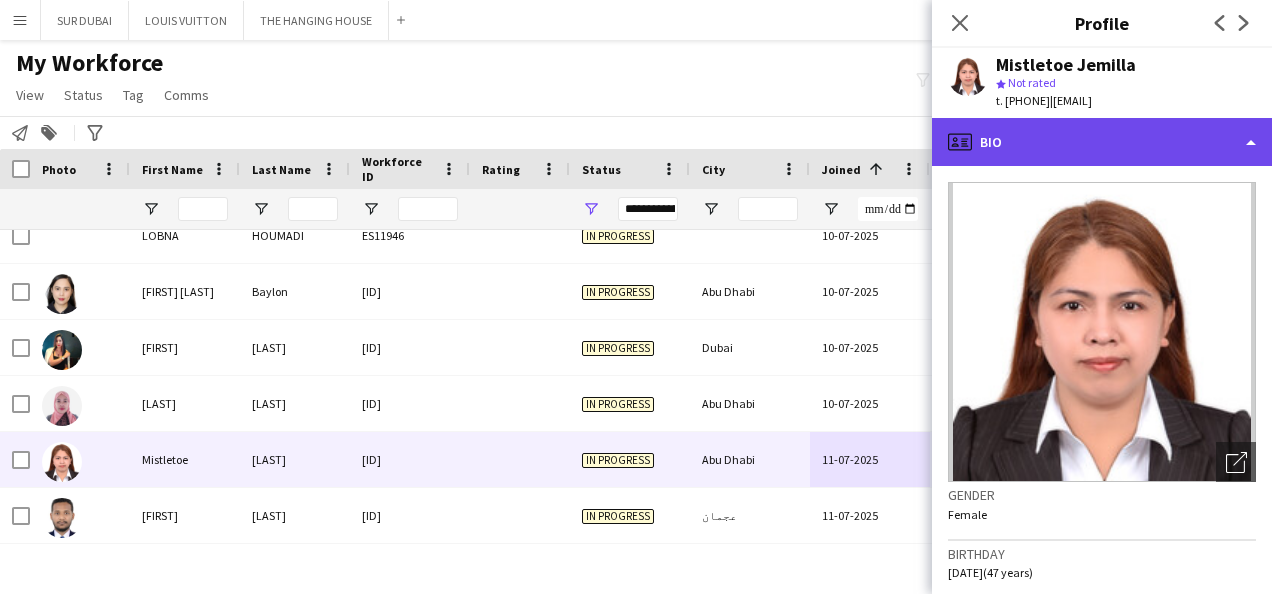 click on "profile
Bio" 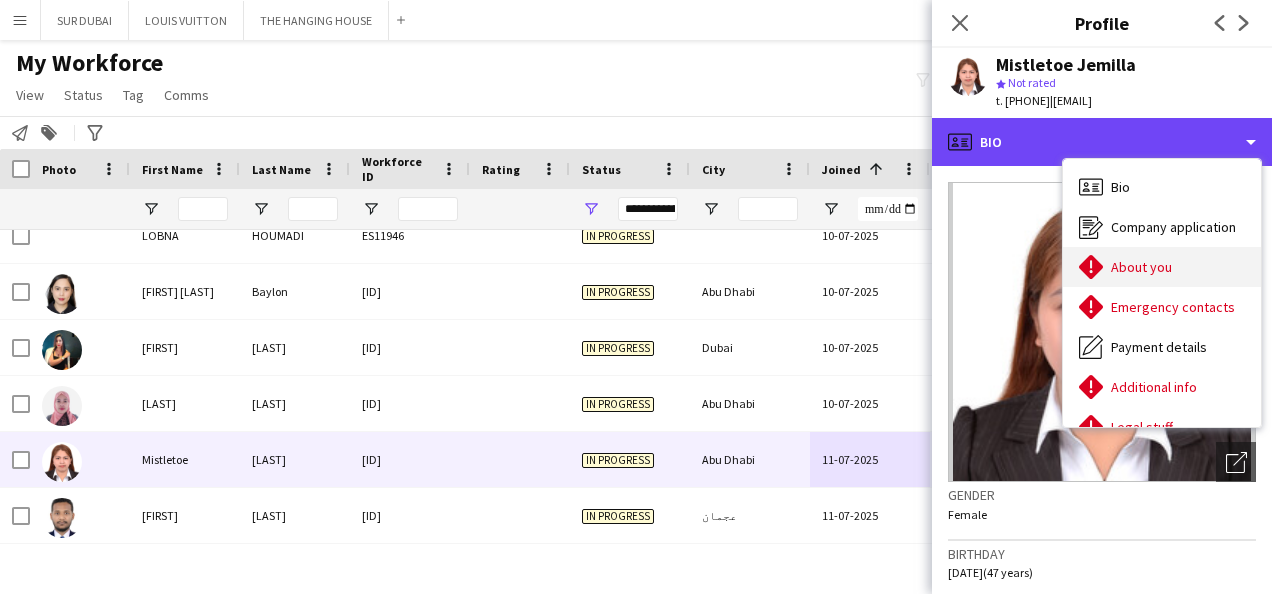 scroll, scrollTop: 108, scrollLeft: 0, axis: vertical 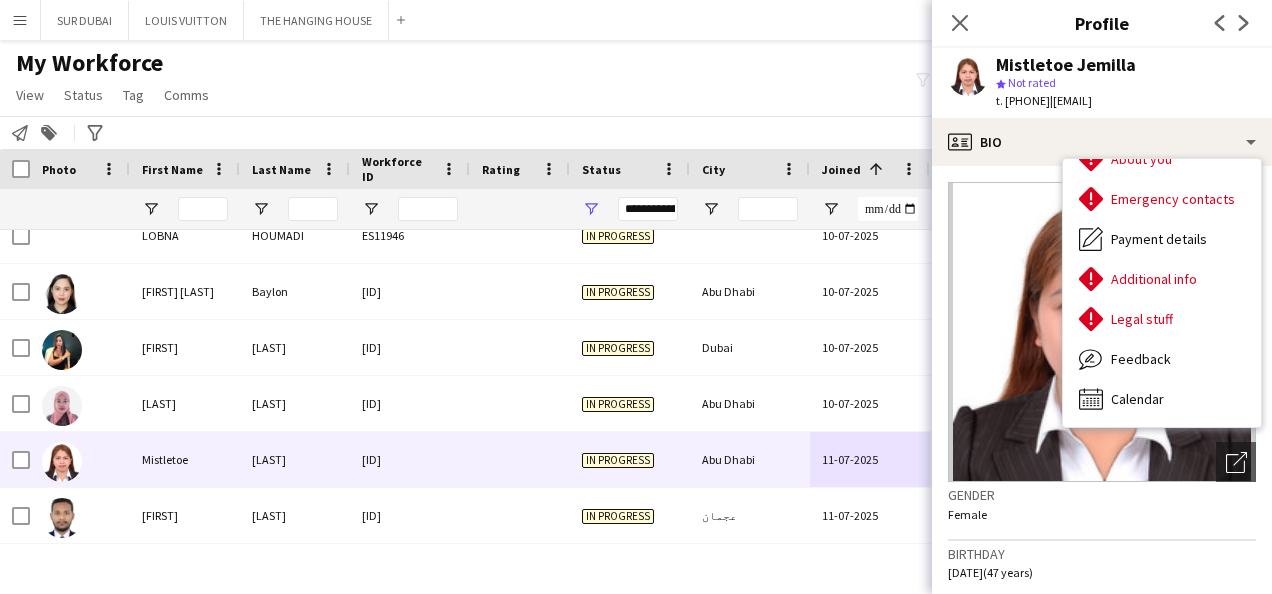 click 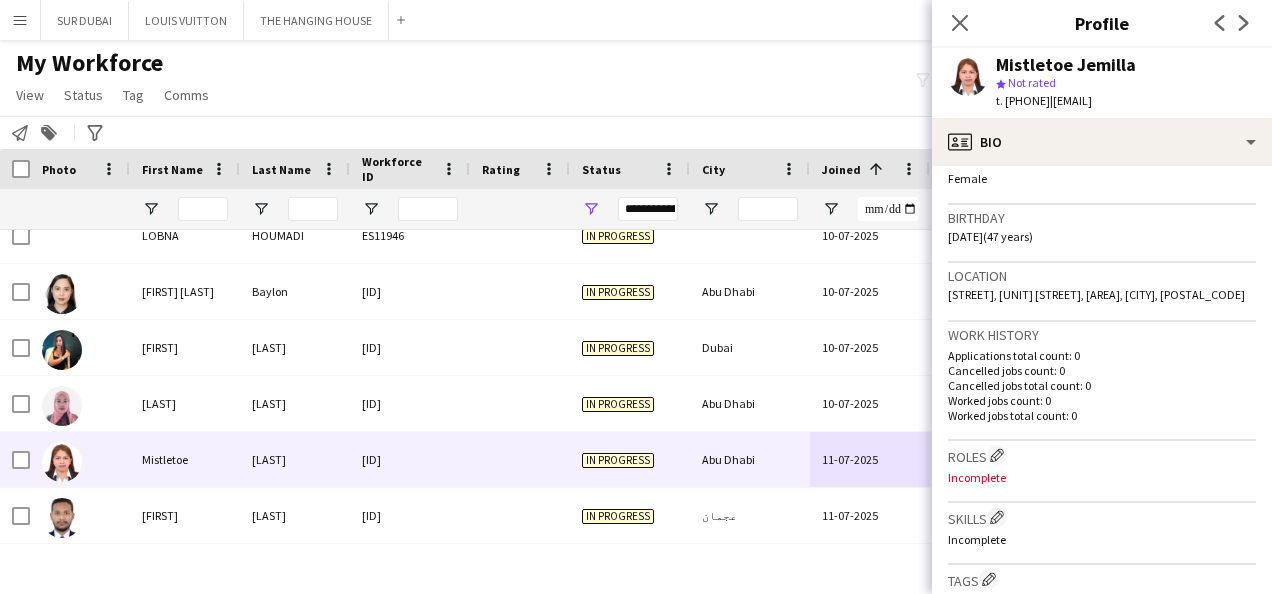 scroll, scrollTop: 346, scrollLeft: 0, axis: vertical 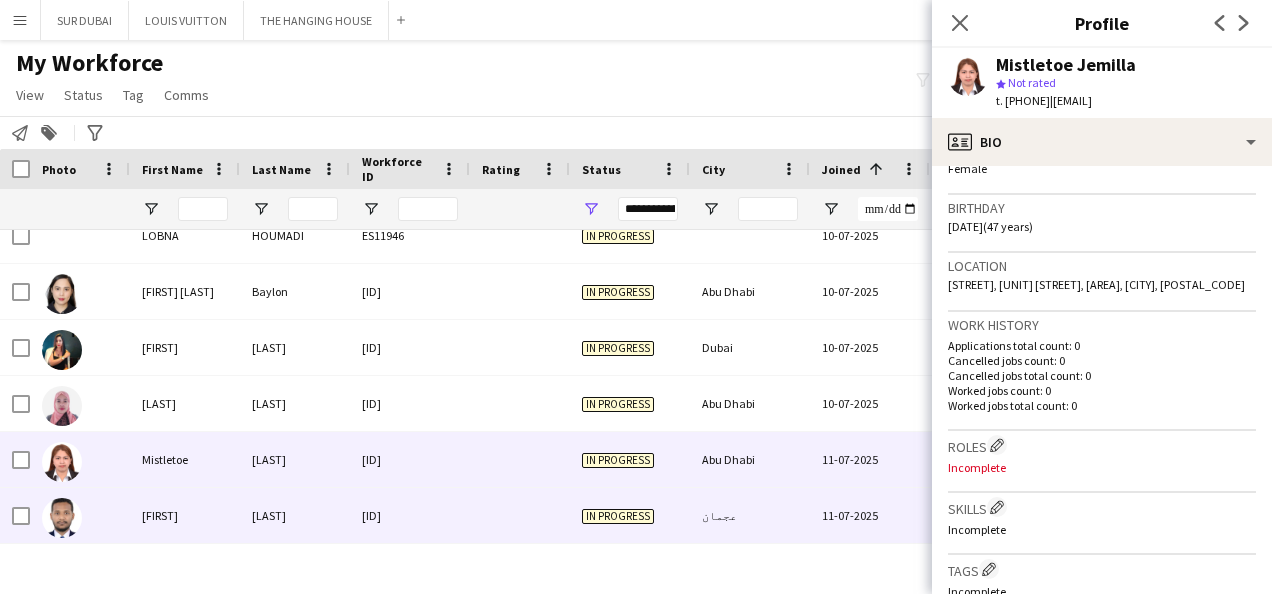click on "عجمان" at bounding box center (750, 515) 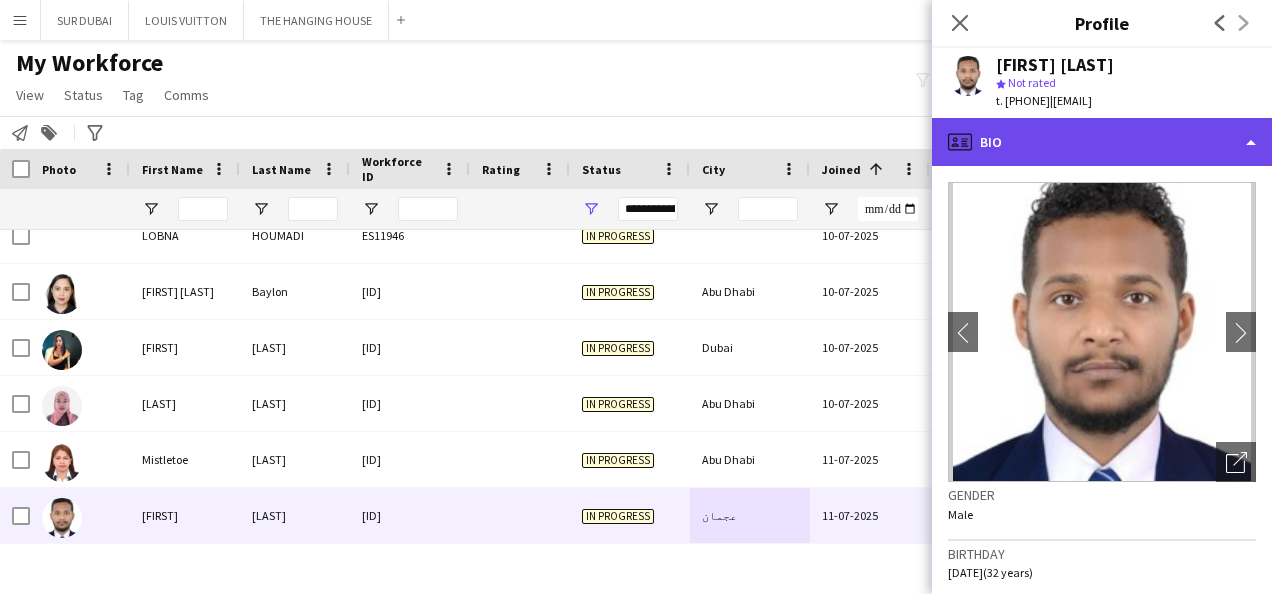 click on "profile
Bio" 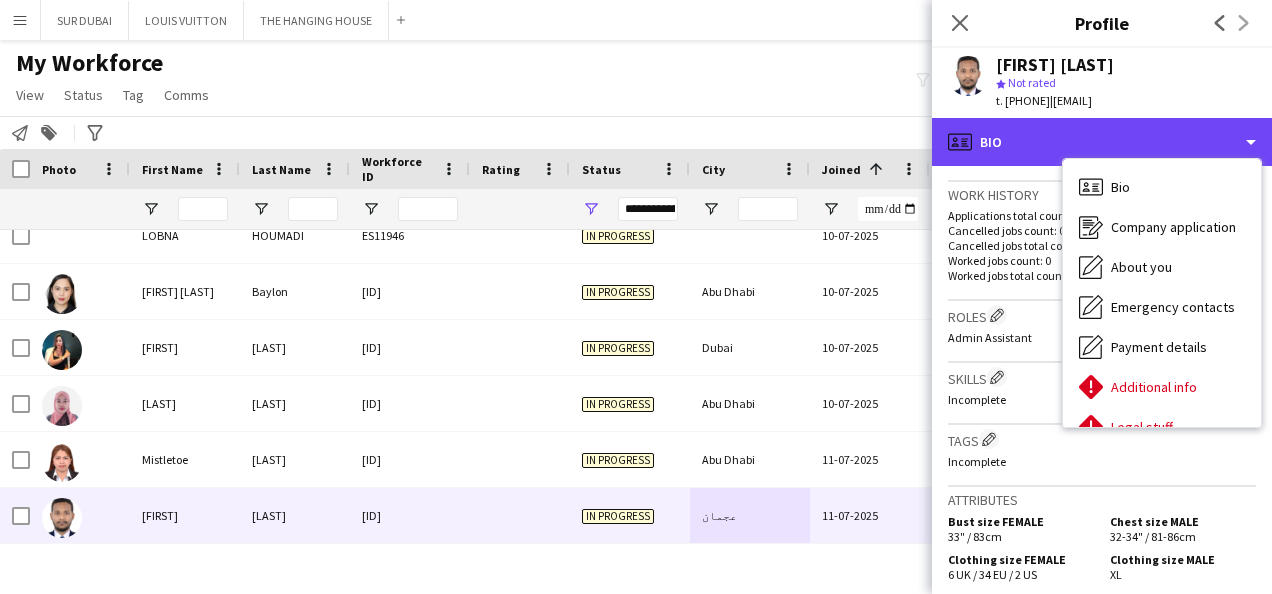 scroll 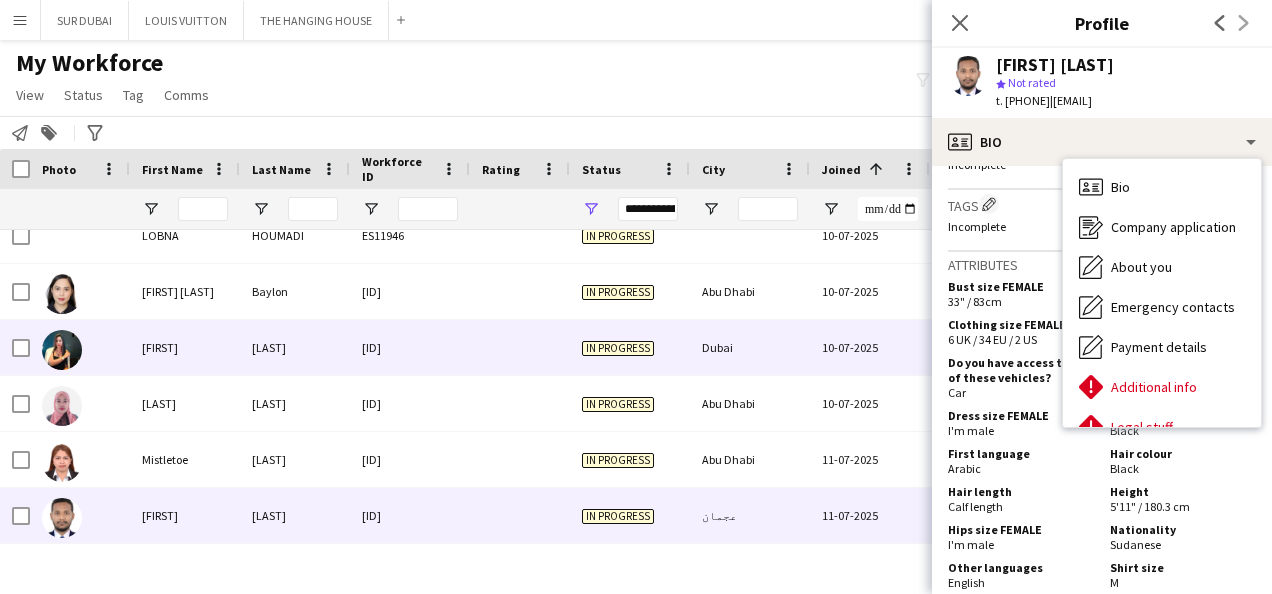click on "Dubai" at bounding box center (750, 347) 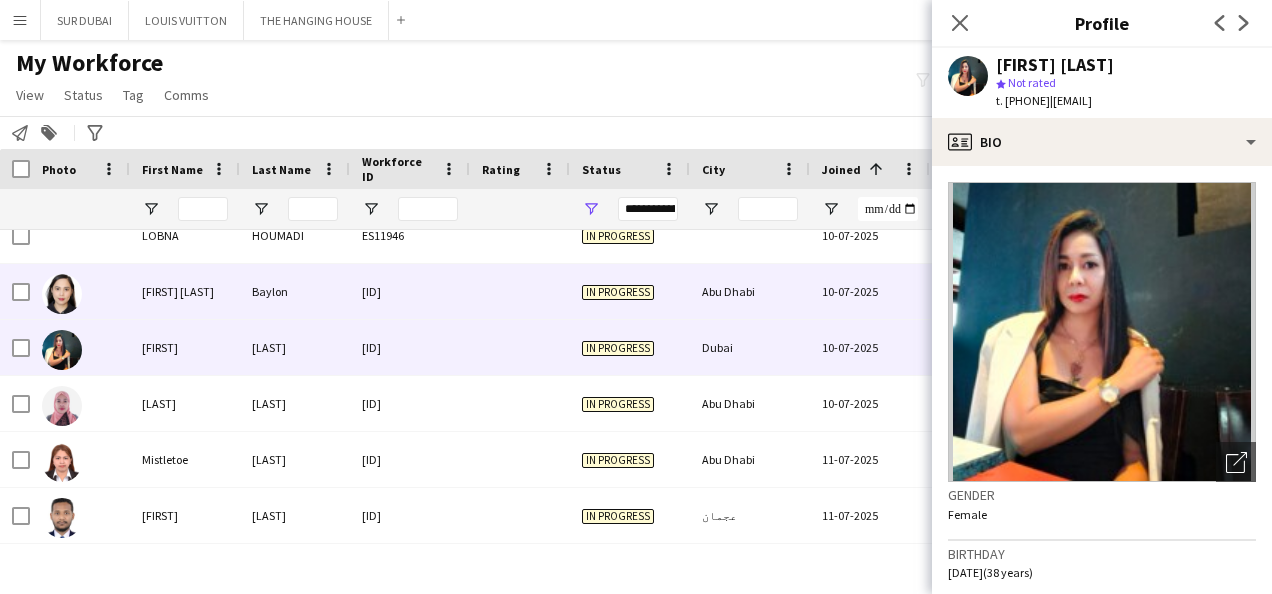click on "10-07-2025" at bounding box center [870, 291] 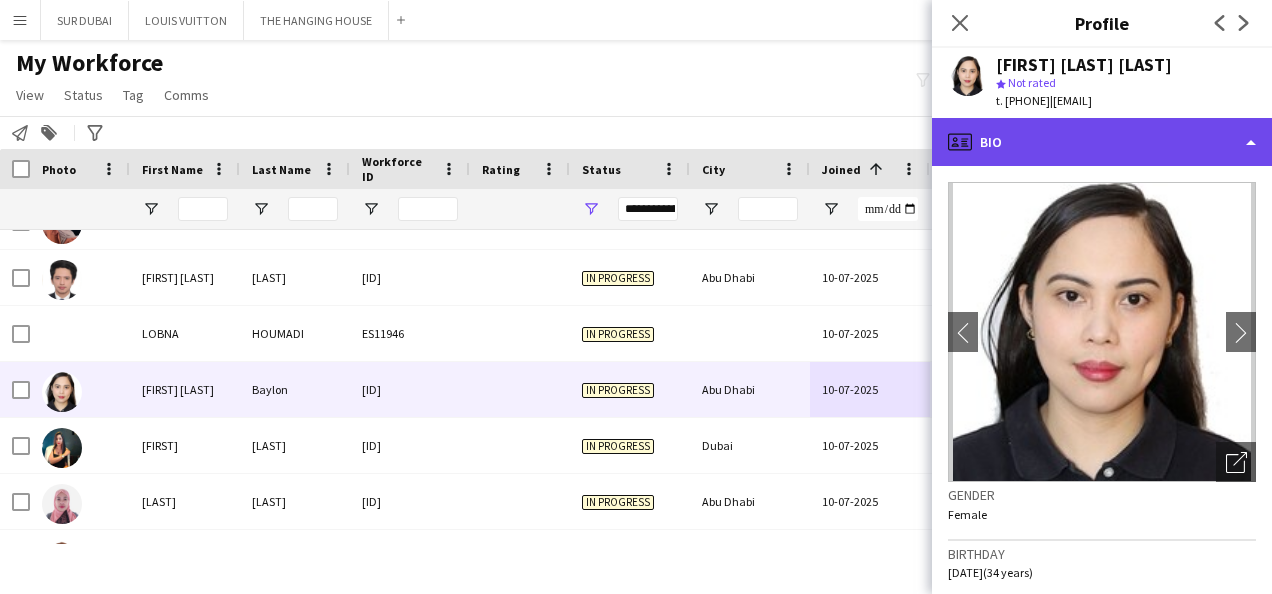 click on "profile
Bio" 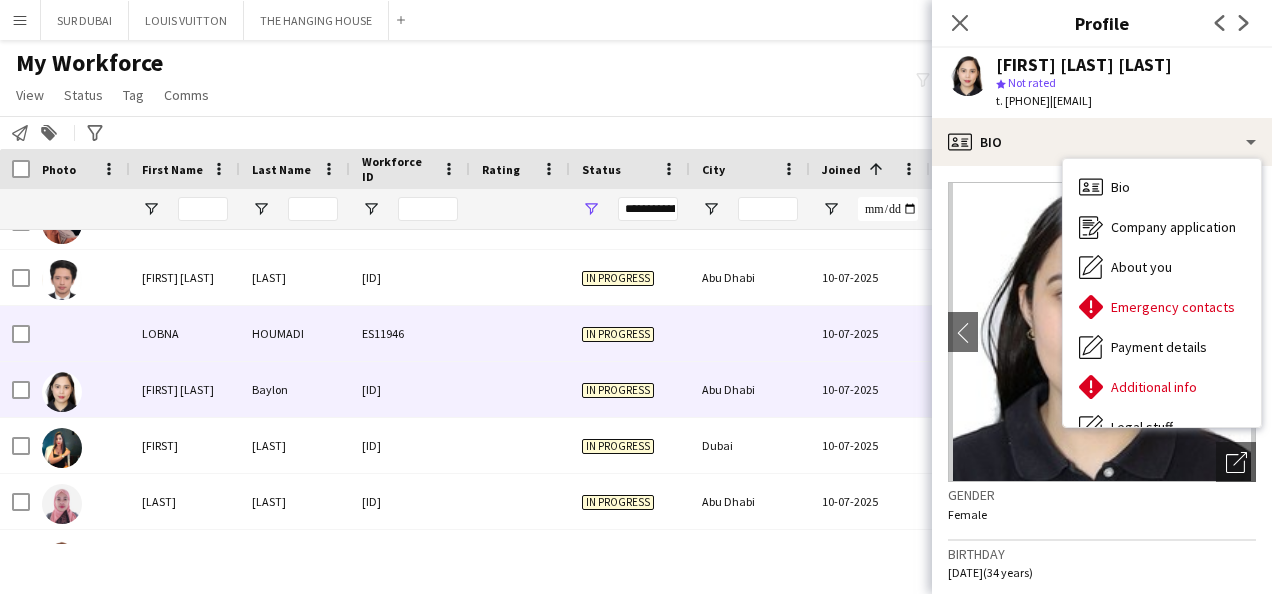 click on "10-07-2025" at bounding box center (870, 333) 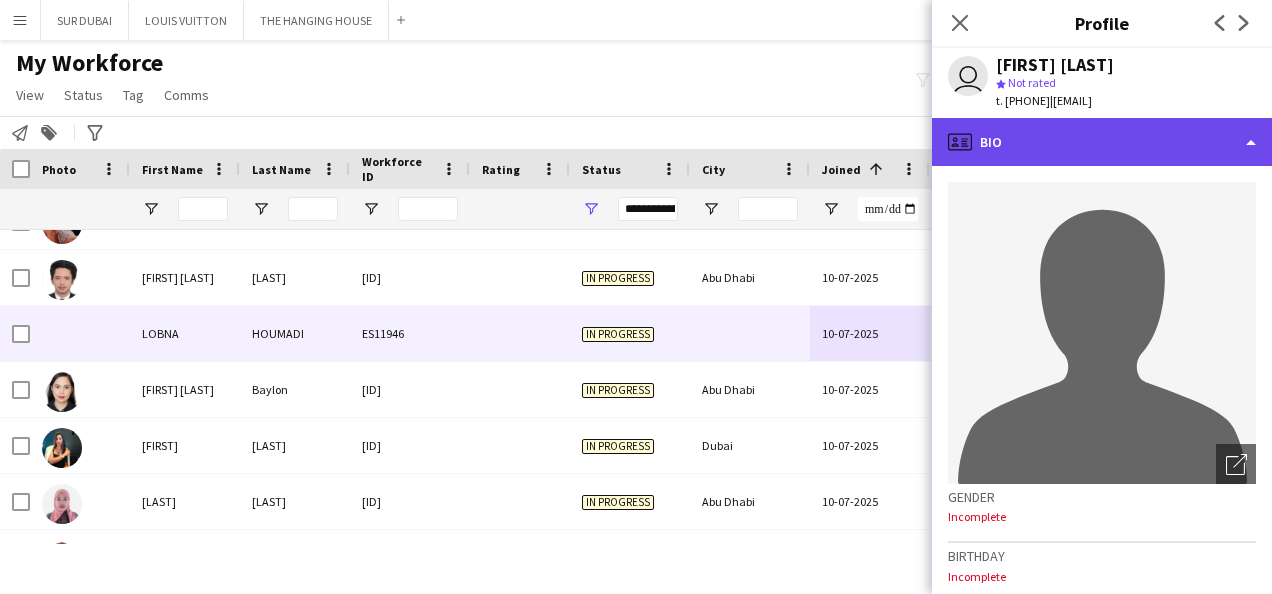 click on "profile
Bio" 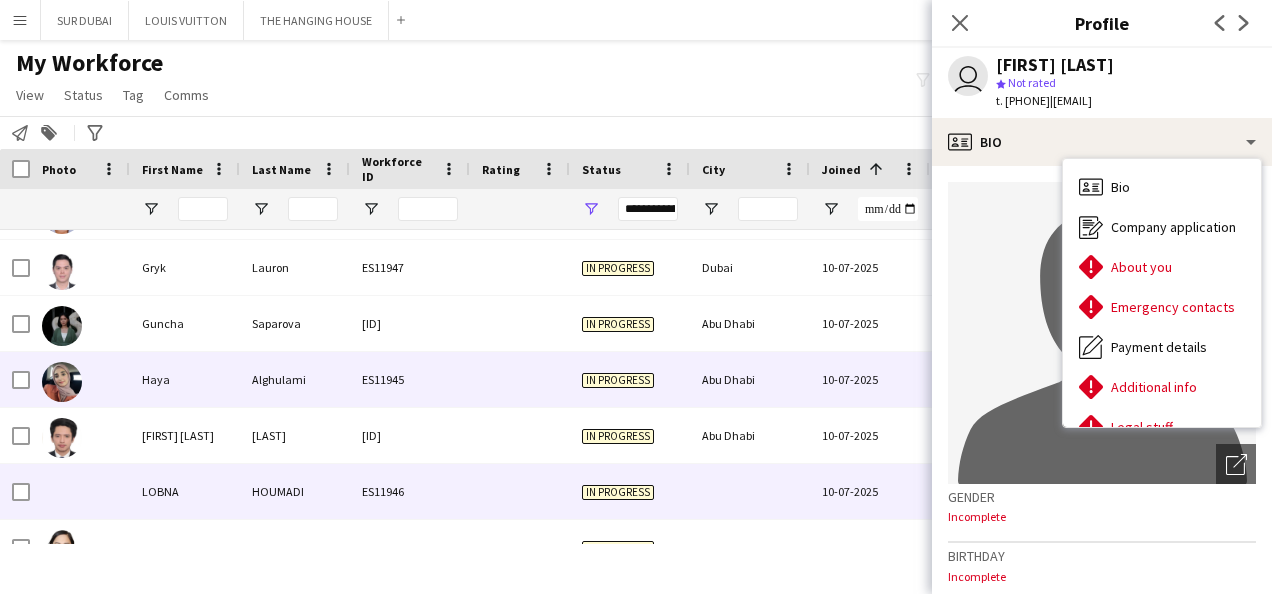 click on "Abu Dhabi" at bounding box center (750, 379) 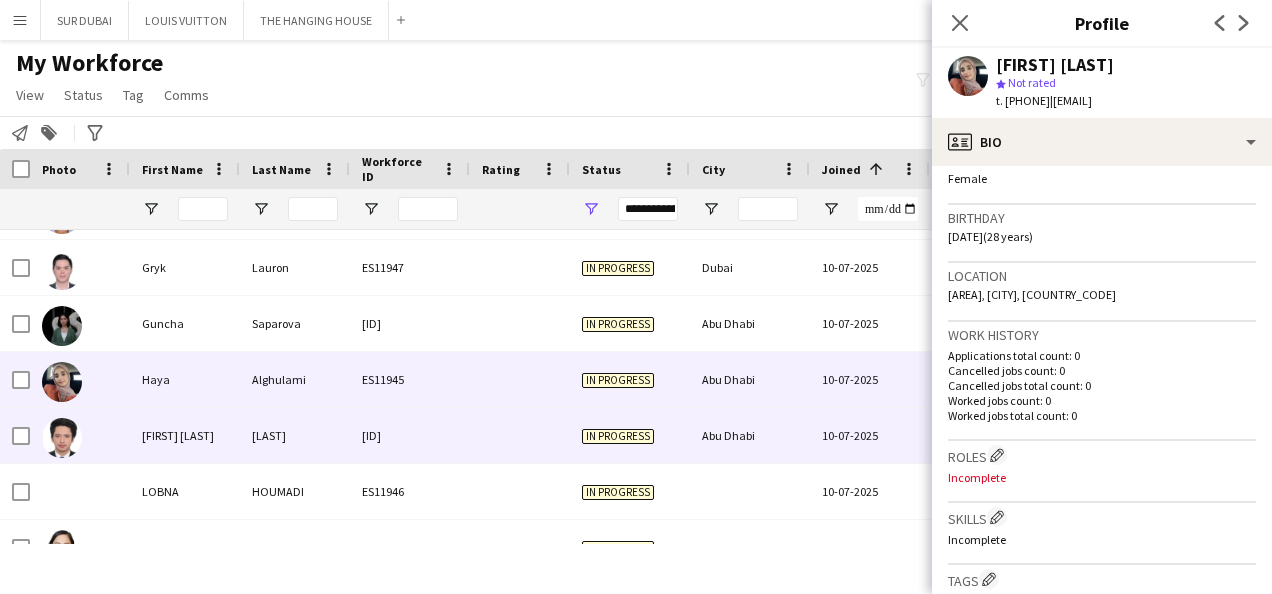 click on "Abu Dhabi" at bounding box center (750, 435) 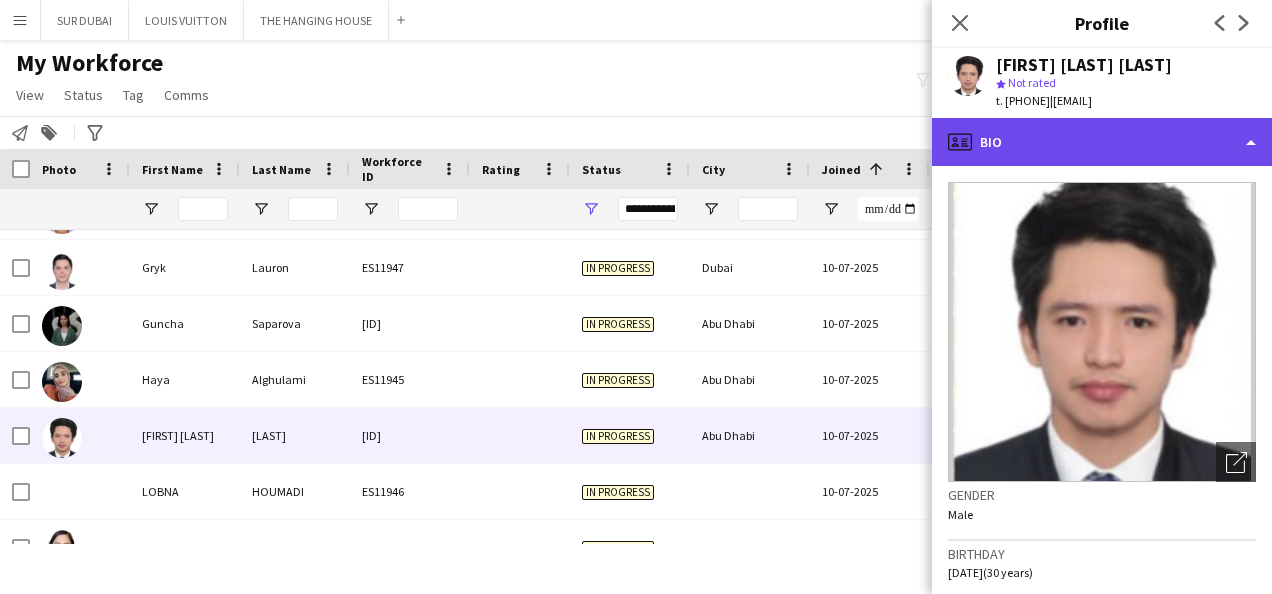 click on "profile
Bio" 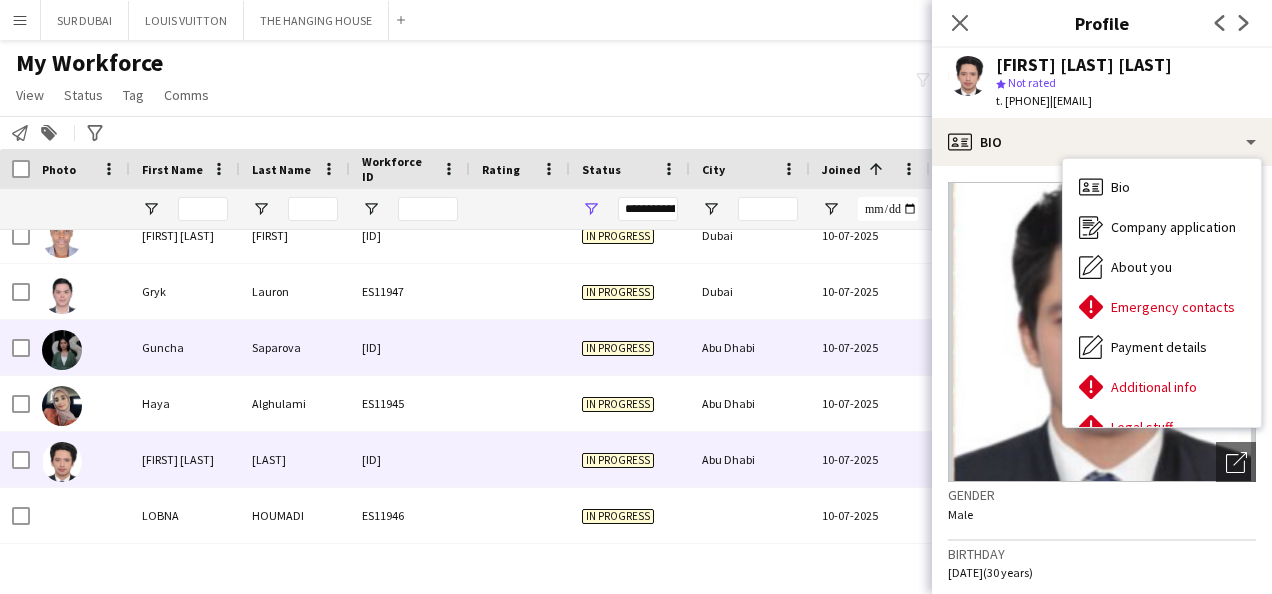 click at bounding box center [520, 347] 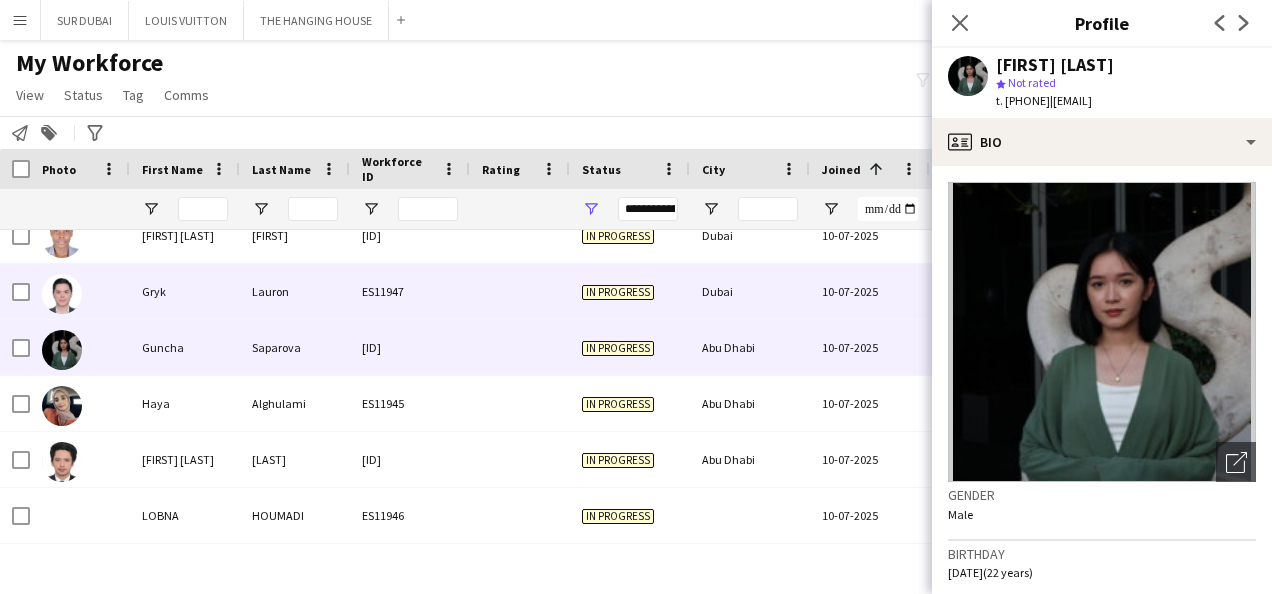 click on "Dubai" at bounding box center [750, 291] 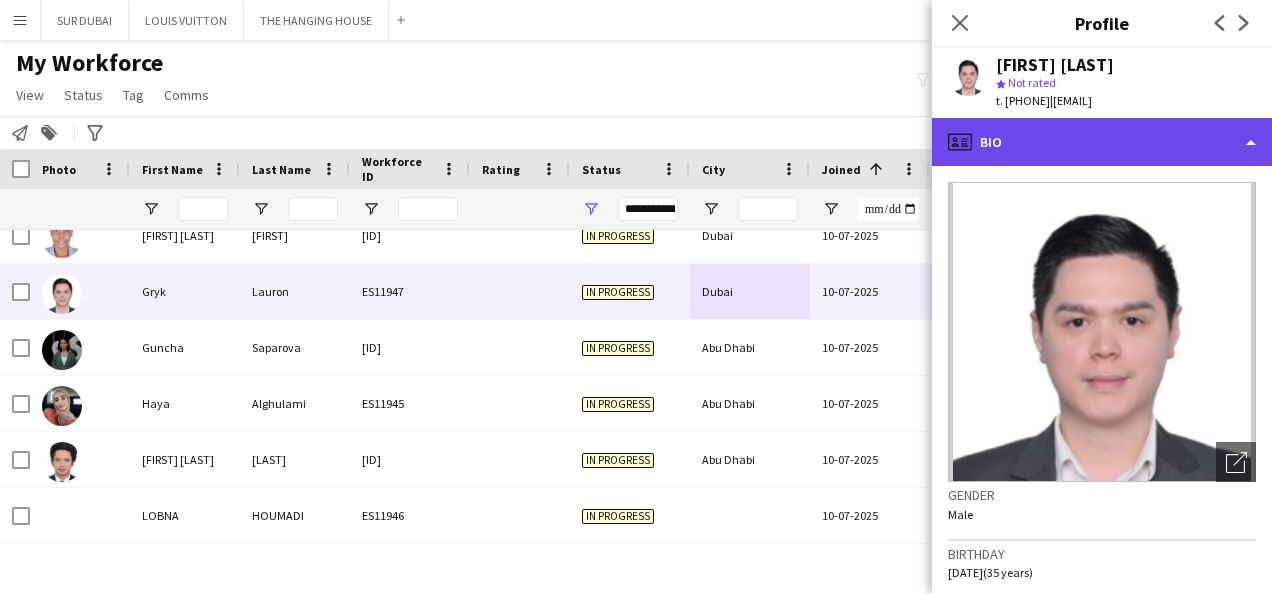 click on "profile
Bio" 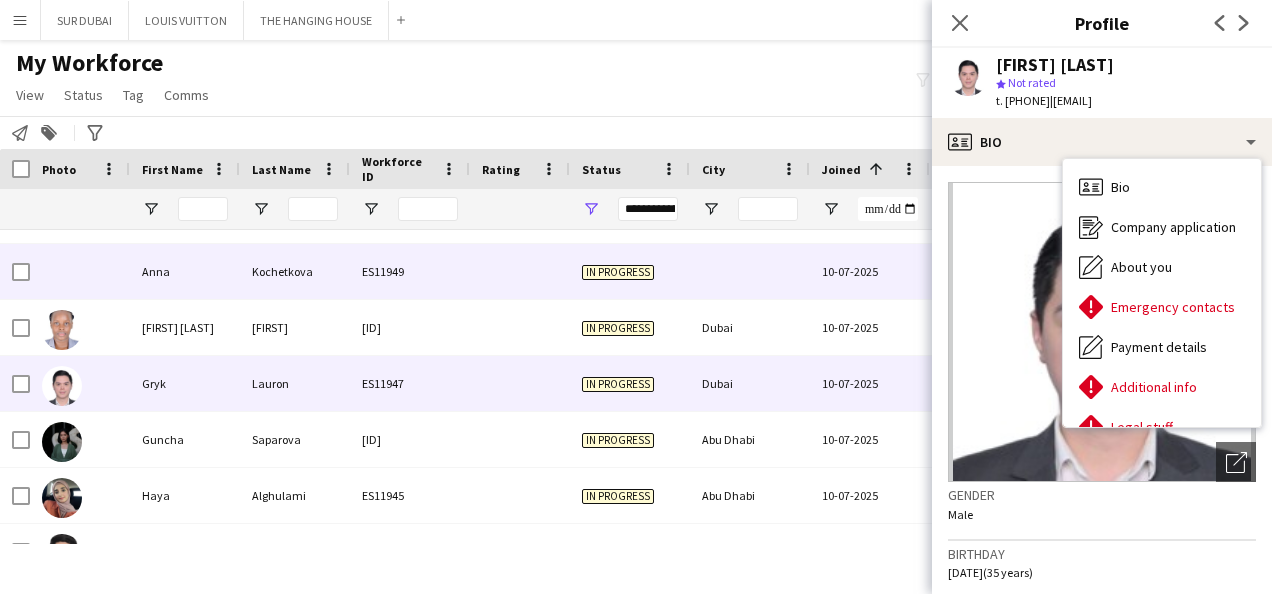 click on "10-07-2025" at bounding box center [870, 271] 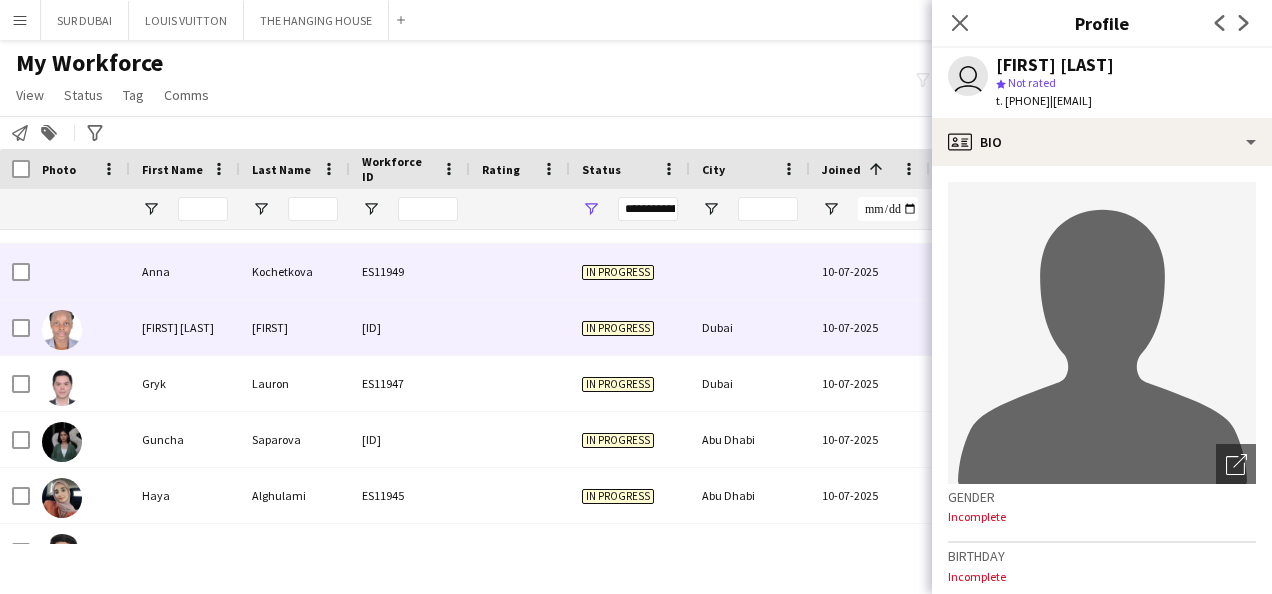 drag, startPoint x: 828, startPoint y: 316, endPoint x: 1040, endPoint y: 168, distance: 258.5498 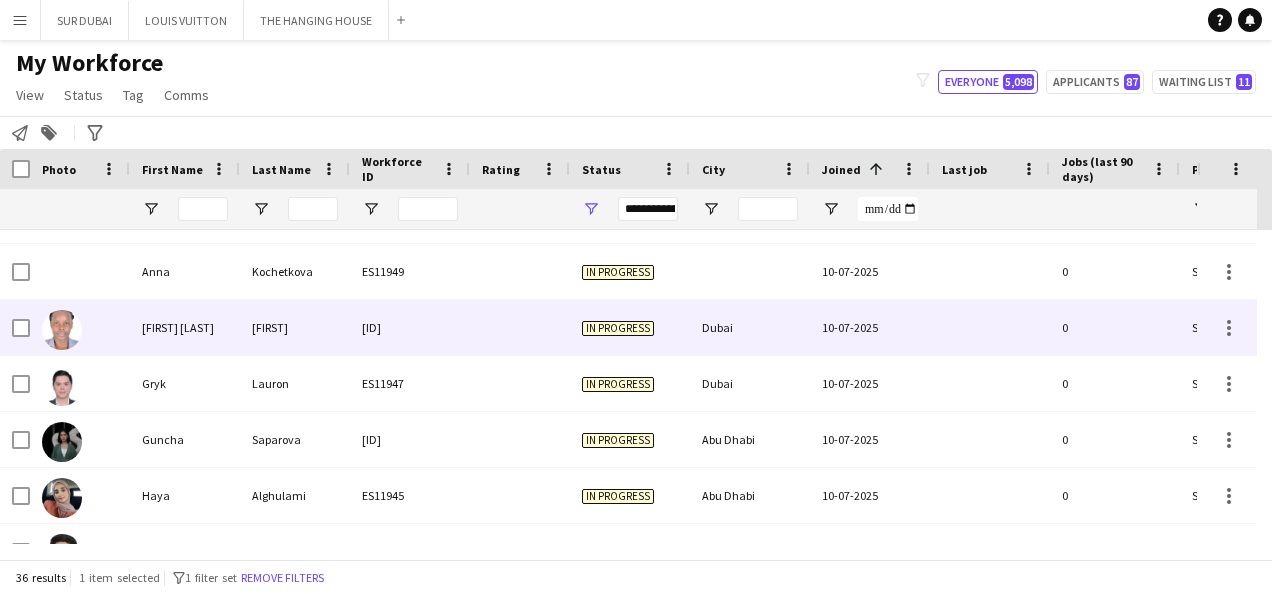 click at bounding box center [990, 327] 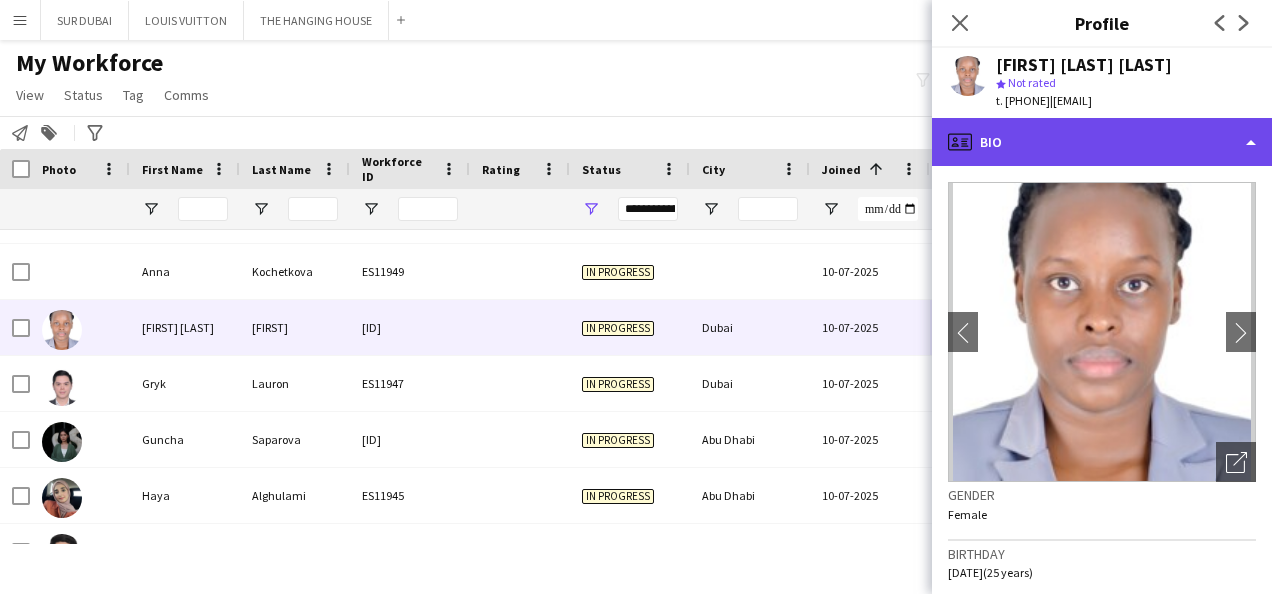 click on "profile
Bio" 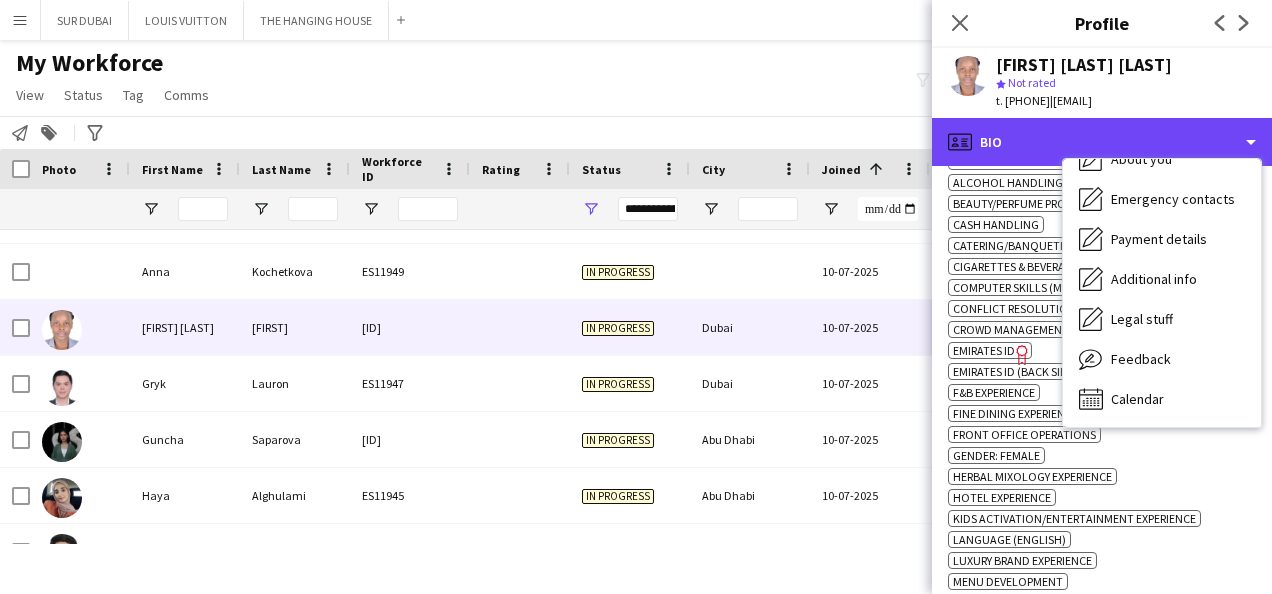 scroll, scrollTop: 1465, scrollLeft: 0, axis: vertical 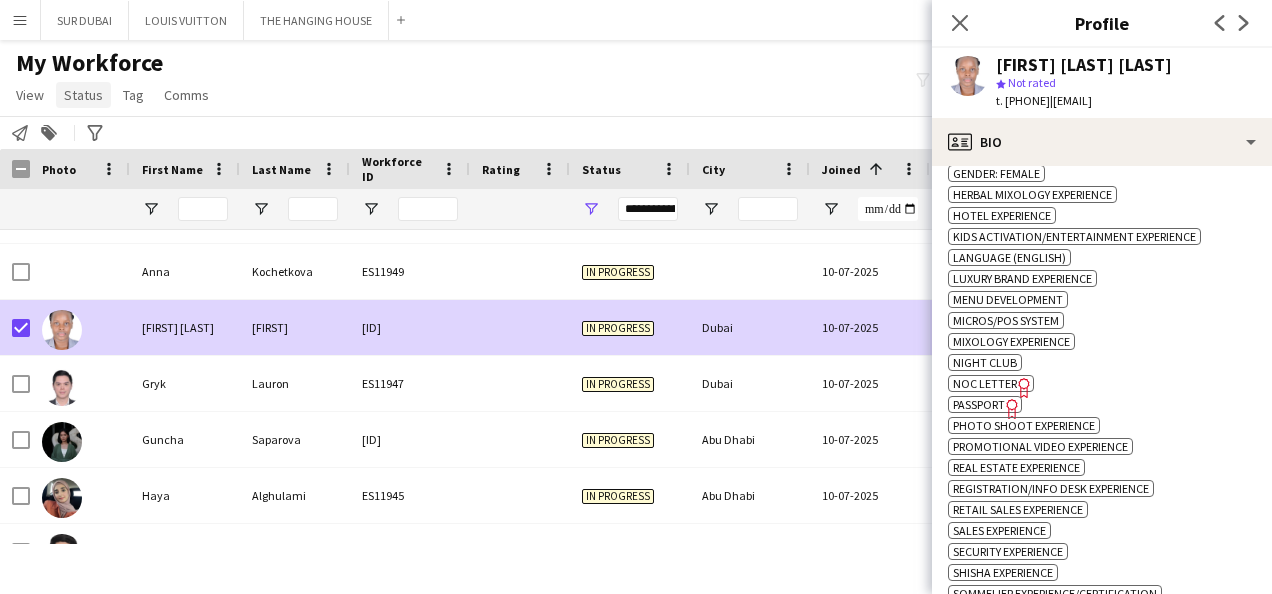 click on "Status" 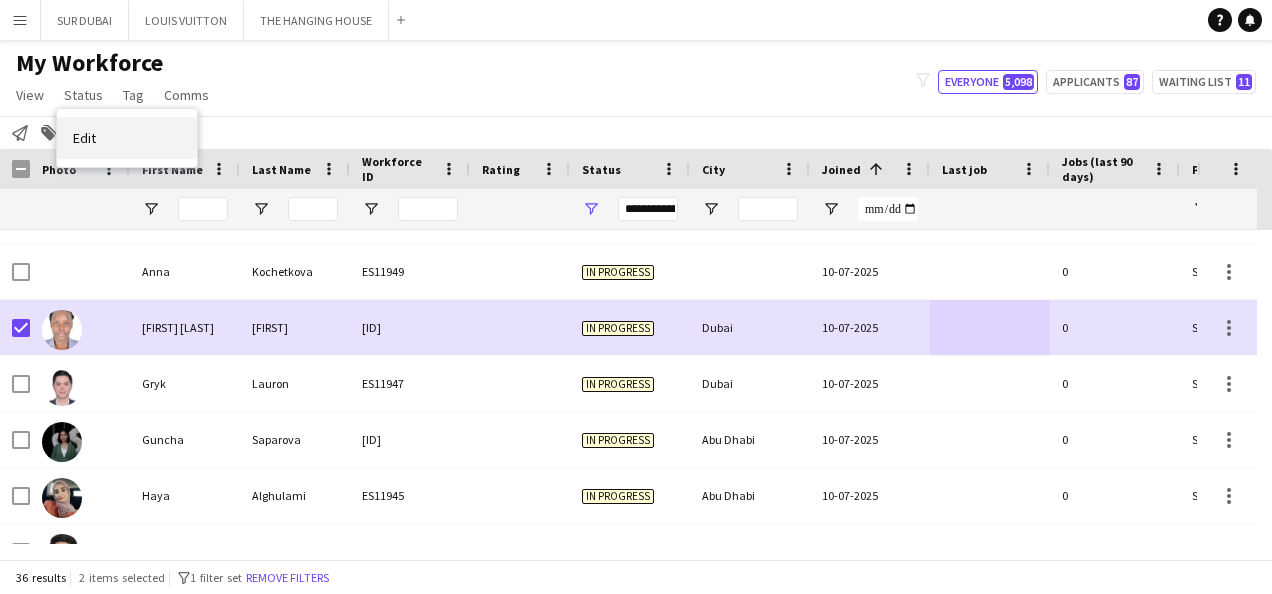 click on "Edit" at bounding box center [127, 138] 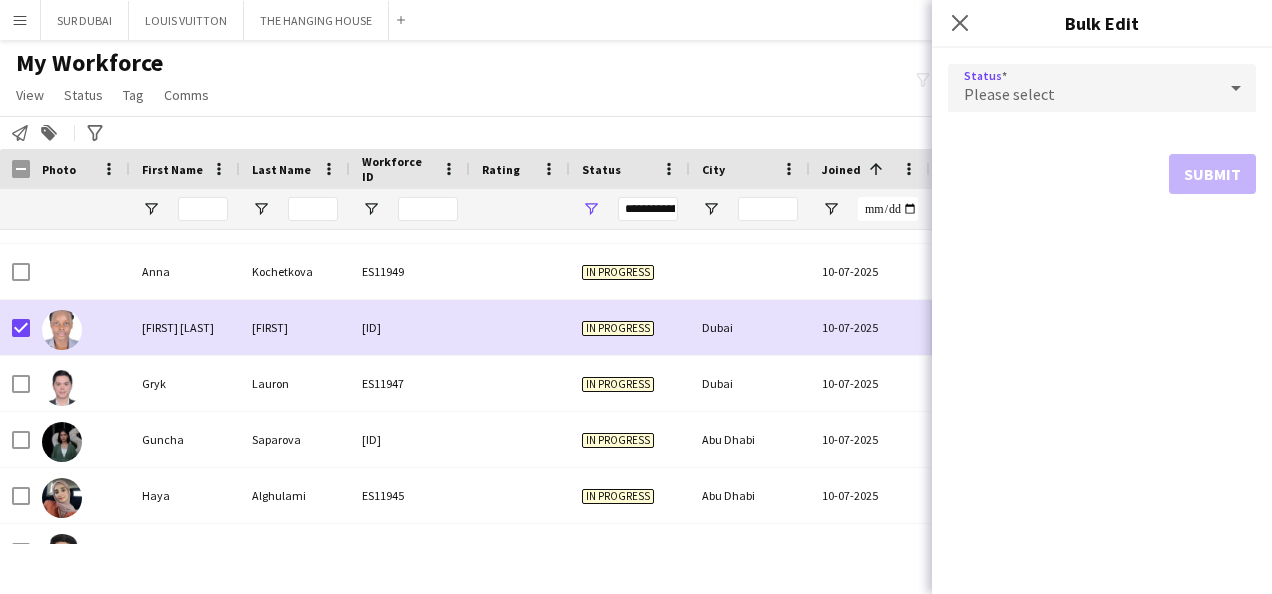 click on "Please select" at bounding box center [1082, 88] 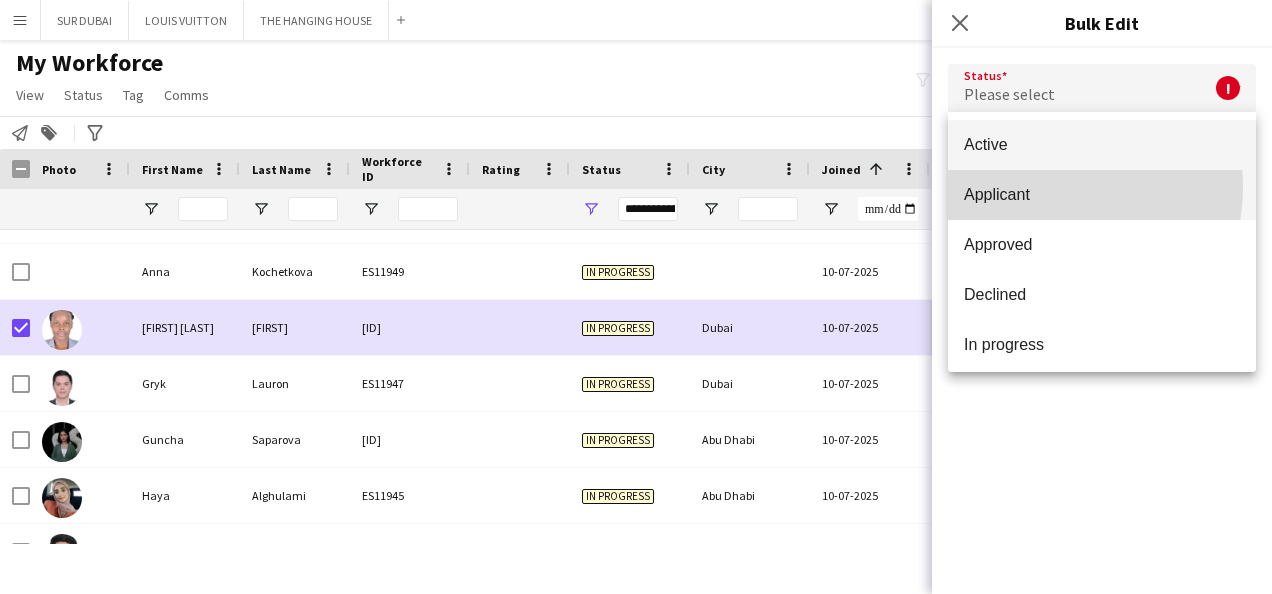 click on "Applicant" at bounding box center [1102, 194] 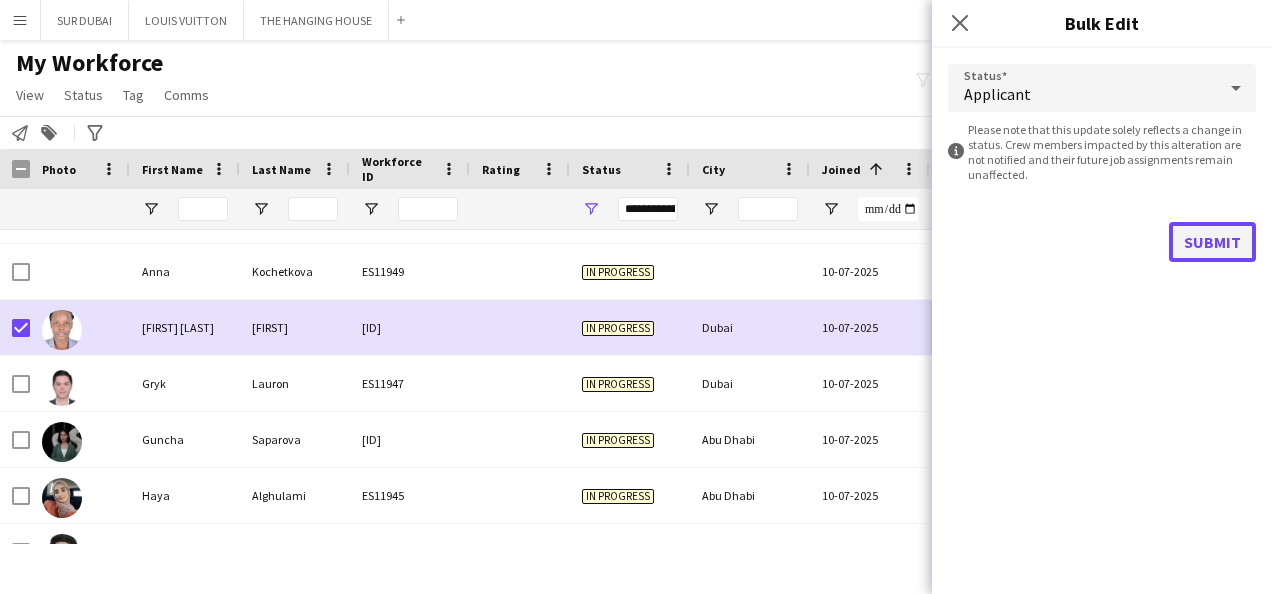 click on "Submit" 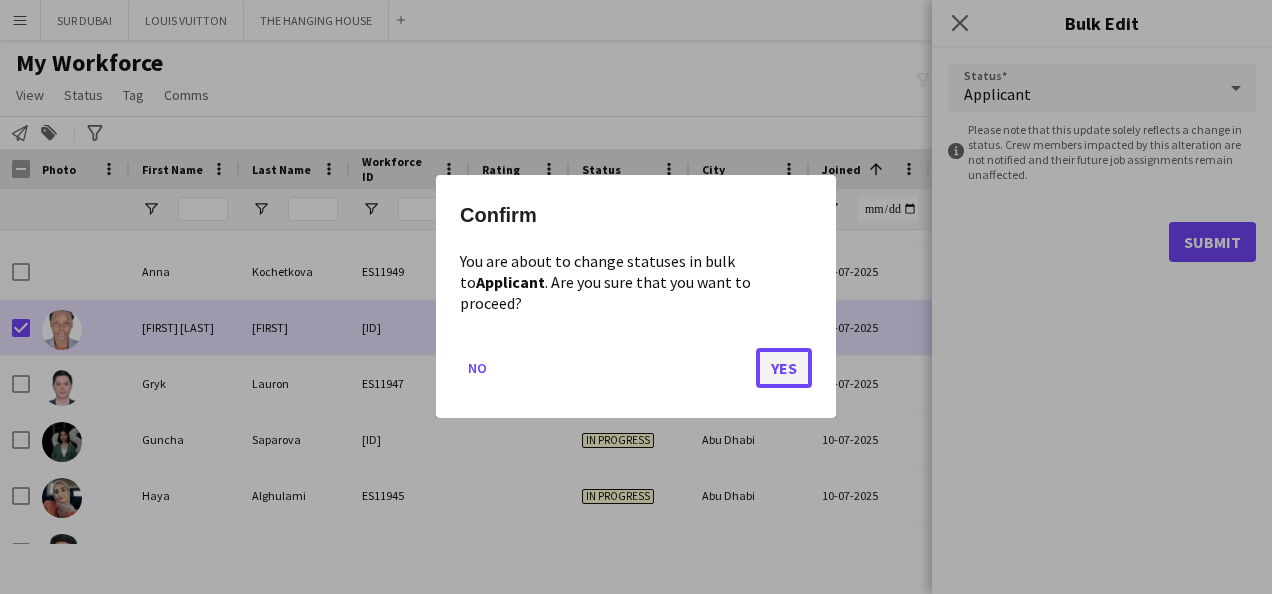 click on "Yes" 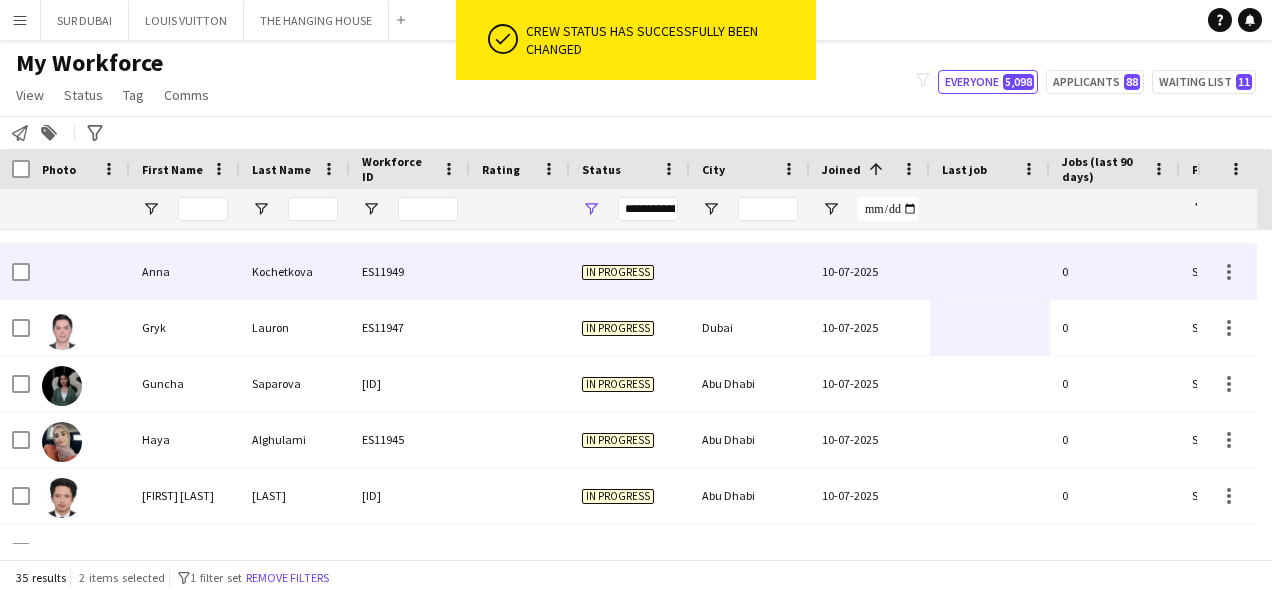 scroll, scrollTop: 1202, scrollLeft: 0, axis: vertical 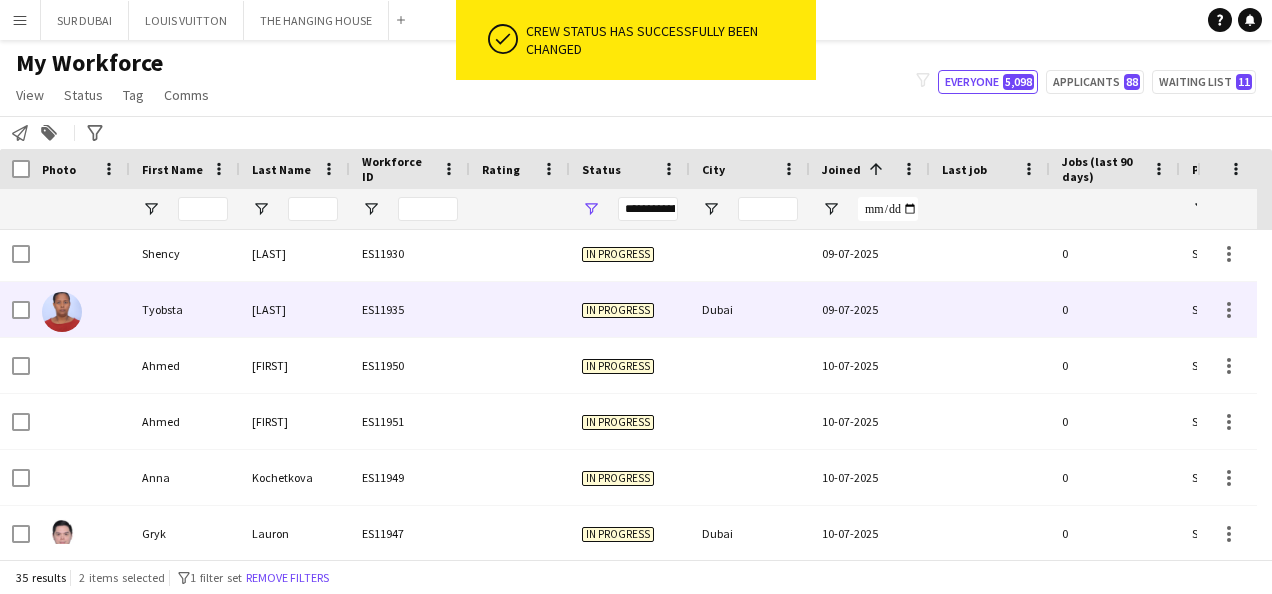 click on "In progress" at bounding box center (630, 309) 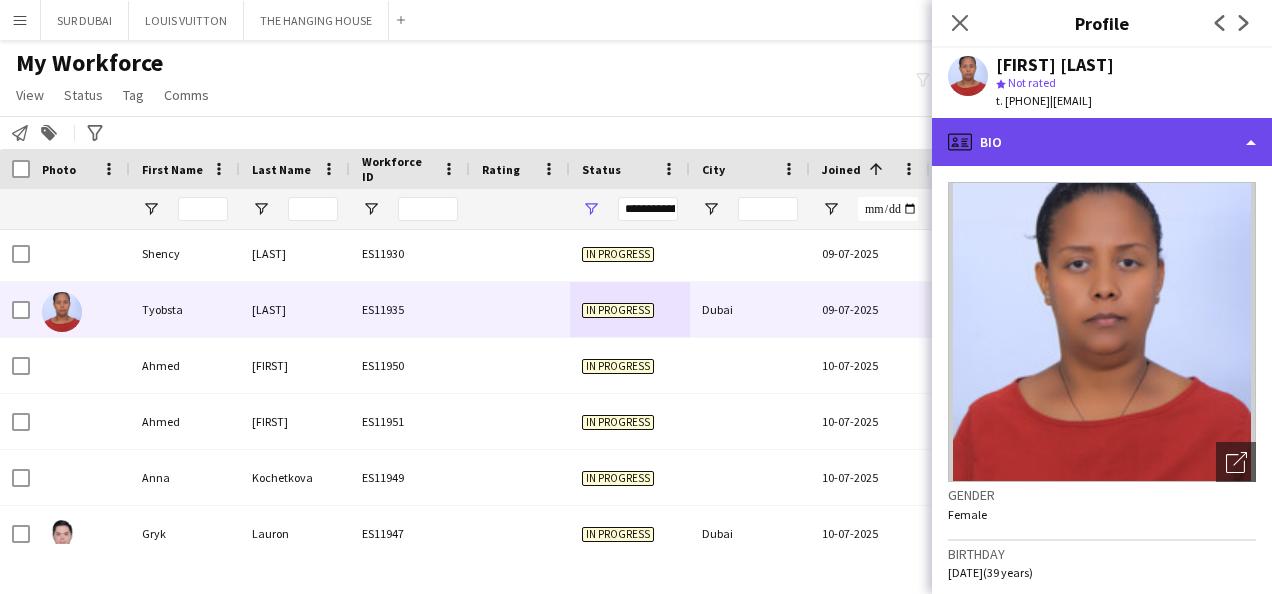 click on "profile
Bio" 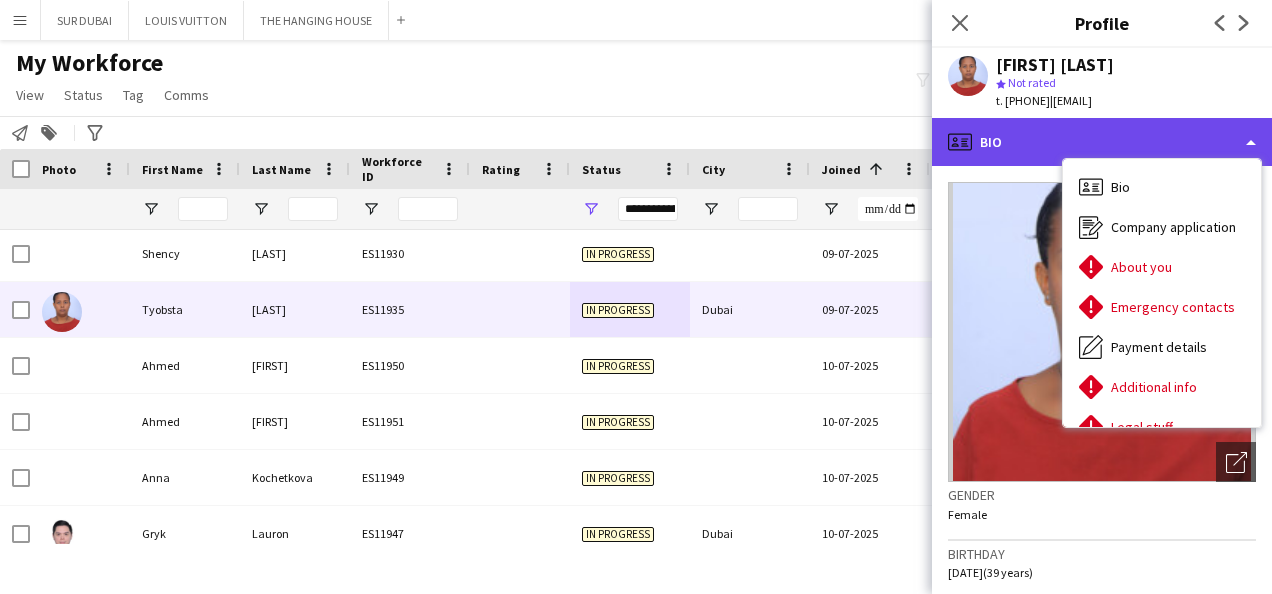 click on "profile
Bio" 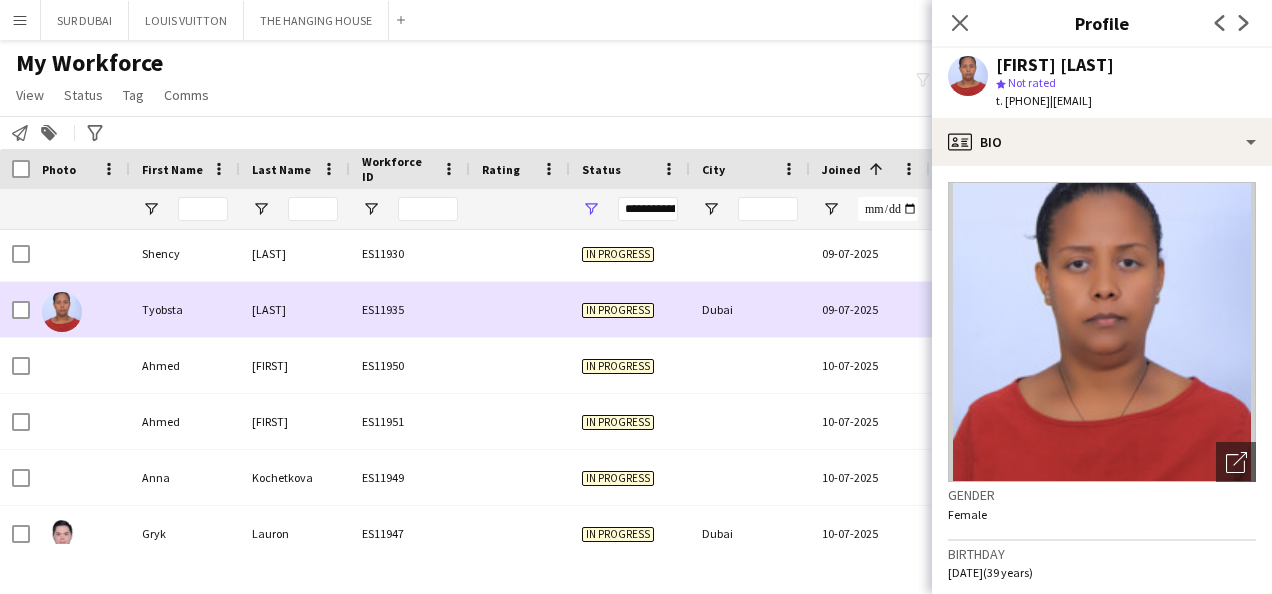 click on "09-07-2025" at bounding box center (870, 309) 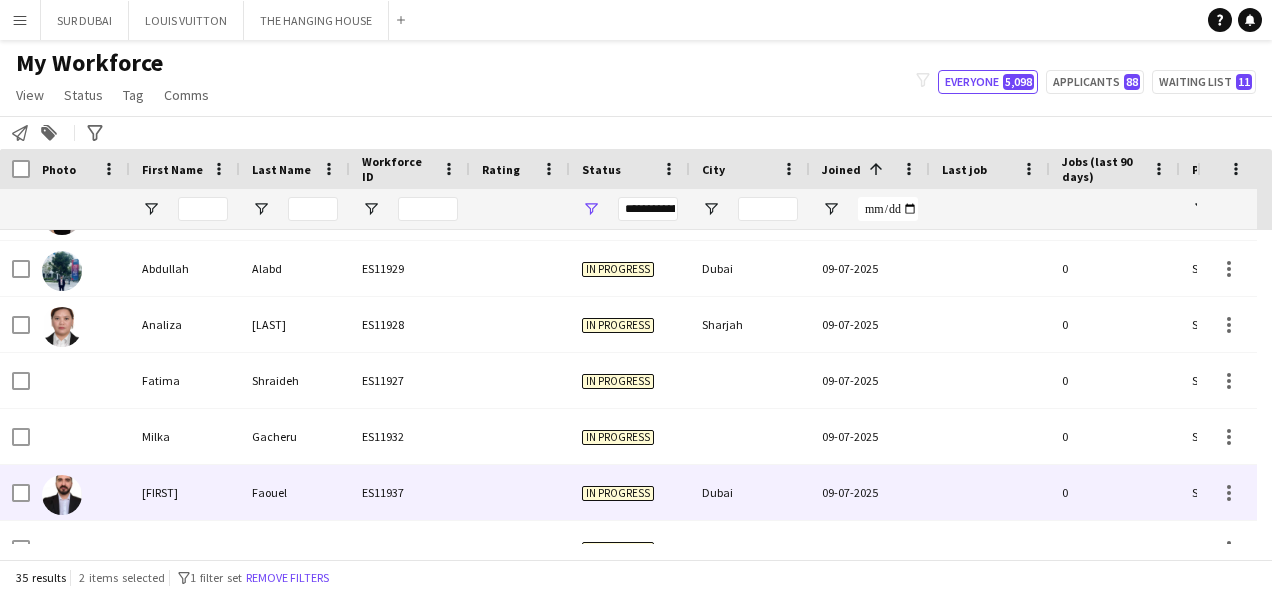 click at bounding box center [520, 492] 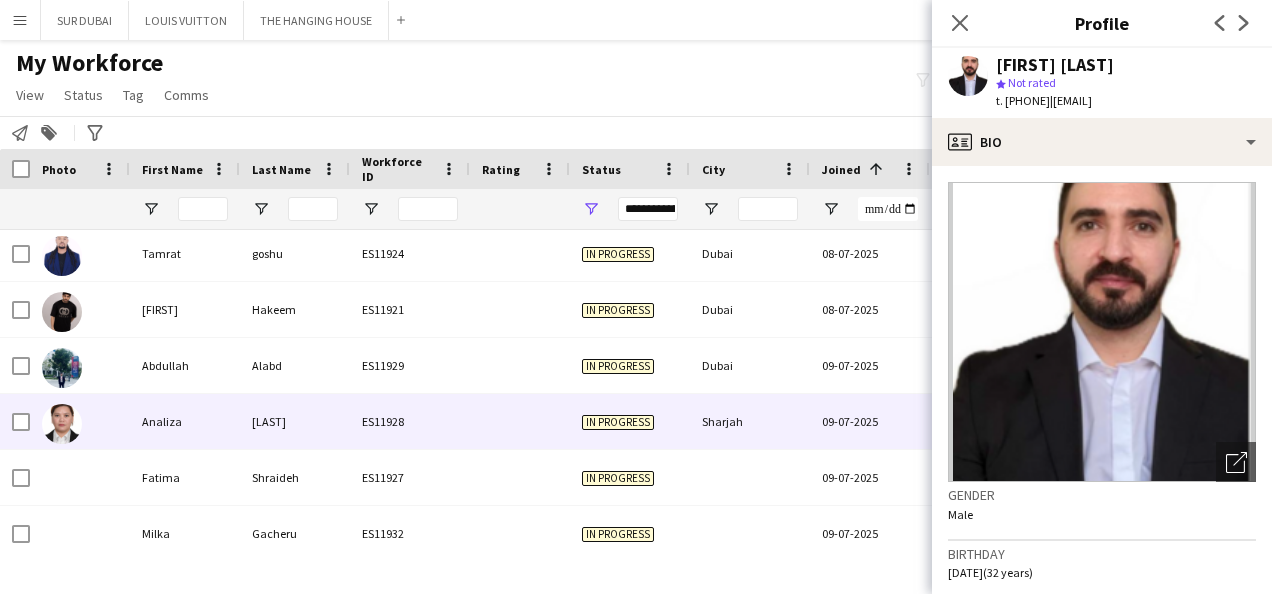 click on "Sharjah" at bounding box center (750, 421) 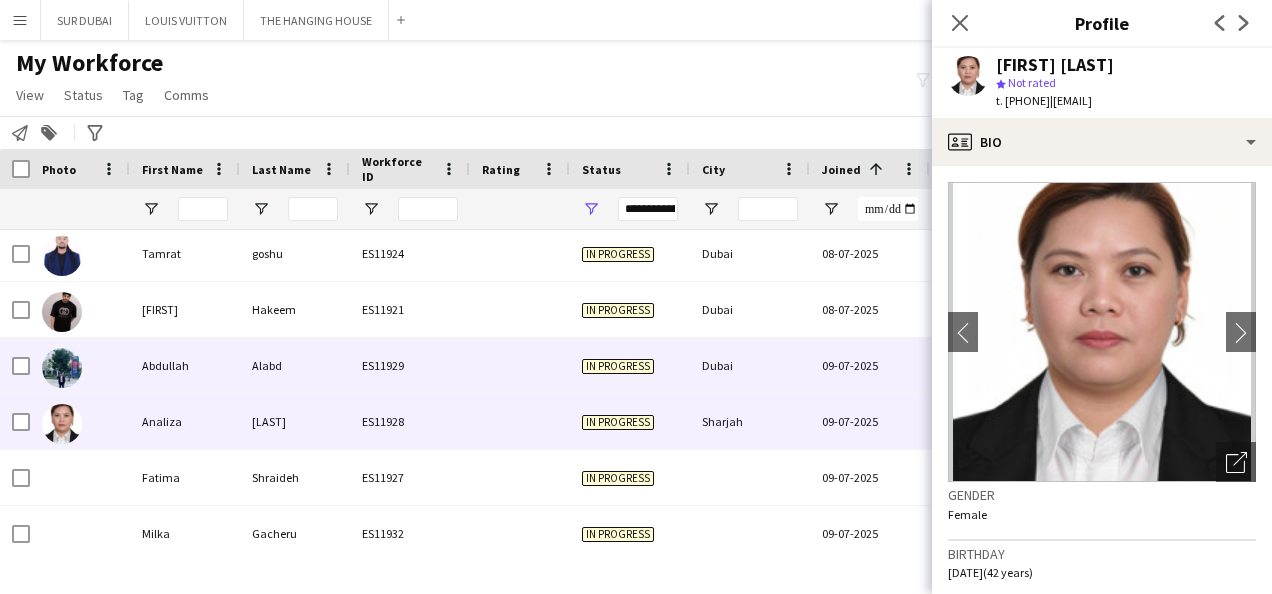 click on "09-07-2025" at bounding box center [870, 365] 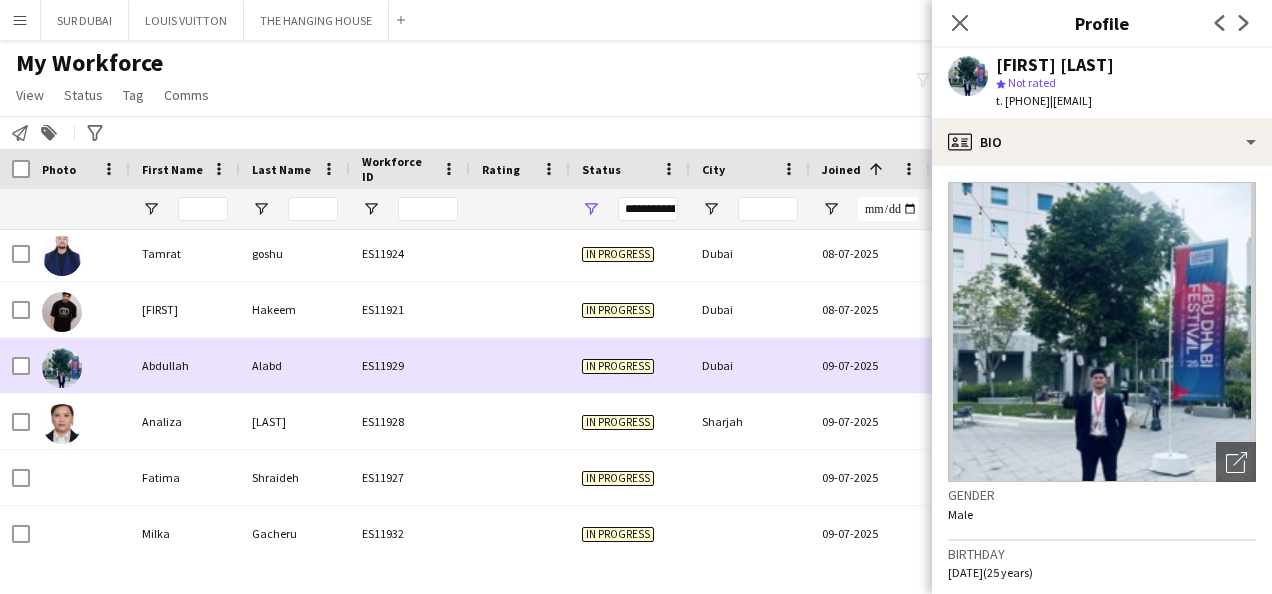 click on "09-07-2025" at bounding box center [870, 365] 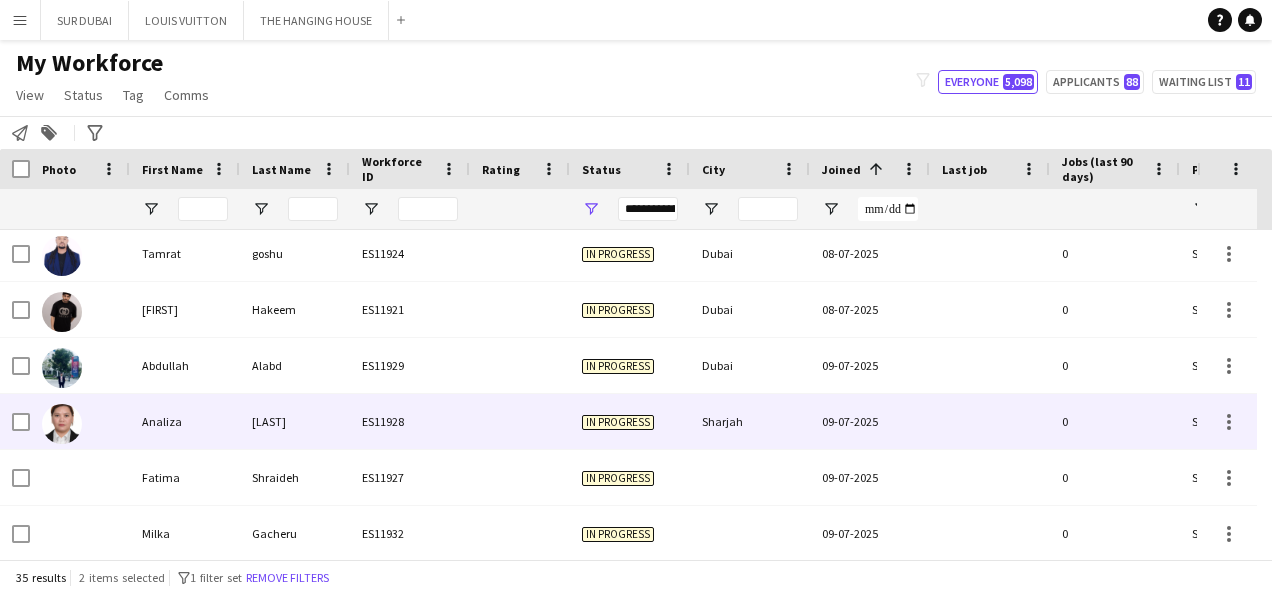 click on "09-07-2025" at bounding box center (870, 421) 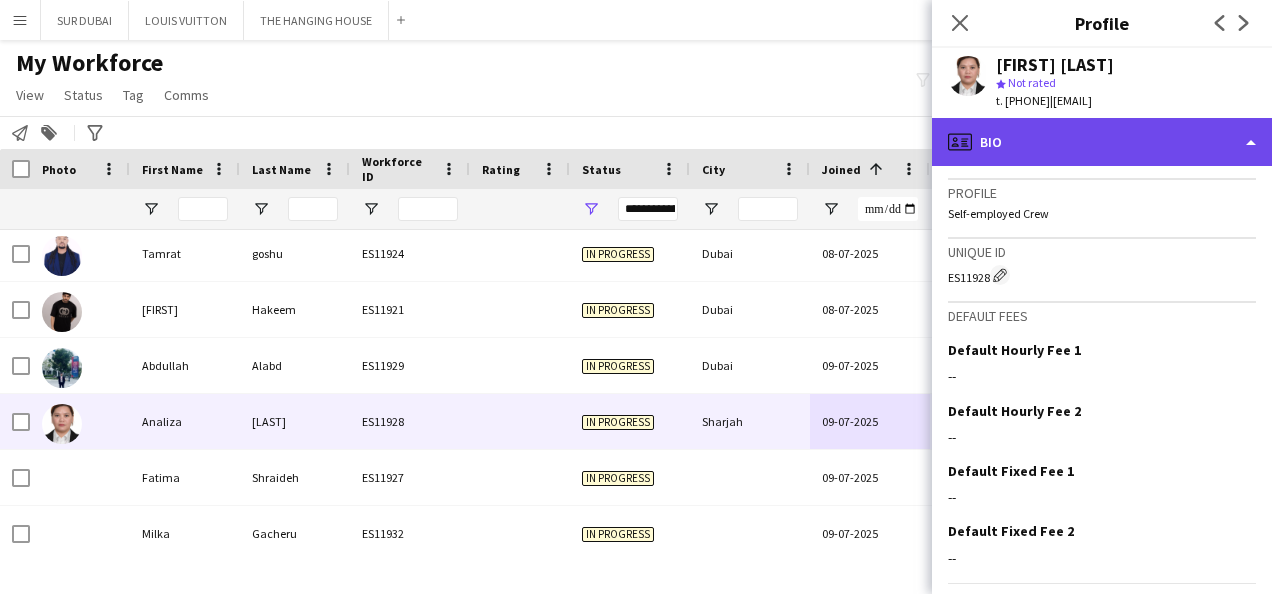 click on "profile
Bio" 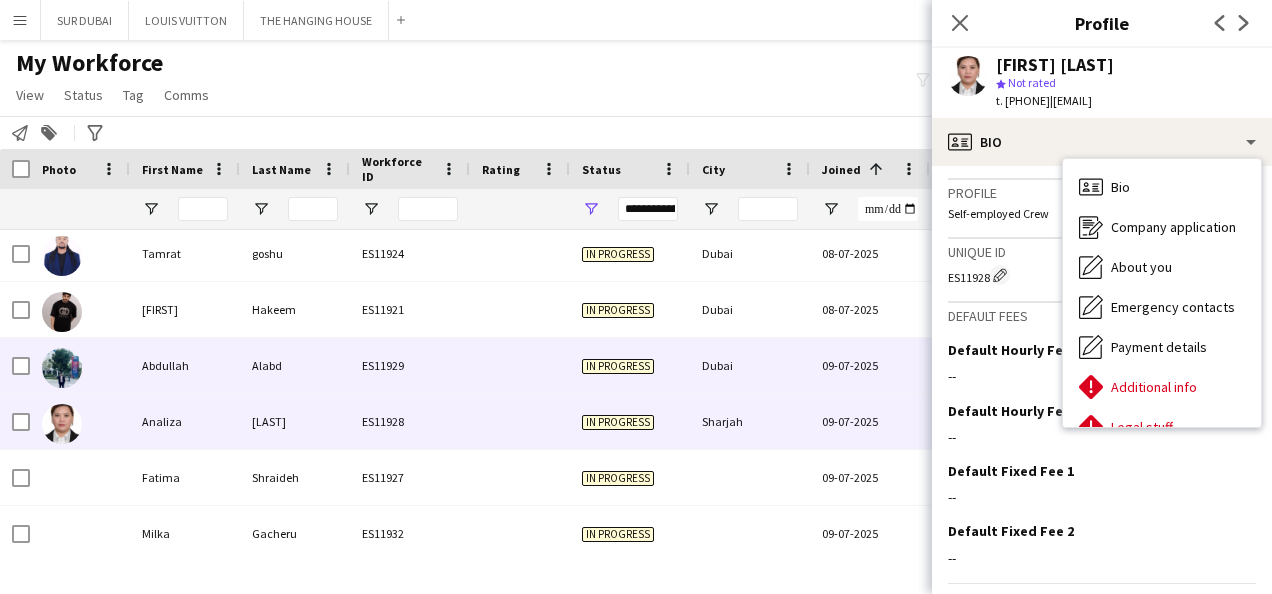 click on "09-07-2025" at bounding box center (870, 365) 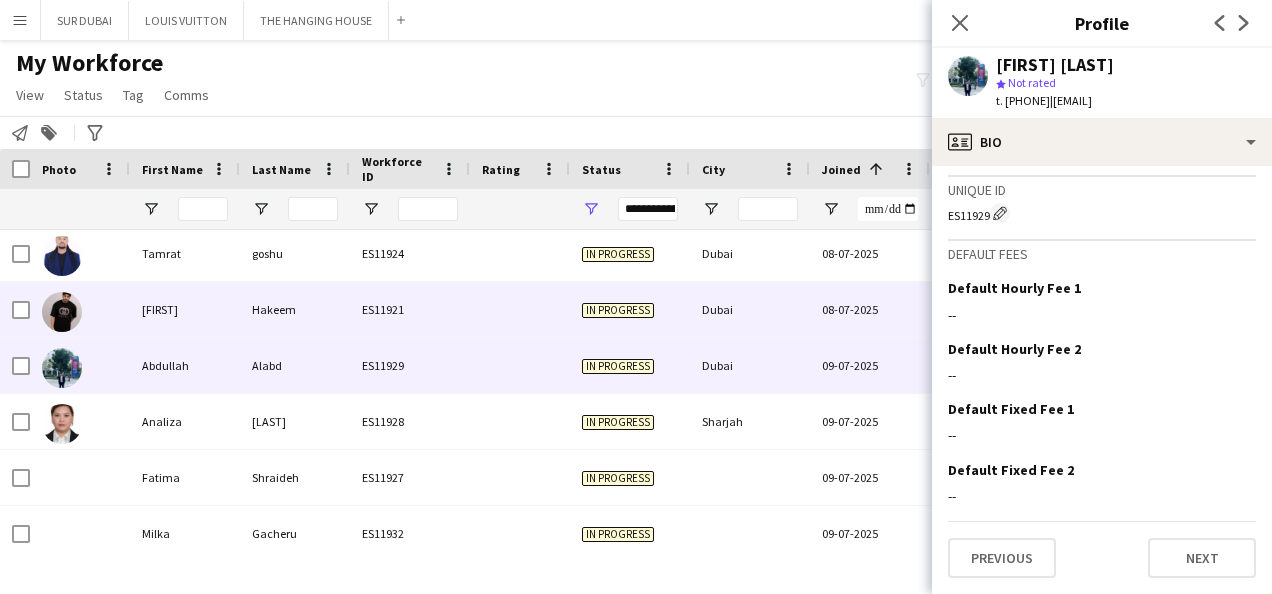 click on "08-07-2025" at bounding box center (870, 309) 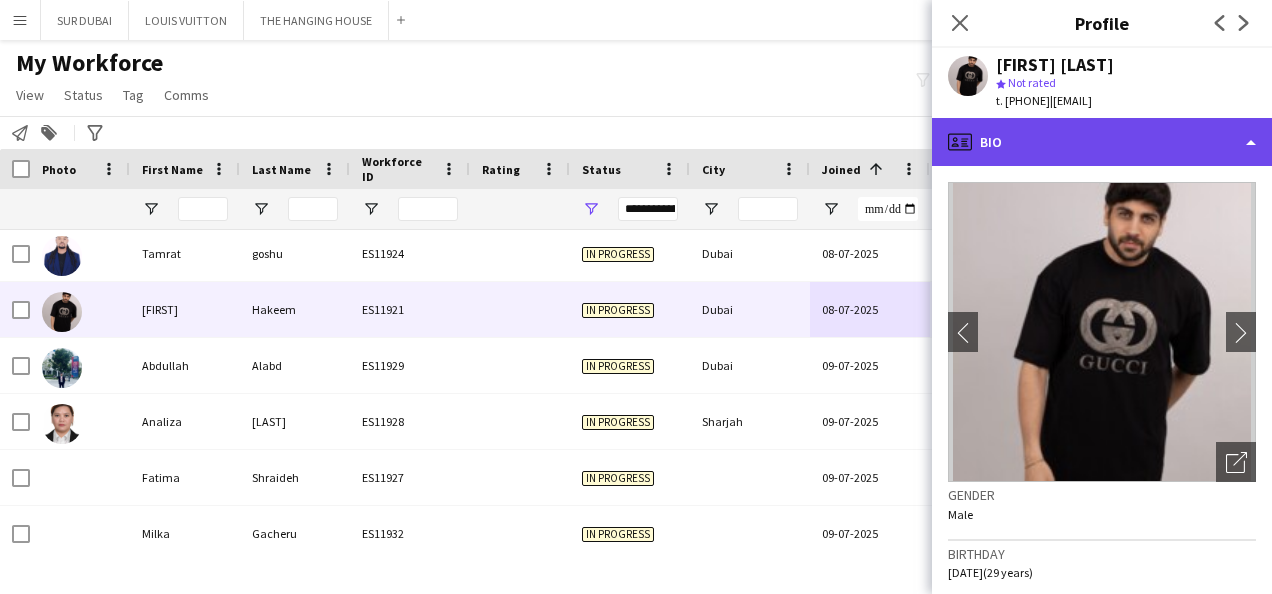 click on "profile
Bio" 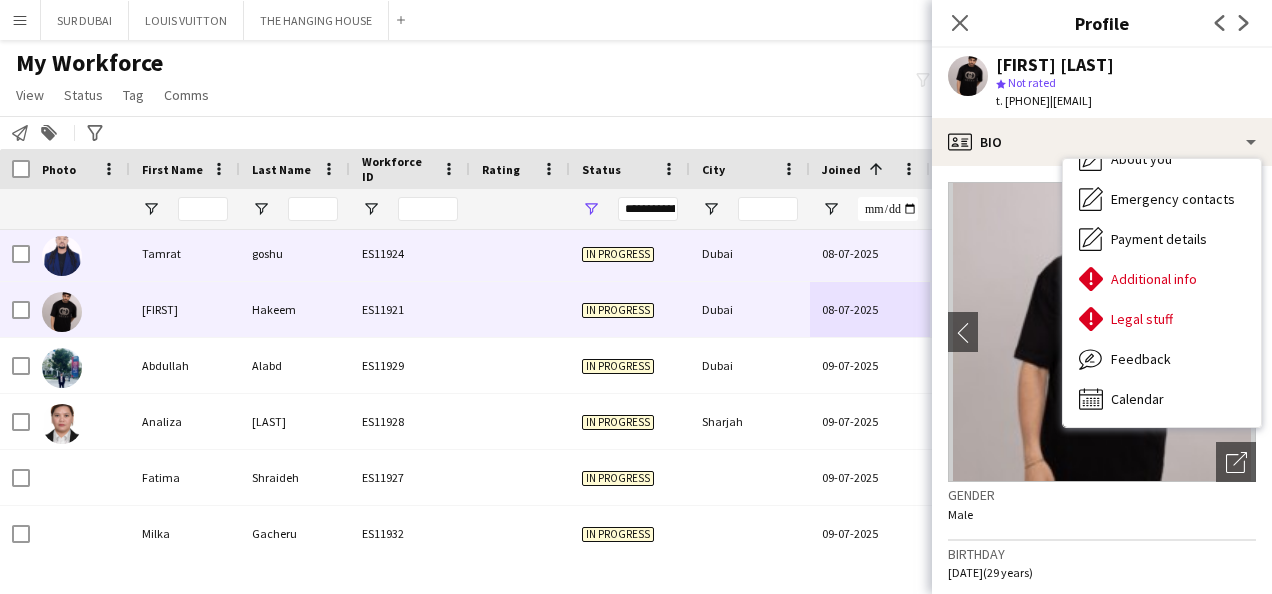 click on "08-07-2025" at bounding box center [870, 253] 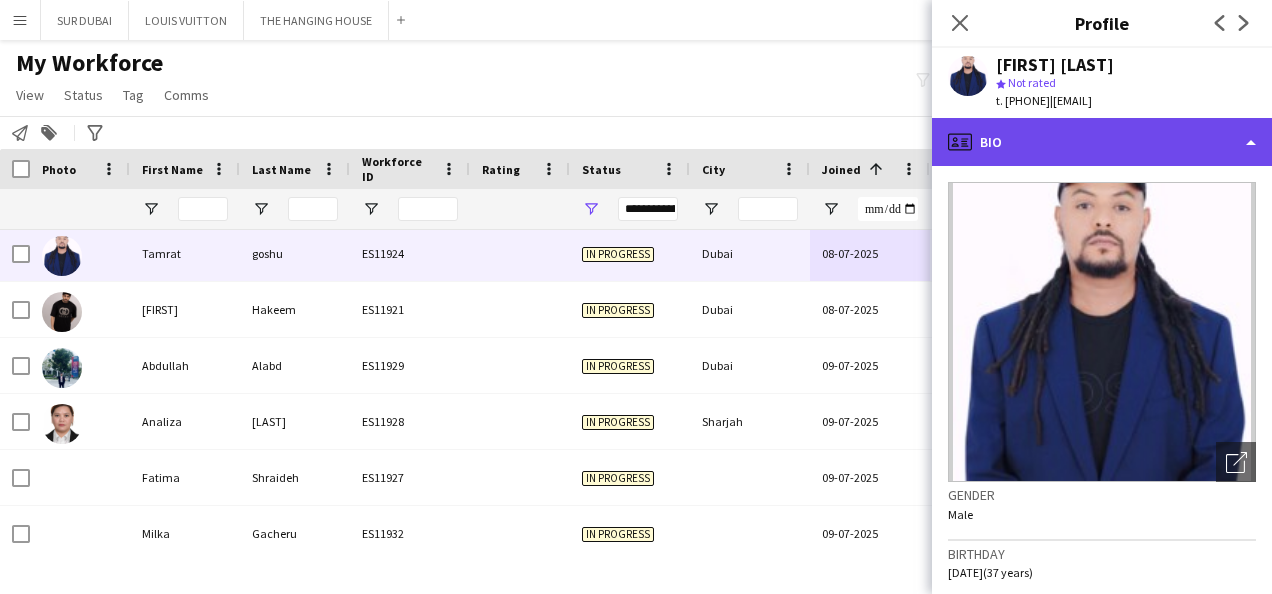 click on "profile
Bio" 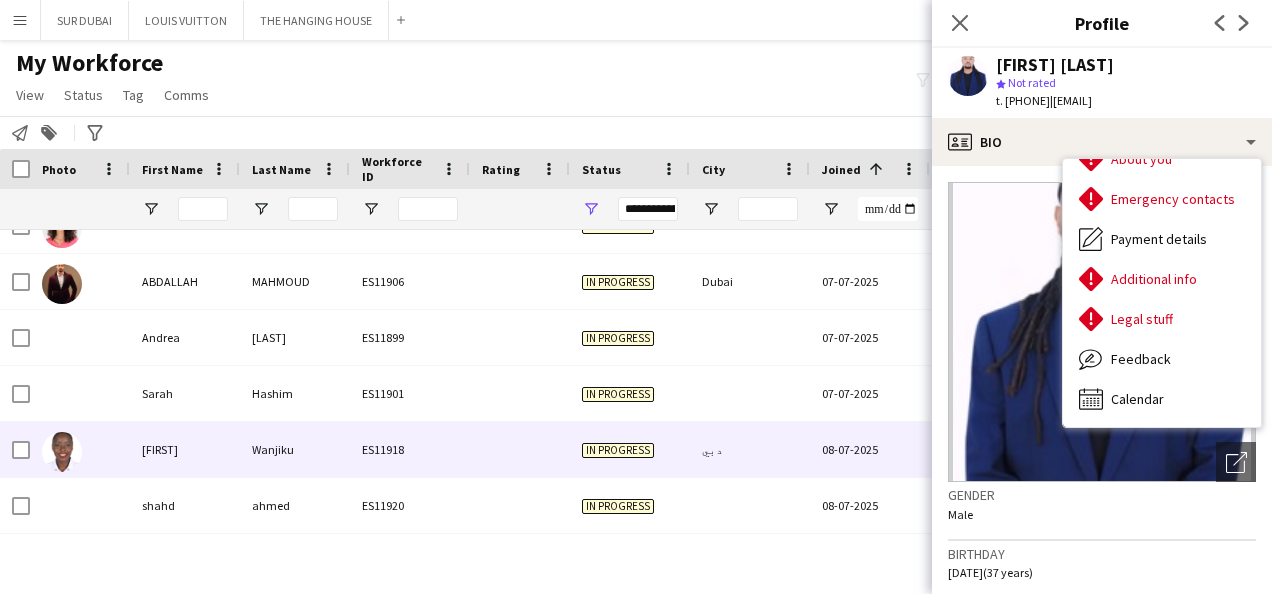 click on "دبي" at bounding box center (750, 449) 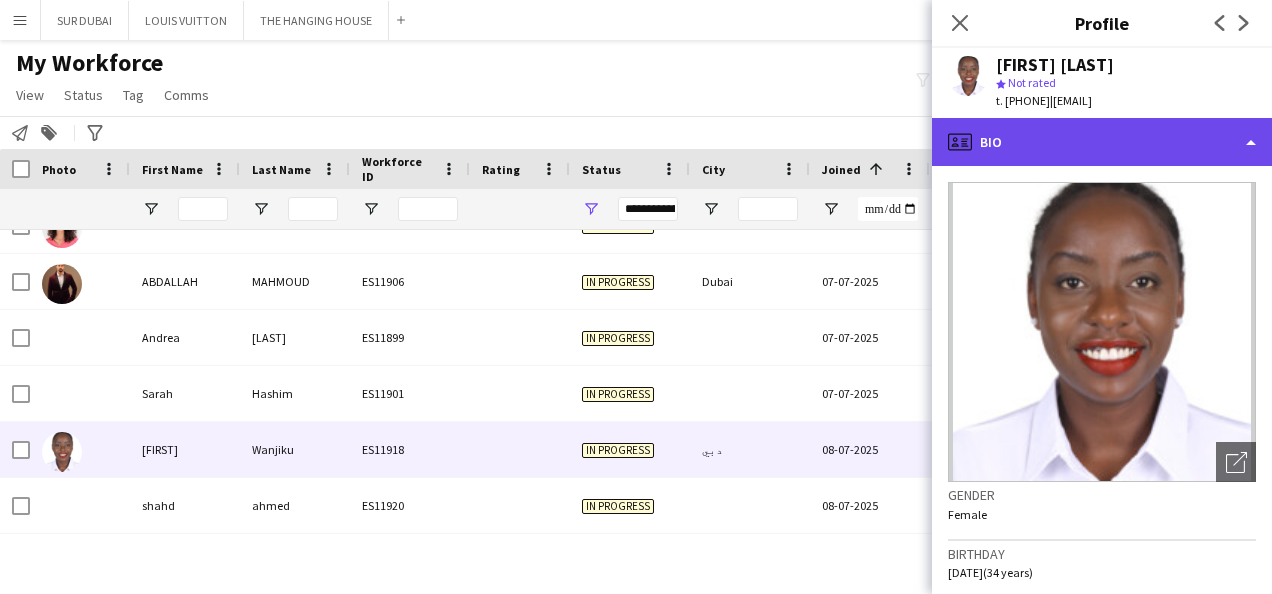 click on "profile
Bio" 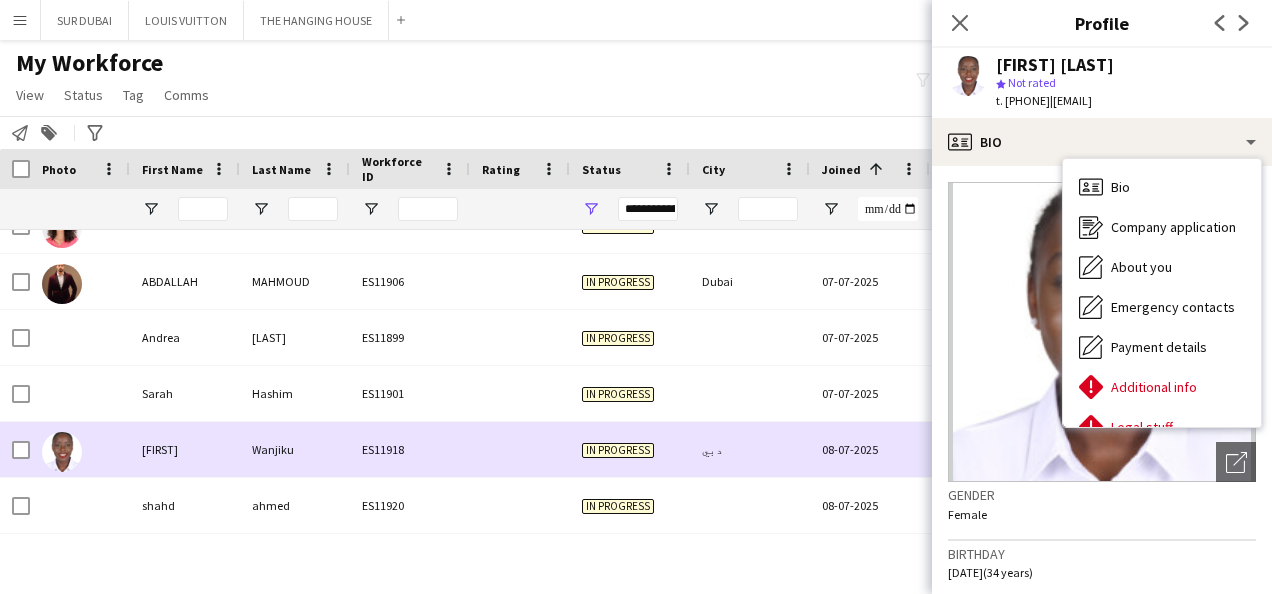 click on "08-07-2025" at bounding box center (870, 449) 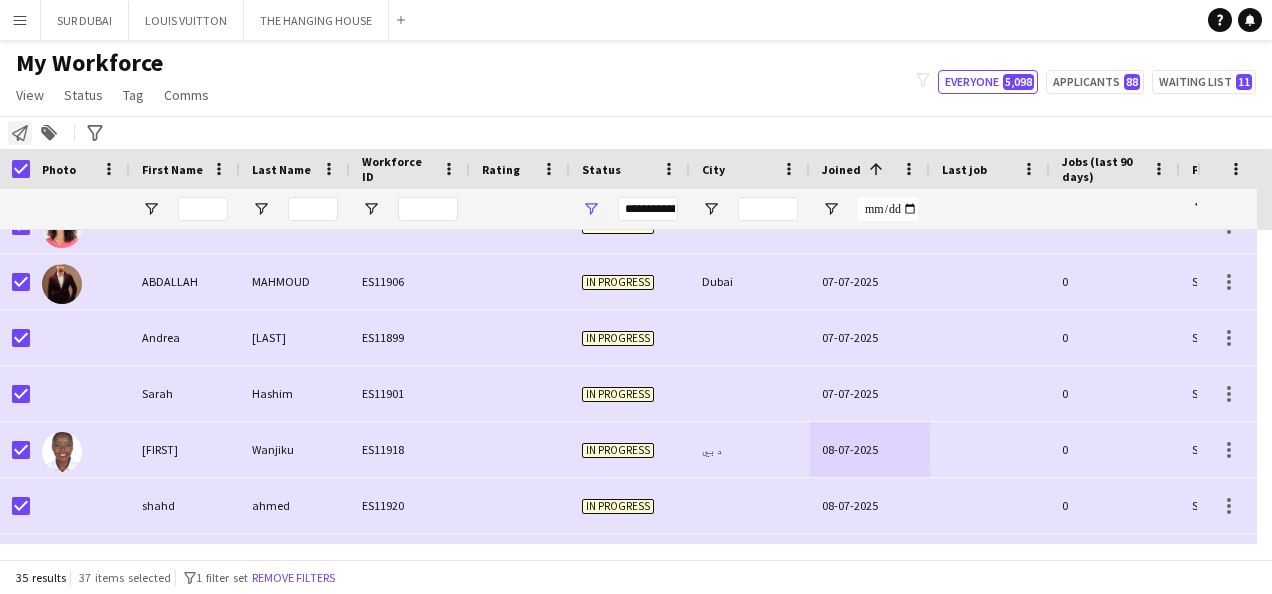 click on "Notify workforce" 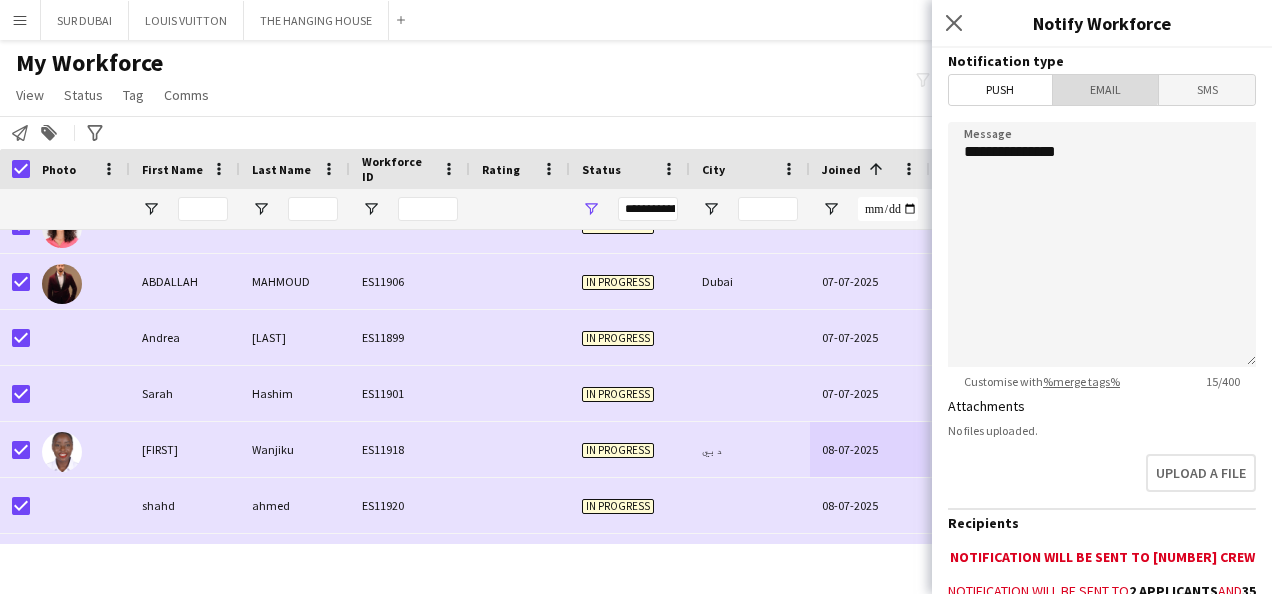 click on "Email" at bounding box center (1106, 90) 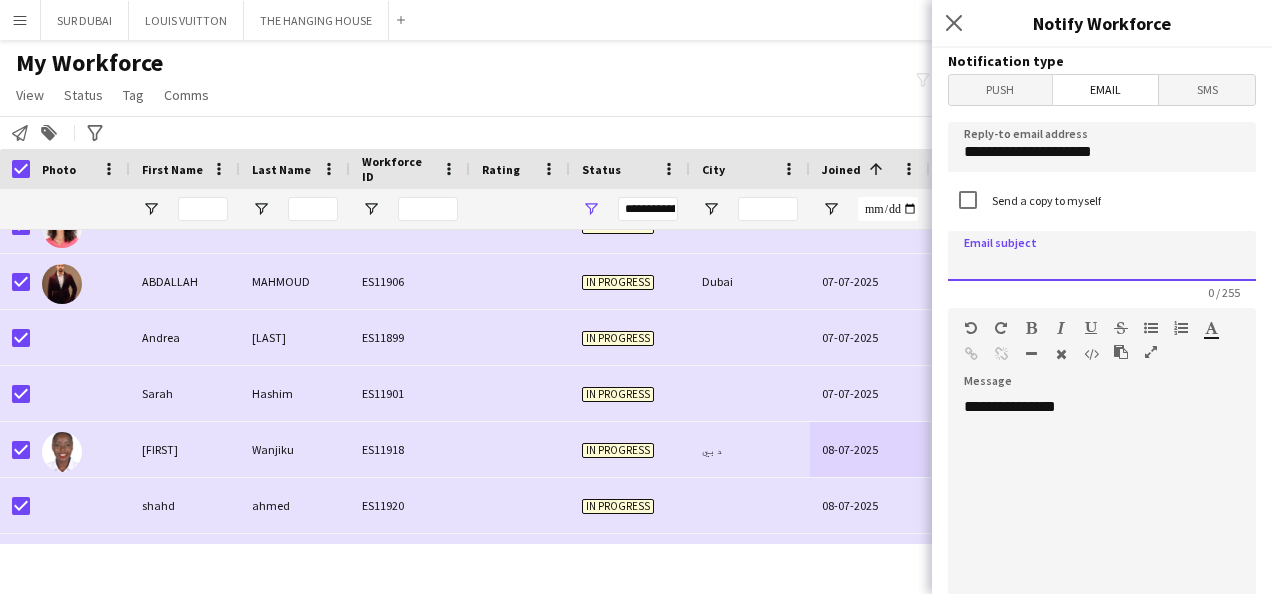 click 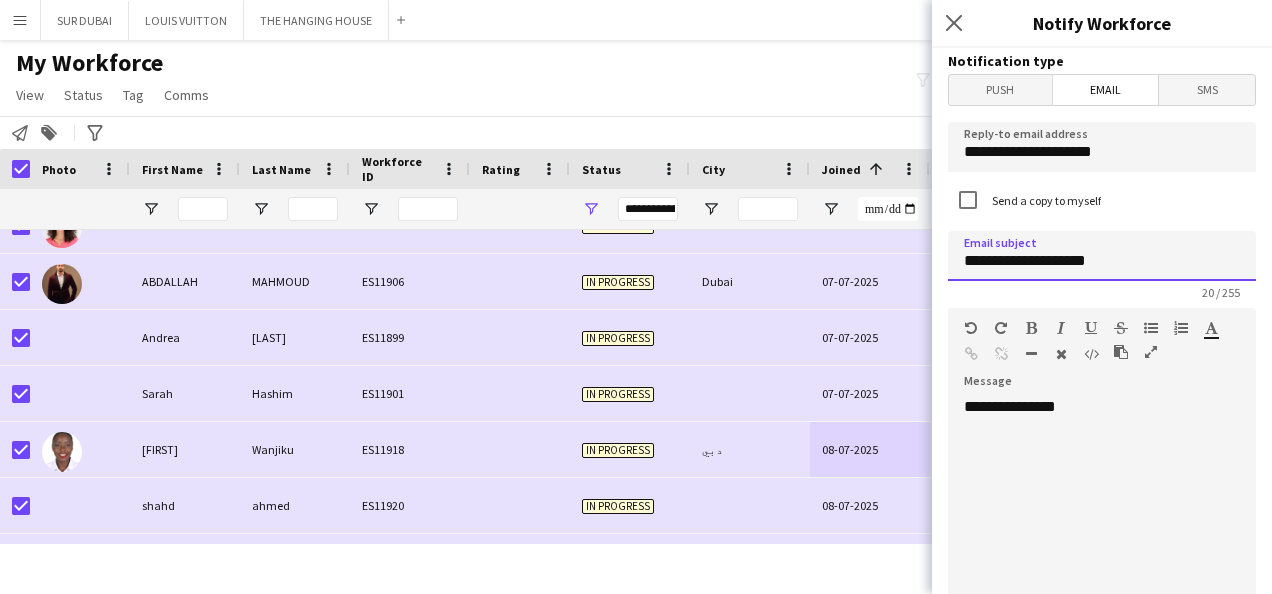 type on "**********" 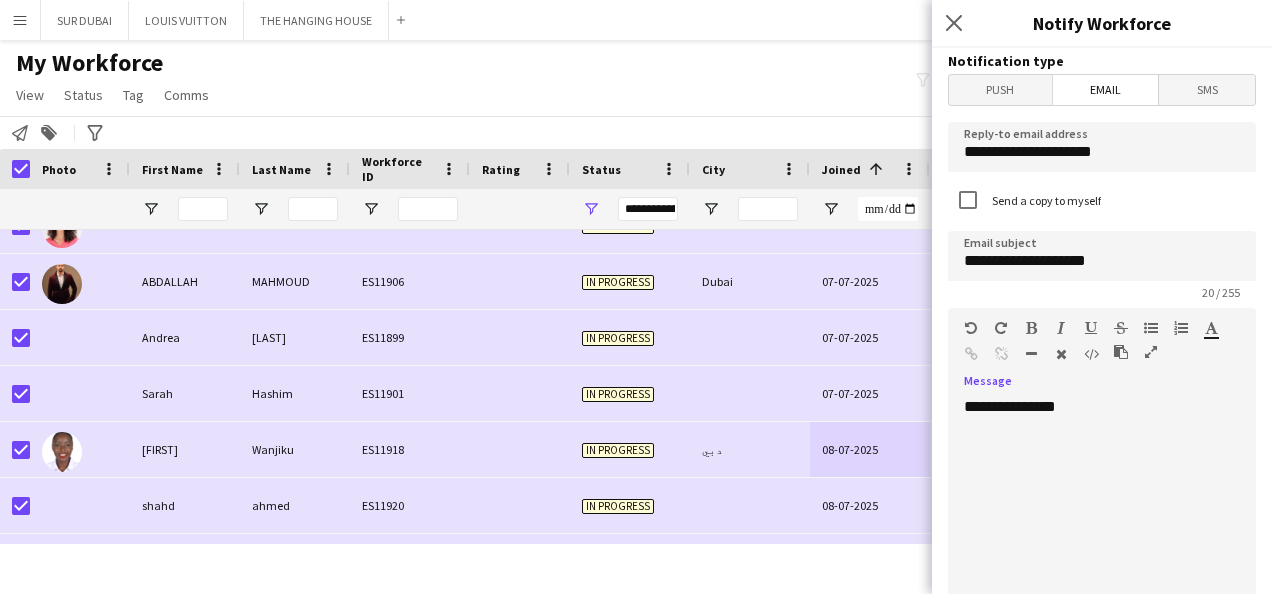 click on "**********" 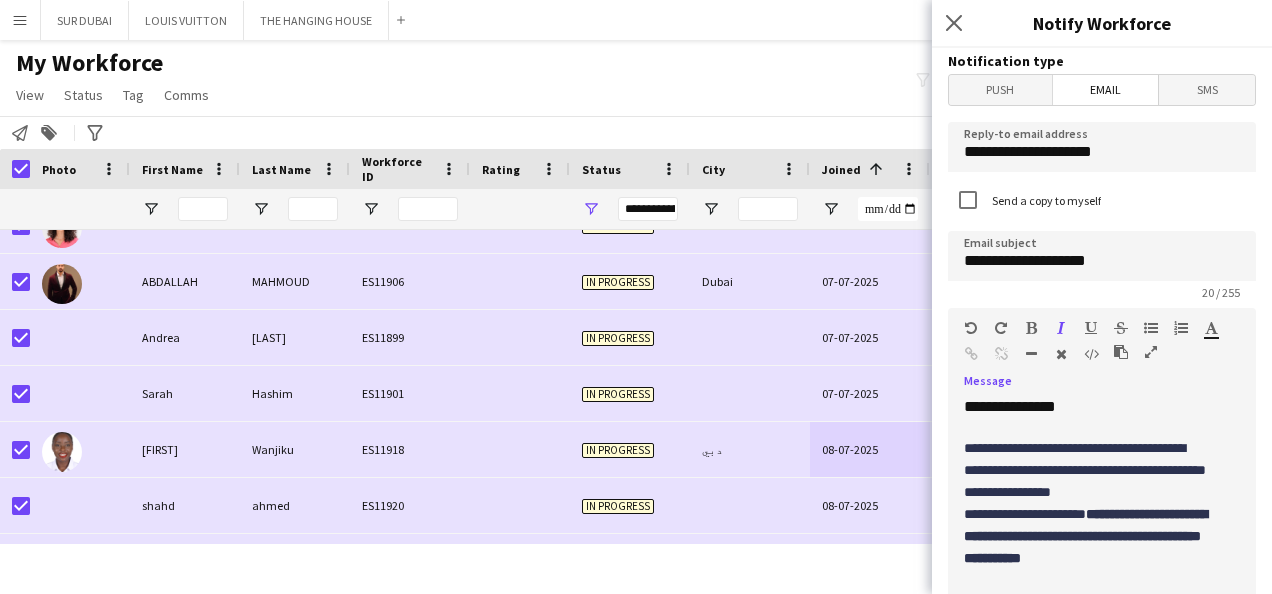 scroll, scrollTop: 1598, scrollLeft: 0, axis: vertical 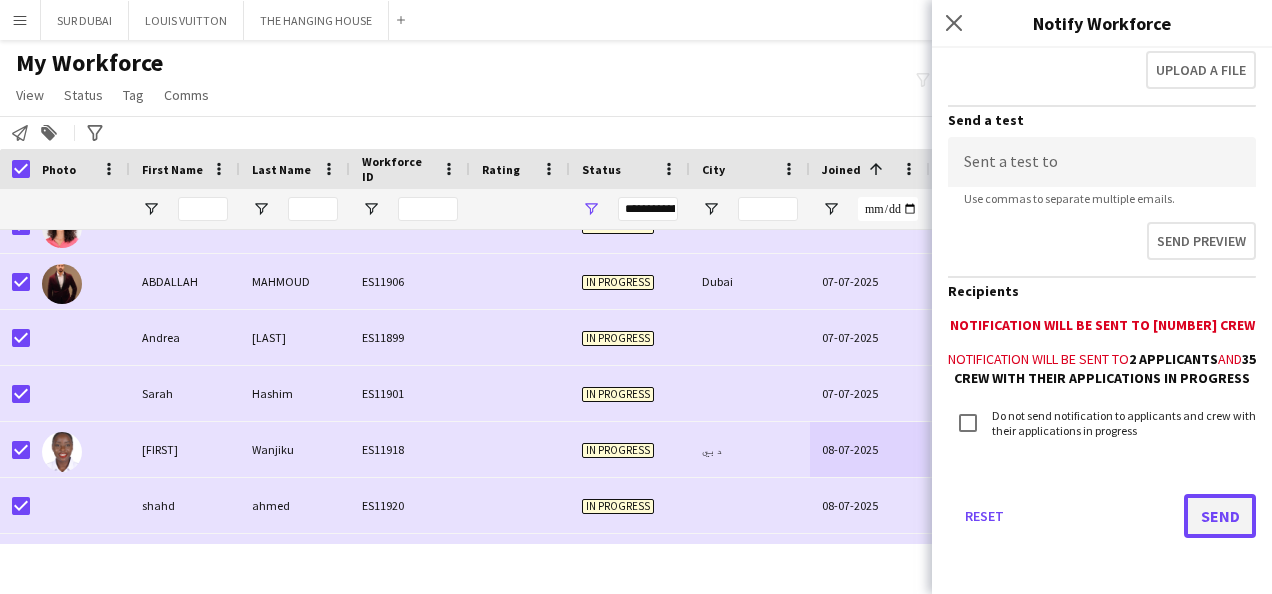 click on "Send" 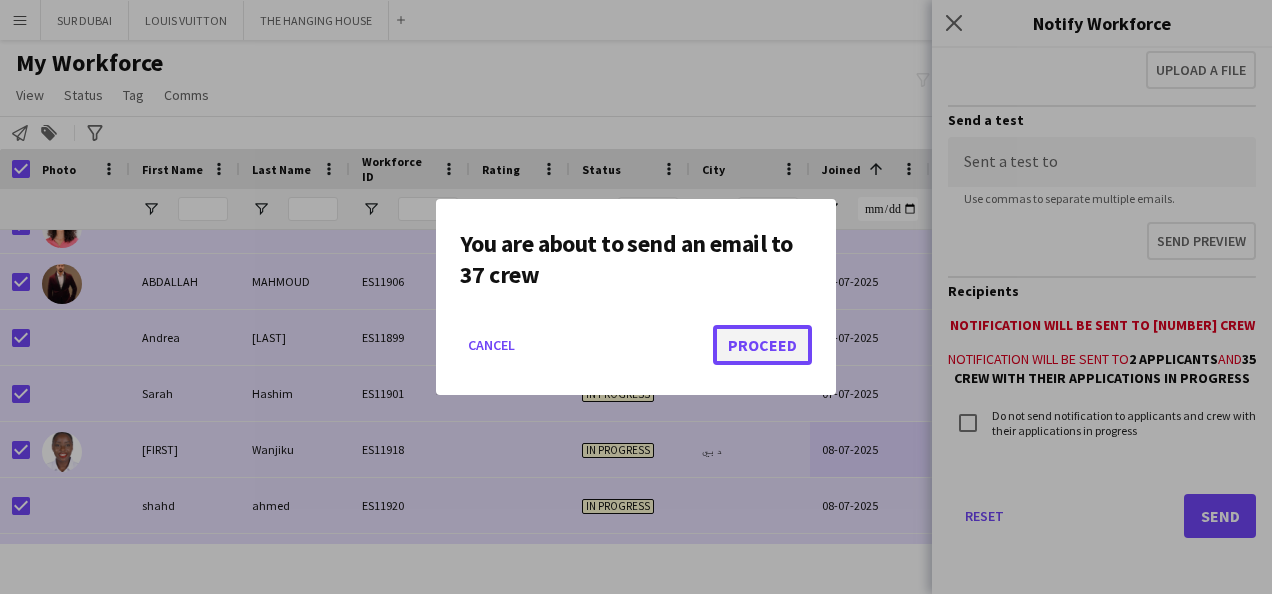 click on "Proceed" 